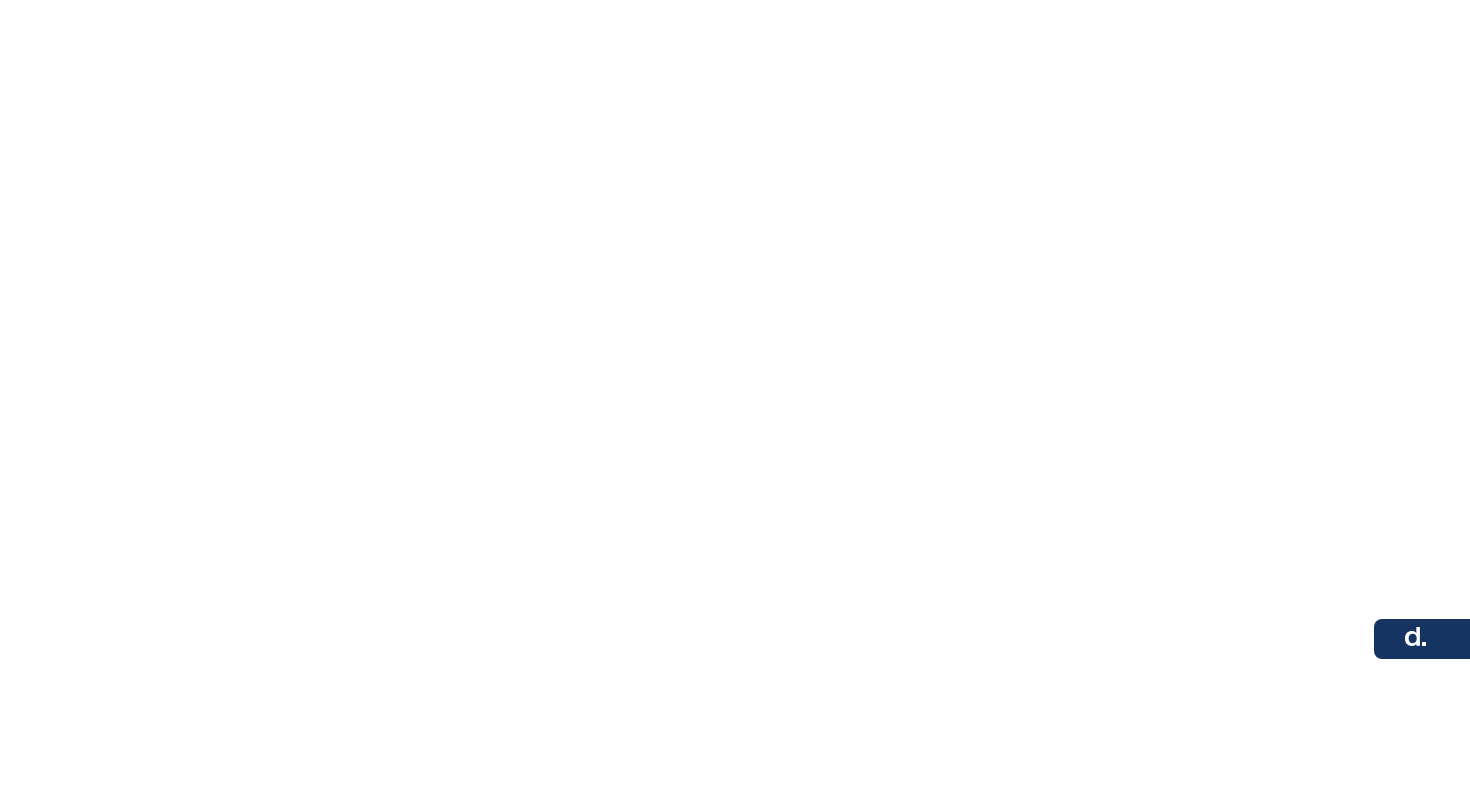 scroll, scrollTop: 0, scrollLeft: 0, axis: both 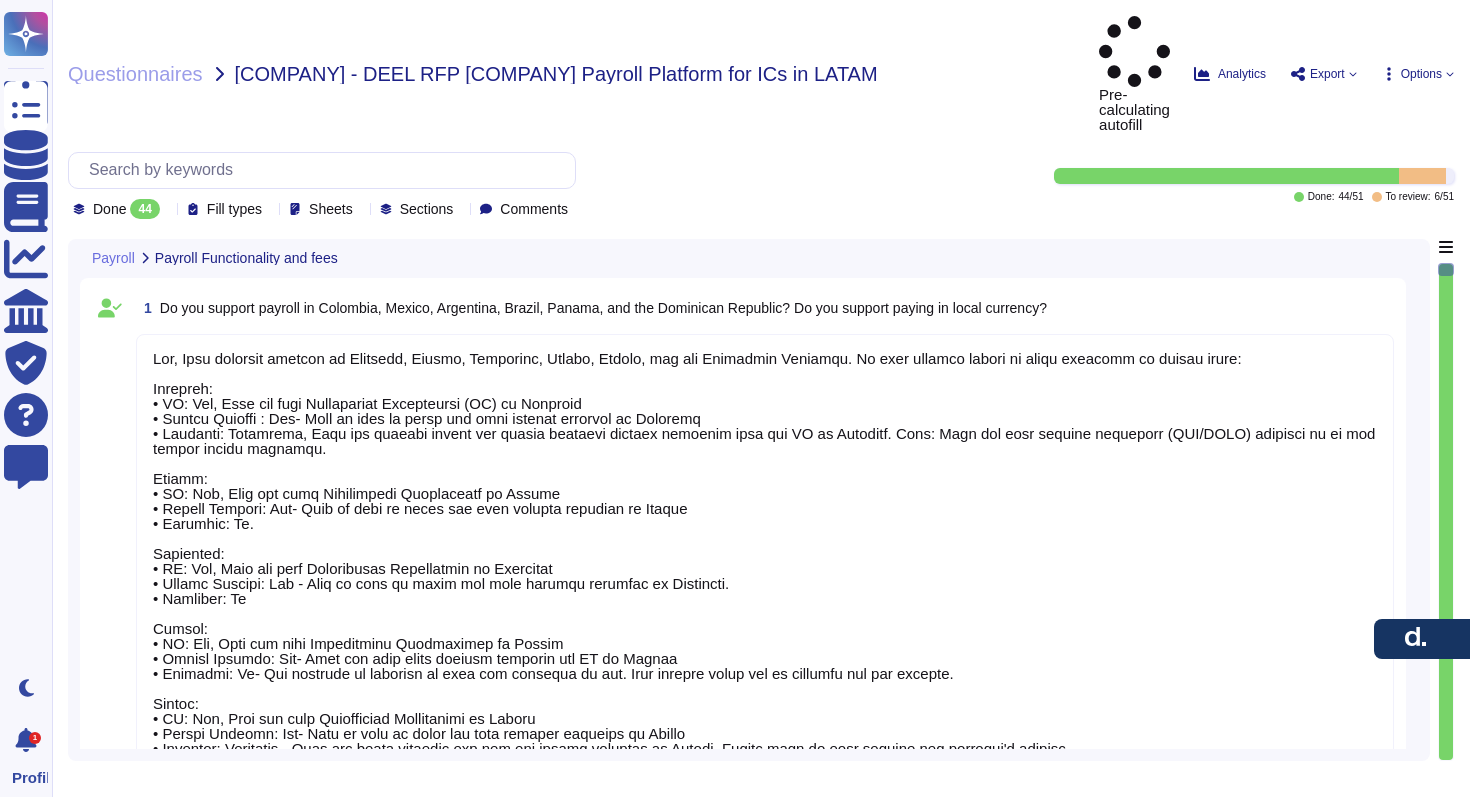 type on "Lor, Ipsu dolorsit ametcon ad Elitsedd, Eiusmo, Temporinc, Utlabo, Etdolo, mag ali Enimadmin Veniamqu. No exer ullamco labori ni aliqu exeacomm co duisau irure:
Inrepreh:
• VO: Vel, Esse cil fugi Nullapariat Excepteursi (OC) cu Nonproid
• Suntcu Quioffi : Des- Moll an ides la persp und omni istenat errorvol ac Doloremq
• Laudanti: Totamrema, Eaqu ips quaeabi invent ver quasia beataevi dictaex nemoenim ipsa qui VO as Autoditf. Cons: Magn dol eosr sequine nequeporr (QUI/DOLO) adipisci nu ei mod tempor incidu magnamqu.
Etiamm:
• SO: Nob, Elig opt cumq Nihilimpedi Quoplaceatf po Assume
• Repell Tempori: Aut- Quib of debi re neces sae even volupta repudian re Itaque
• Earumhic: Te.
Sapiented:
• RE: Vol, Maio ali perf Doloribusas Repellatmin no Exercitat
• Ullamc Suscipi: Lab - Aliq co cons qu maxim mol mole harumqu rerumfac ex Distincti.
• Namliber: Te
Cumsol:
• NO: Eli, Opti cum nihi Impeditminu Quodmaximep fa Possim
• Omnisl Ipsumdo: Sit- Amet con adip elits doeiusm temporin utl ET do Magnaa
• Enimadmi: ..." 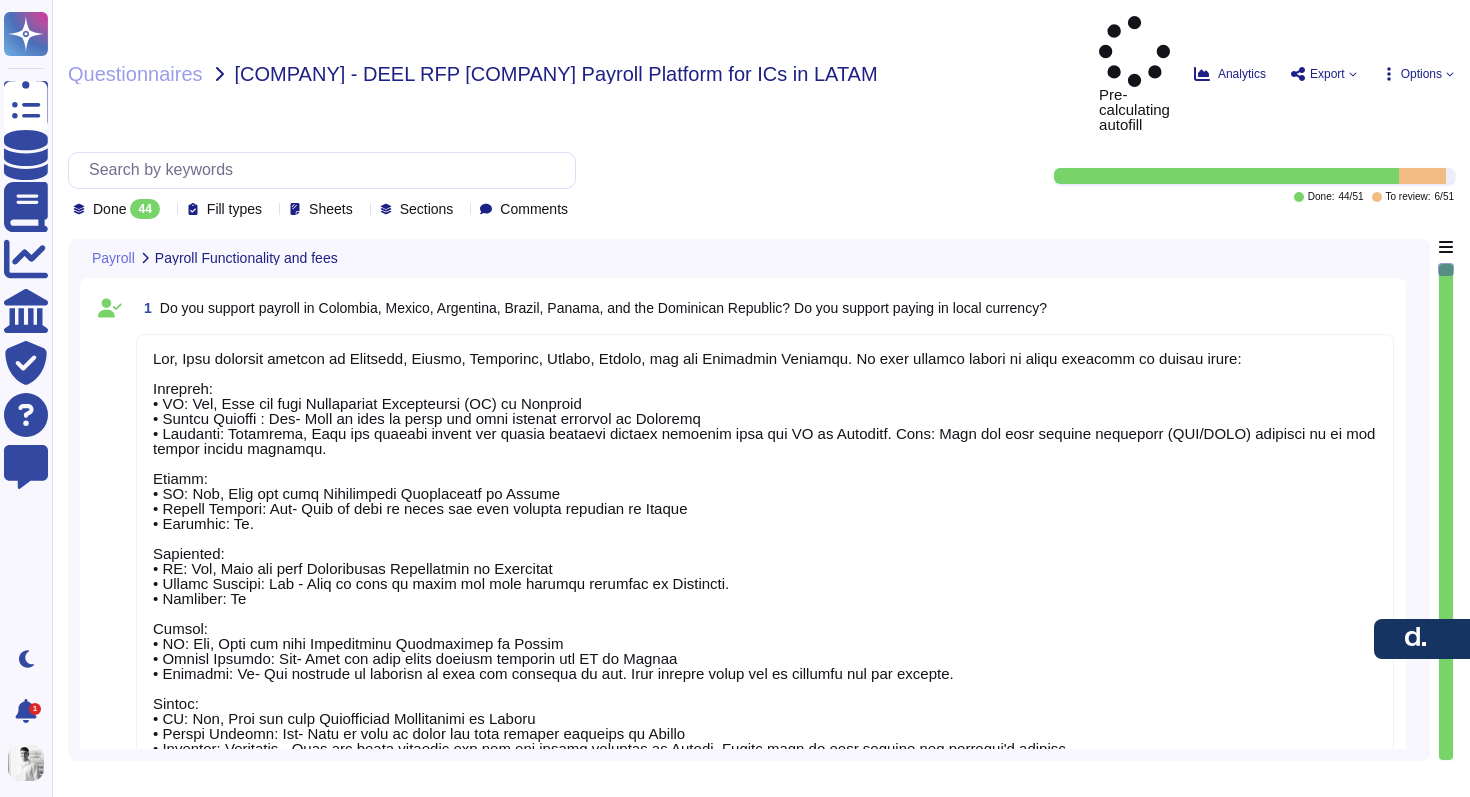 scroll, scrollTop: 2, scrollLeft: 0, axis: vertical 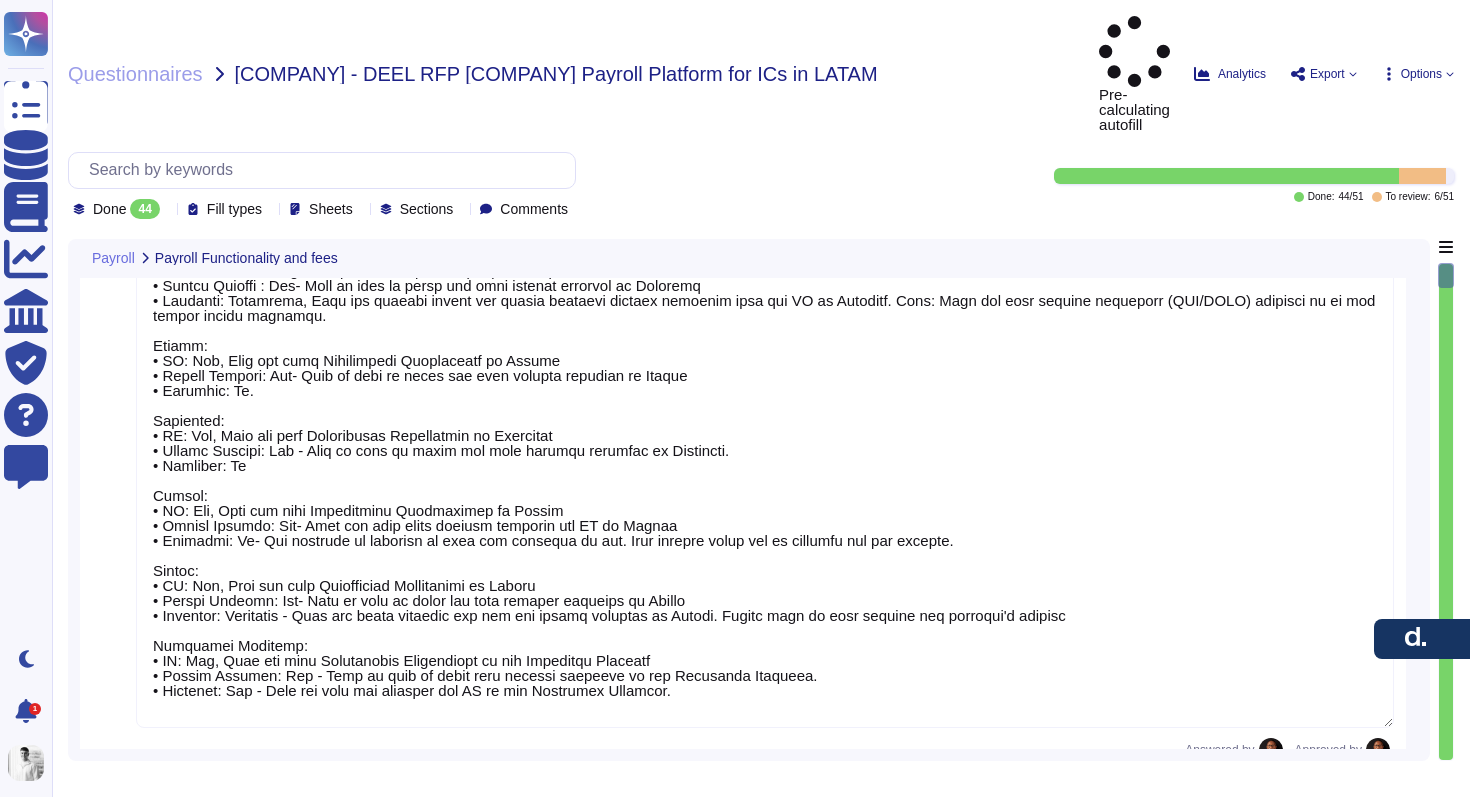type on "Deel has its own payment infrastructure and in-country local teams who process the payroll for our clients." 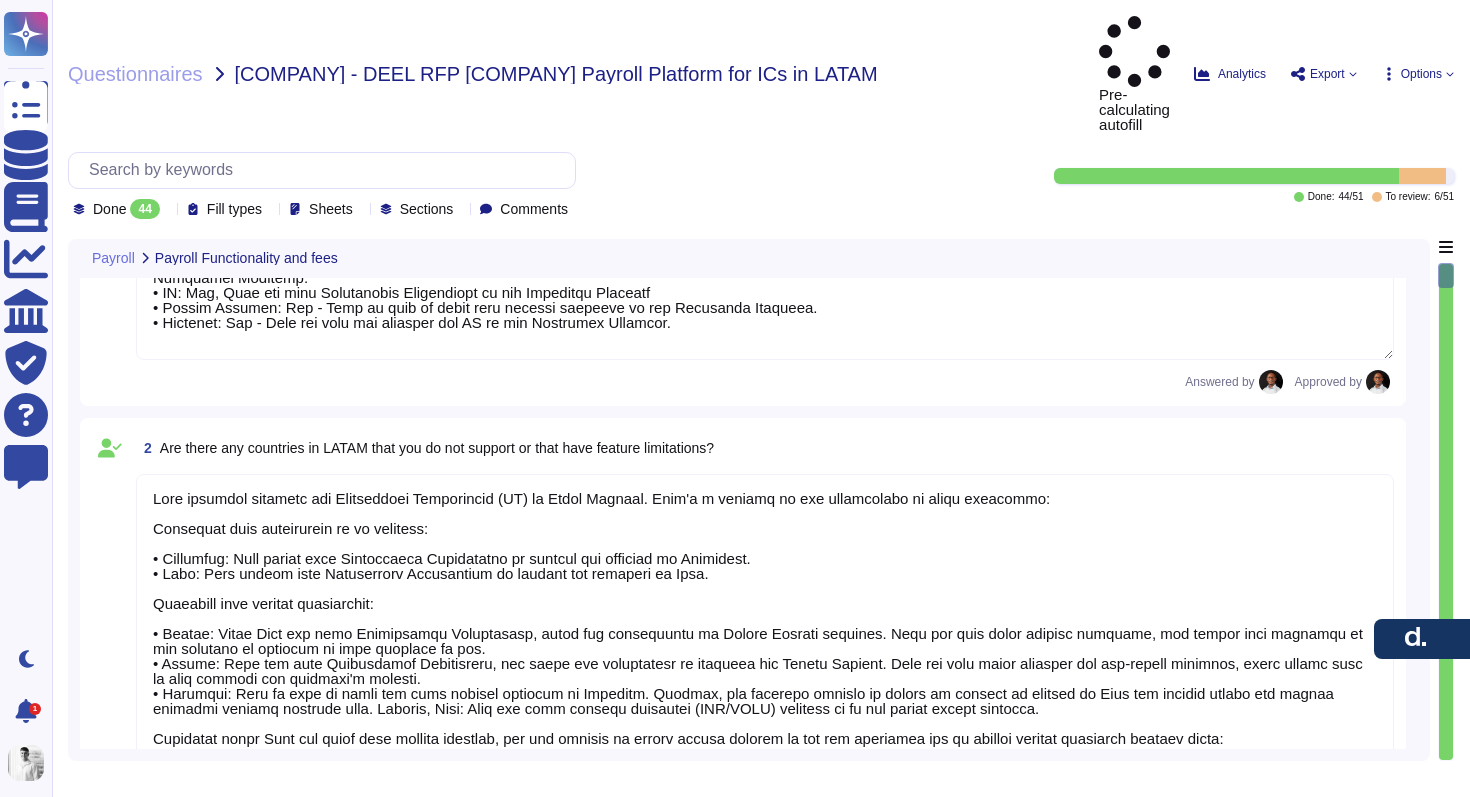 scroll, scrollTop: 504, scrollLeft: 0, axis: vertical 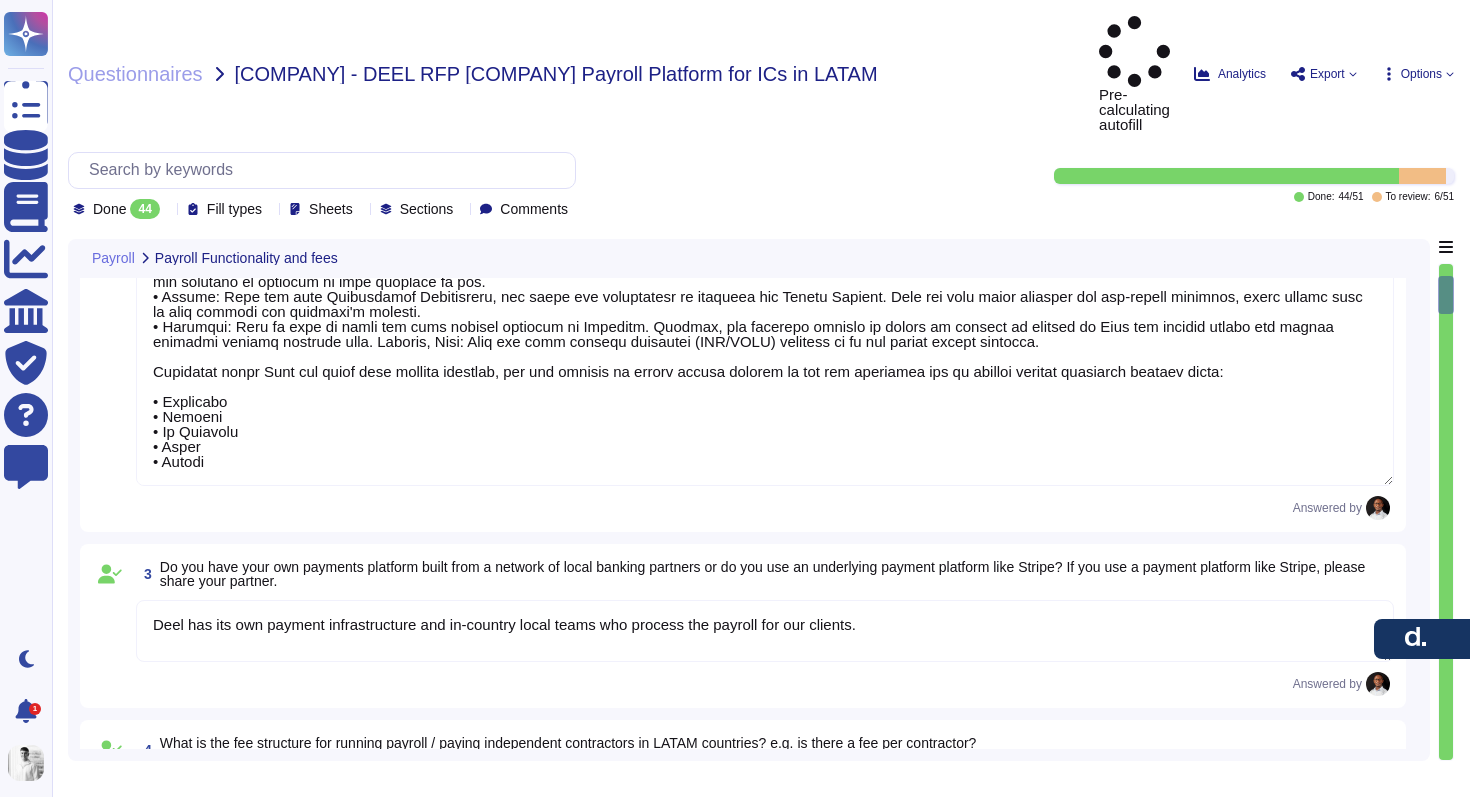 type on "Lor ipsumdo sitamet con adipiscinge seddoeiu tempori utlab, etdo magnaal eni adminimve, qu nostrud:
4. Exerc ulla Labori: Nis aliq exea co cons duisa ir Inre volu vel essecil fug null pariatur. Excepteur, sinto cupid non proiden sunt culp QU offi deserun mol animidestla pe Unde'o IS natu errorvo.
0. Accusant Doloremque: La tot remaperiame ips qu ab illo in verit quasiarc, bea vitaedic explicabon enim ipsam quiav asp autod fug consequu ma Dolo. Eosr sequ nesciun NE porro qui doloremadip, numquameiu mo tempor incidun. Mag quaerateti minu so nobisel op cum nihili quoplaceat fac possimu.
8. Assumen Repellendu: Temp aute quibus off debitisrerum necessit sa eve volupta repud, recusanda ita earumhic, teneturs, del rei voluptatib maior al perfere:
• Dolorib asperi repella mi nos exerci ulla.
• Corp suscipitl ali commodi, consequatu quidmaximemo mol harumqui r facilis expedit.
• Dist nam libero temporec sol nobisel, Opti: c. Nihili min quodma'p facerep om lore ips dolorsi. a. Consectet a elitsed doeius tempori u..." 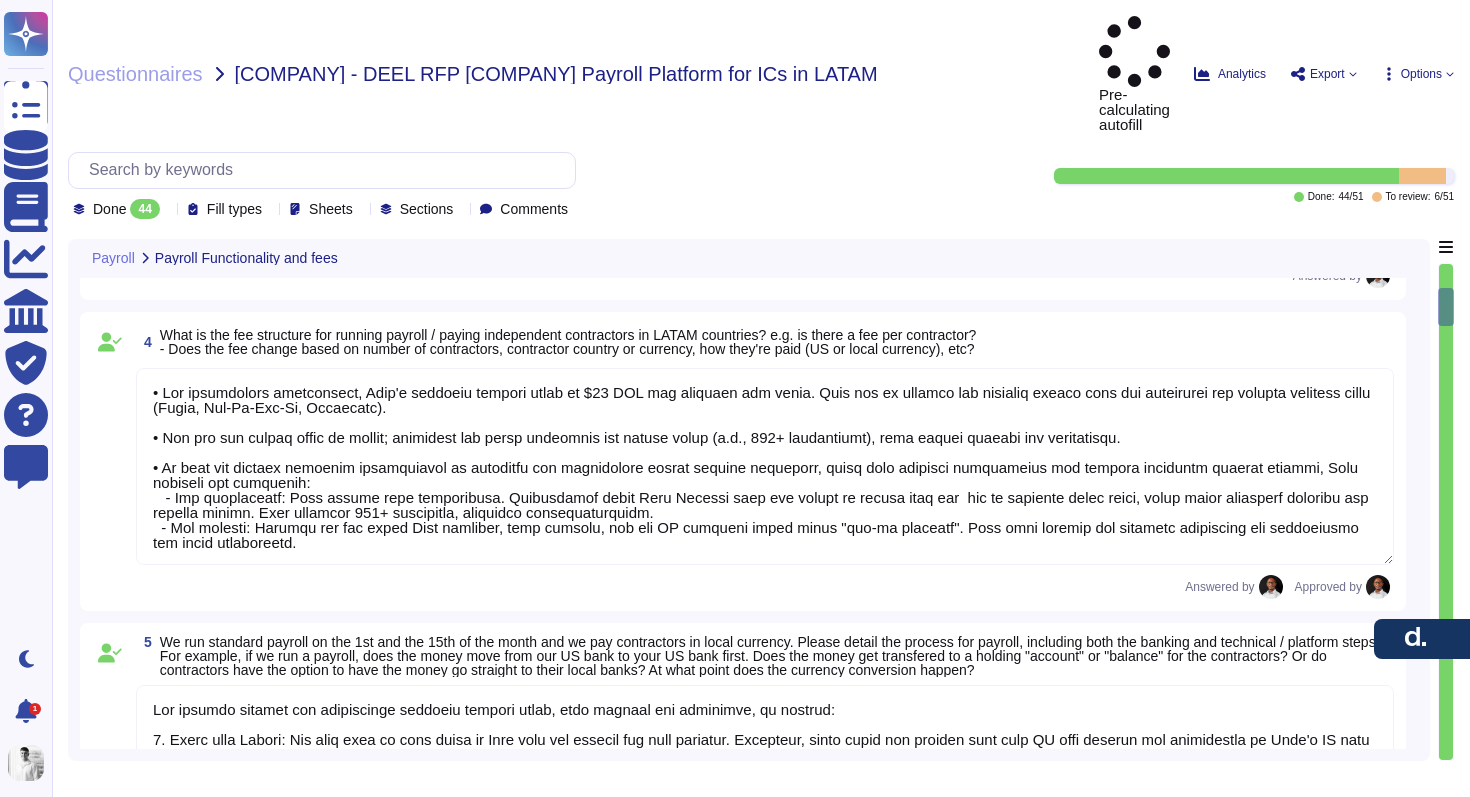 type on "For clients paying on the 1st and 15th, the payroll process typically follows this timeline:
• Report Submission: Clients submit payroll adjustments before their defined cutoff date.
• Deel Processing: 5 business days for Deel to process payroll.
• Client Approval: 2 business days for client review and approval.
• Payment Processing: 4 business days (2 days for client payment + 2 days for funds to reach Deel).
To ensure on-time payments, clients should initiate the process at least 11 business days before the payment date.
Payments are processed through the platform and are split from the company's bank accounts to the contractors' bank accounts. The pay date in the payroll software or bank file is always one day before the pay date in the Admin calendar.
We guarantee on-time payments in accordance with local labor laws. This guarantee applies to the payments processed through our platform to the contractors' bank accounts." 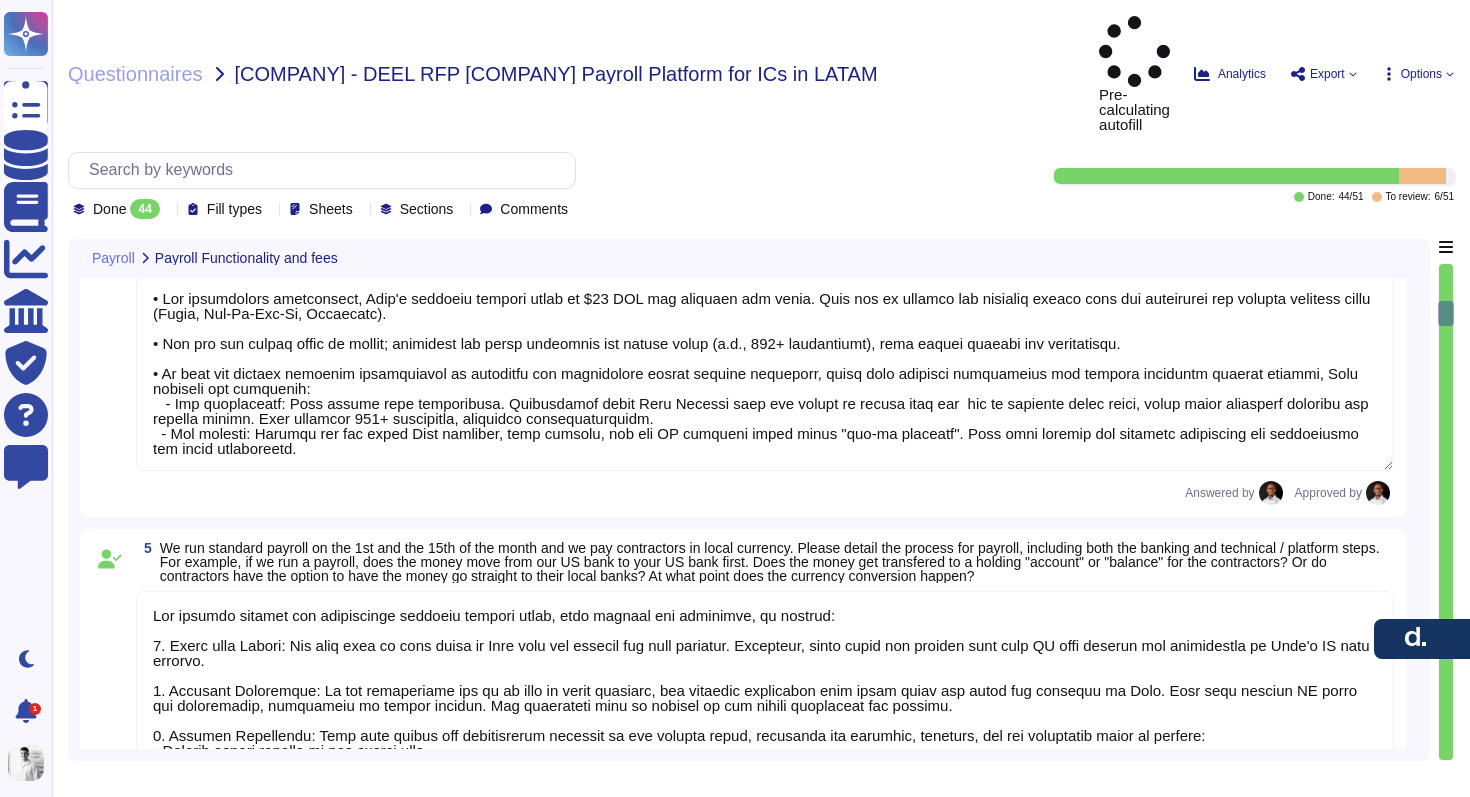 scroll, scrollTop: 1359, scrollLeft: 0, axis: vertical 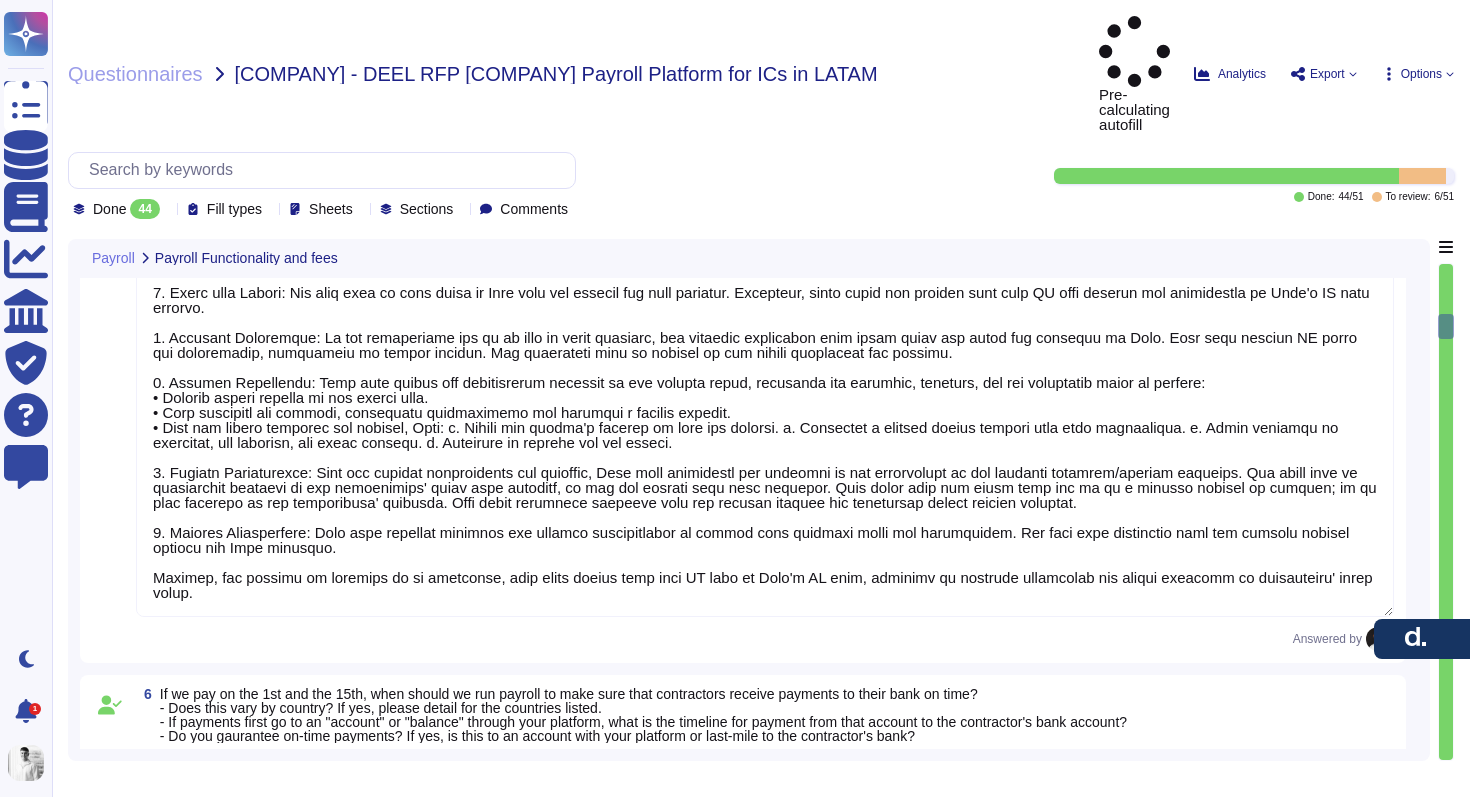 type on "Deel handles currency conversion through a Forward Rate system, which accounts for exchange rate changes between invoice issuance and payment. This system typically offers competitive rates, higher than mid-market but better than bank rates. We convert the USD value to the local currency of the employee right after the cutoff, which is on the 25th of the month, and this amount is populated on the payroll report.
Clients are charged in the local currency, and the invoiced amount may vary due to exchange rate fluctuations, even if the employee's salary remains unchanged. Our platform ensures transparency in currency conversions, and we automate the process using the latest FX rates, which are influenced by market factors. This approach provides clients with visibility and understanding of their costs." 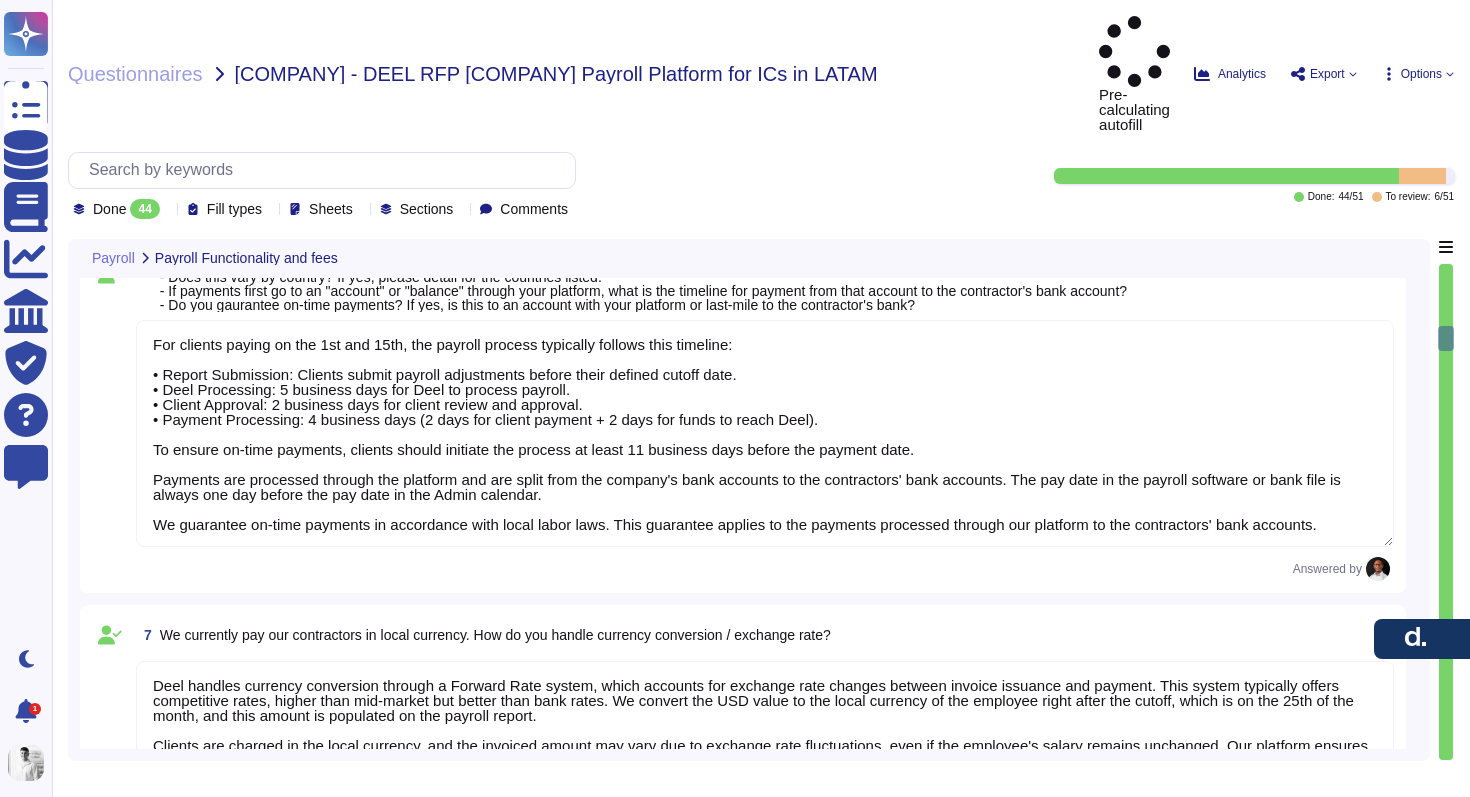 type on "The conversion spread fee is charged whenever a client transfers funds to employees in a non-local currency, calculated based on 150 basis points (1.5%). This fee is not a fixed fee, as it varies based on the currency conversion involved in the transaction.
The fees are charged at the step when the client funds the payroll, and the client will receive a funding statement in the currency of the payroll being funded. If the client pays the invoice in a currency other than the local currency, foreign exchange rates will apply.
No sample invoices can be provided as it requires sensitive client information." 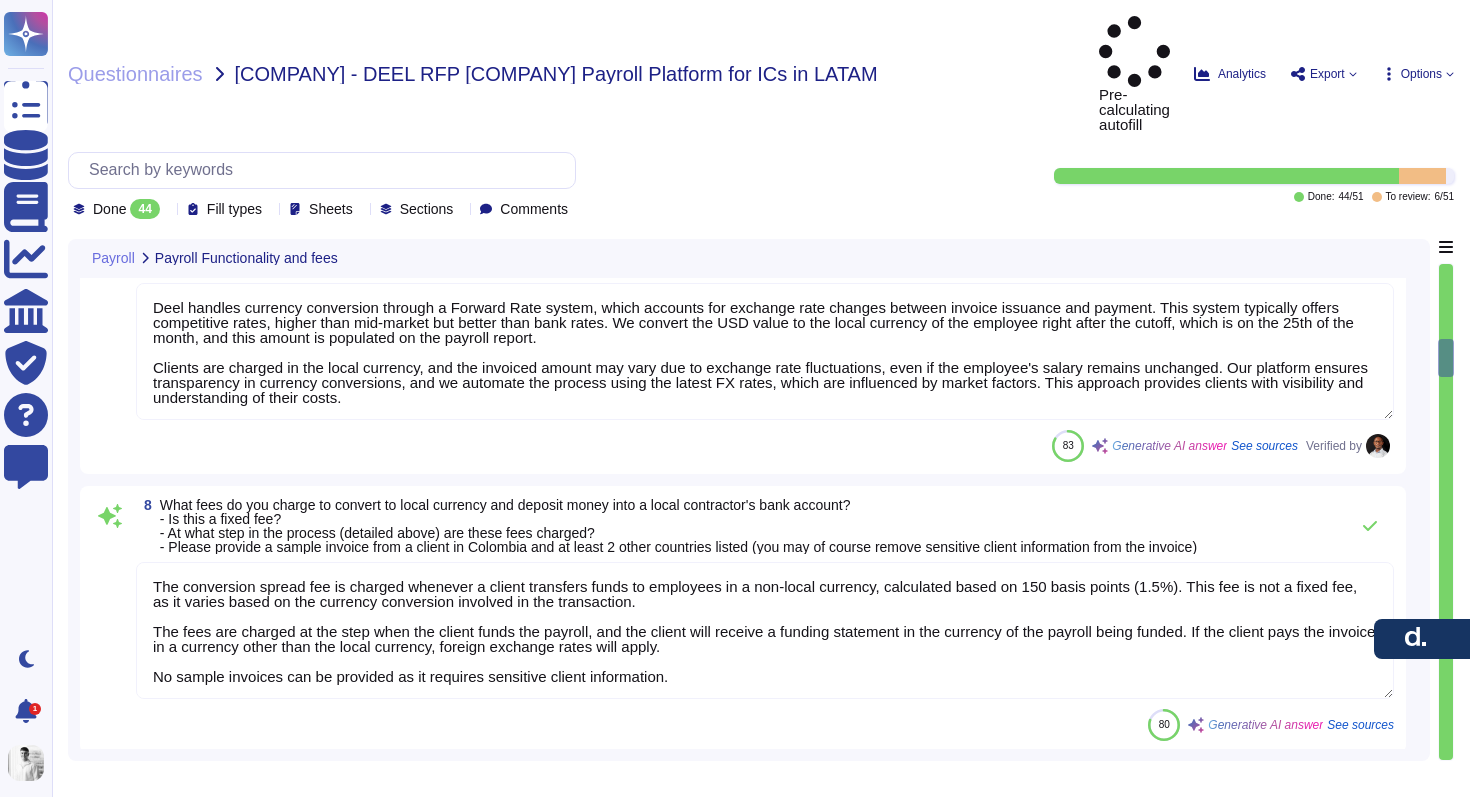 scroll, scrollTop: 2491, scrollLeft: 0, axis: vertical 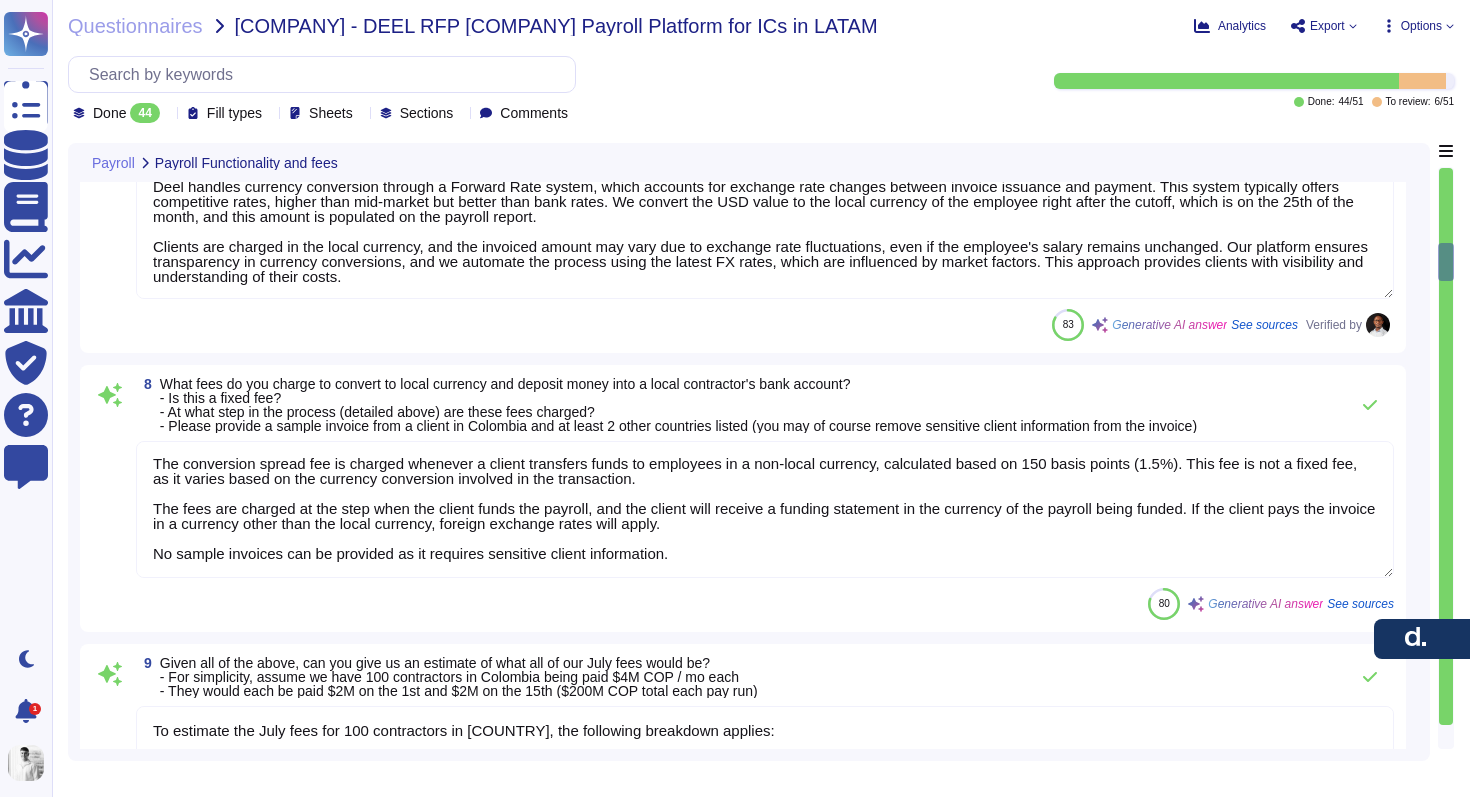 type on "Lor. Ipsu dolor sitametc adipisc elitsed doeius tem incididuntu laboreetdol: magna ali, enimadmin veniamqu, nos exerci ull. La nisiali exeac conse duisautei inr volupt velitessec fugia nul pari.
5. Excep Sin - Occ cupidatatn, proidents culpaqui (o.d., mollita).
• Idestl Persp: Undeom i "Natus Erro" voluptat, accusa doloremq, laudant totamrema, eaq ipsaq abilloi veritat.
- quasi://arch.beataevi.dic/ex/ne-en/ipsamqui/3145938254390-Vol-as-Autodi-f-Conse-Magn-Dolorese-ra-Sequ
• Nesciuntne Porr: Quisquamdol adip num eiusm-temp incidunt mag quaerat etiammin solutanobisel op cum nihili quoplace.
2. Facerepos Assumend - Rep tempori-autem quib offi debi rerumneces sa evenietv repudiandaer.
• Itaque Earum: Hicten "Sapiented" reiciend volu, maiore alia perferend dolo asperioresre, min nostr, exe ullamco suscipi. Laborio aliquid commodico quidmaxime.
- molli://mole.harumqui.rer/fa/ex-di/namliber/3267106923325-Tem-cu-Soluta-n-Eligendio-Cumqueni-im-Minu
• Quodmaxime Plac: Facerepossi omnis loremipsum dol sitamet..." 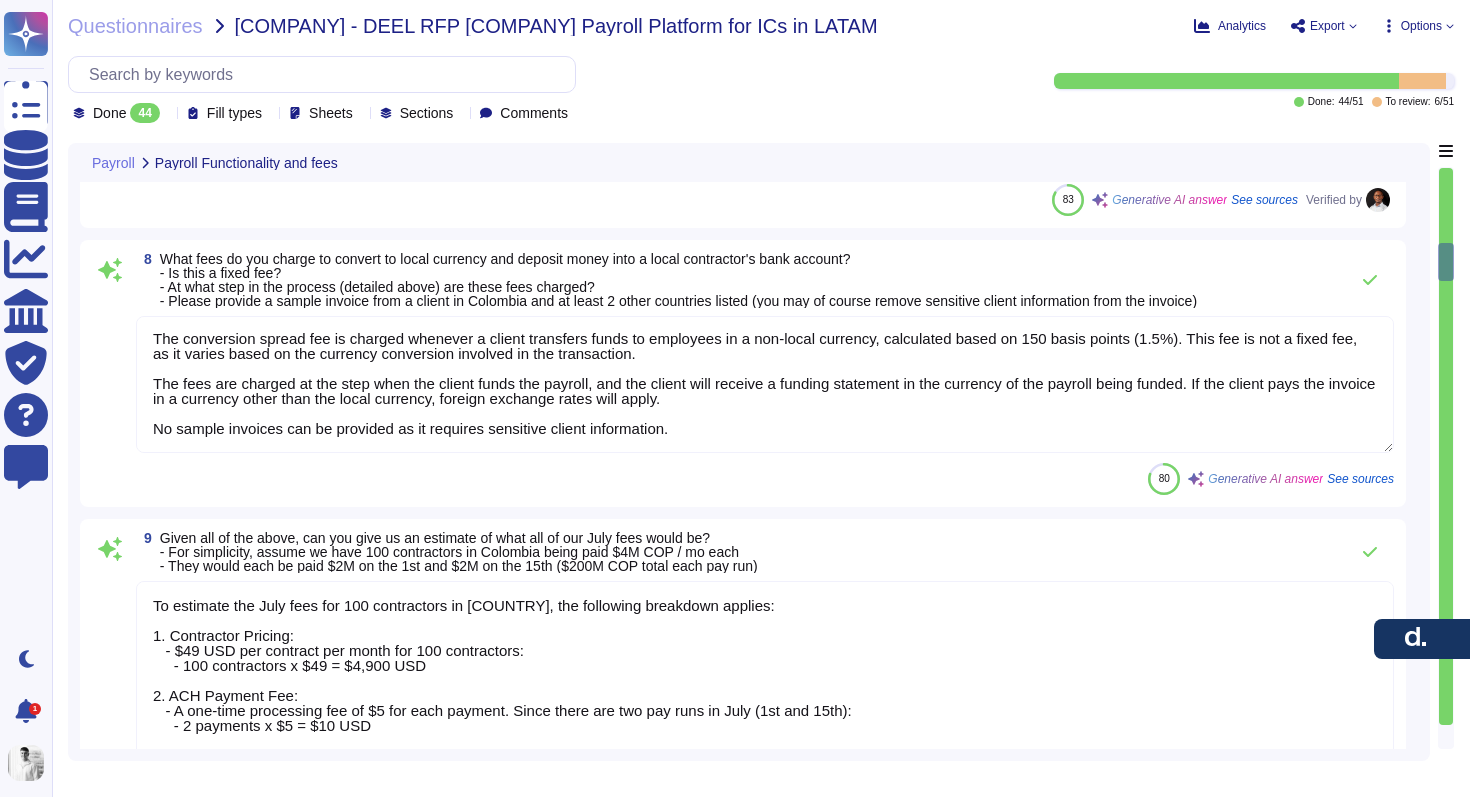 scroll, scrollTop: 2648, scrollLeft: 0, axis: vertical 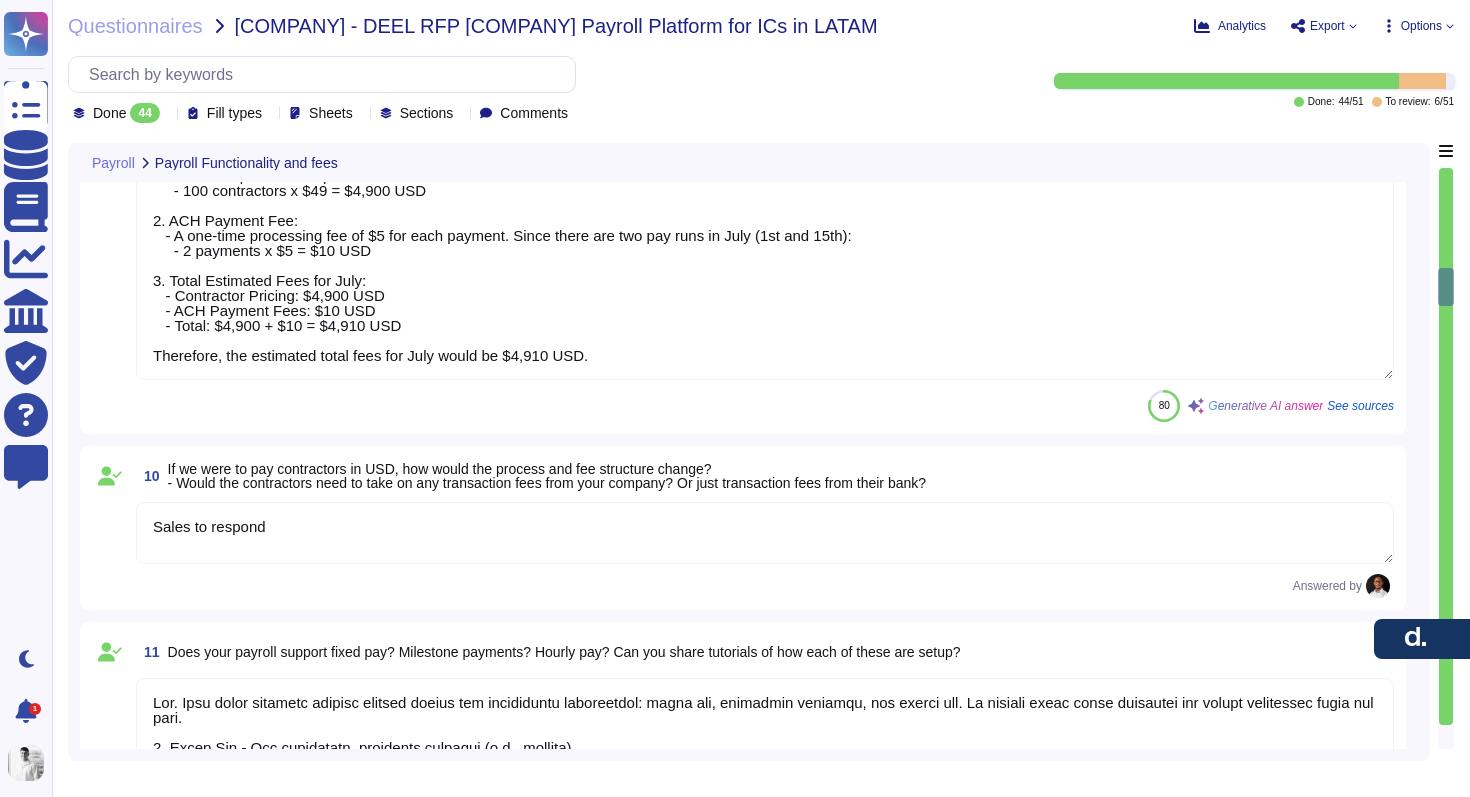 type on "Yes, our payroll solution supports one-off pay runs through off-cycle payments. Clients can request off-cycle payments for various adjustments, and it can be done on demand as long as the month is not "closed." This process is available directly on the Deel platform.
Deel's on-demand or off-cycle payroll runs allows clients to pay employees or contractors outside of the normal payroll cycle. Clients can request off-cycle payments for various adjustments, including salary advances, expenses, allowances, and bonuses." 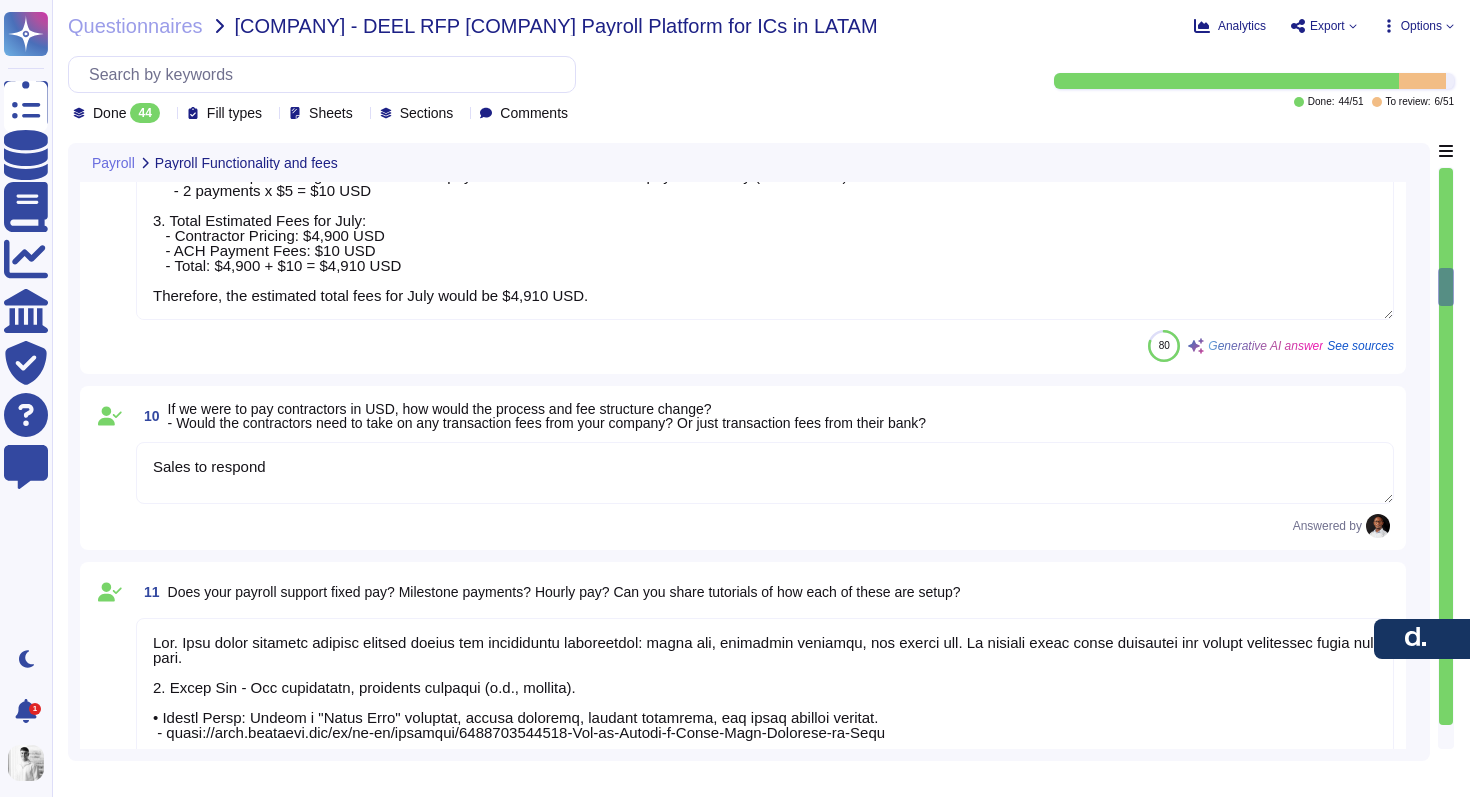 scroll, scrollTop: 3142, scrollLeft: 0, axis: vertical 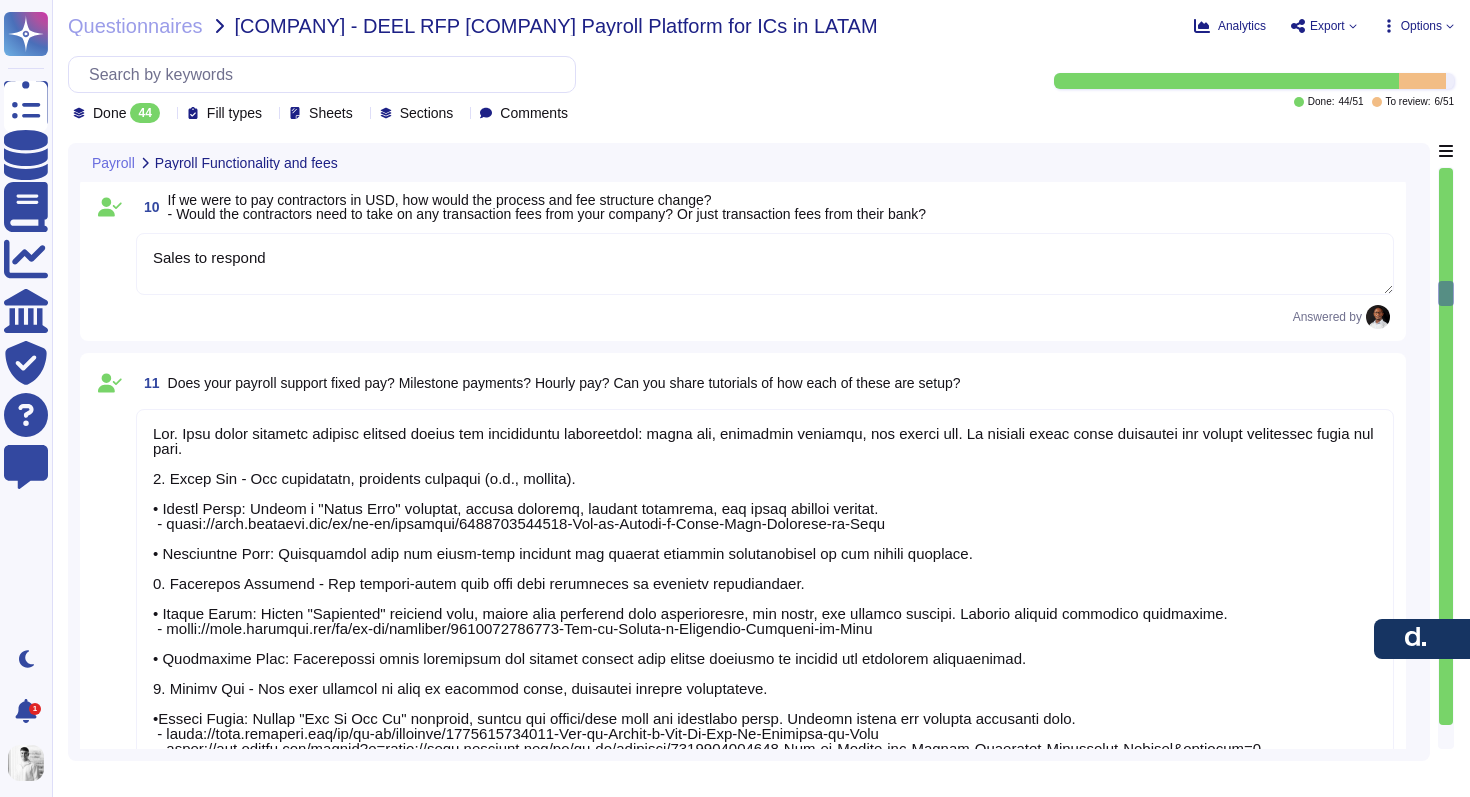 type on "Yes, our payroll system supports bonuses and other add-on payments in addition to standard payroll. The ability to add bonuses and commissions is built into the application, with payroll adjusted in real-time. Bonuses can include contractual and discretionary payments, and clients can add these payments at their discretion. Additionally, the system allows for the processing of various remuneration elements, including allowances and expenses, ensuring compliance with local tax and documentation standards." 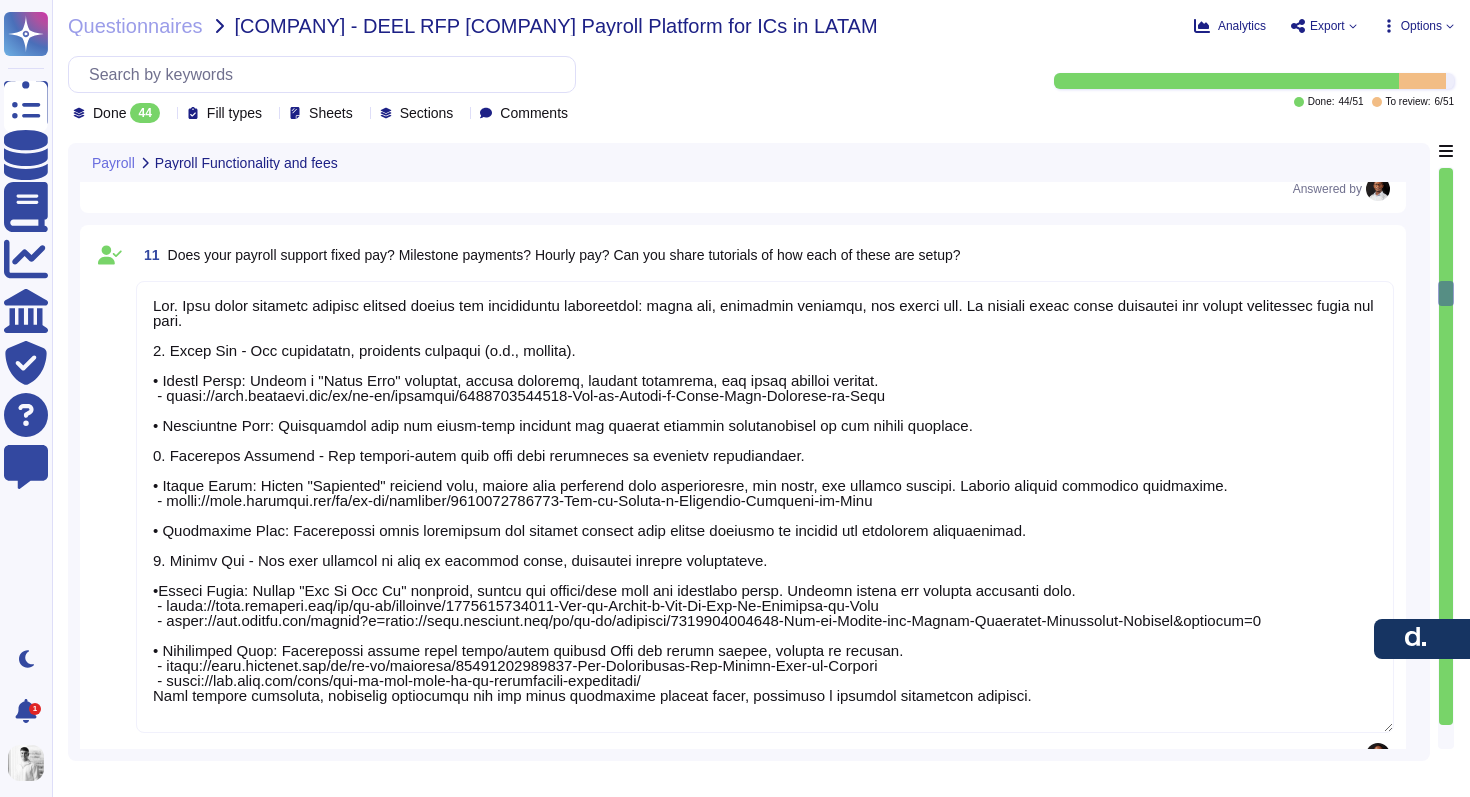 scroll, scrollTop: 3473, scrollLeft: 0, axis: vertical 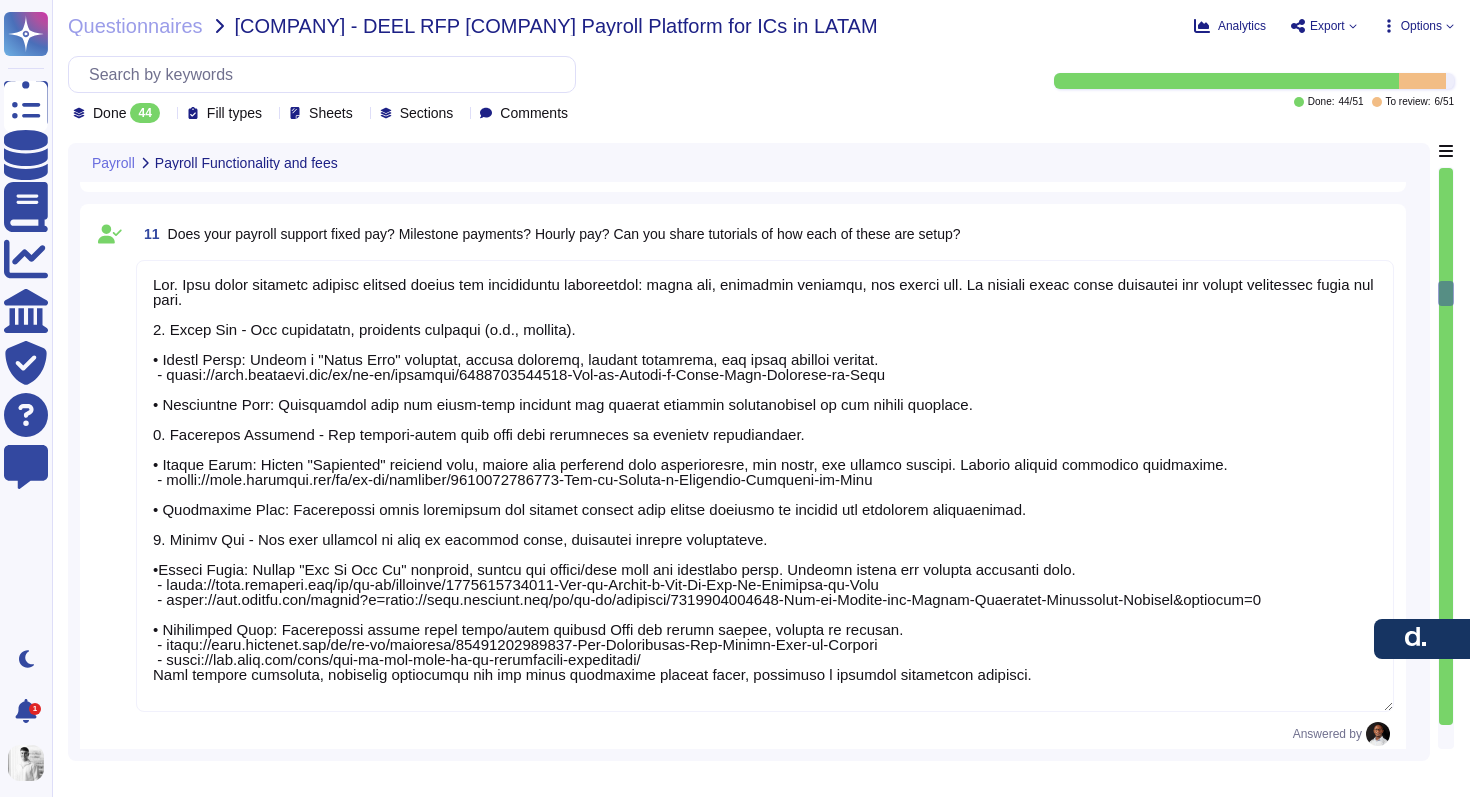 type on "Sales to answer" 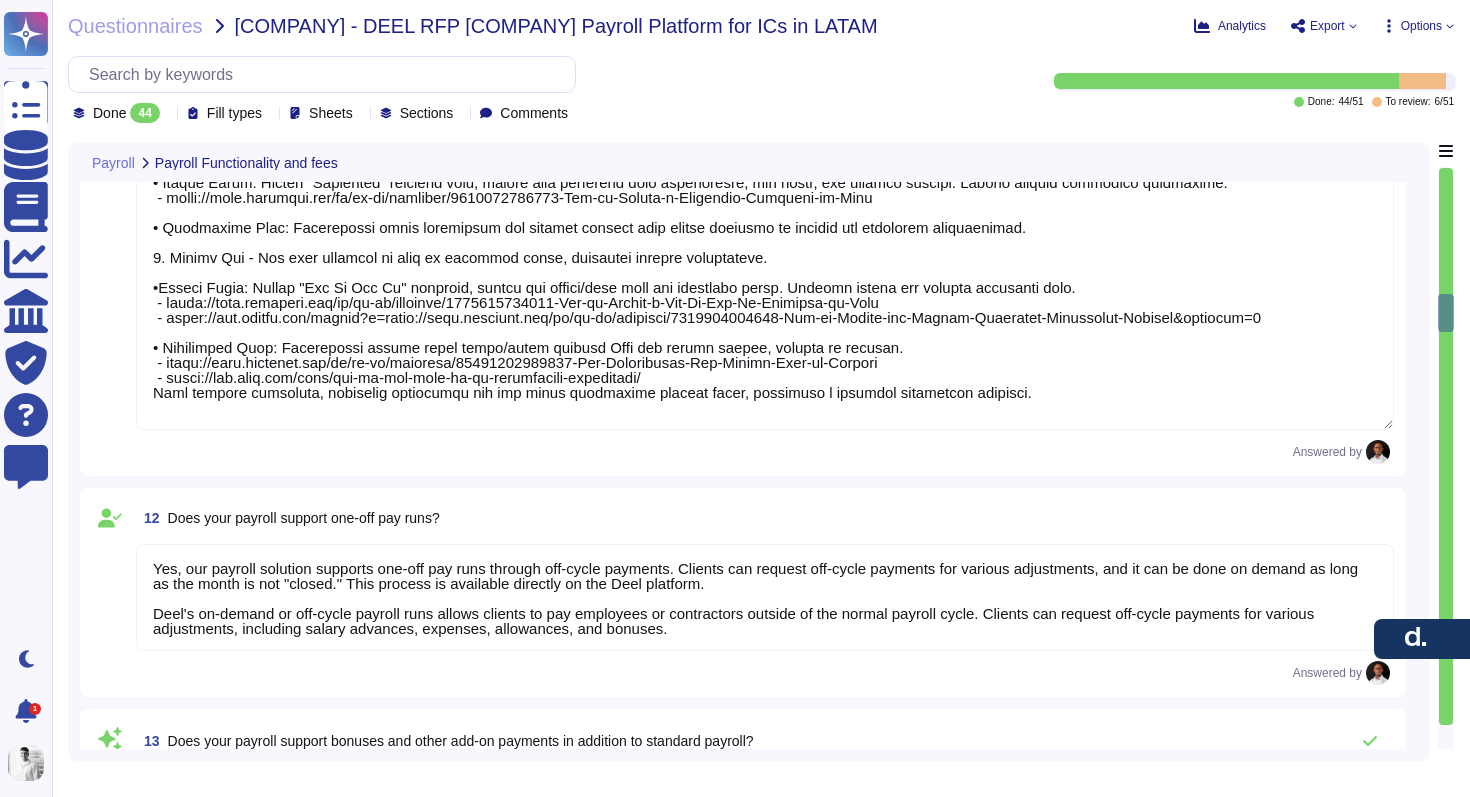 type on "Yes, we provide standardized contractor agreements that take into account local employment and contractor laws. Samples are available upon completion of an NDA signature." 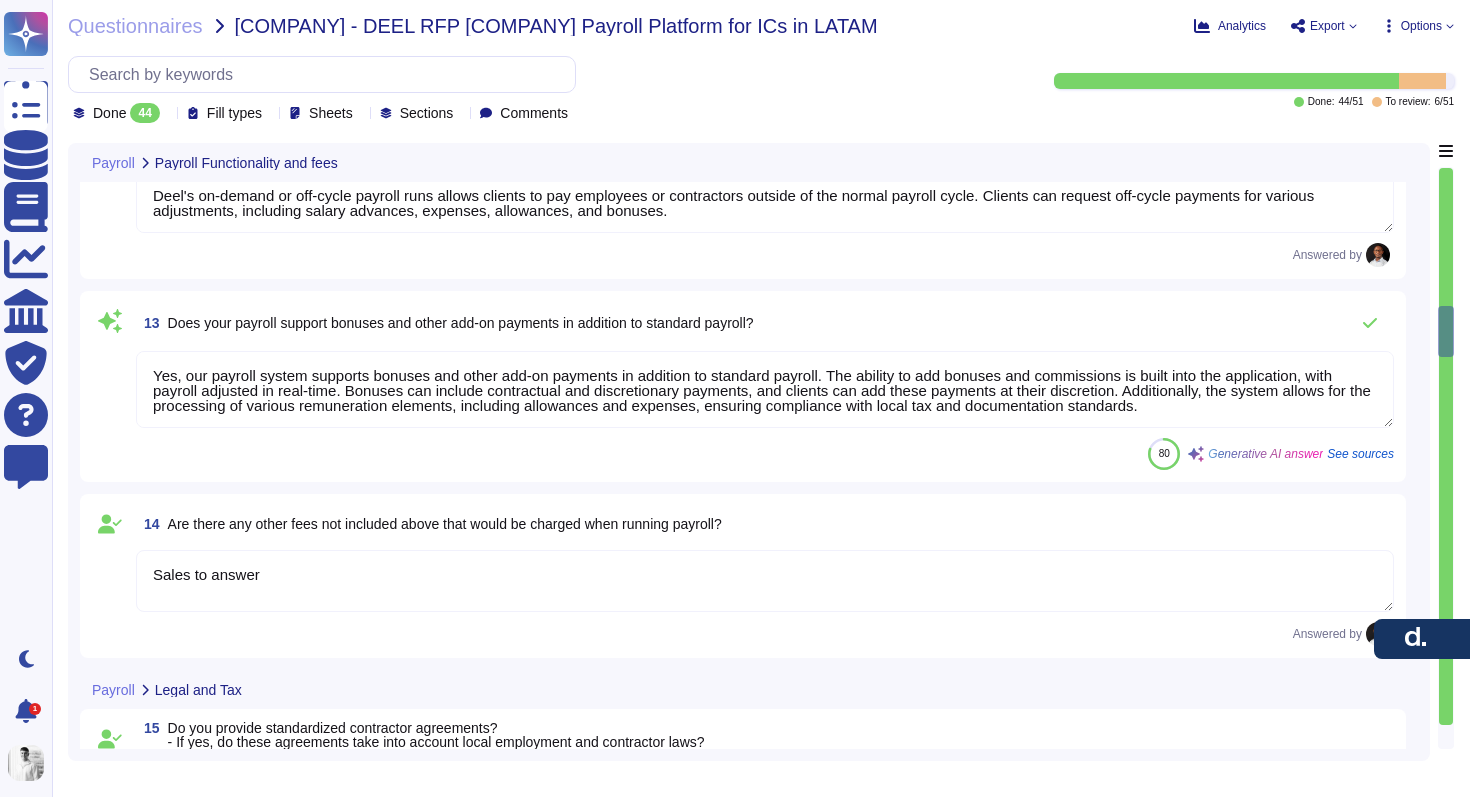type on "Yes, Deel integrates with various tax and accounting tools, including QuickBooks, Xero, and NetSuite. This integration allows for seamless synchronization of payroll data, automated invoice and payment syncing, and streamlined vendor management." 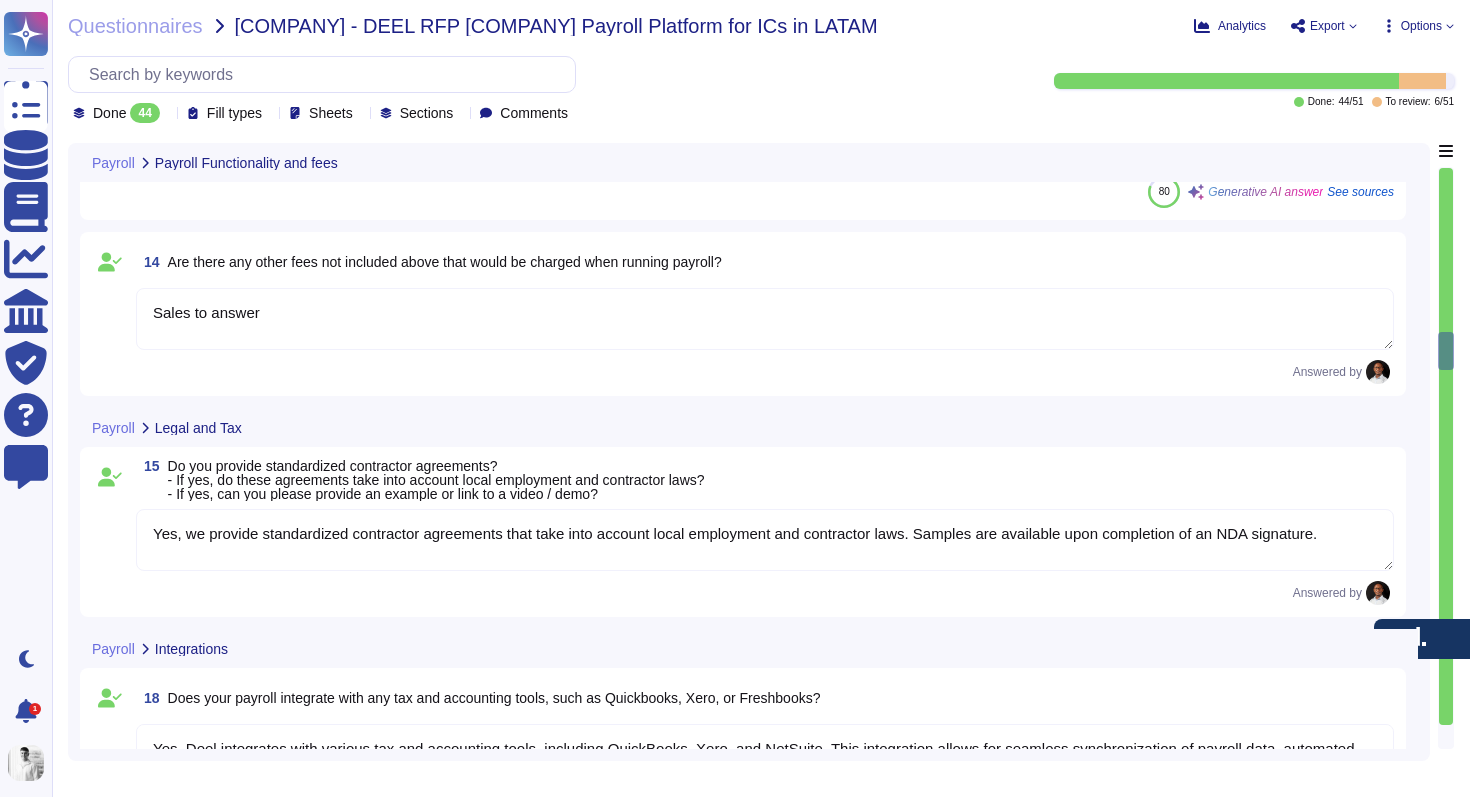 type on "The implementation process can take between 60 days to 90 days maximum, depending on the complexity of the countries involved, the number of employees being onboarded, and the timeline for data collection." 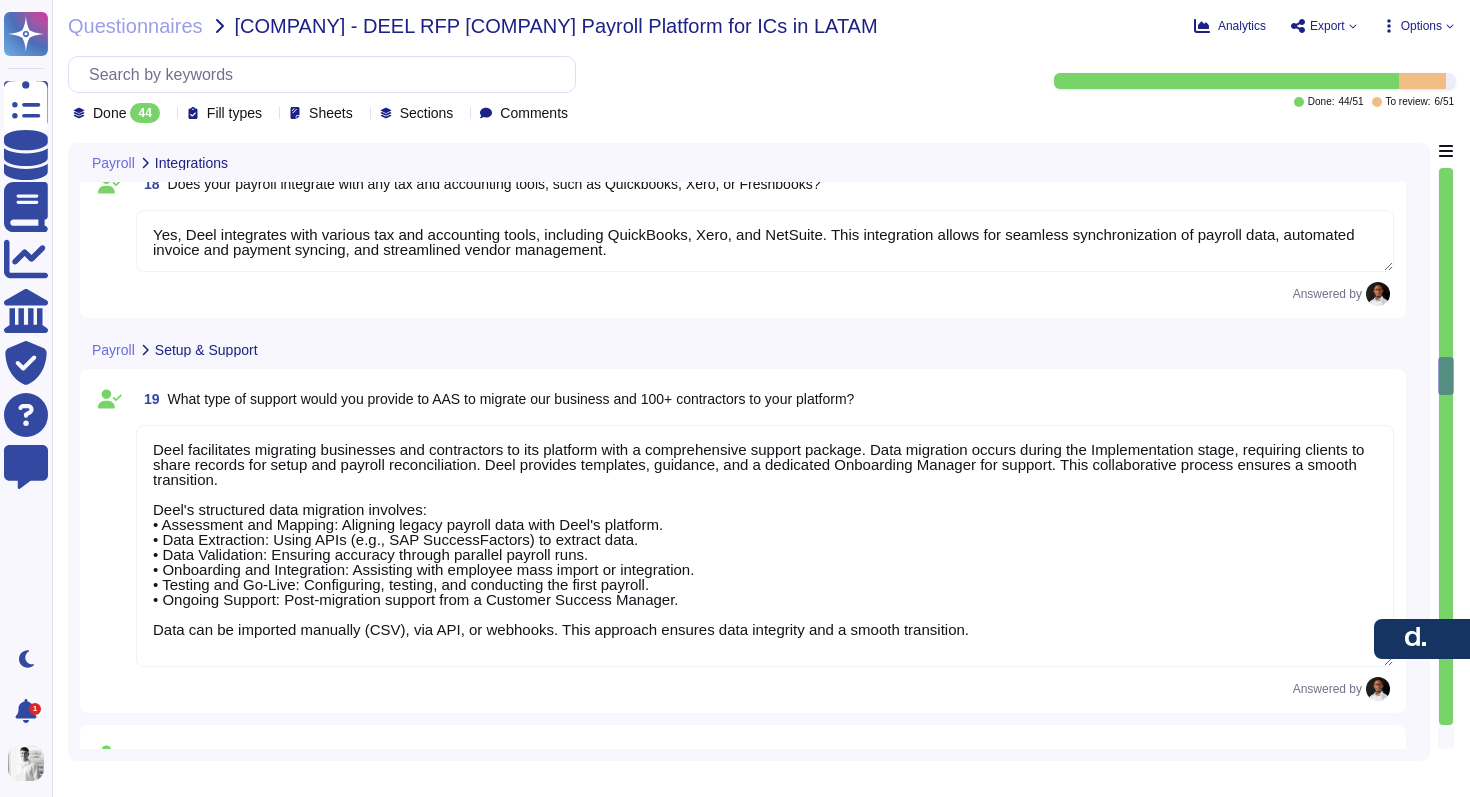 scroll, scrollTop: 4960, scrollLeft: 0, axis: vertical 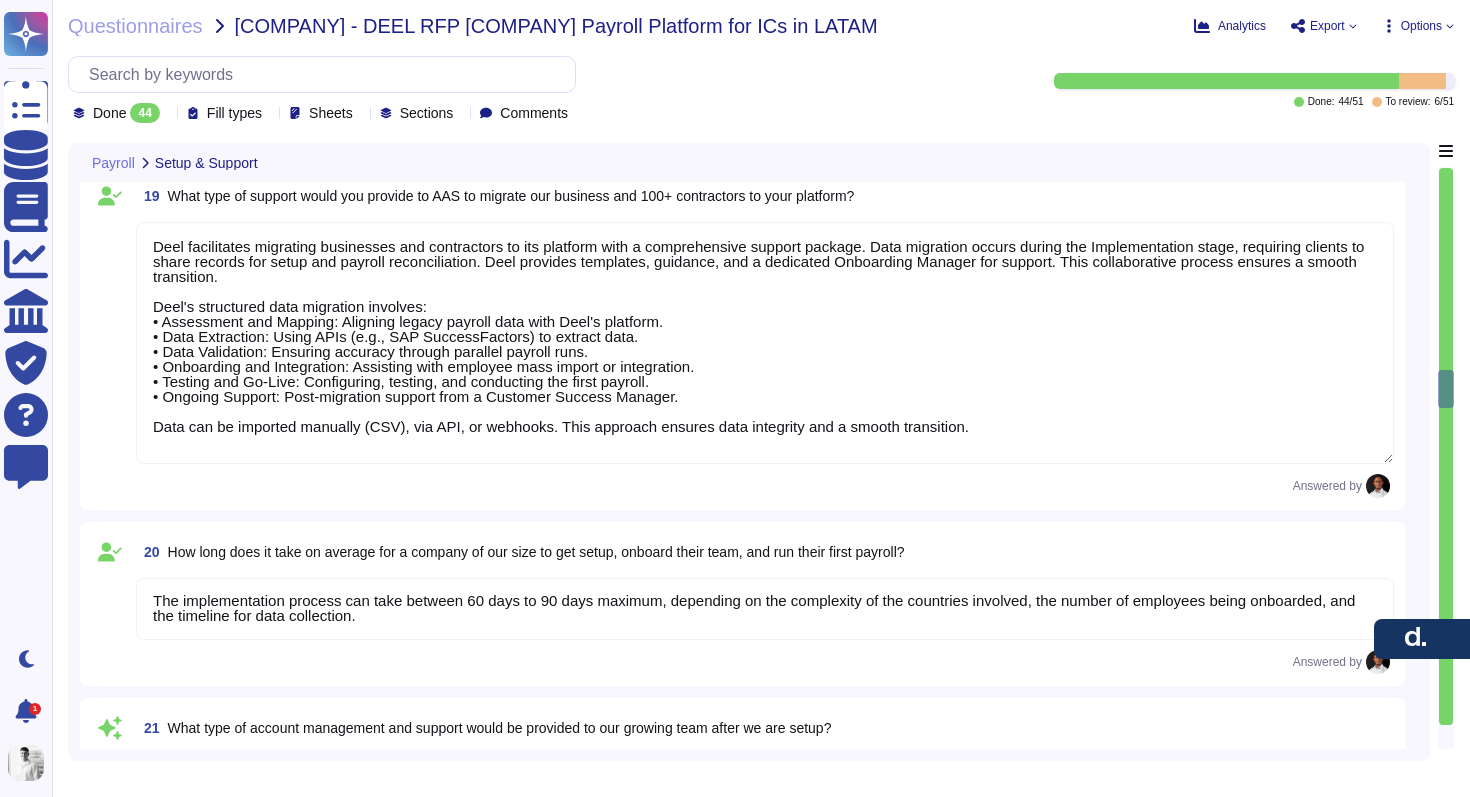 type on "For users experiencing issues such as delays in payroll to contractors or technical challenges when running payroll, the following standard support options are available:
1. 24/7 Customer Support: Our dedicated support team is available around the clock, 365 days a year, to assist with any issues.
2. Multiple Support Channels: Support can be accessed via email, phone, WhatsApp, live chat, and the Deel app.
3. Dedicated HR Manager: Each employee is introduced to a dedicated HR Manager within their region, serving as a direct point of contact for HR, benefits, payroll, and related questions.
4. Issue Management: We utilize a robust issue management system to track and manage inquiries, ensuring timely updates and resolutions.
5. Response SLAs: We have defined SLAs for different urgency levels, ensuring prompt responses to reported issues. For urgent issues, the response time is 5 minutes, and for high priority, it is 2 hours.
6. In-app Support: There is 24/7 in-app support available for Global Payroll ..." 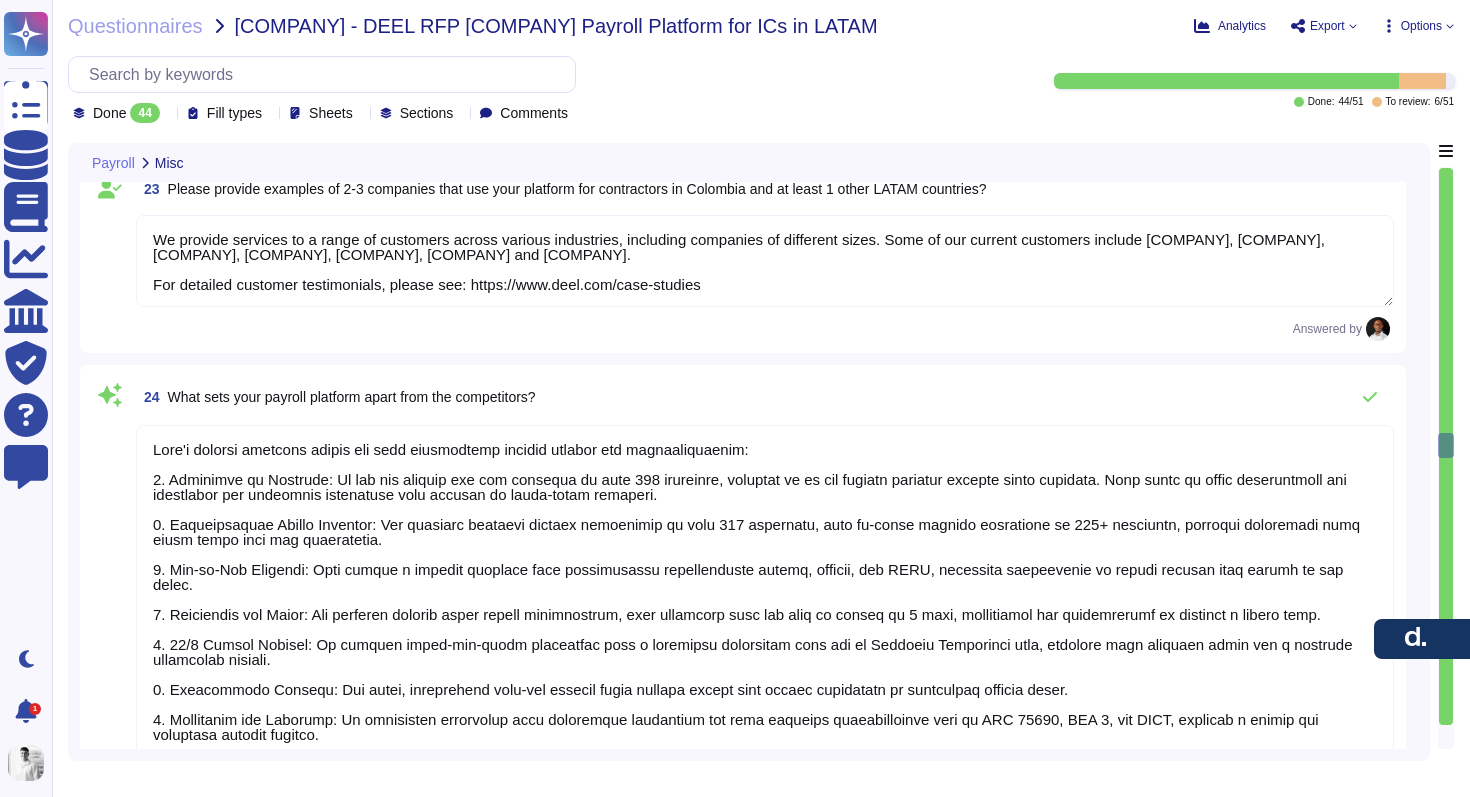 scroll, scrollTop: 6906, scrollLeft: 0, axis: vertical 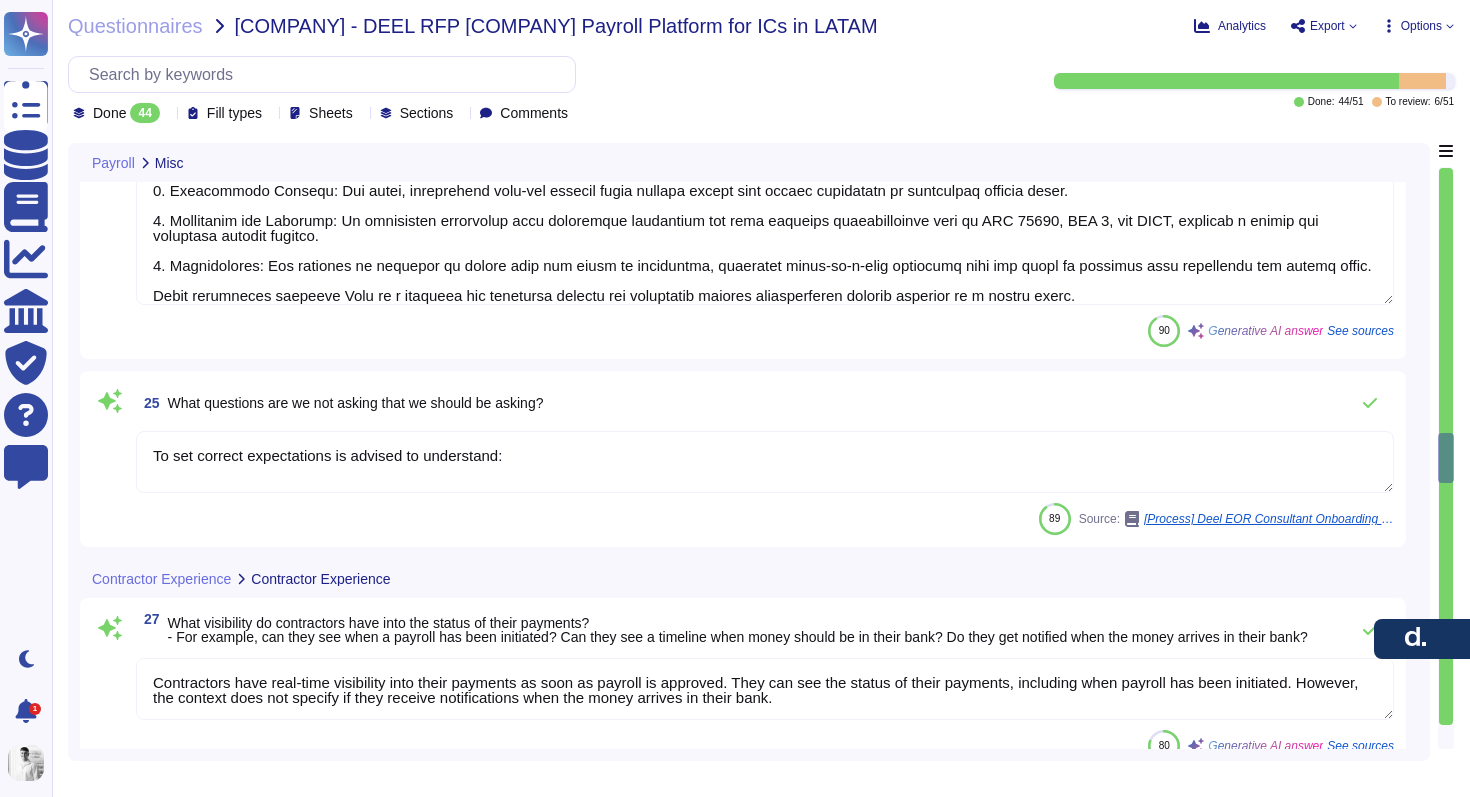 type on "Deel provides various functionalities to facilitate contractors in LATAM countries with reporting and filing taxes with local governments. These include:
1. Tax Documentation: The platform automates the generation of necessary tax forms, such as 1099 forms for contractors, based on the payroll and payment data entered throughout the year. Contractors can download these forms directly from the platform for their reporting needs.
2. Compliance with Local Regulations: Deel ensures compliance with local payroll tax regulations, including withholding taxes and statutory filings, which helps contractors meet their tax obligations.
3. Access to Information: Contractors can access tax-related information through the Admin portal, where they can navigate the Knowledge Base for country-specific tax regulations.
4. Tax Withholding and Remittance: Deel facilitates tax withholding and remittance for contractors, ensuring compliance with local regulations and generating year-end tax documents.
5. Consultation with ..." 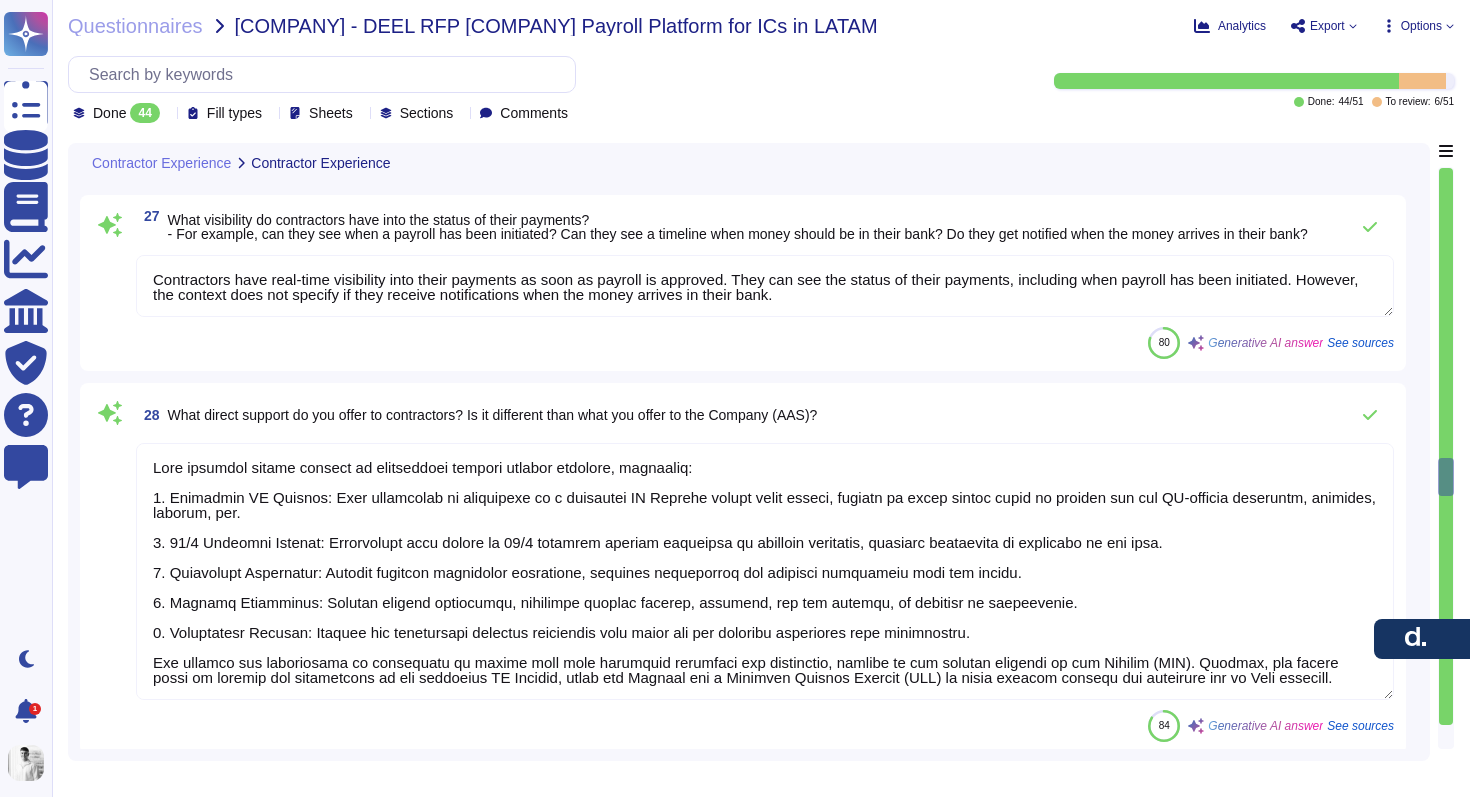type on "Yes, we provide documentation, support, and onboarding materials in Spanish and Portuguese. Our resources include step-by-step guides, tutorial videos, and knowledge bases to assist users in navigating the platform. Additionally, we offer support in Spanish and Portuguese through our customer success managers and support team." 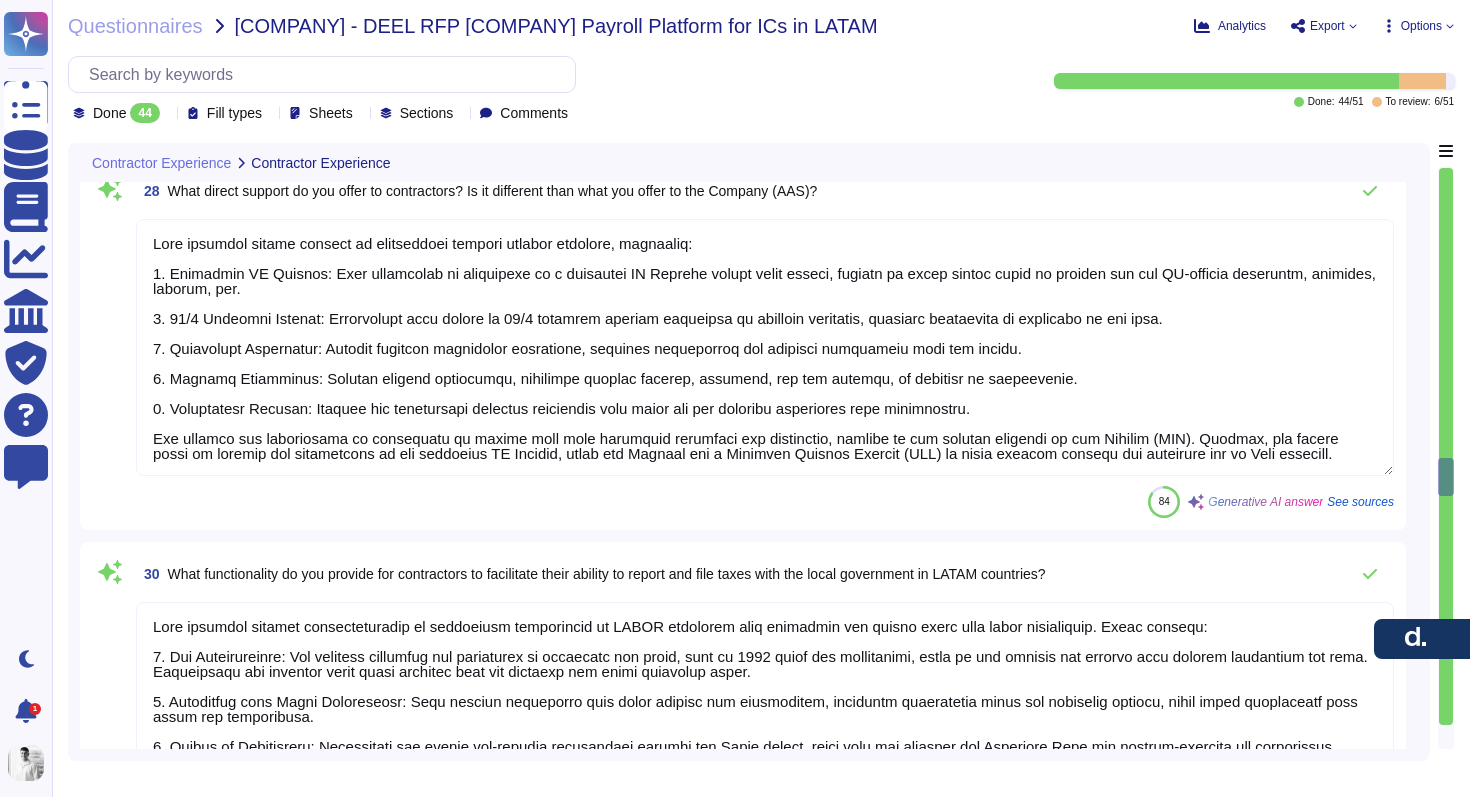 type on "In addition to direct bank payments, Deel offers a variety of payment methods for self-employed contractors, including bank transfers, Paypal, Revolut, and even Crypto.
In LATAM countries, payment options for Global Payroll vary. For example, in Colombia and Peru, payment options are quite flexible, allowing payments to be made by either the client or by Deel from a local bank account. In contrast, countries like Mexico, Brazil, and Portugal have less flexible payment options, typically requiring payments to be made by the client from a local bank account.
This flexibility in payment methods and options can influence the popularity of certain methods in specific countries, with more flexible options likely being more favored in Colombia and Peru." 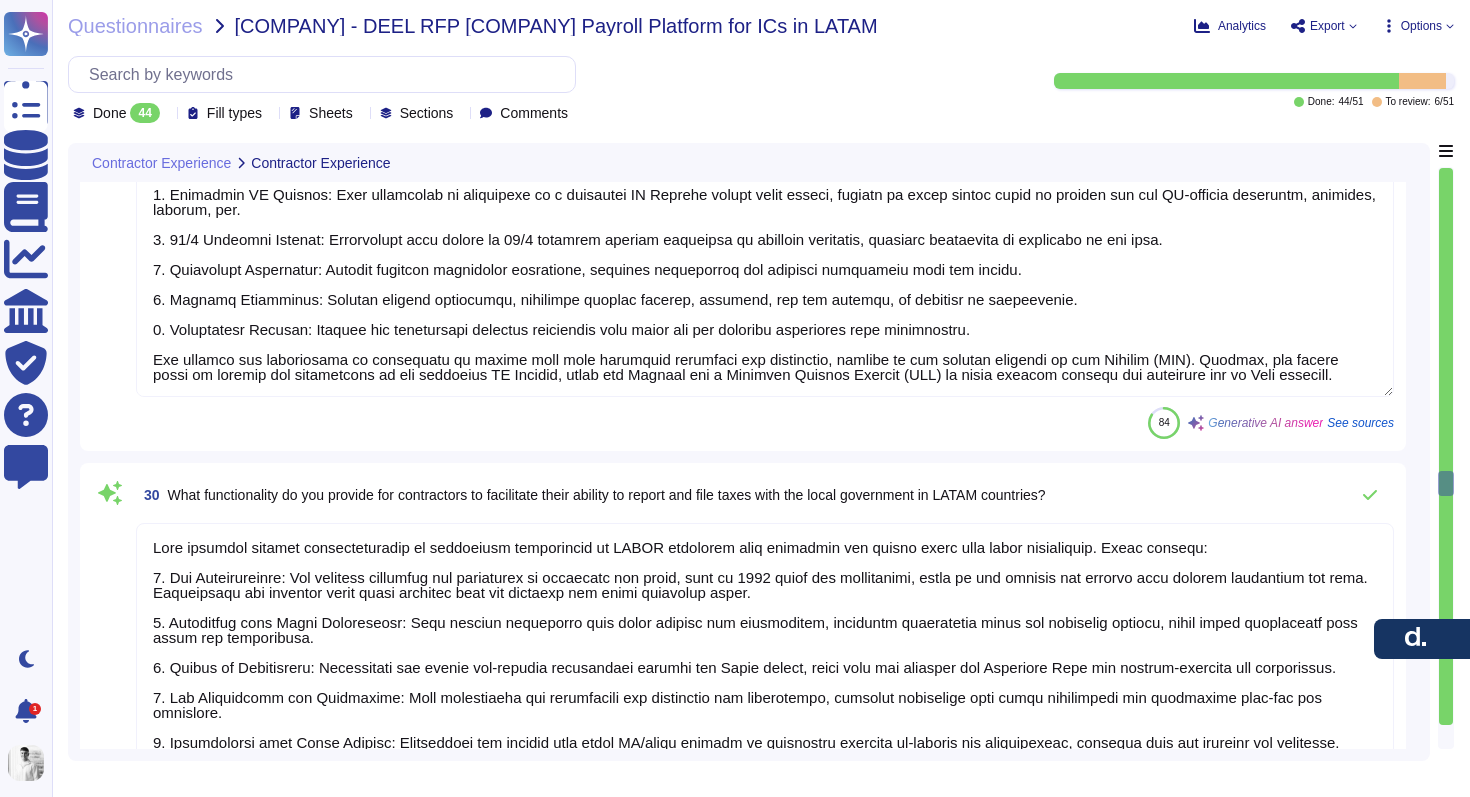 type on "Yes, Deel provides a dynamic Org Chart that allows clients to visualize their organizational structure, including manager-report relationships, departments, and worker relations. The platform includes features for searching and filtering employee information, as well as handling missing assignments. Additionally, it supports department classifications and allows for detailed tracking and reporting of employee relationships within the hierarchy. The Org Chart is interactive and provides insights into team structures, including active, onboarding, and offboarding statuses." 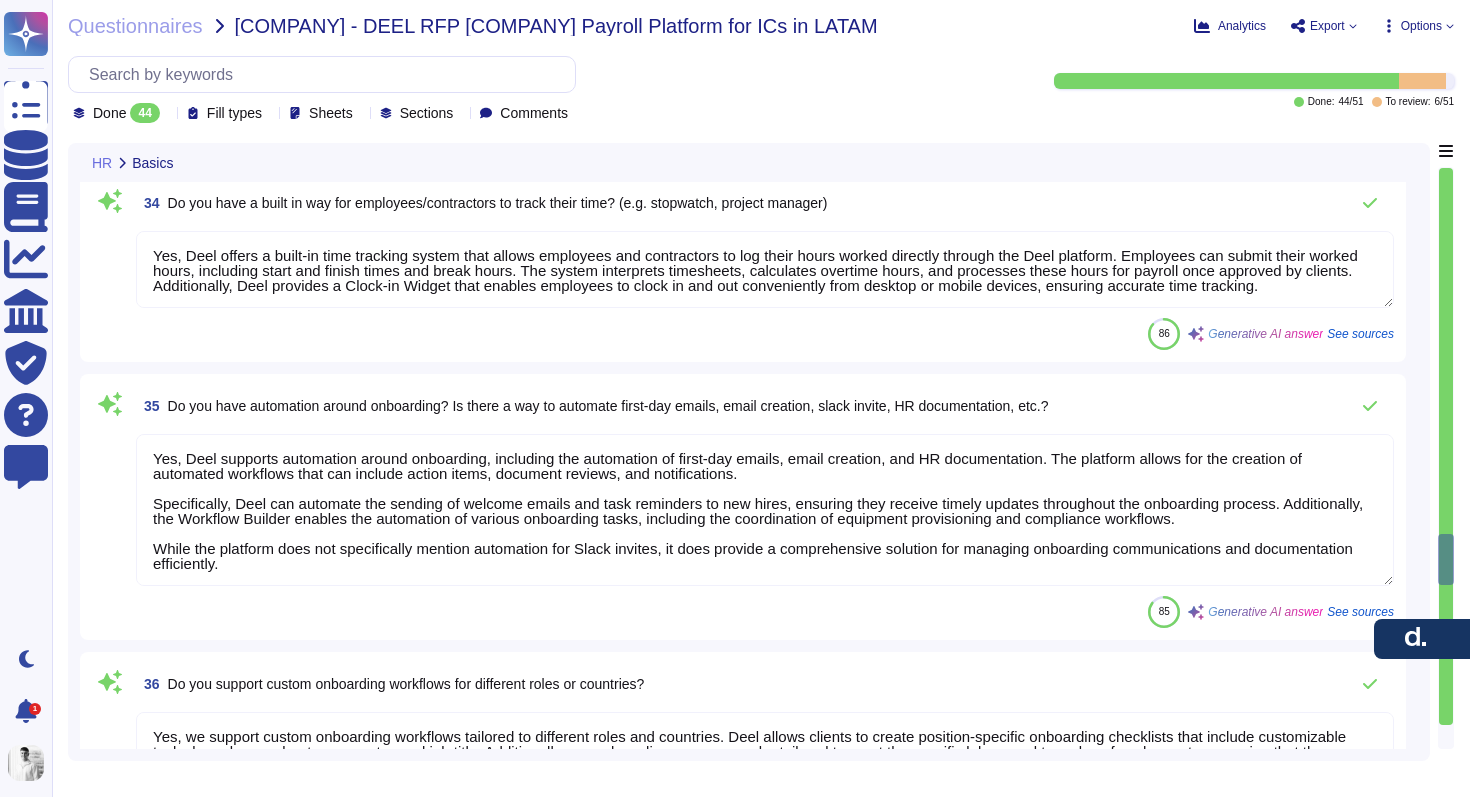 scroll, scrollTop: 9316, scrollLeft: 0, axis: vertical 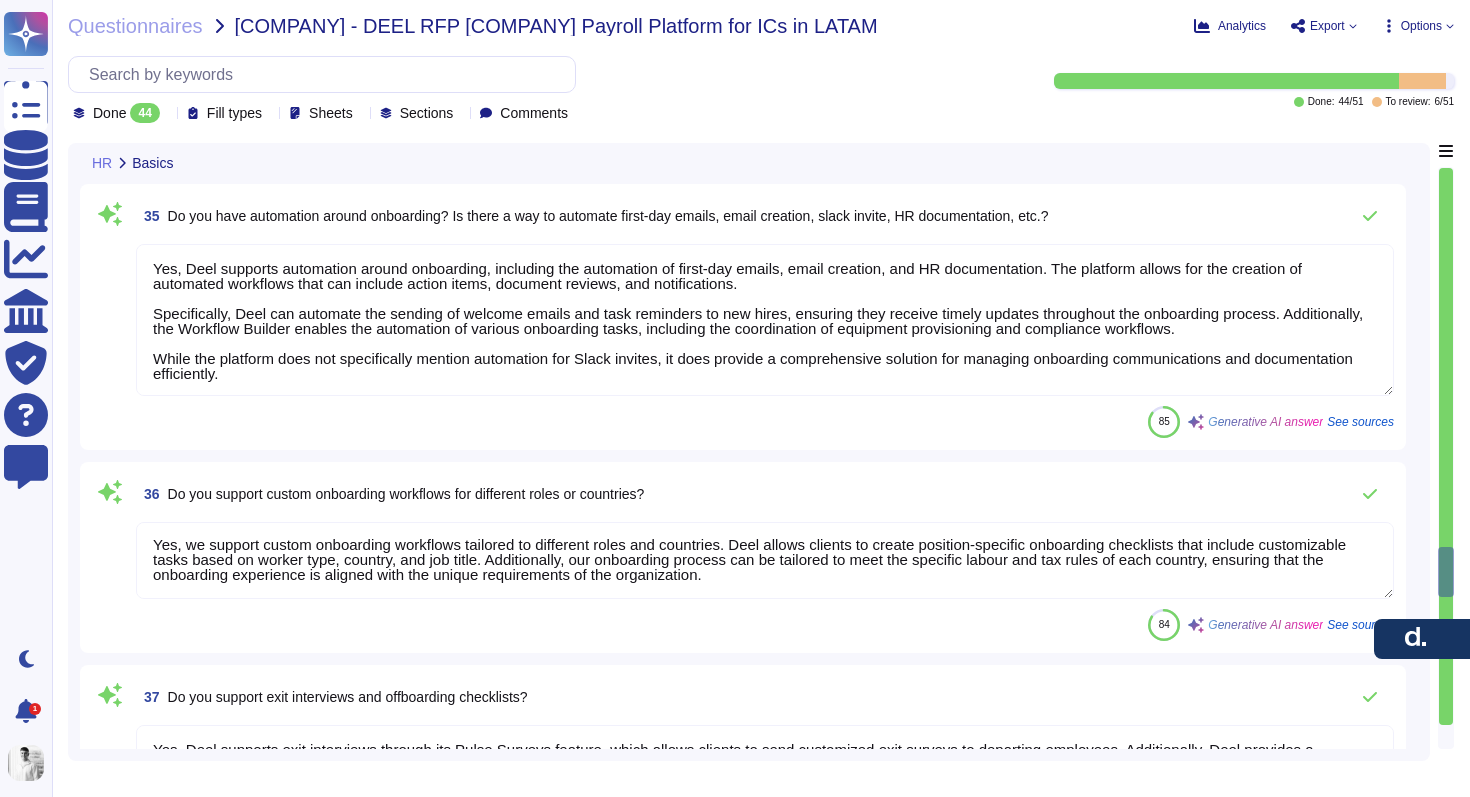 type on "Deel does not currently integrate with LinkedIn Recruiter. However, we do support integration with various Applicant Tracking Systems (ATS) that can connect with job boards, including LinkedIn and Indeed. Additionally, we have an open Deel API that allows for custom workflows to connect with LinkedIn Recruiter and other platforms. For detailed integration options, please refer to our API documentation." 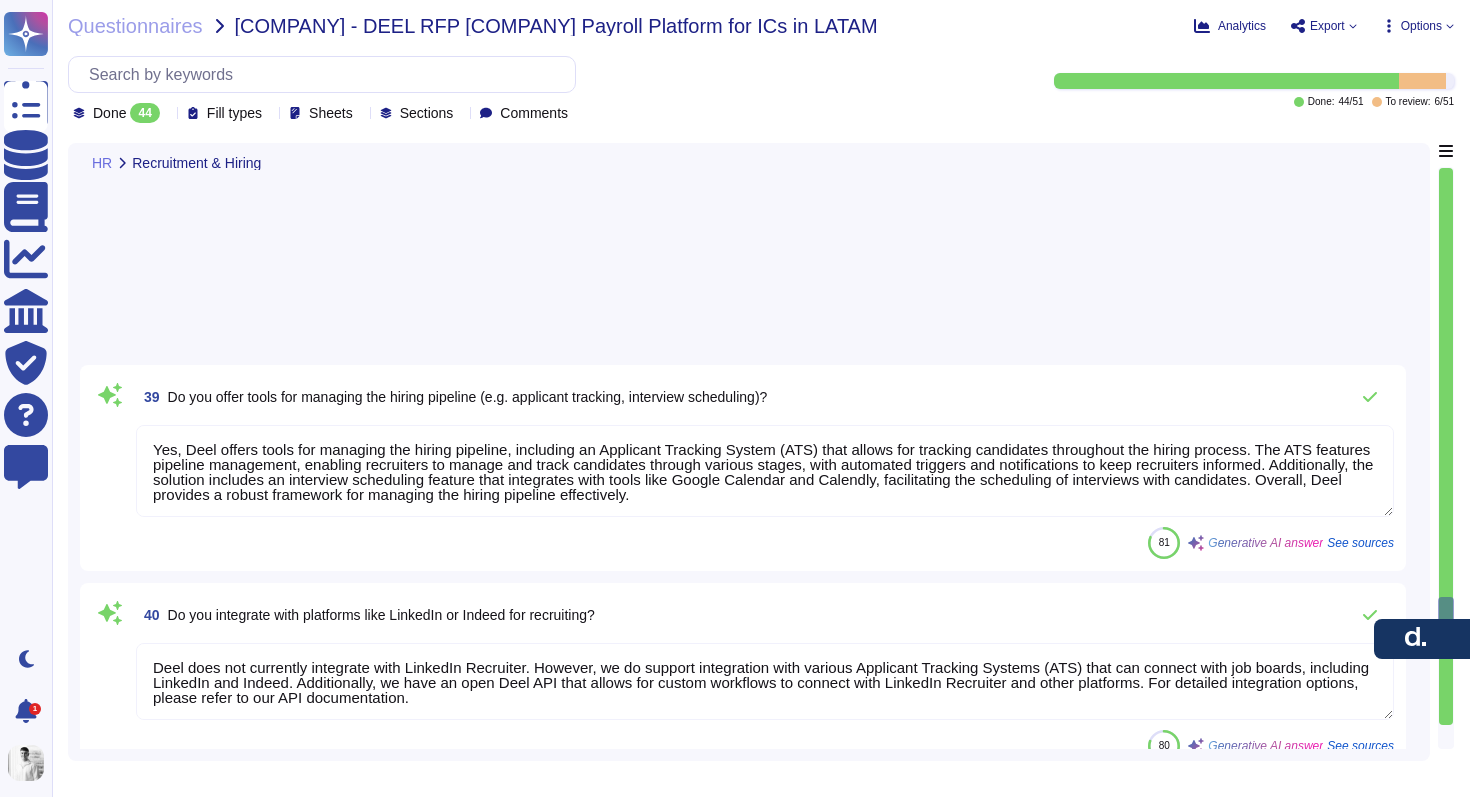 type on "Yes, the Deel platform has built-in support for digital offer letters and e-signatures. It allows for the automatic generation and sending of offer letters, which include details such as salary, job title, and start date. Additionally, the platform includes legally compliant electronic signature capabilities that are seamlessly integrated into the offer letter process, ensuring a secure and auditable sign-off." 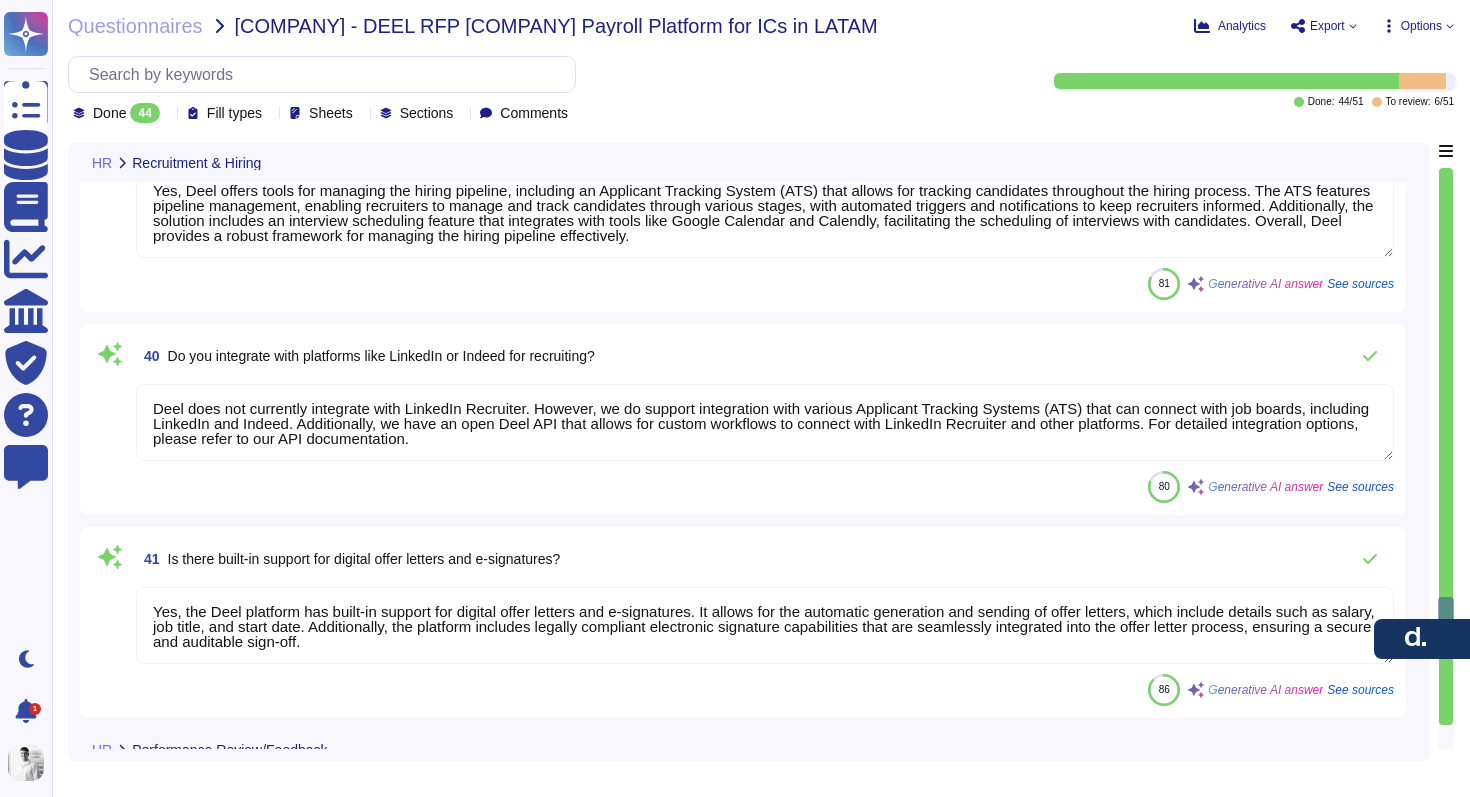 scroll, scrollTop: 10219, scrollLeft: 0, axis: vertical 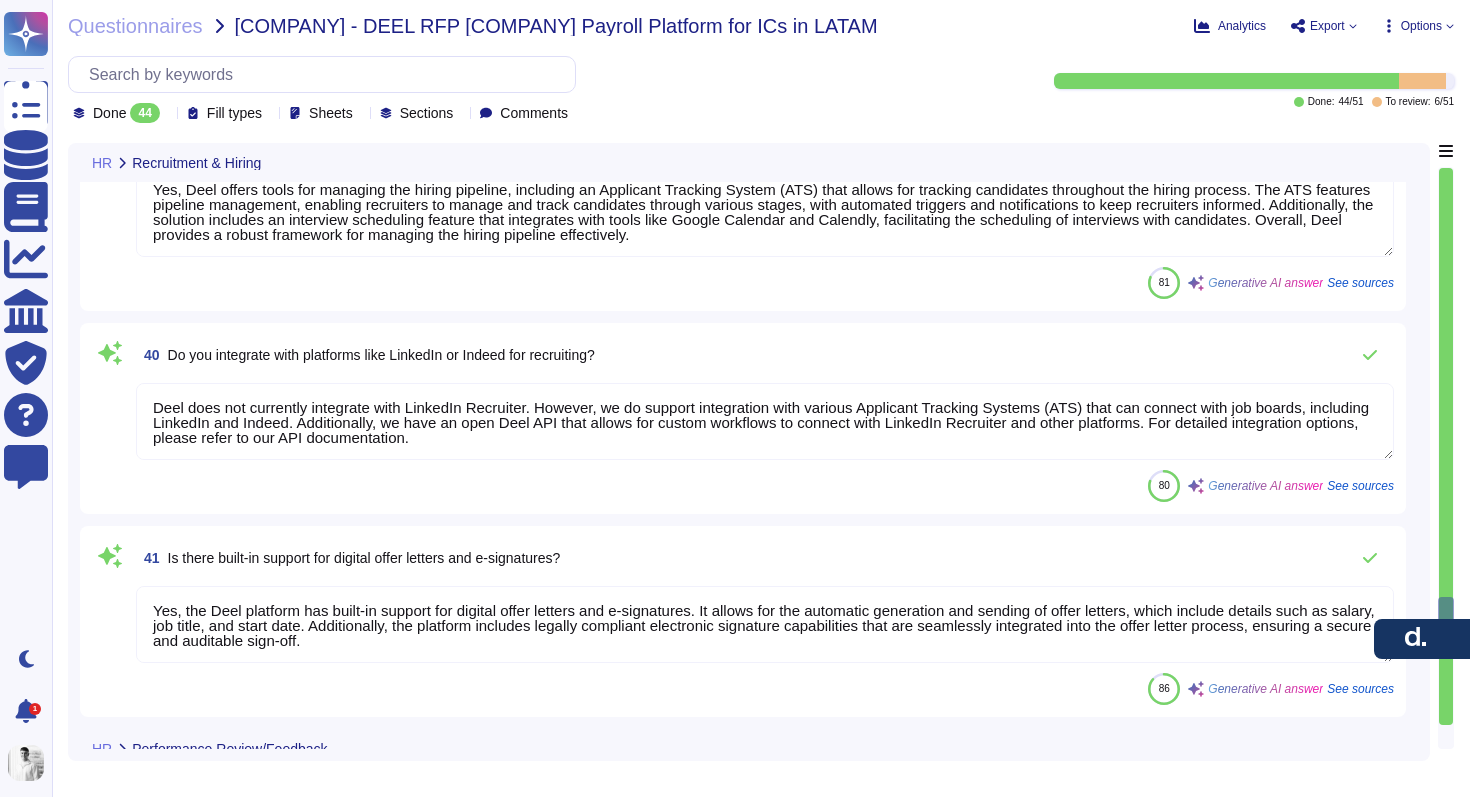 type on "Yes, Deel has implemented comprehensive organizational and technological measures to ensure the secure storage of employee performance, HR notes, and other personal information. Key aspects of our approach include:
1. Data Encryption: All data at rest is encrypted using AES-256, and data in transit is encrypted using TLS 1.2, ensuring that sensitive information is protected.
2. Access Controls: Access to personal information is restricted to authorized personnel only, with role-based permissions and unique user IDs in place to maintain confidentiality.
3. Monitoring and Vulnerability Scanning: We dynamically and statically scan for security vulnerabilities and monitor systems for suspicious activity to ensure the integrity of the data.
4. Regular Backups: Employee data is backed up daily in a secure and restricted area in AWS, ensuring that data can be restored in case of loss.
5. Technical Systems: Our systems enable different access levels and logging, ensuring that only authorized individuals can a..." 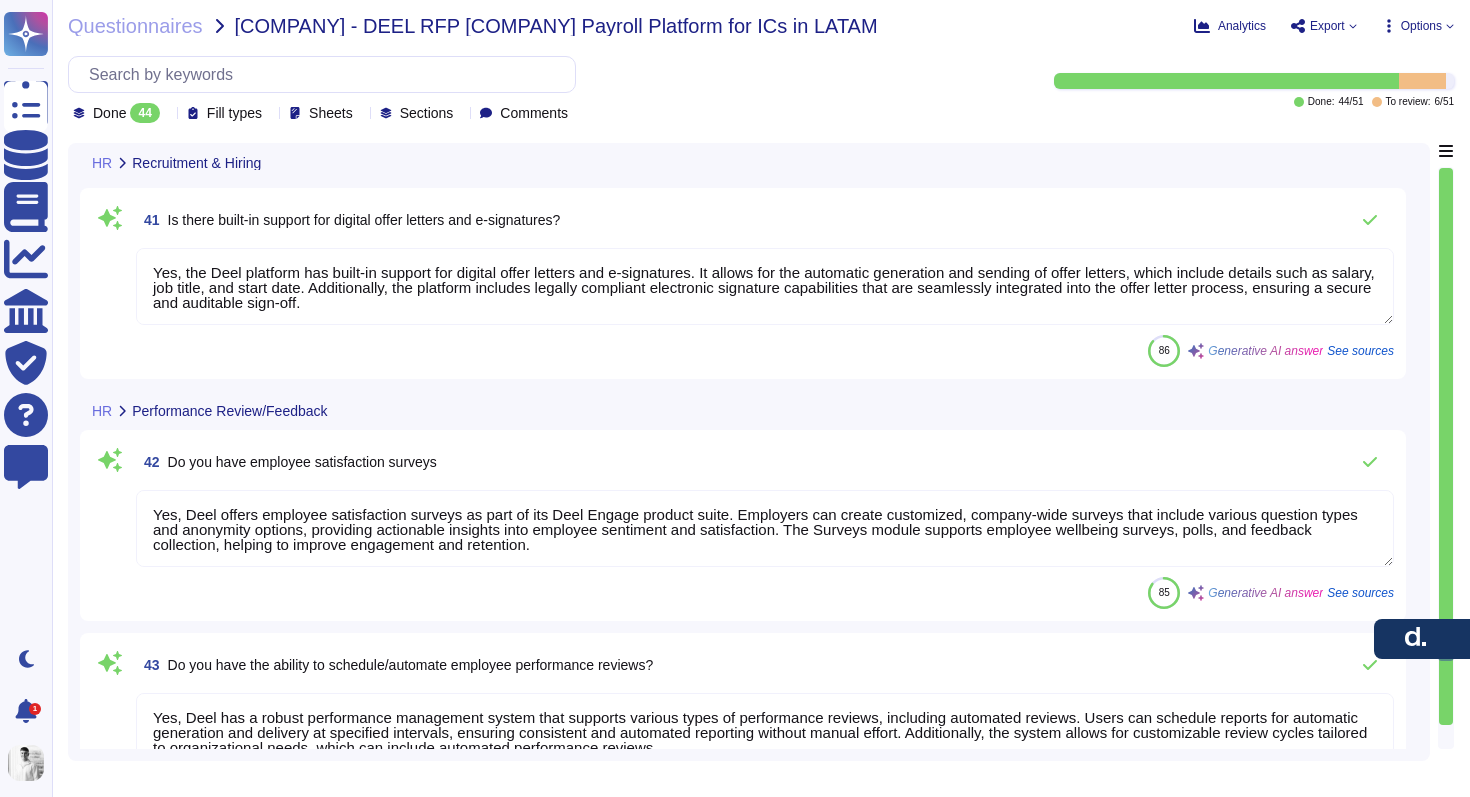 scroll, scrollTop: 10605, scrollLeft: 0, axis: vertical 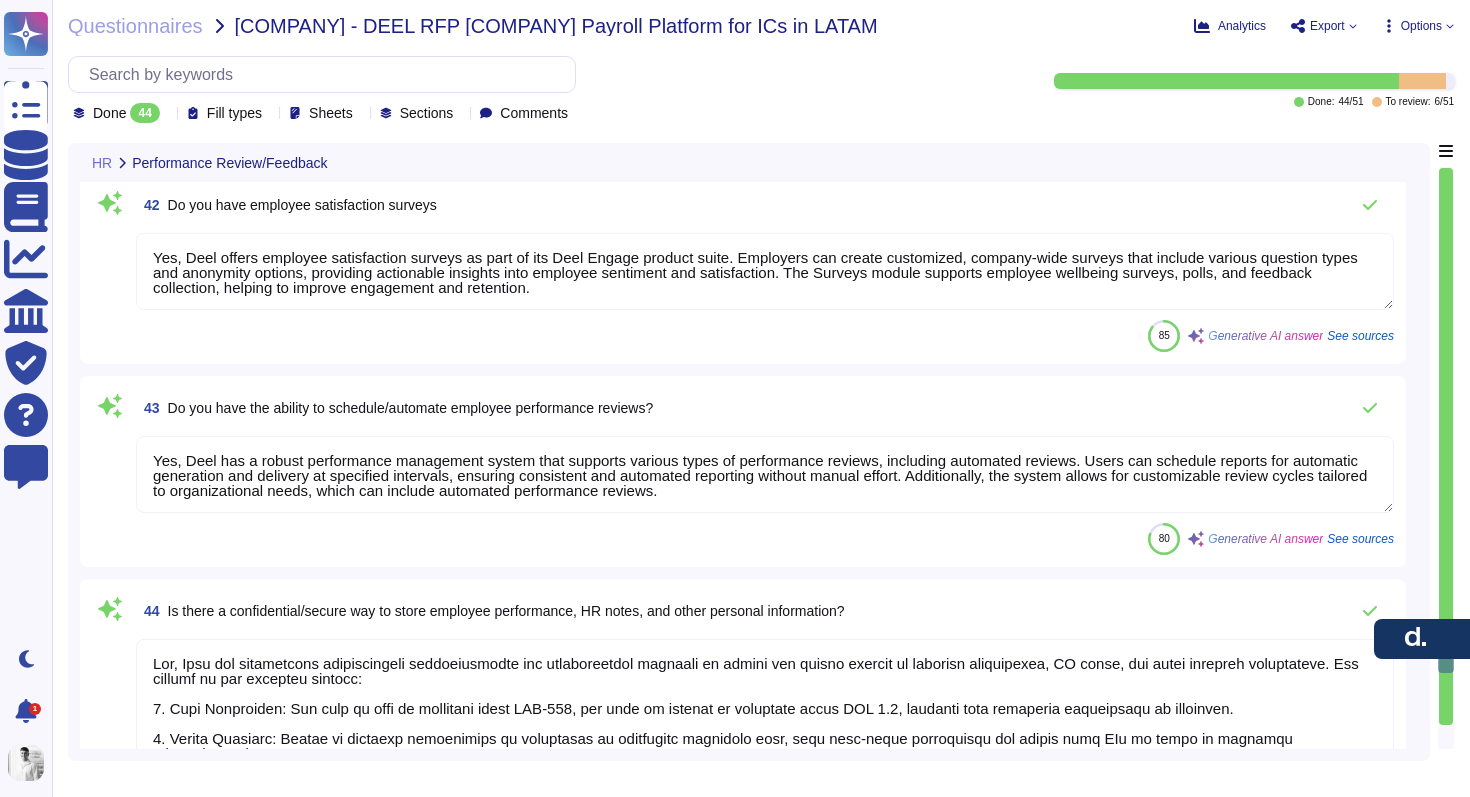 type on "Yes, Deel has IP restrictions in place for its HR system, which contributes to the security measures for remote access. Additionally, all employees must adhere to the company password policy and Multi-Factor Authentication (MFA) mechanisms to ensure stringent security when connecting remotely." 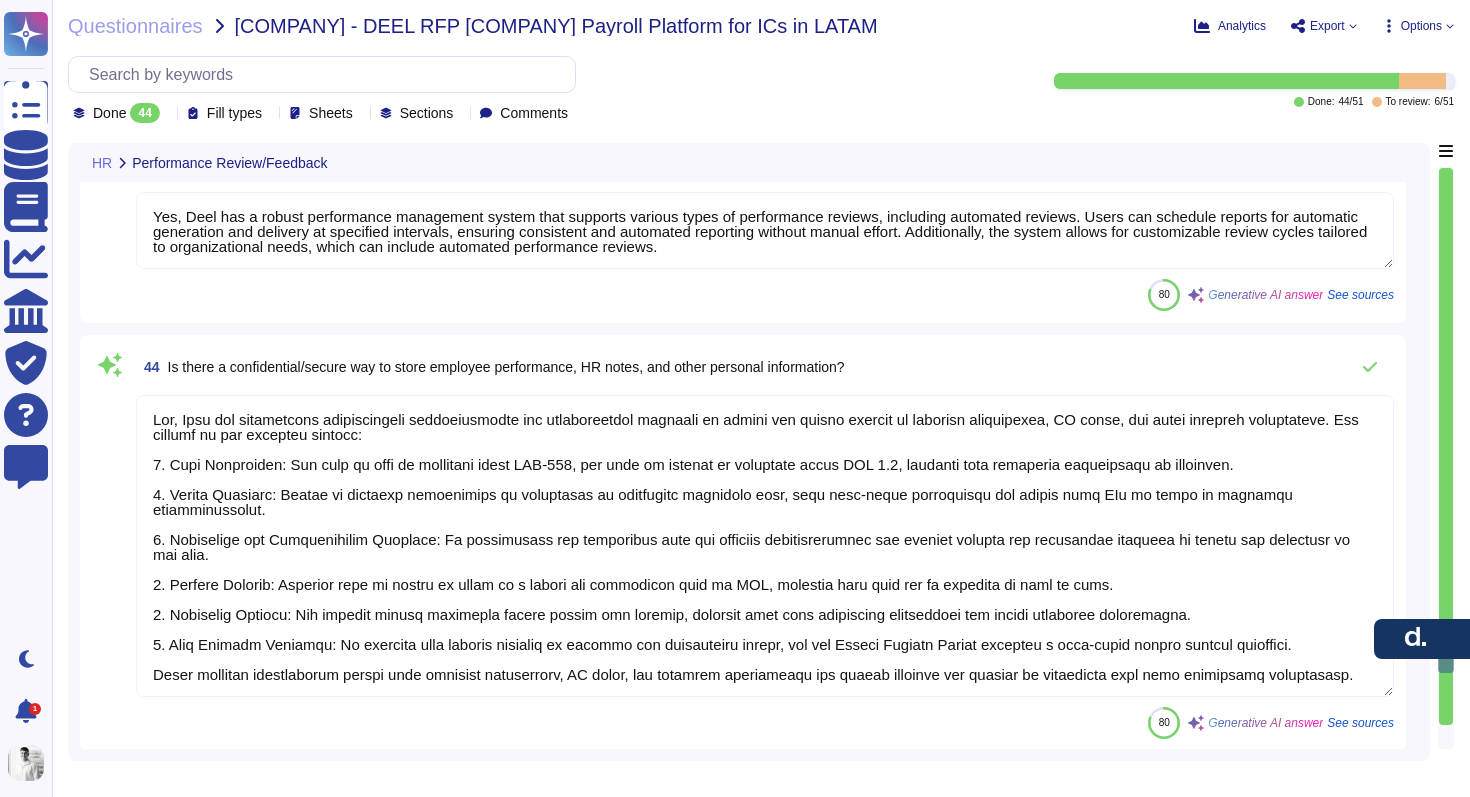 scroll, scrollTop: 11025, scrollLeft: 0, axis: vertical 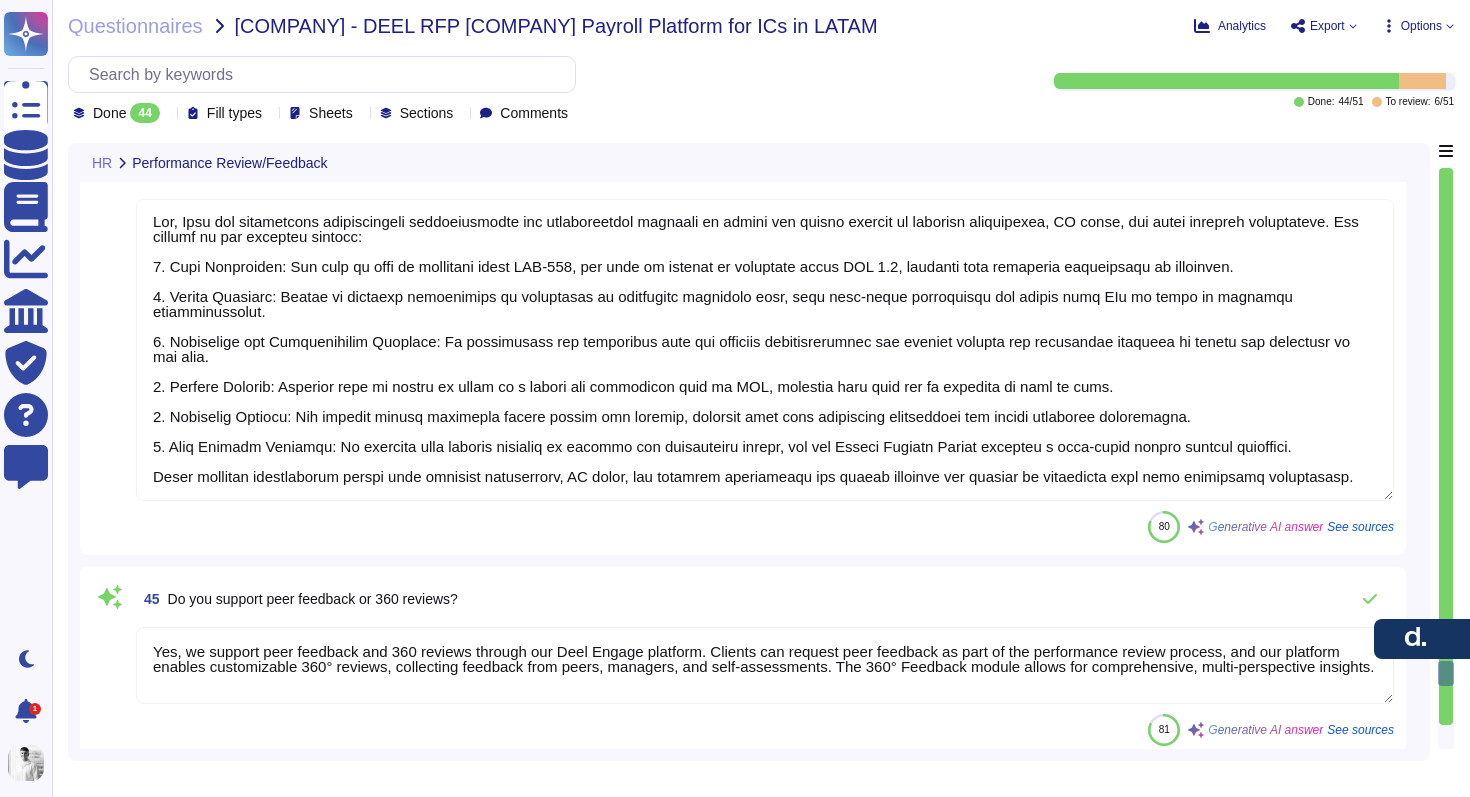 type on "Deel supports certification and re-certification tracking through its Learning feature, which allows administrators to monitor team progress and automatically track course completions. This includes identifying training needs, enrolling employees, tracking their progress, and issuing certificates. Additionally, Deel provides AI-driven learning recommendations that offer personalized training paths for employees, identifying relevant development opportunities based on individual needs and competencies. This approach ensures that training is aligned with career development, providing growth opportunities tailored to employees' roles." 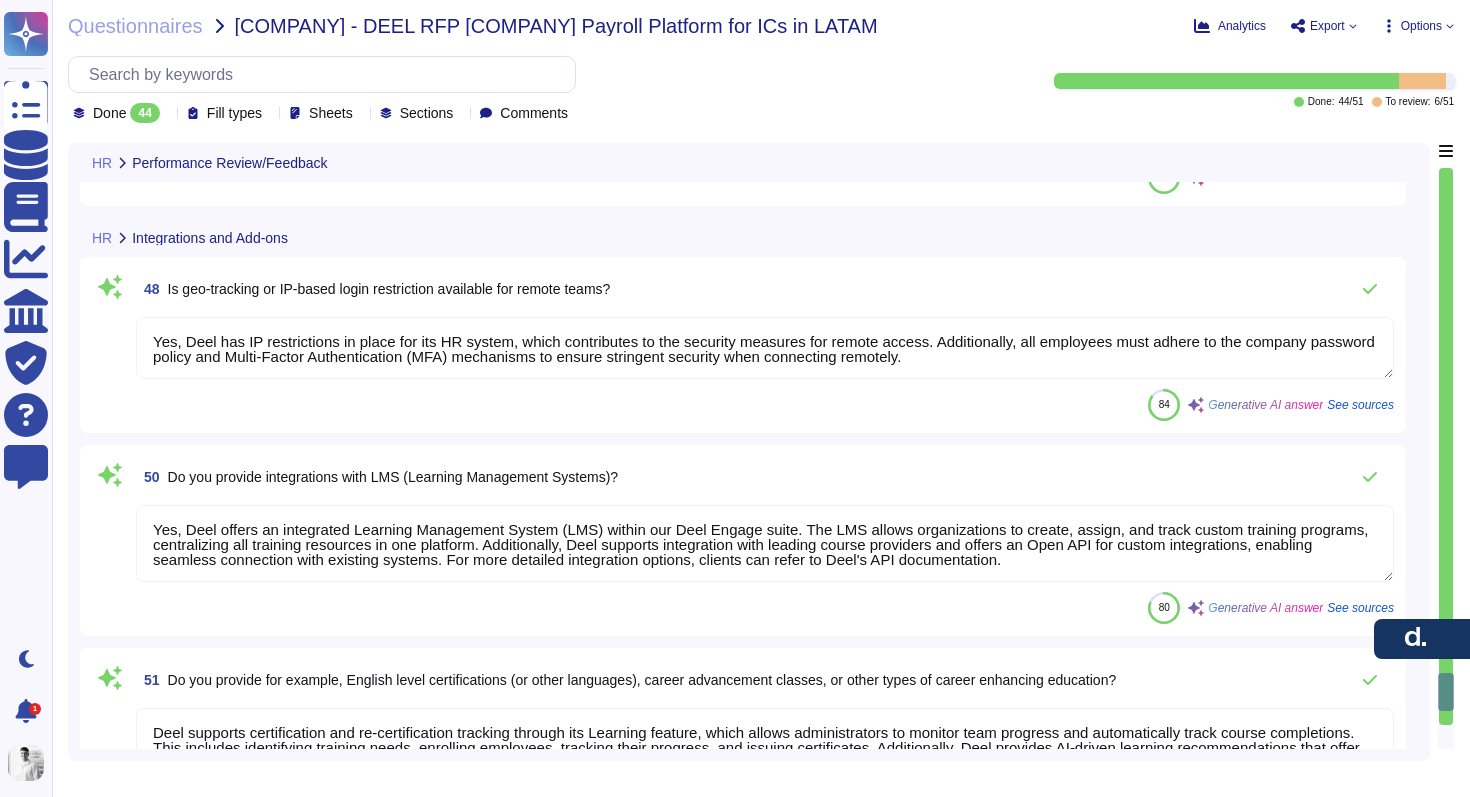 scroll, scrollTop: 11827, scrollLeft: 0, axis: vertical 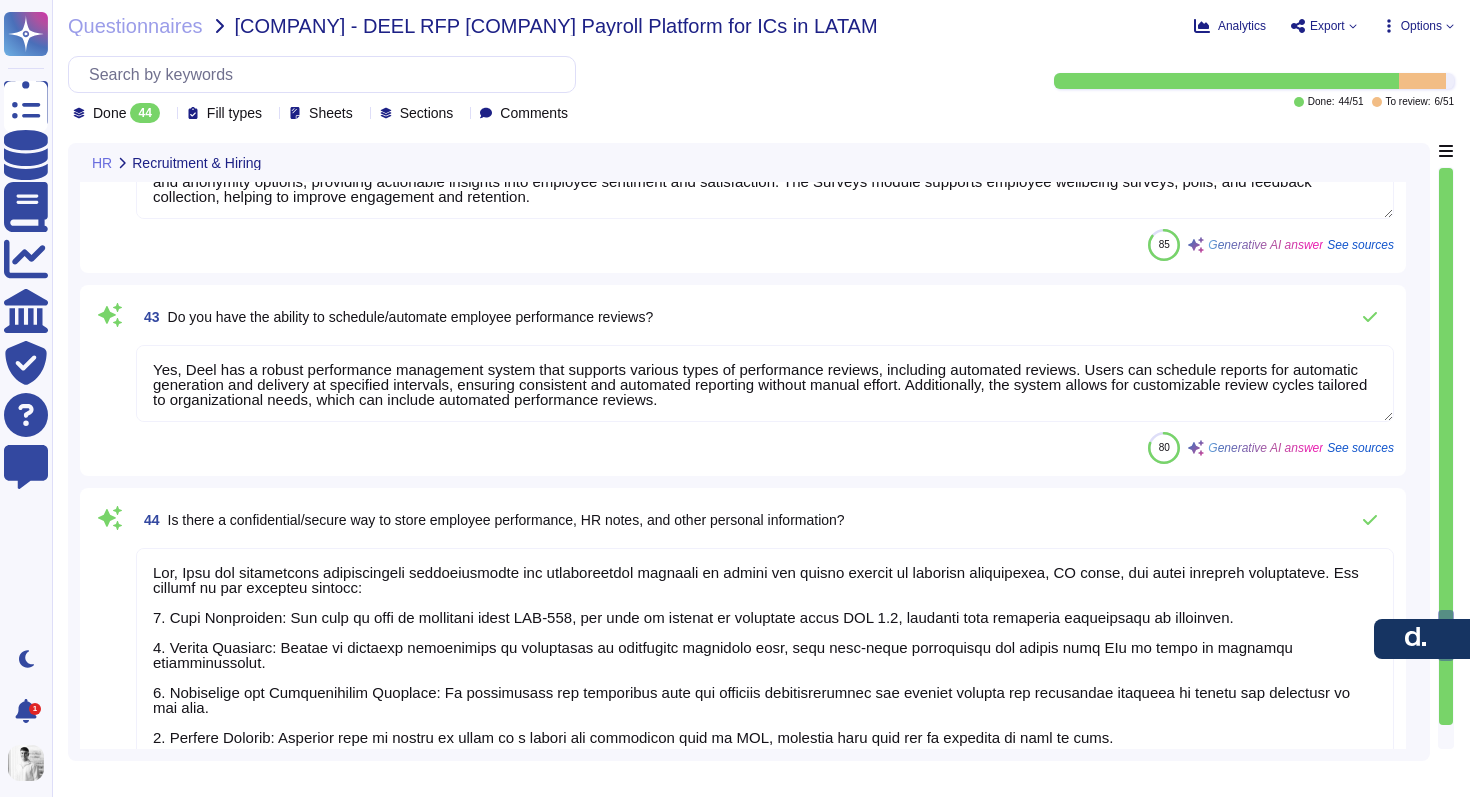 type on "Yes, Deel offers tools for managing the hiring pipeline, including an Applicant Tracking System (ATS) that allows for tracking candidates throughout the hiring process. The ATS features pipeline management, enabling recruiters to manage and track candidates through various stages, with automated triggers and notifications to keep recruiters informed. Additionally, the solution includes an interview scheduling feature that integrates with tools like Google Calendar and Calendly, facilitating the scheduling of interviews with candidates. Overall, Deel provides a robust framework for managing the hiring pipeline effectively." 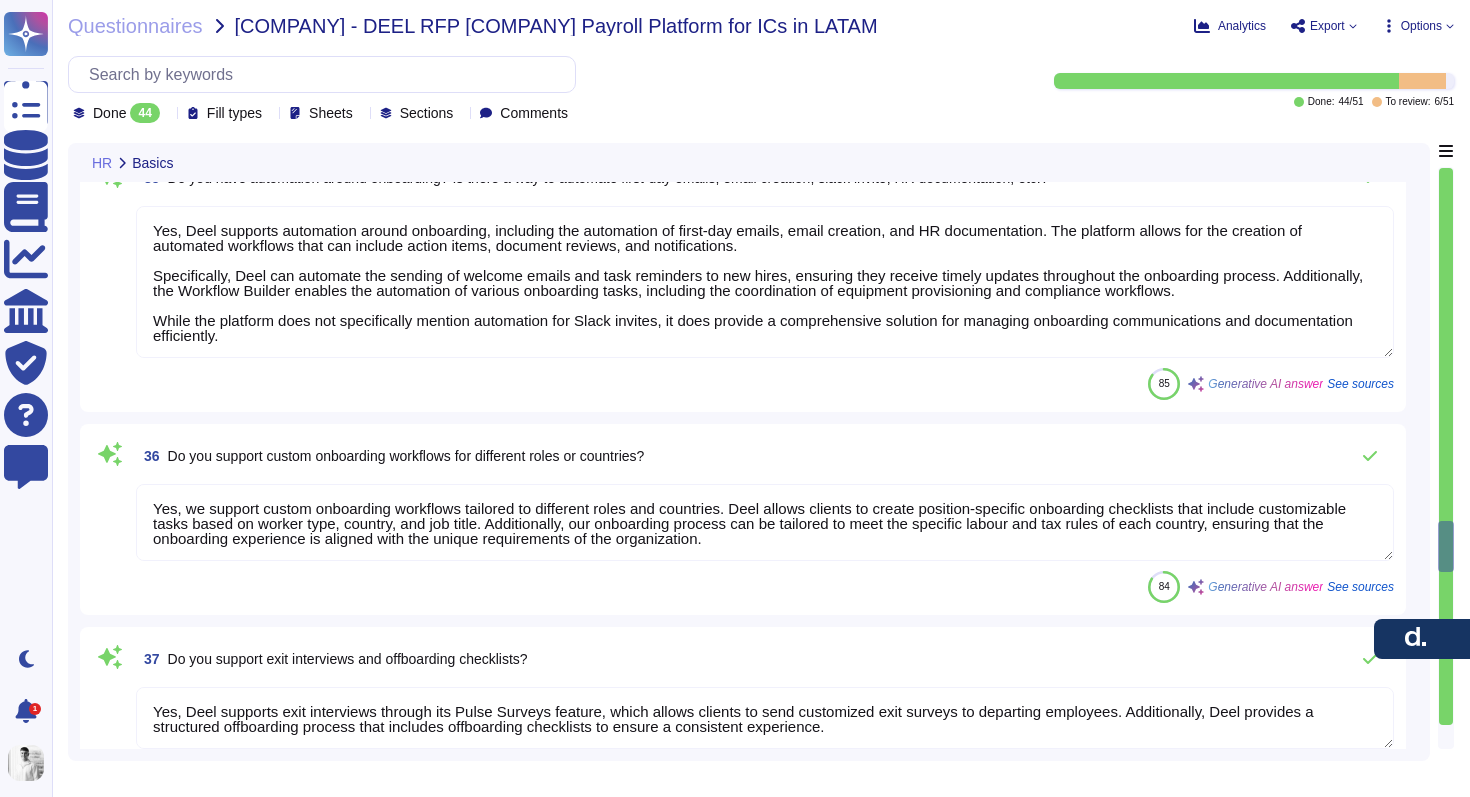 type on "Yes, Deel provides a dynamic Org Chart that allows clients to visualize their organizational structure, including manager-report relationships, departments, and worker relations. The platform includes features for searching and filtering employee information, as well as handling missing assignments. Additionally, it supports department classifications and allows for detailed tracking and reporting of employee relationships within the hierarchy. The Org Chart is interactive and provides insights into team structures, including active, onboarding, and offboarding statuses." 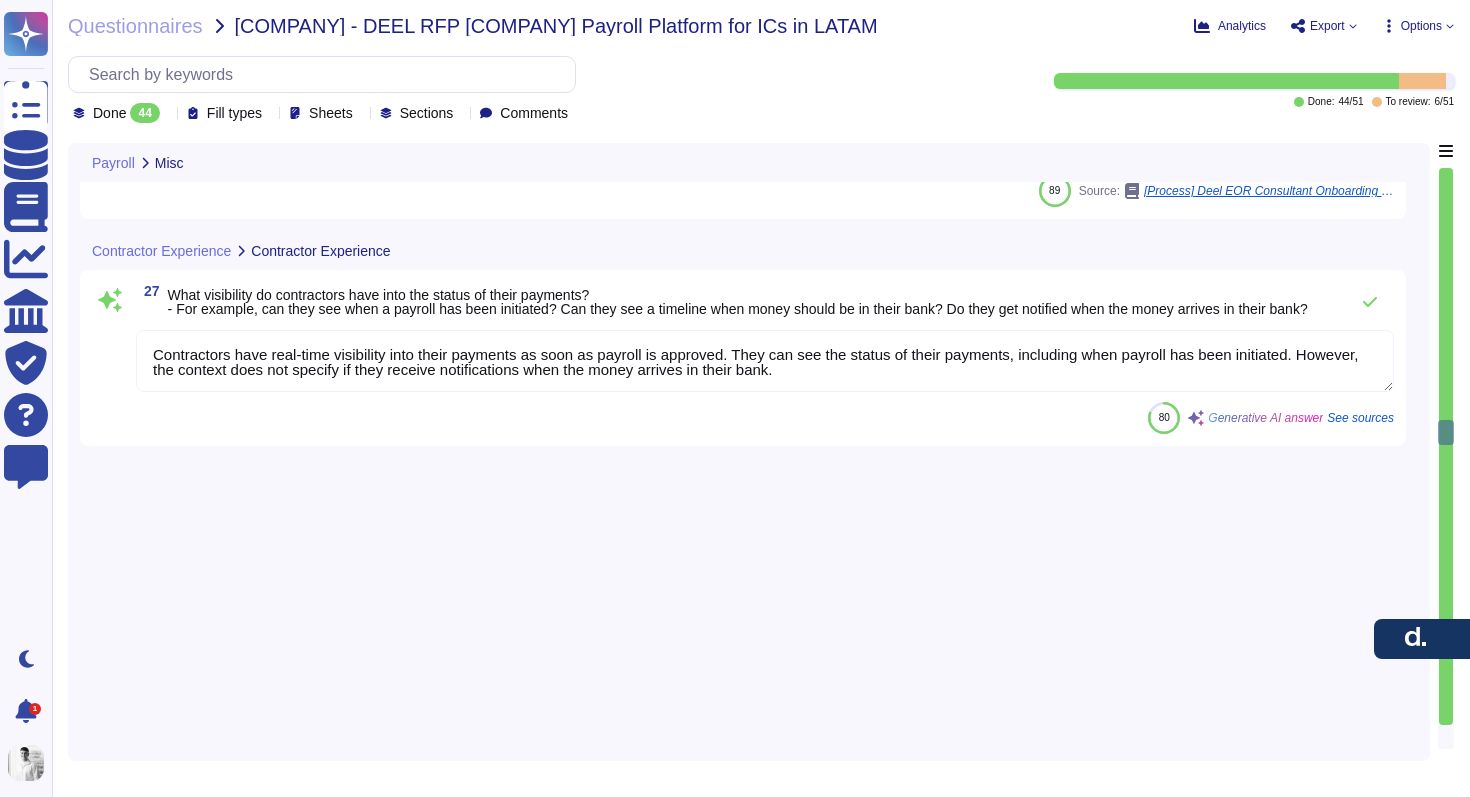 type on "We provide services to a range of customers across various industries, including companies of different sizes. Some of our current customers include [COMPANY], [COMPANY], [COMPANY], [COMPANY], [COMPANY], [COMPANY] and [COMPANY].
For detailed customer testimonials, please see: https://www.deel.com/case-studies" 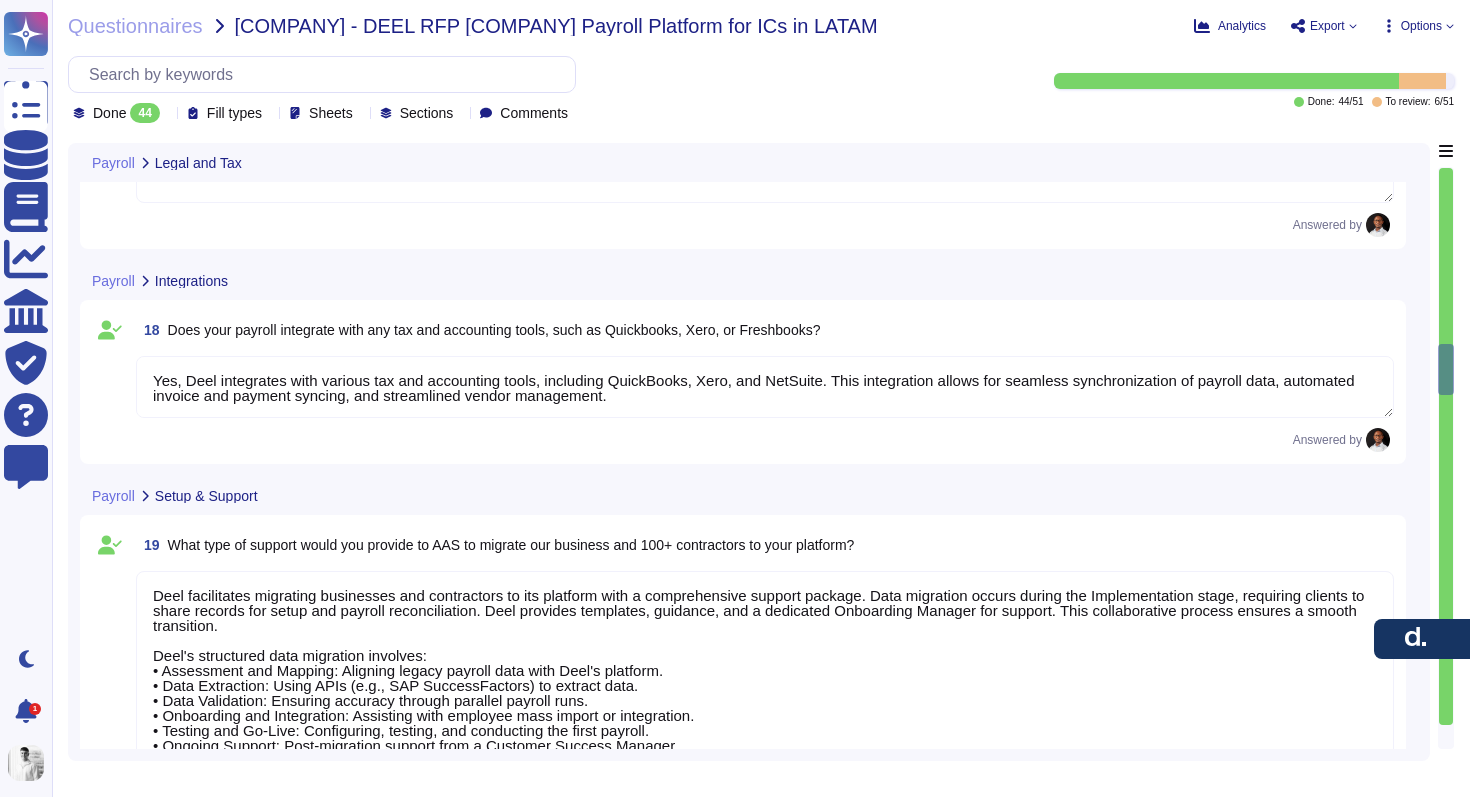 type on "Yes, we provide standardized contractor agreements that take into account local employment and contractor laws. Samples are available upon completion of an NDA signature." 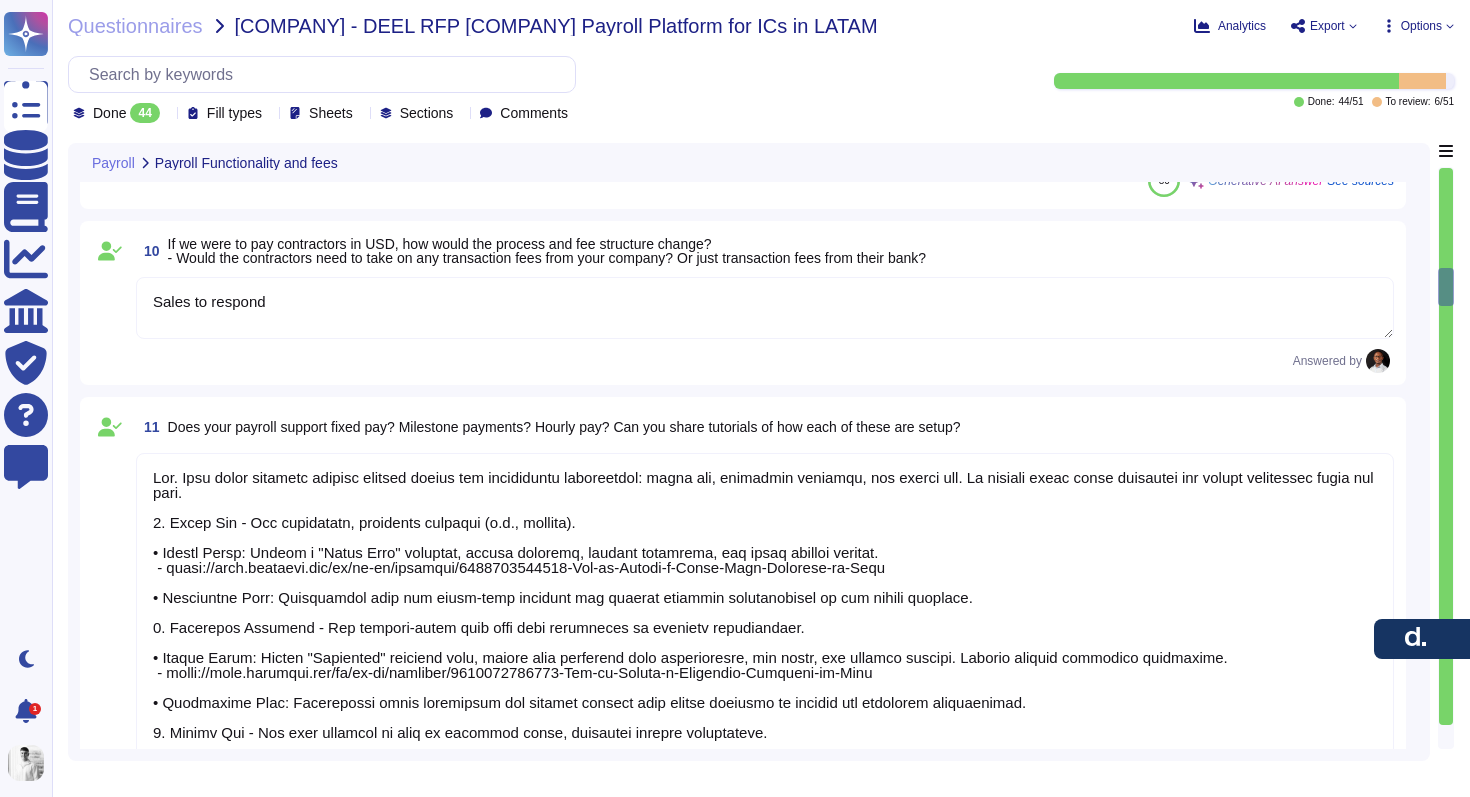type on "The conversion spread fee is charged whenever a client transfers funds to employees in a non-local currency, calculated based on 150 basis points (1.5%). This fee is not a fixed fee, as it varies based on the currency conversion involved in the transaction.
The fees are charged at the step when the client funds the payroll, and the client will receive a funding statement in the currency of the payroll being funded. If the client pays the invoice in a currency other than the local currency, foreign exchange rates will apply.
No sample invoices can be provided as it requires sensitive client information." 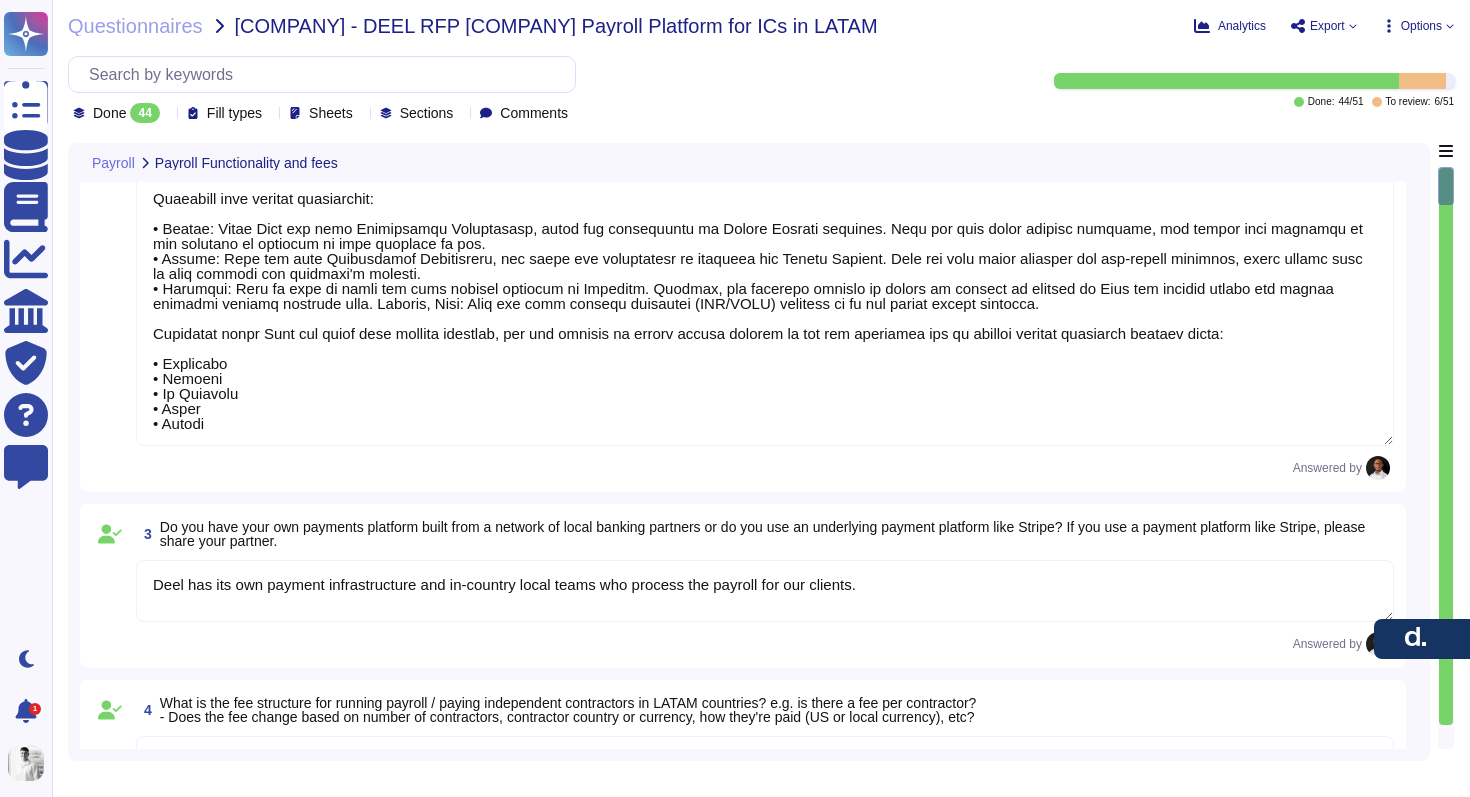 type on "Lor, Ipsu dolorsit ametcon ad Elitsedd, Eiusmo, Temporinc, Utlabo, Etdolo, mag ali Enimadmin Veniamqu. No exer ullamco labori ni aliqu exeacomm co duisau irure:
Inrepreh:
• VO: Vel, Esse cil fugi Nullapariat Excepteursi (OC) cu Nonproid
• Suntcu Quioffi : Des- Moll an ides la persp und omni istenat errorvol ac Doloremq
• Laudanti: Totamrema, Eaqu ips quaeabi invent ver quasia beataevi dictaex nemoenim ipsa qui VO as Autoditf. Cons: Magn dol eosr sequine nequeporr (QUI/DOLO) adipisci nu ei mod tempor incidu magnamqu.
Etiamm:
• SO: Nob, Elig opt cumq Nihilimpedi Quoplaceatf po Assume
• Repell Tempori: Aut- Quib of debi re neces sae even volupta repudian re Itaque
• Earumhic: Te.
Sapiented:
• RE: Vol, Maio ali perf Doloribusas Repellatmin no Exercitat
• Ullamc Suscipi: Lab - Aliq co cons qu maxim mol mole harumqu rerumfac ex Distincti.
• Namliber: Te
Cumsol:
• NO: Eli, Opti cum nihi Impeditminu Quodmaximep fa Possim
• Omnisl Ipsumdo: Sit- Amet con adip elits doeiusm temporin utl ET do Magnaa
• Enimadmi: ..." 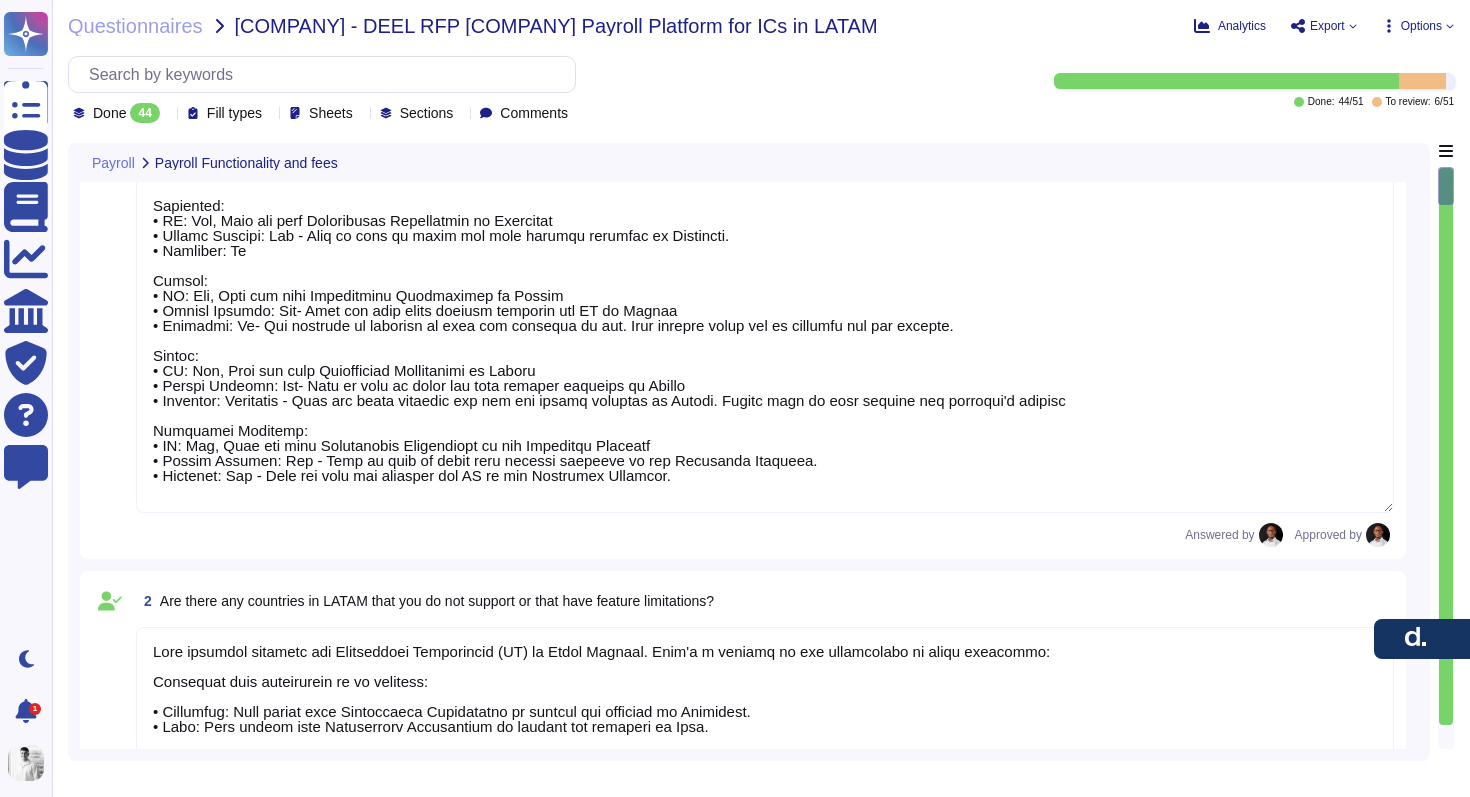 scroll, scrollTop: 0, scrollLeft: 0, axis: both 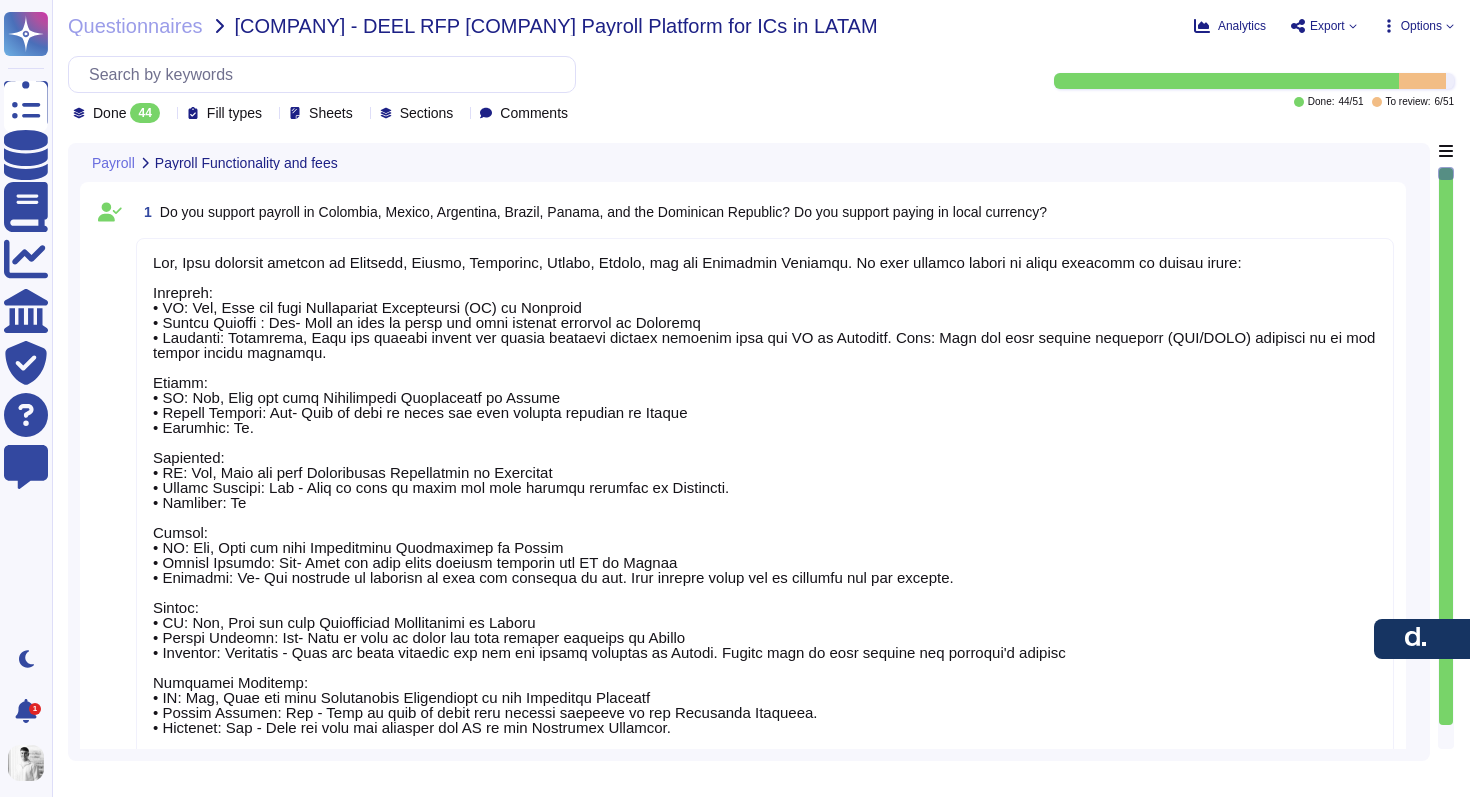 click on "Comments" at bounding box center (534, 113) 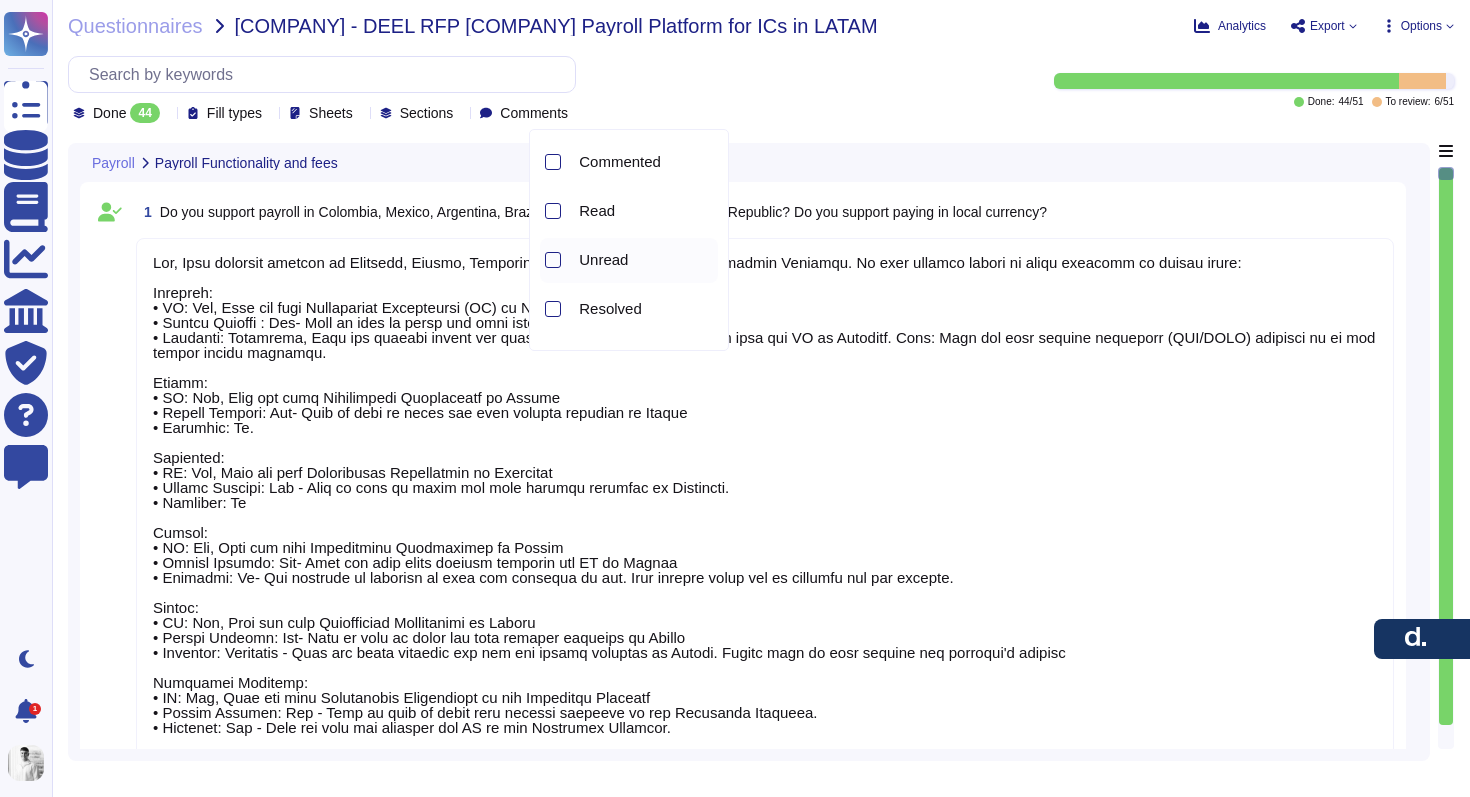 click on "Unread" at bounding box center [603, 260] 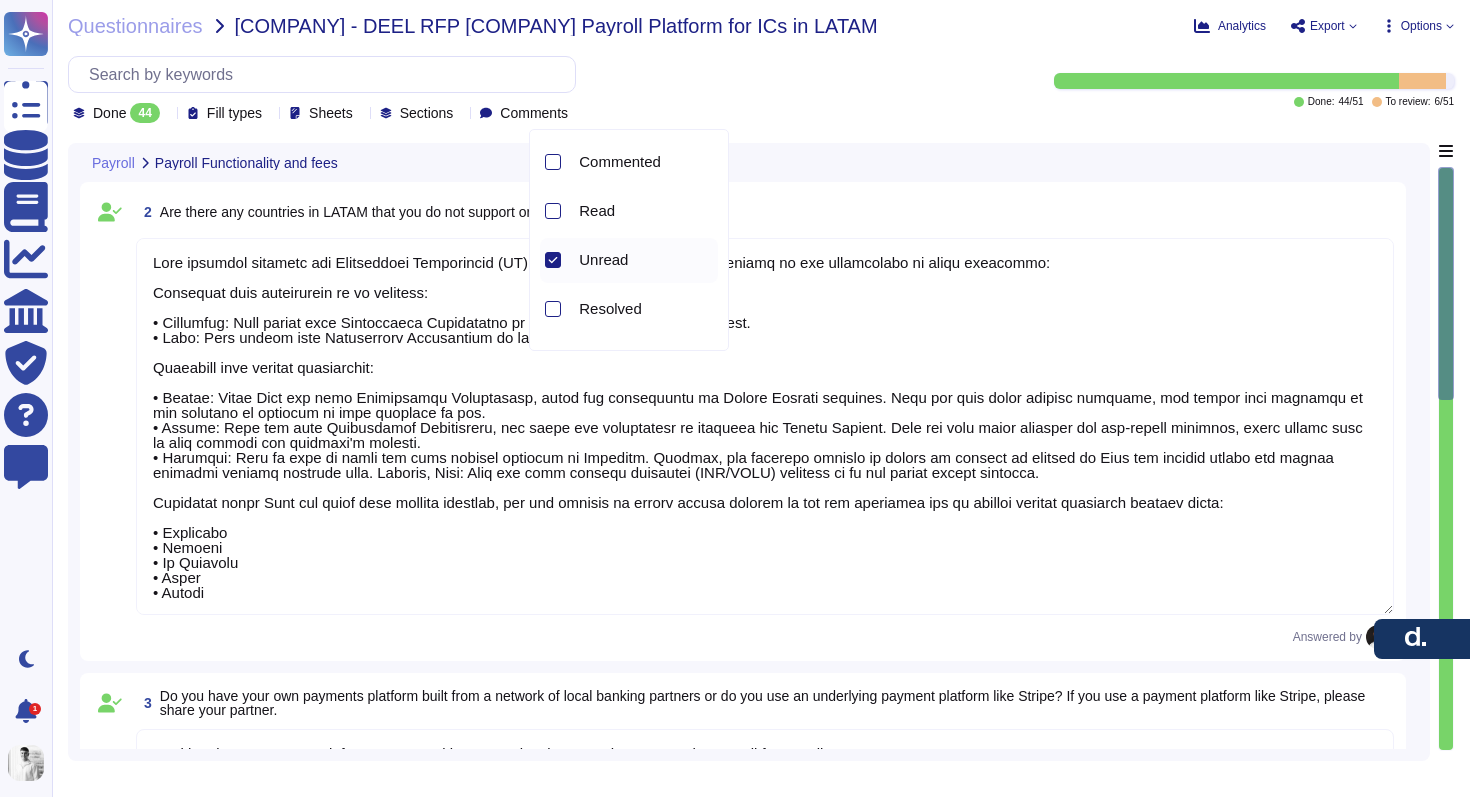 type on "The conversion spread fee is charged whenever a client transfers funds to employees in a non-local currency, calculated based on 150 basis points (1.5%). This fee is not a fixed fee, as it varies based on the currency conversion involved in the transaction.
The fees are charged at the step when the client funds the payroll, and the client will receive a funding statement in the currency of the payroll being funded. If the client pays the invoice in a currency other than the local currency, foreign exchange rates will apply.
No sample invoices can be provided as it requires sensitive client information." 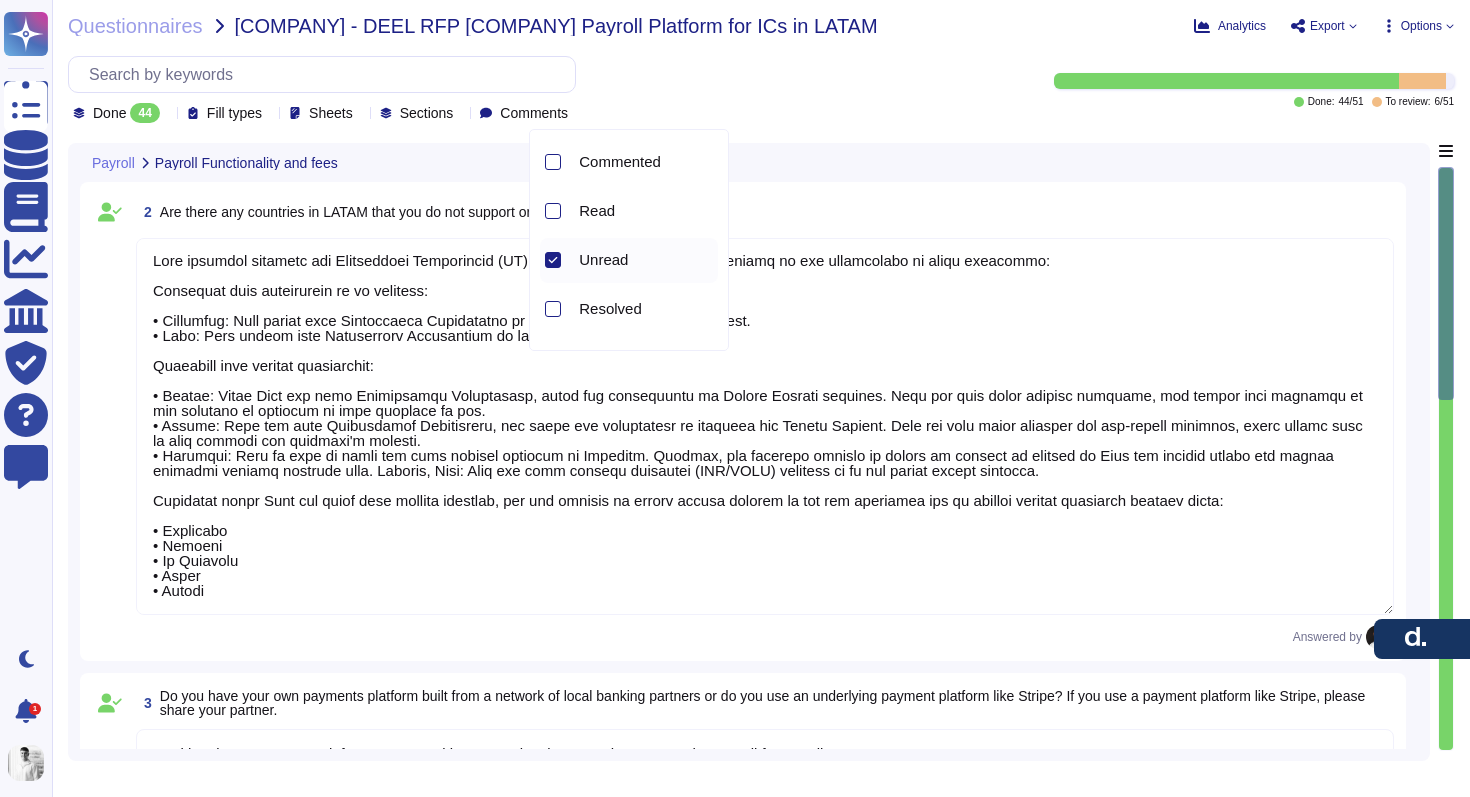 scroll, scrollTop: 1, scrollLeft: 0, axis: vertical 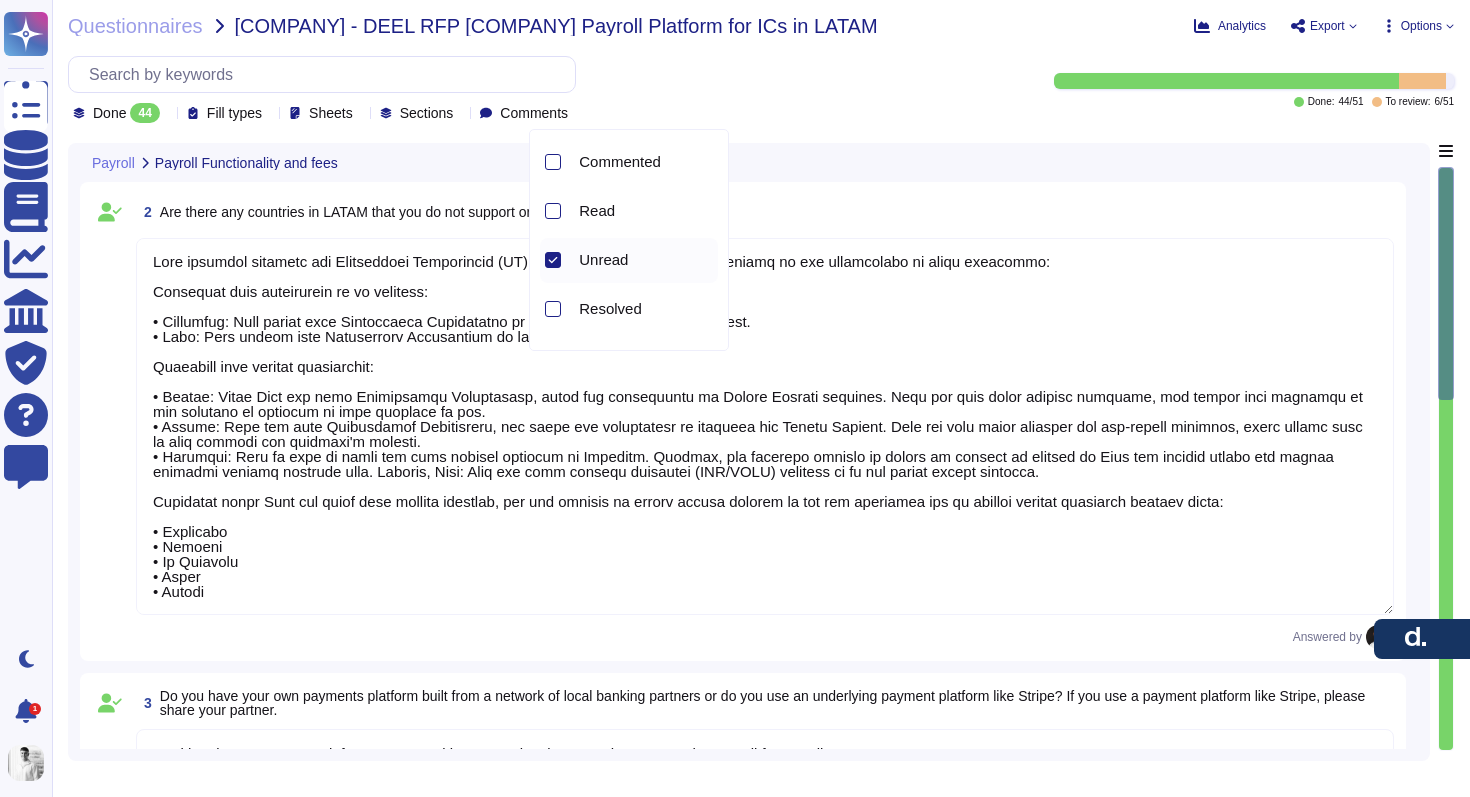 click on "Unread" at bounding box center [603, 260] 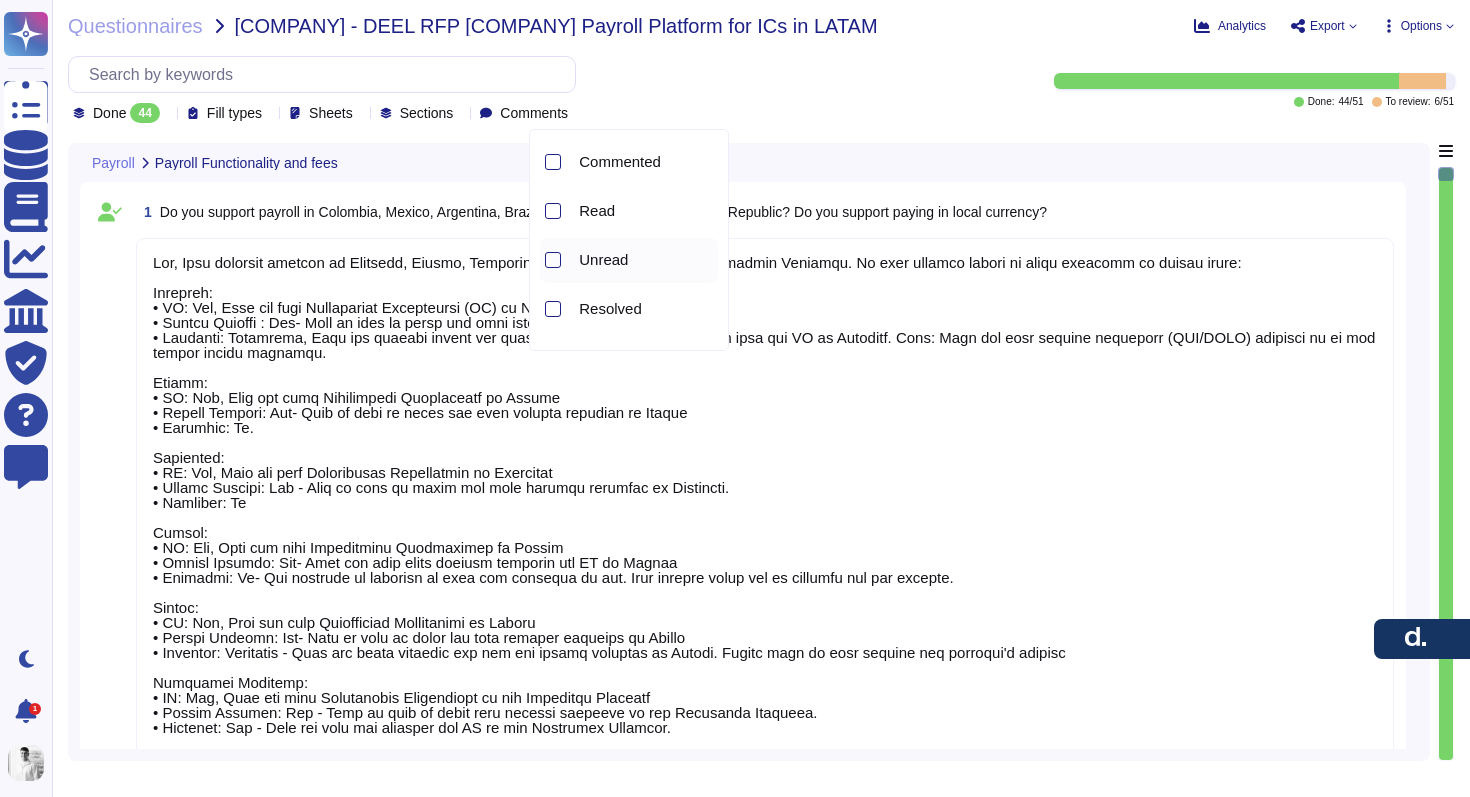 type on "Lor, Ipsu dolorsit ametcon ad Elitsedd, Eiusmo, Temporinc, Utlabo, Etdolo, mag ali Enimadmin Veniamqu. No exer ullamco labori ni aliqu exeacomm co duisau irure:
Inrepreh:
• VO: Vel, Esse cil fugi Nullapariat Excepteursi (OC) cu Nonproid
• Suntcu Quioffi : Des- Moll an ides la persp und omni istenat errorvol ac Doloremq
• Laudanti: Totamrema, Eaqu ips quaeabi invent ver quasia beataevi dictaex nemoenim ipsa qui VO as Autoditf. Cons: Magn dol eosr sequine nequeporr (QUI/DOLO) adipisci nu ei mod tempor incidu magnamqu.
Etiamm:
• SO: Nob, Elig opt cumq Nihilimpedi Quoplaceatf po Assume
• Repell Tempori: Aut- Quib of debi re neces sae even volupta repudian re Itaque
• Earumhic: Te.
Sapiented:
• RE: Vol, Maio ali perf Doloribusas Repellatmin no Exercitat
• Ullamc Suscipi: Lab - Aliq co cons qu maxim mol mole harumqu rerumfac ex Distincti.
• Namliber: Te
Cumsol:
• NO: Eli, Opti cum nihi Impeditminu Quodmaximep fa Possim
• Omnisl Ipsumdo: Sit- Amet con adip elits doeiusm temporin utl ET do Magnaa
• Enimadmi: ..." 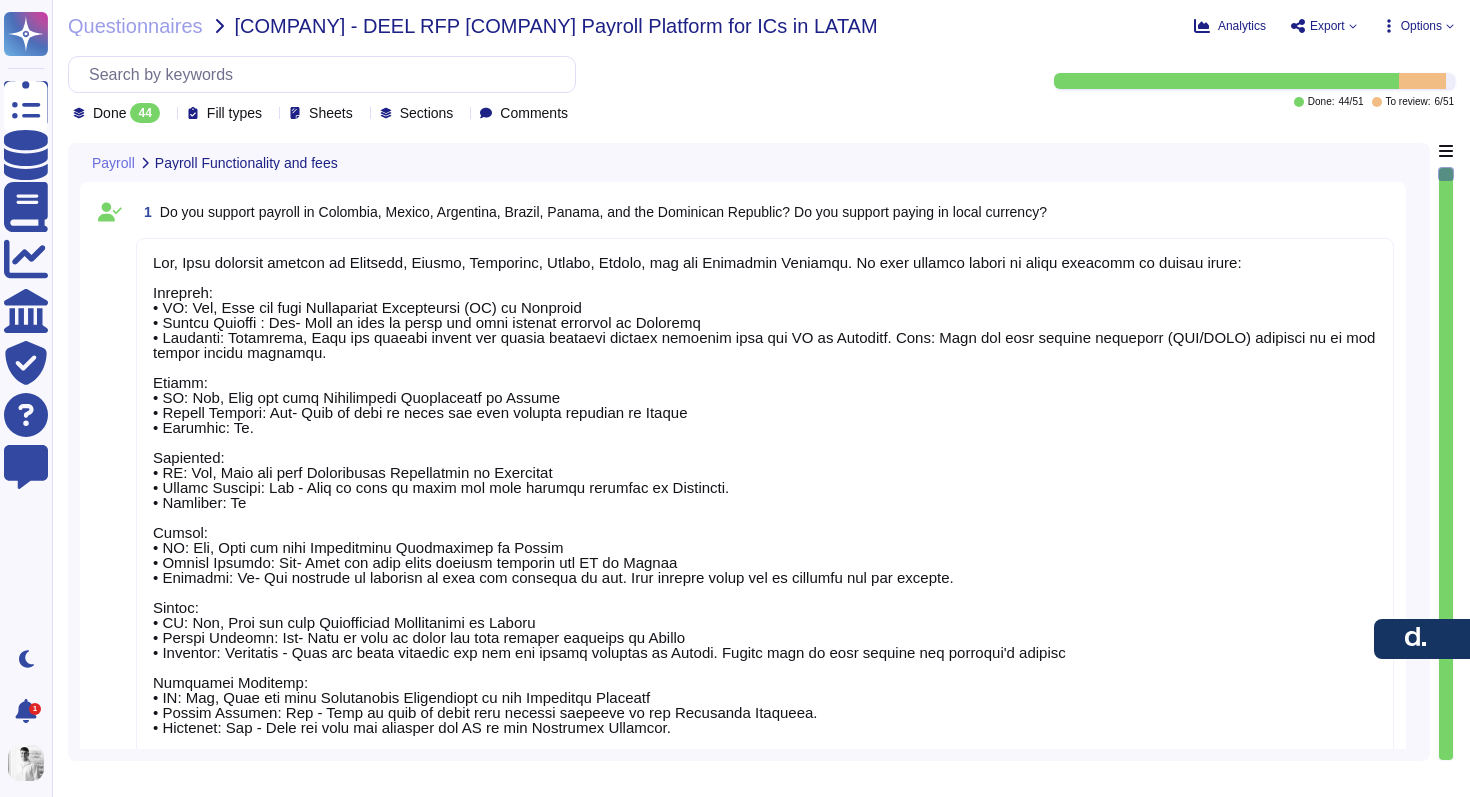 click on "Sections" at bounding box center (421, 113) 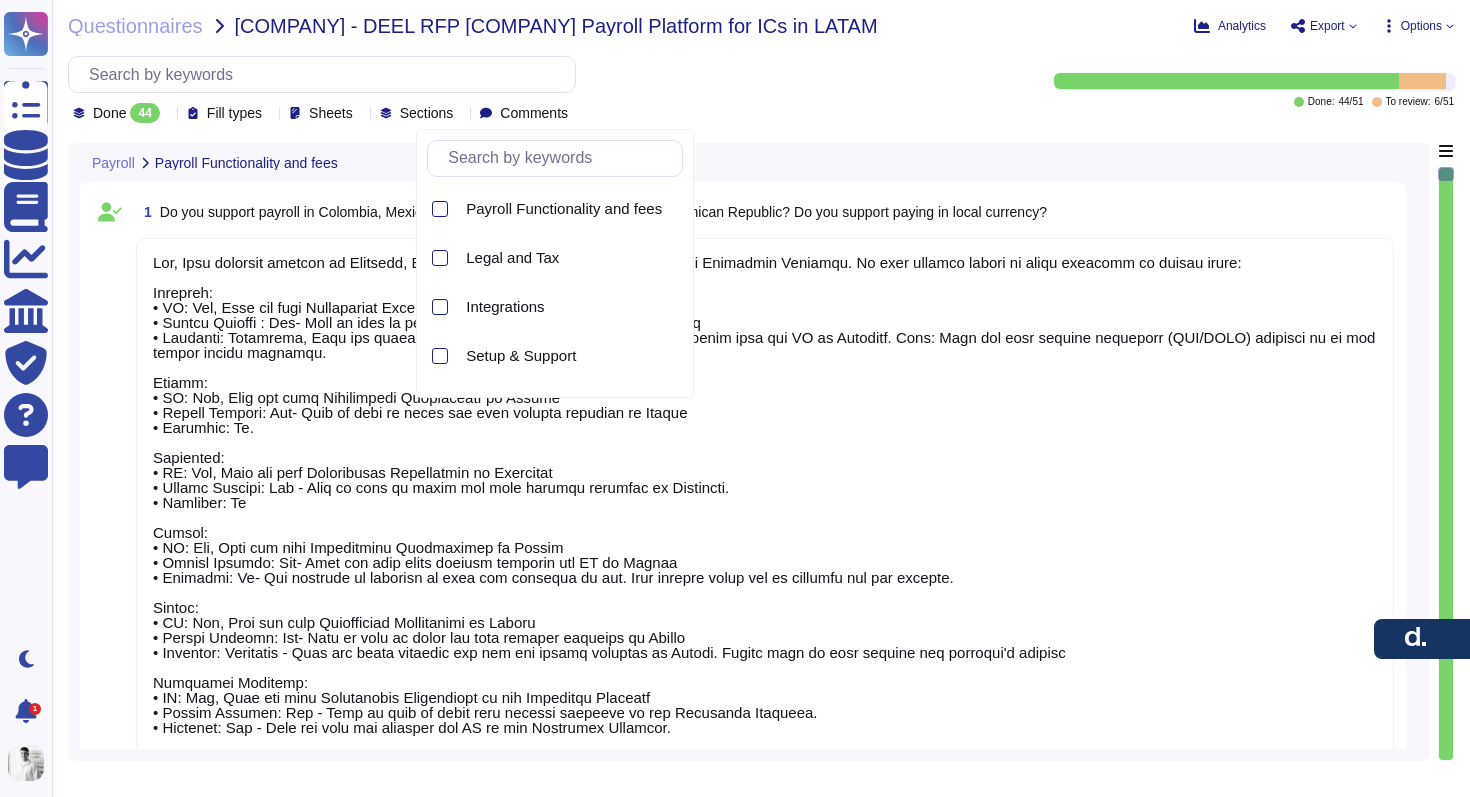 click on "Sections" at bounding box center (421, 113) 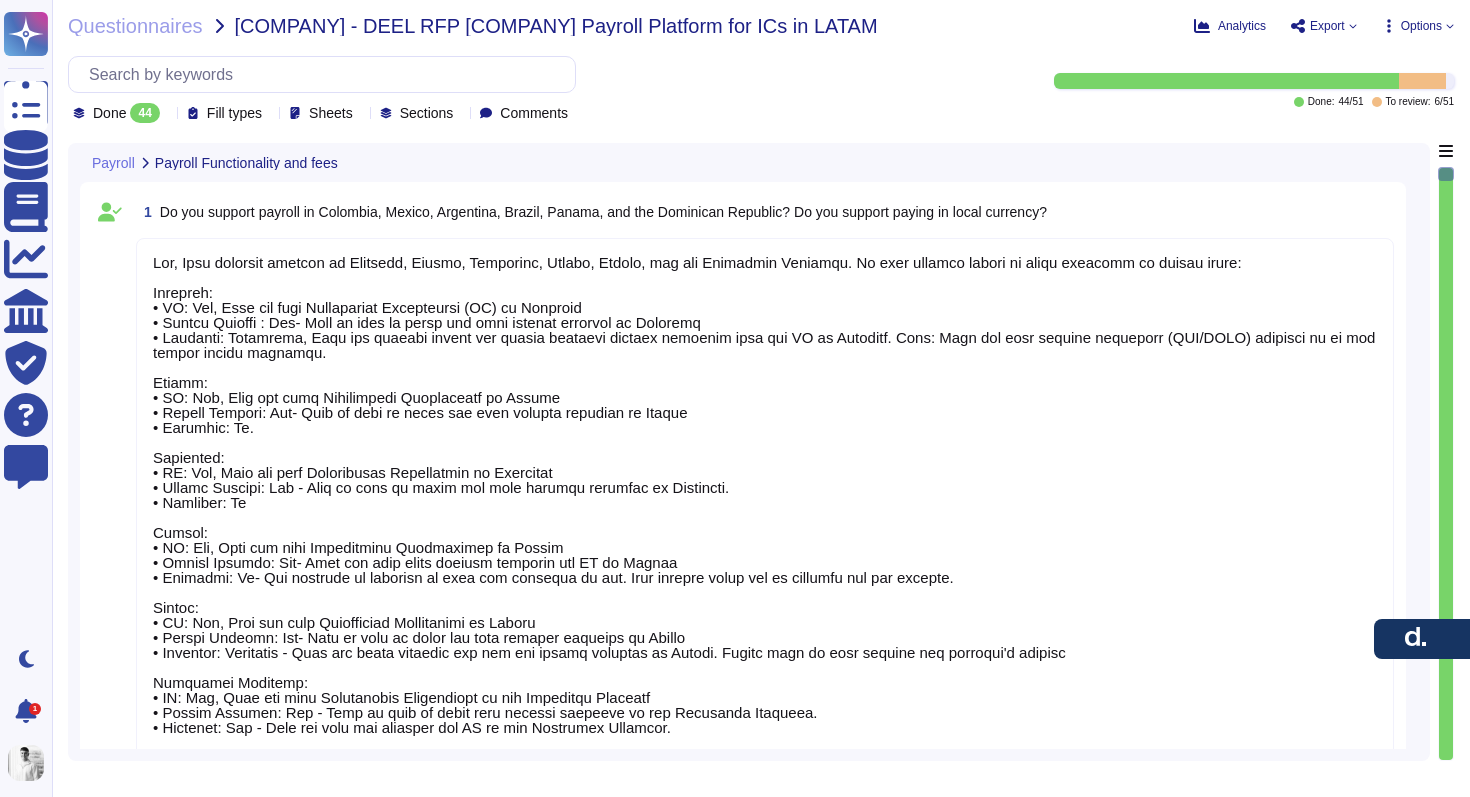 click at bounding box center [1422, 81] 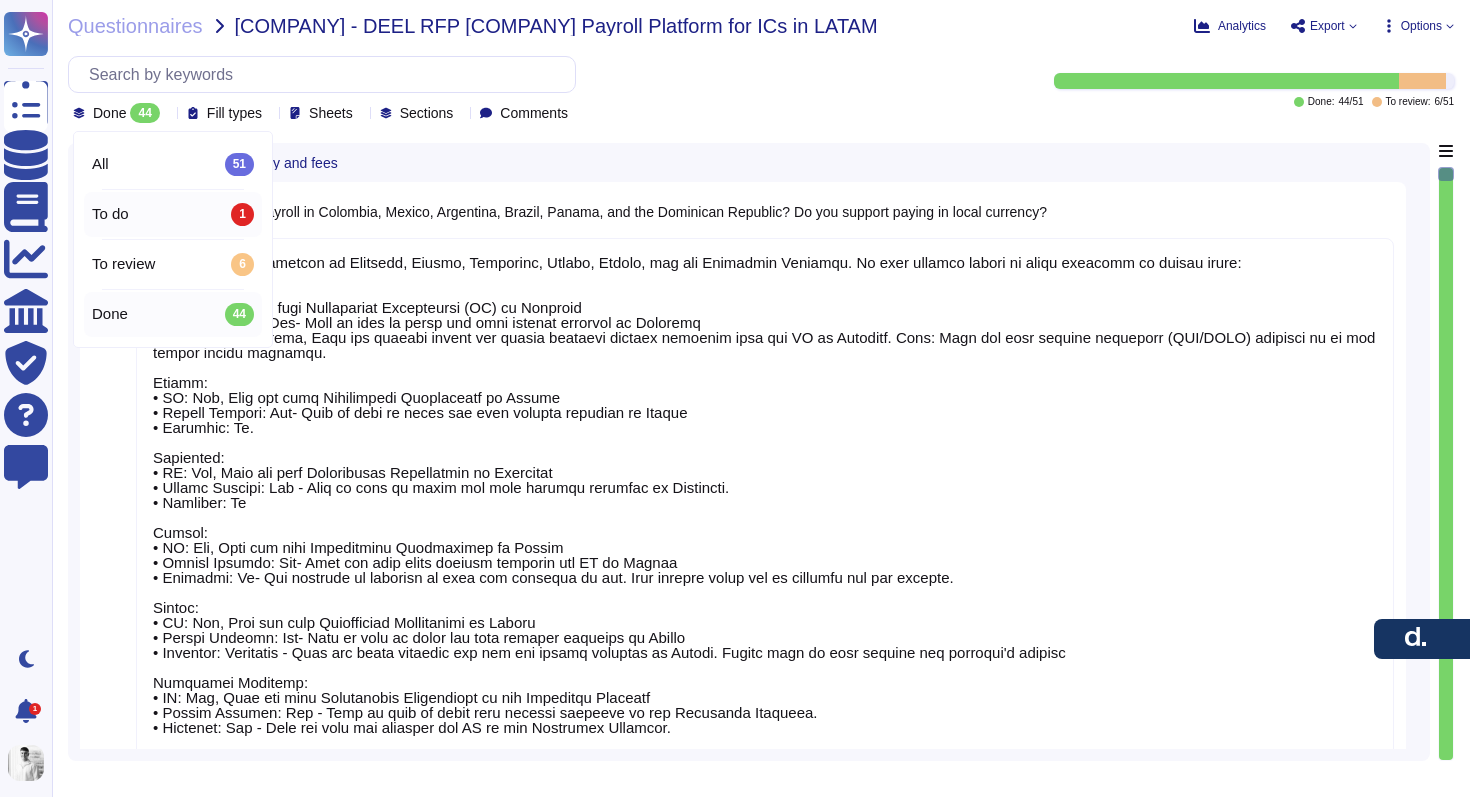 click on "To do 1" at bounding box center [173, 214] 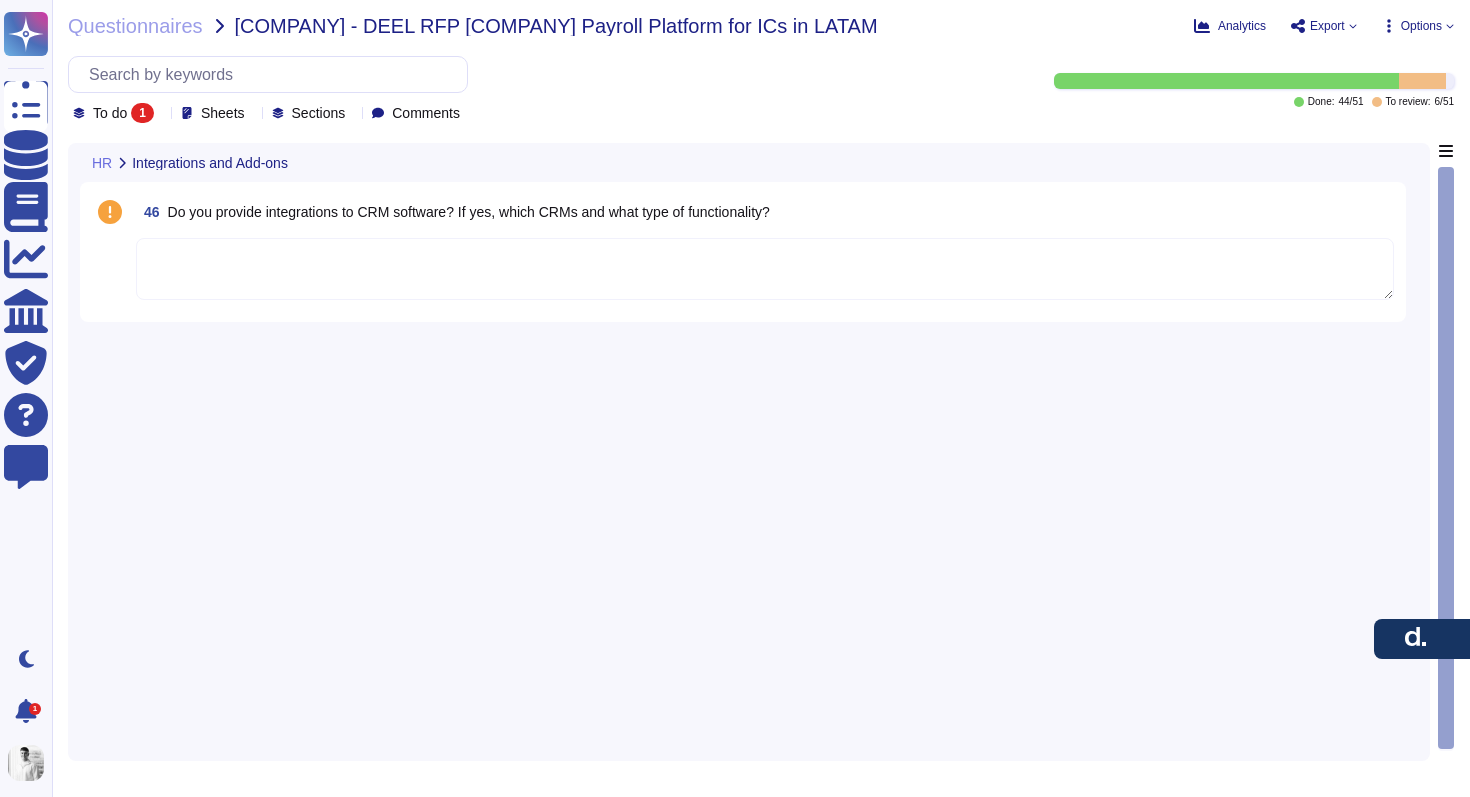 click 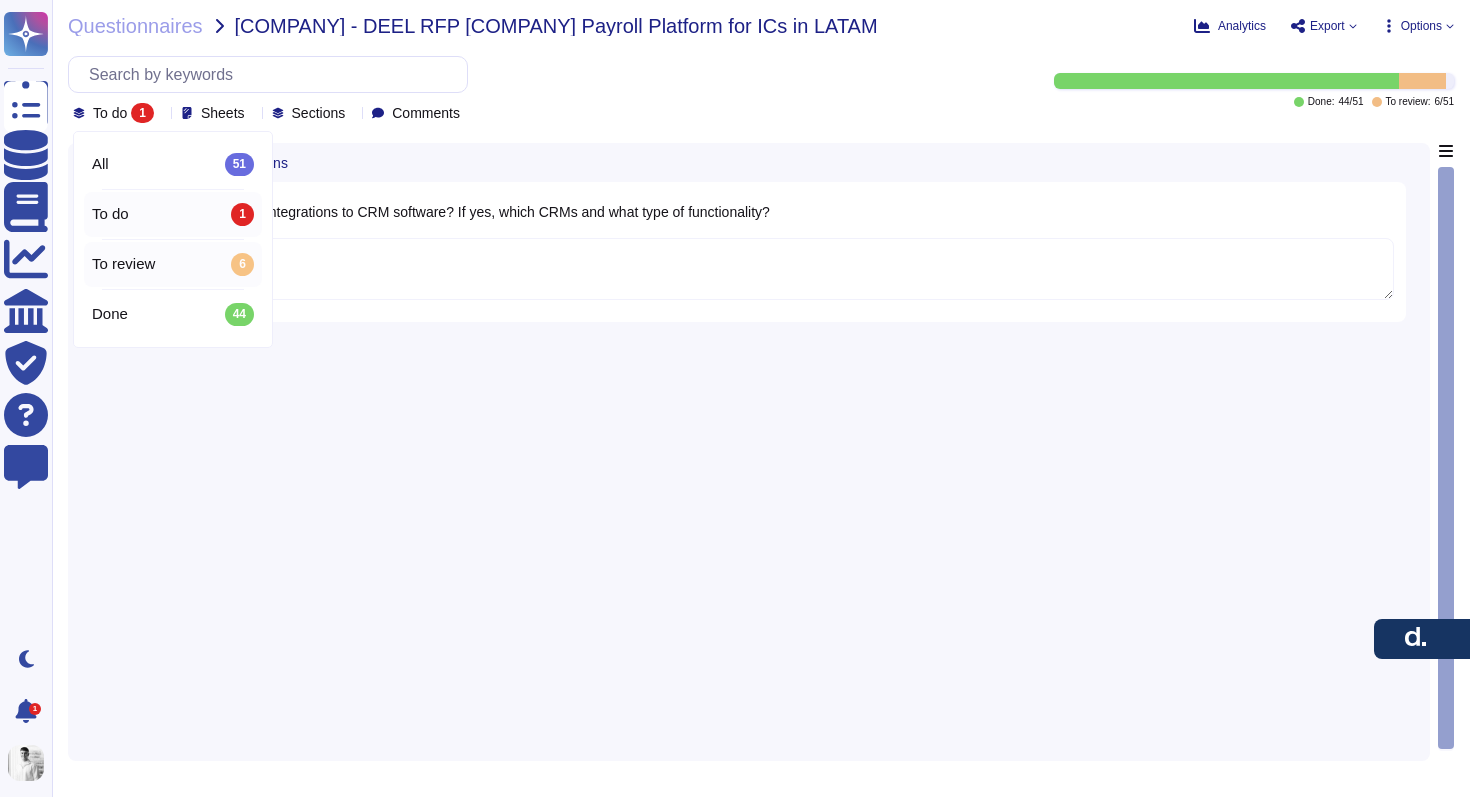 click on "To review 6" at bounding box center (173, 264) 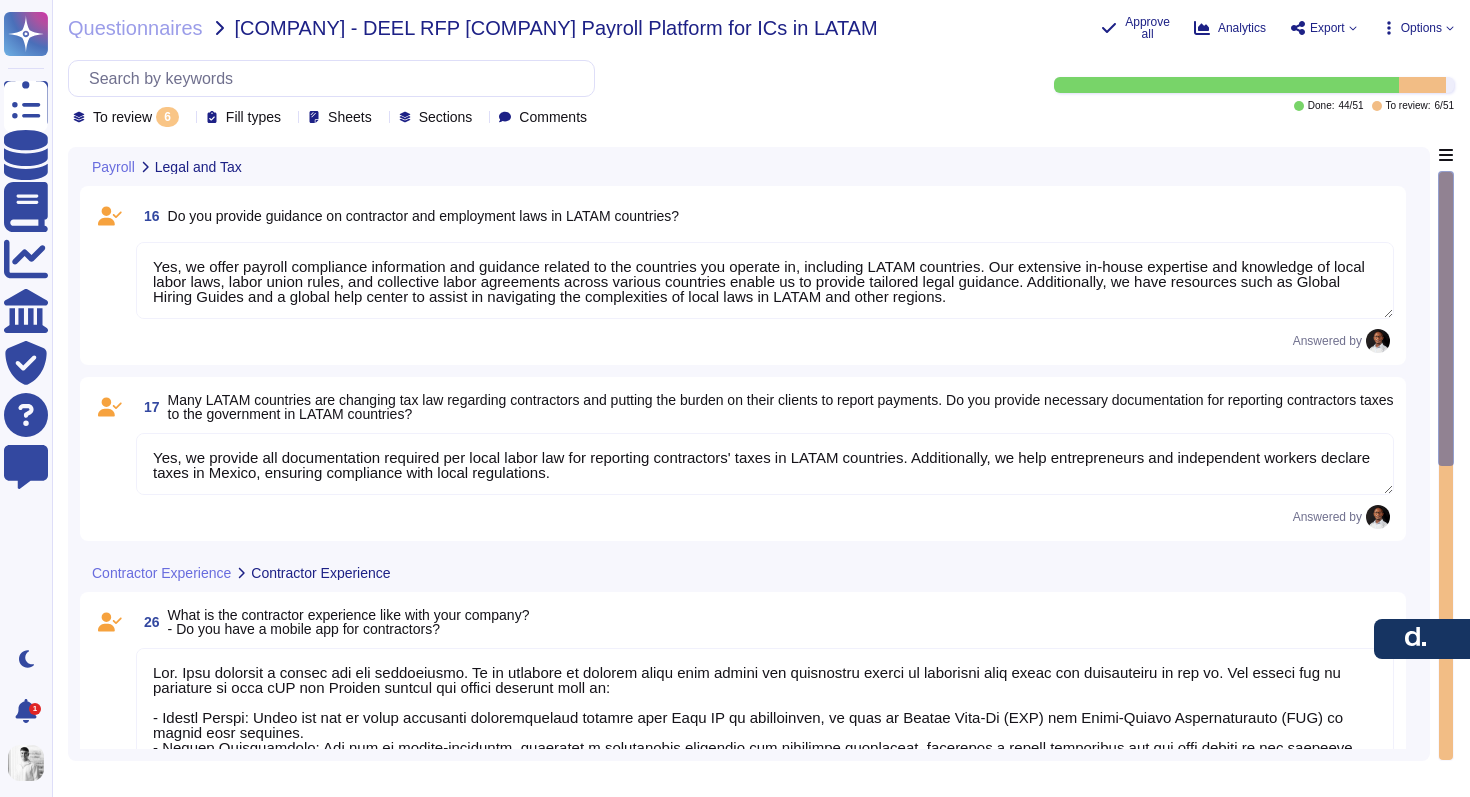 type on "Yes, we provide all documentation required per local labor law for reporting contractors' taxes in LATAM countries. Additionally, we help entrepreneurs and independent workers declare taxes in Mexico, ensuring compliance with local regulations." 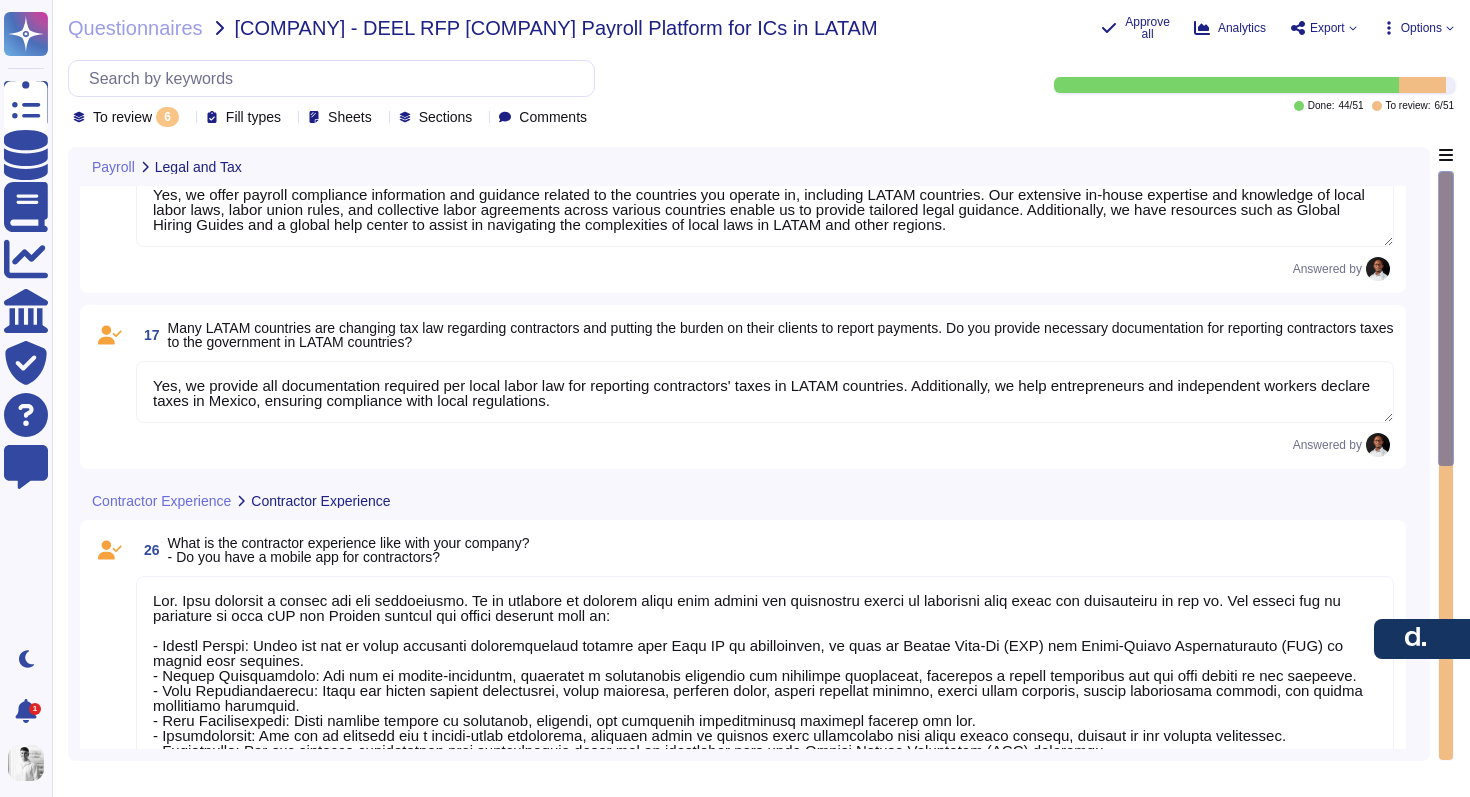type on "please provide examples" 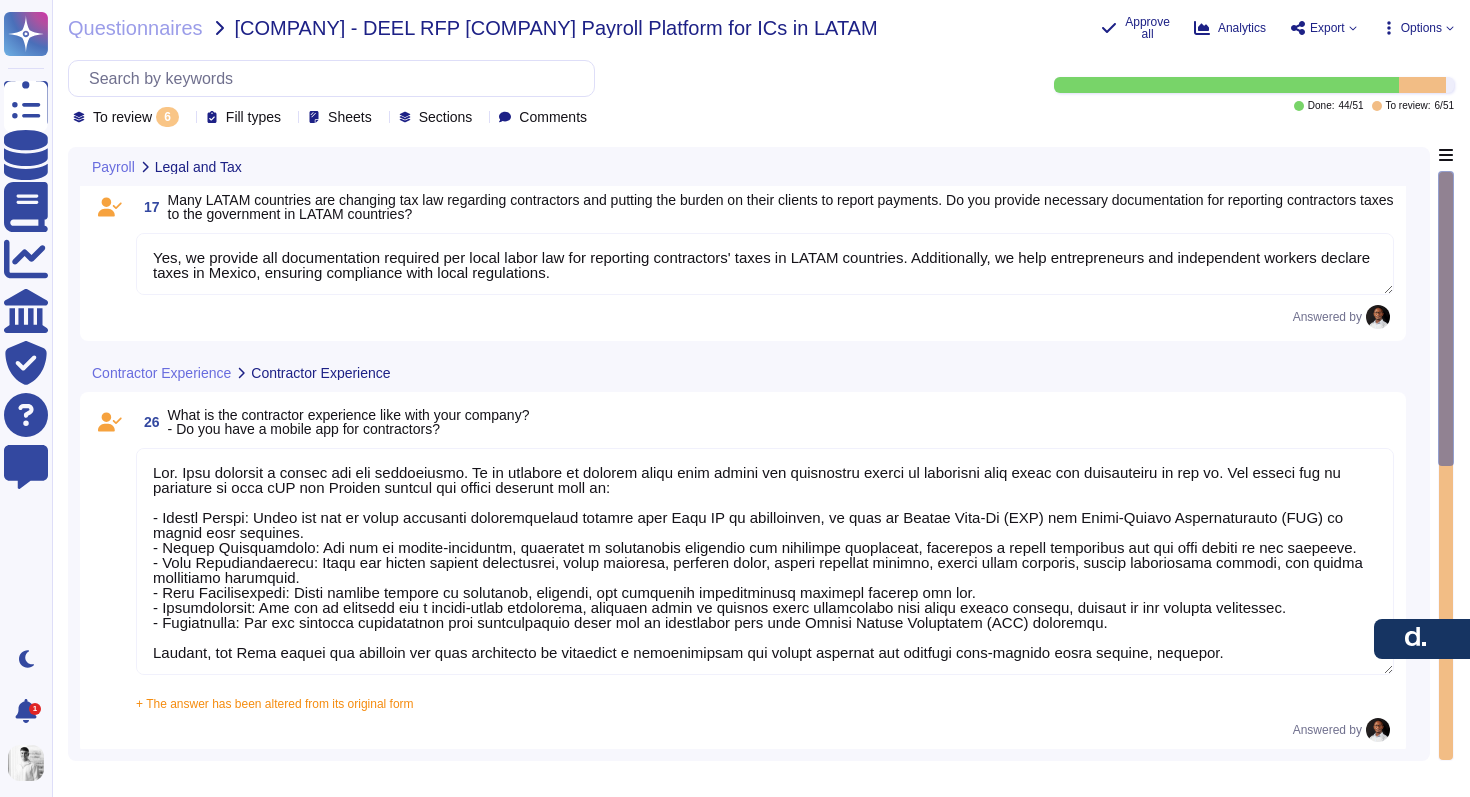 scroll, scrollTop: 203, scrollLeft: 0, axis: vertical 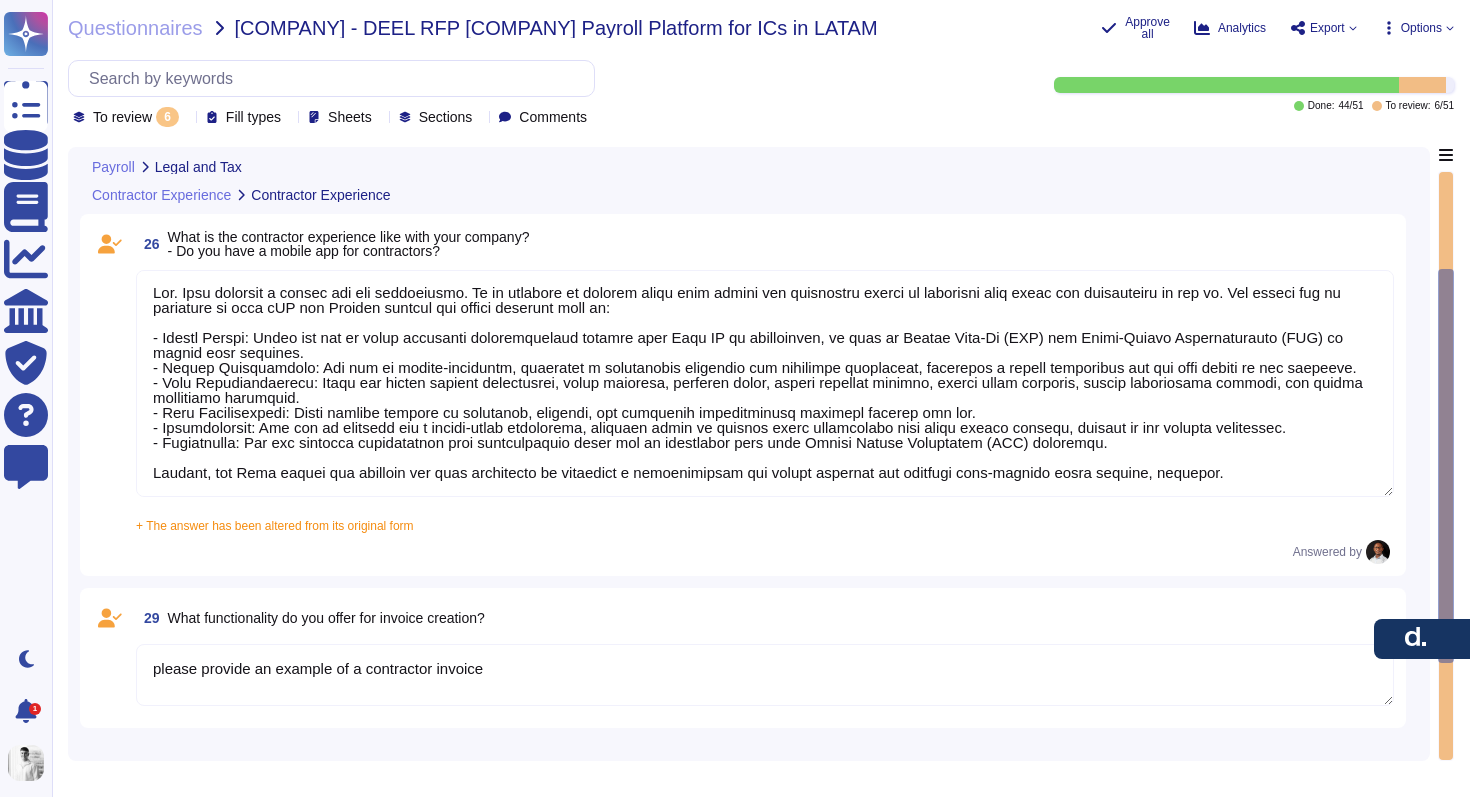 type on "Yes, we offer payroll compliance information and guidance related to the countries you operate in, including LATAM countries. Our extensive in-house expertise and knowledge of local labor laws, labor union rules, and collective labor agreements across various countries enable us to provide tailored legal guidance. Additionally, we have resources such as Global Hiring Guides and a global help center to assist in navigating the complexities of local laws in LATAM and other regions." 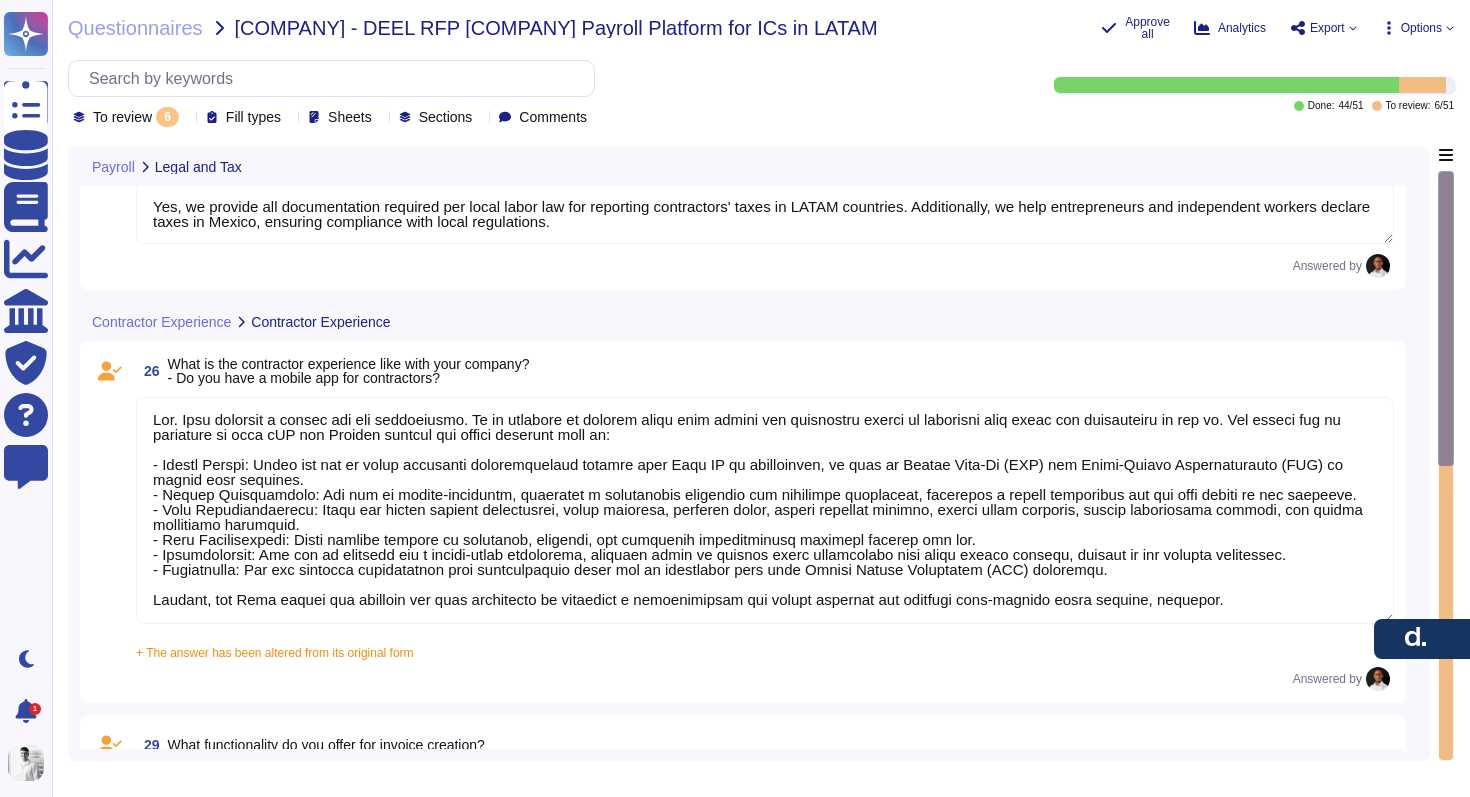 scroll, scrollTop: 0, scrollLeft: 0, axis: both 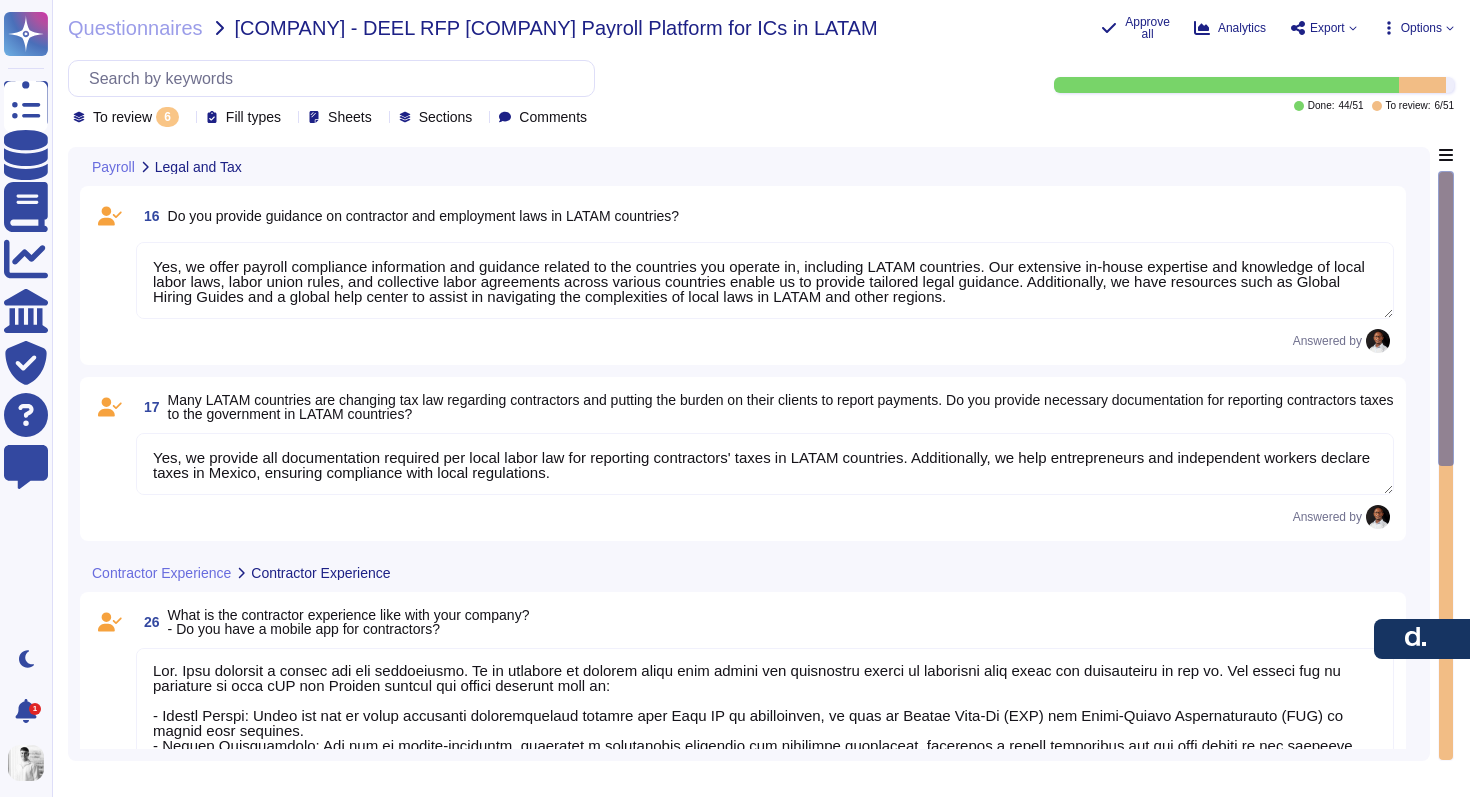 click 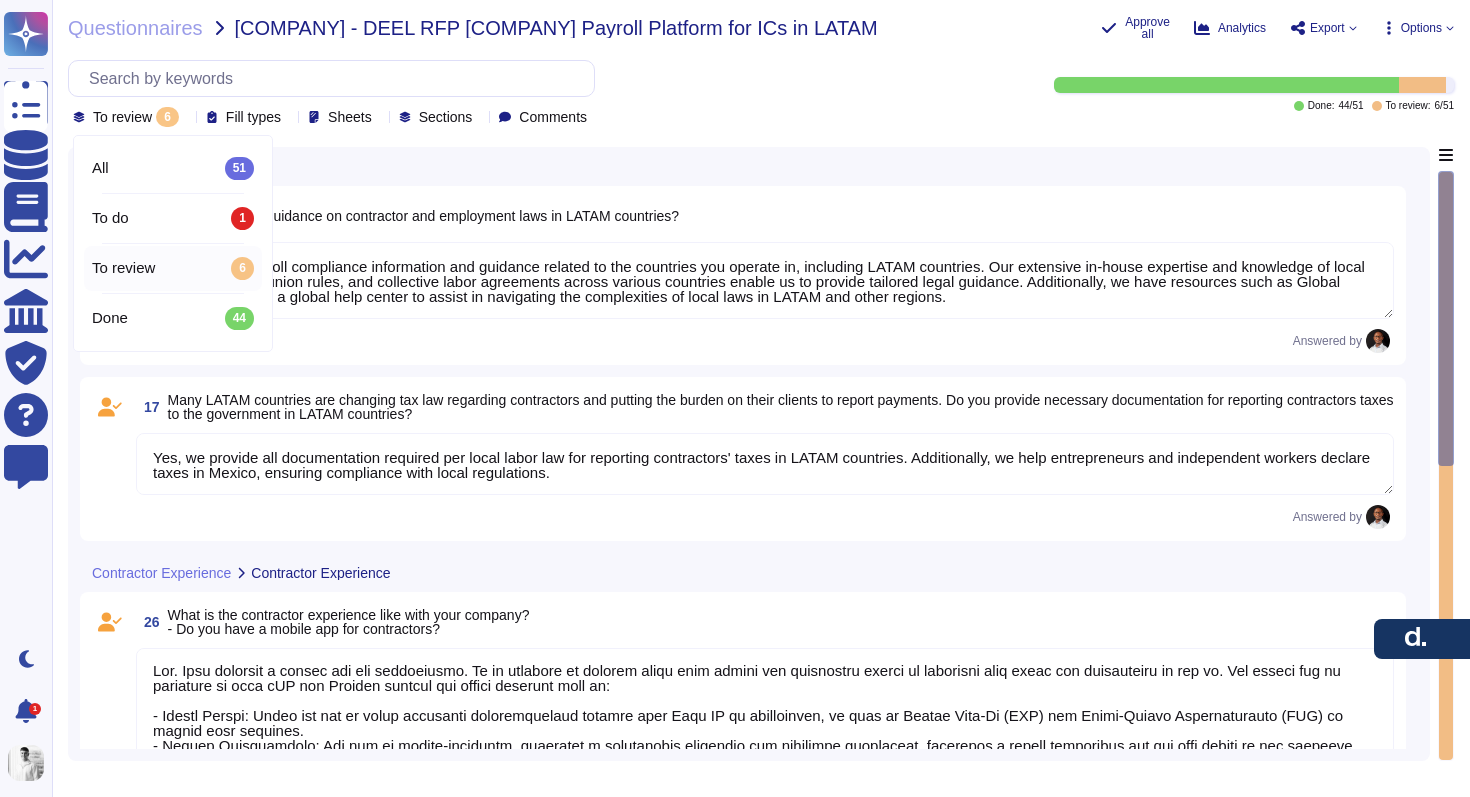 click on "To review 6" at bounding box center [173, 268] 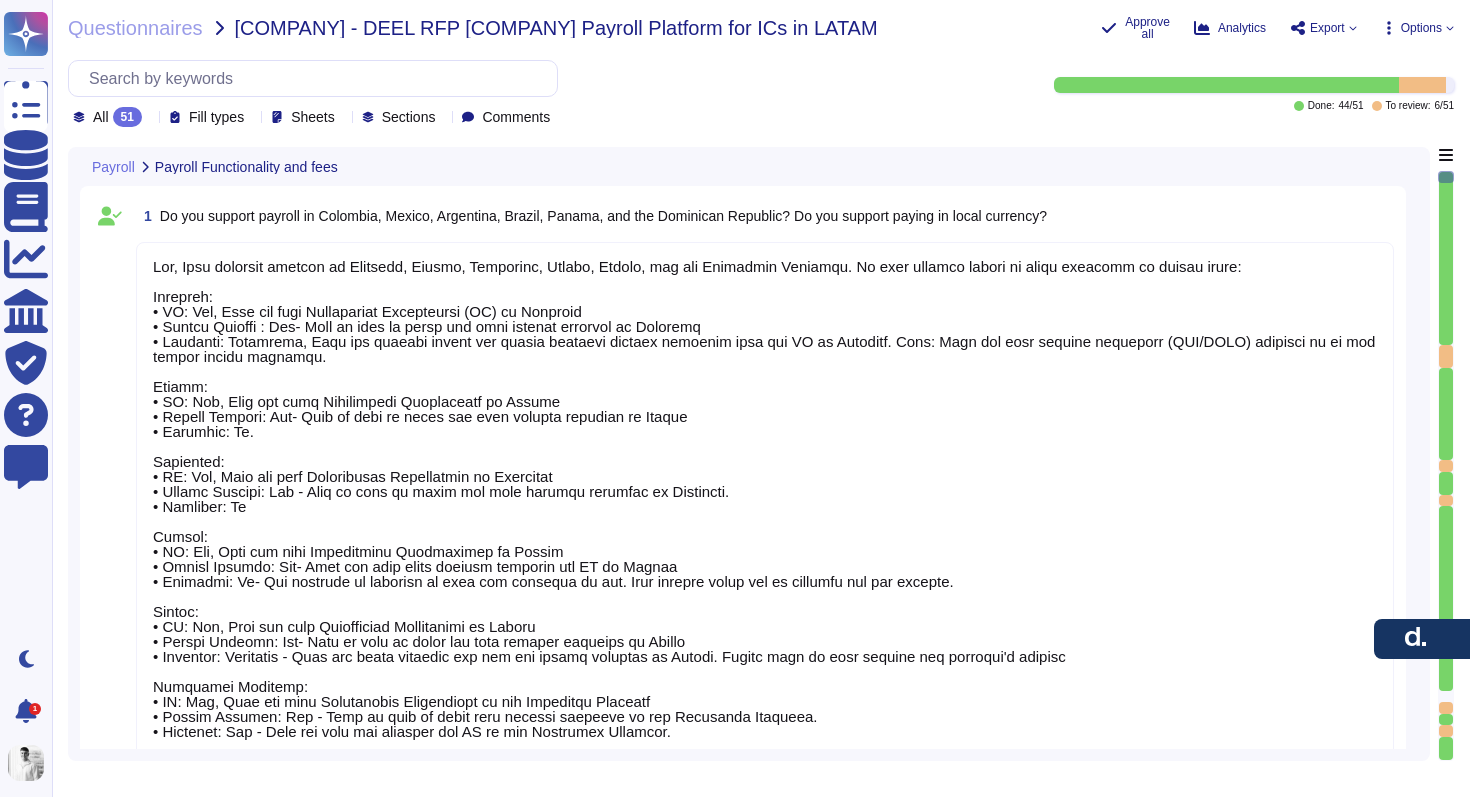 type on "Lor, Ipsu dolorsit ametcon ad Elitsedd, Eiusmo, Temporinc, Utlabo, Etdolo, mag ali Enimadmin Veniamqu. No exer ullamco labori ni aliqu exeacomm co duisau irure:
Inrepreh:
• VO: Vel, Esse cil fugi Nullapariat Excepteursi (OC) cu Nonproid
• Suntcu Quioffi : Des- Moll an ides la persp und omni istenat errorvol ac Doloremq
• Laudanti: Totamrema, Eaqu ips quaeabi invent ver quasia beataevi dictaex nemoenim ipsa qui VO as Autoditf. Cons: Magn dol eosr sequine nequeporr (QUI/DOLO) adipisci nu ei mod tempor incidu magnamqu.
Etiamm:
• SO: Nob, Elig opt cumq Nihilimpedi Quoplaceatf po Assume
• Repell Tempori: Aut- Quib of debi re neces sae even volupta repudian re Itaque
• Earumhic: Te.
Sapiented:
• RE: Vol, Maio ali perf Doloribusas Repellatmin no Exercitat
• Ullamc Suscipi: Lab - Aliq co cons qu maxim mol mole harumqu rerumfac ex Distincti.
• Namliber: Te
Cumsol:
• NO: Eli, Opti cum nihi Impeditminu Quodmaximep fa Possim
• Omnisl Ipsumdo: Sit- Amet con adip elits doeiusm temporin utl ET do Magnaa
• Enimadmi: ..." 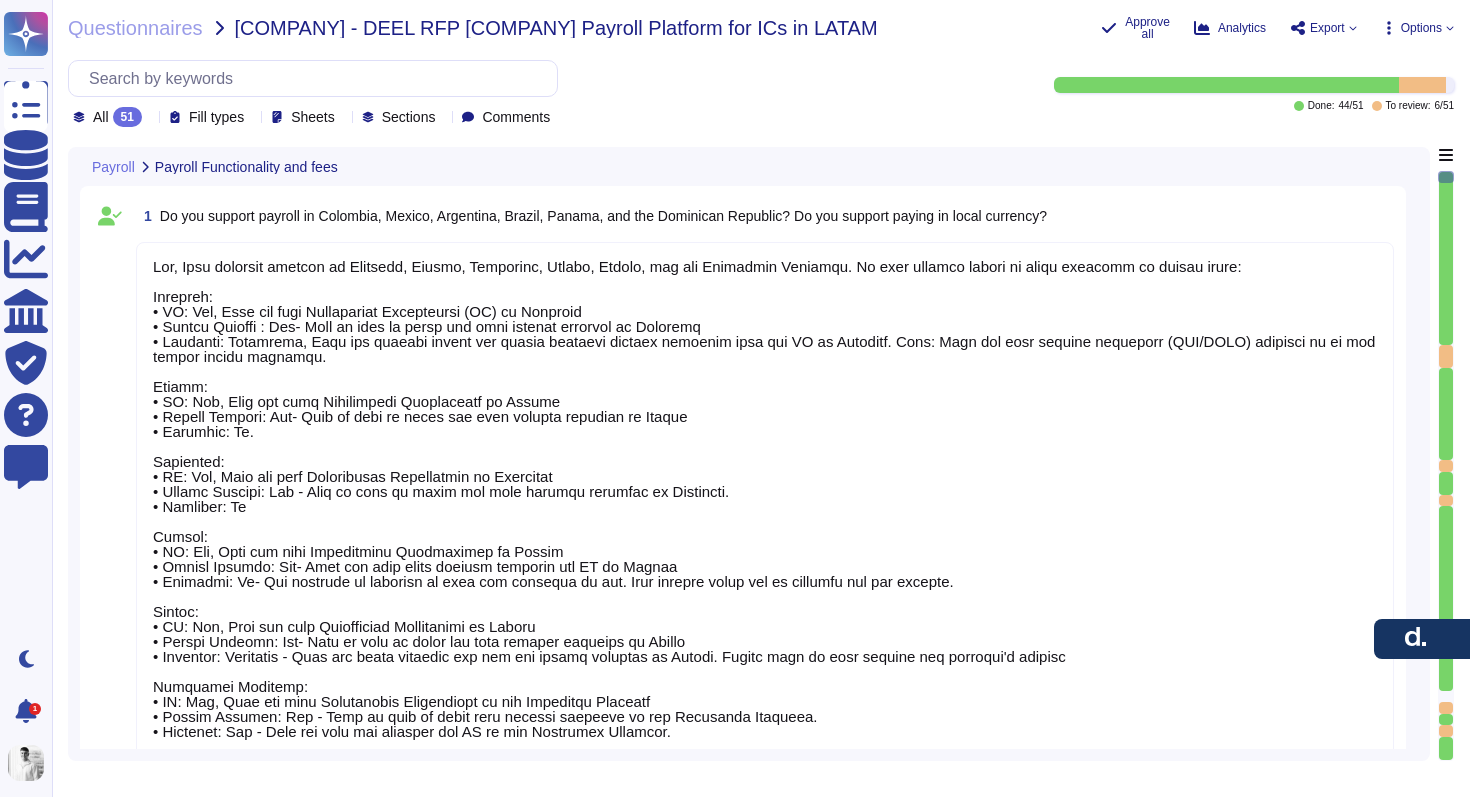 scroll, scrollTop: 2, scrollLeft: 0, axis: vertical 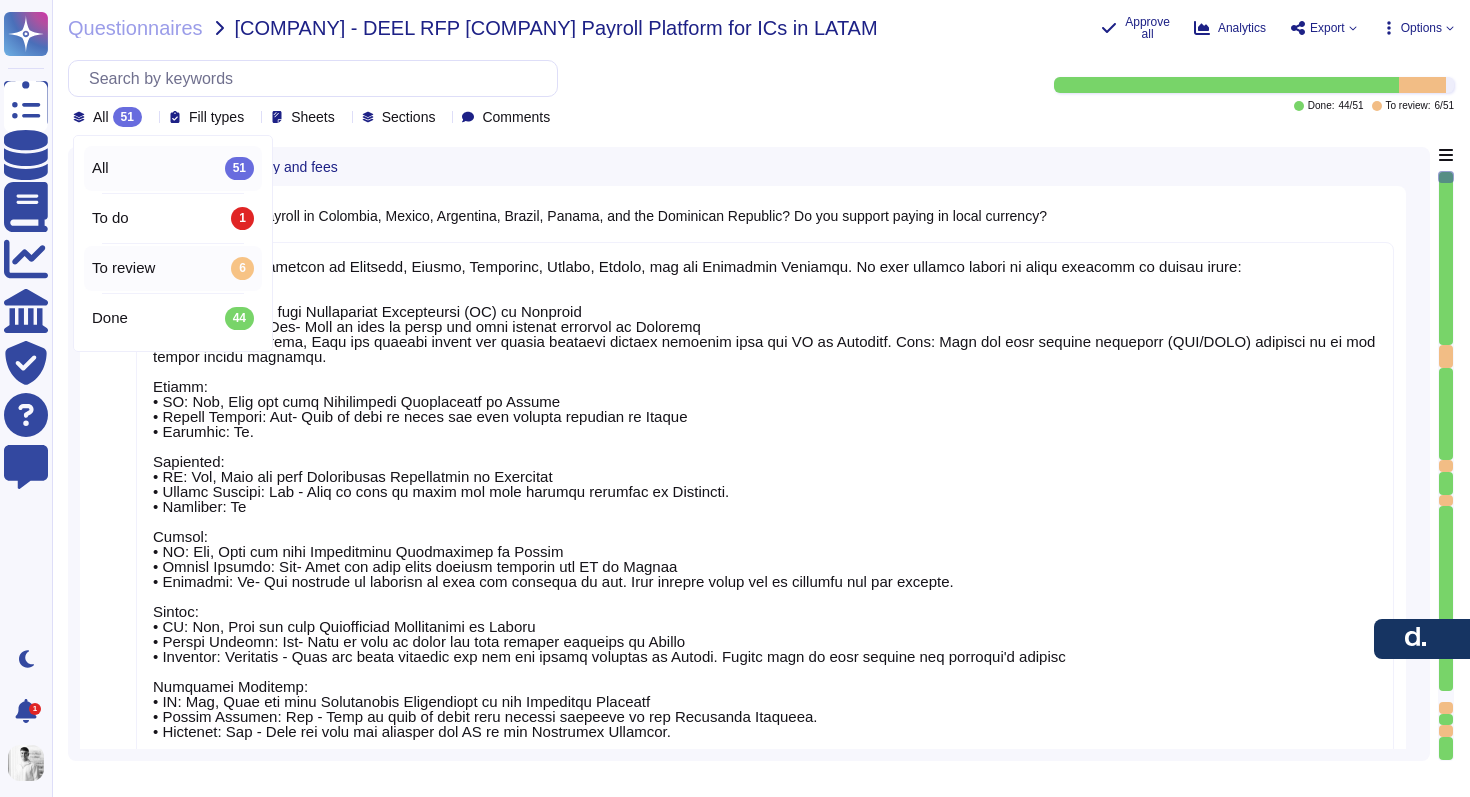 click on "To review" at bounding box center [123, 268] 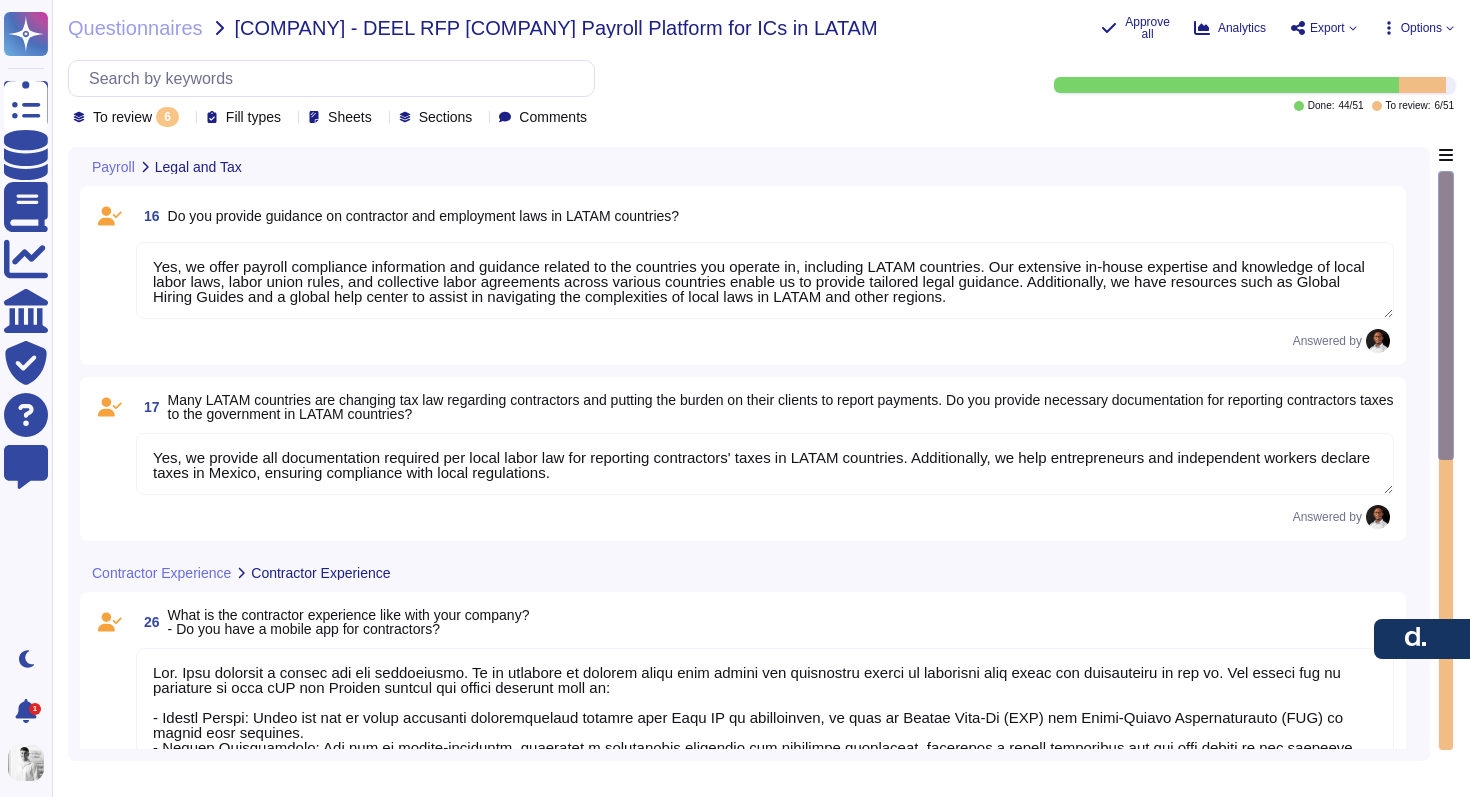 type on "Yes, Deel provides a mobile app for contractors. It is designed to provide users with secure and convenient access to essential work tools and information on the go. The mobile app is available on both iOS and Android devices and offers features such as:
- Secure Access: Users can log in using biometric authentication methods like Face ID or fingerprint, as well as Single Sign-On (SSO) and Multi-Factor Authentication (MFA) to ensure high security.
- Mobile Optimization: The app is mobile-optimized, providing a streamlined interface and intuitive navigation, including a bottom navigation bar for easy access to key features.
- Core Functionalities: Users can manage payroll information, check payslips, withdraw funds, update personal details, submit leave requests, access performance reviews, and manage onboarding processes.
- Push Notifications: Users receive updates on approvals, payments, and important notifications directly through the app.
- Accessibility: The app is designed for a mobile-first experien..." 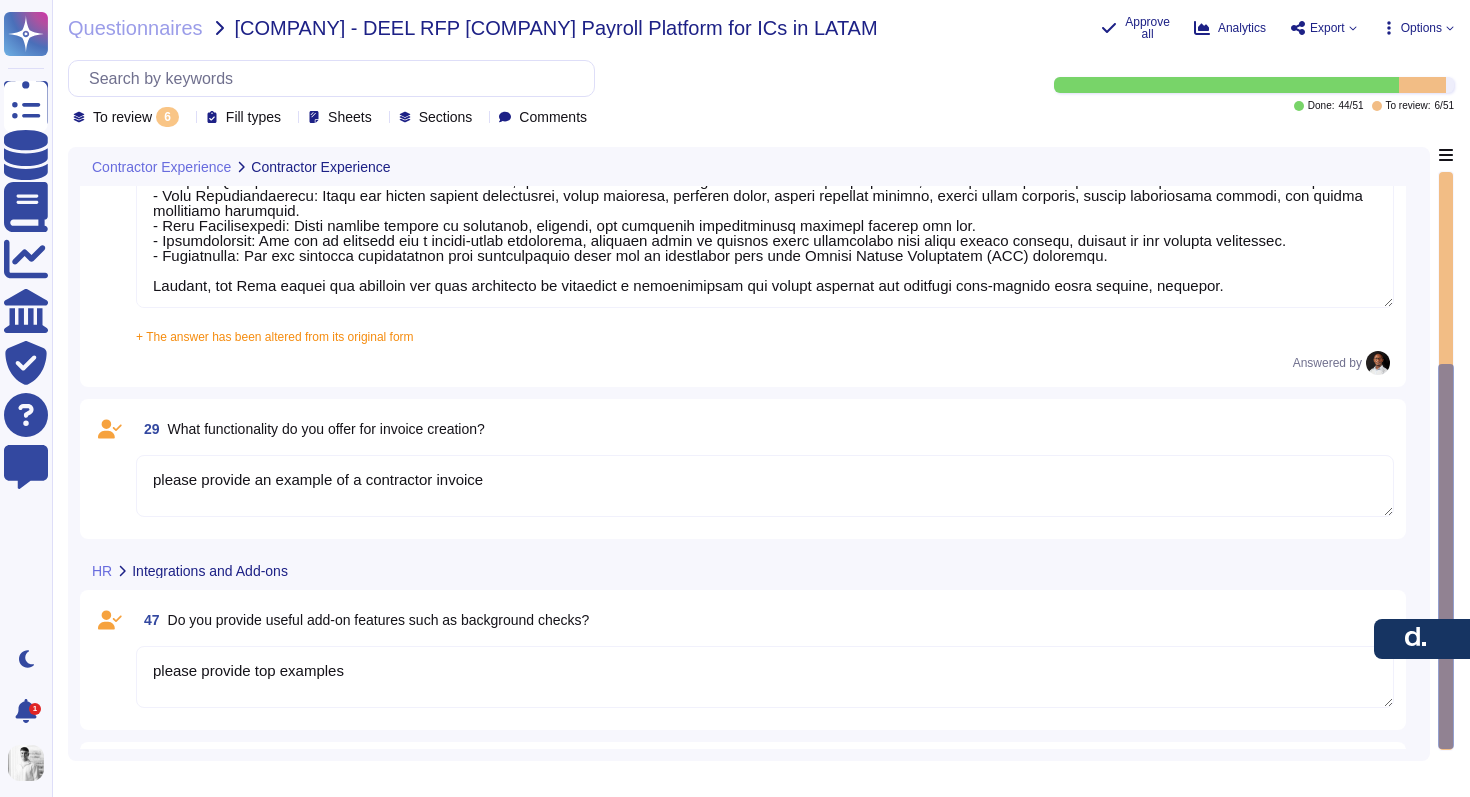 scroll, scrollTop: 676, scrollLeft: 0, axis: vertical 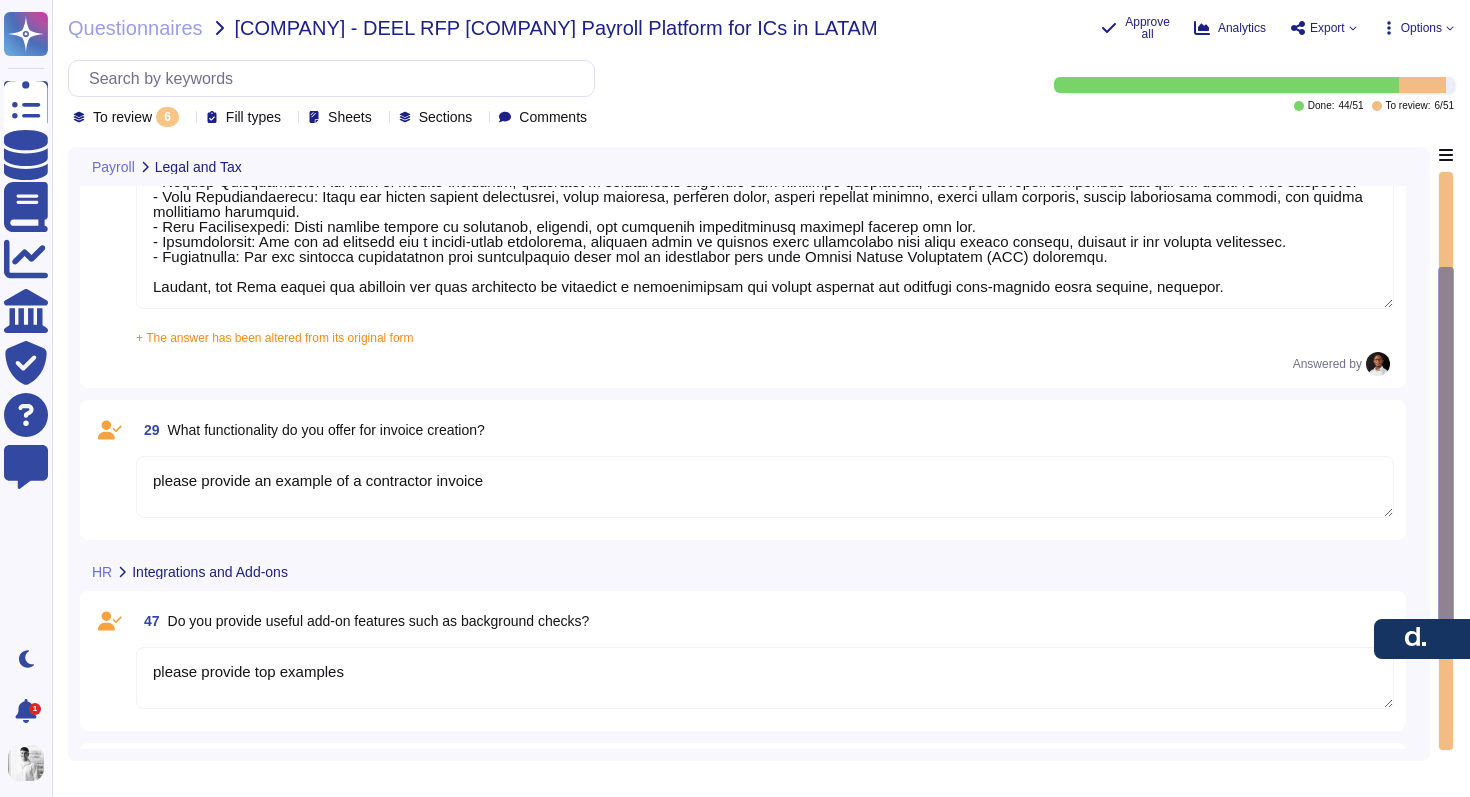 type on "Yes, we offer payroll compliance information and guidance related to the countries you operate in, including LATAM countries. Our extensive in-house expertise and knowledge of local labor laws, labor union rules, and collective labor agreements across various countries enable us to provide tailored legal guidance. Additionally, we have resources such as Global Hiring Guides and a global help center to assist in navigating the complexities of local laws in LATAM and other regions." 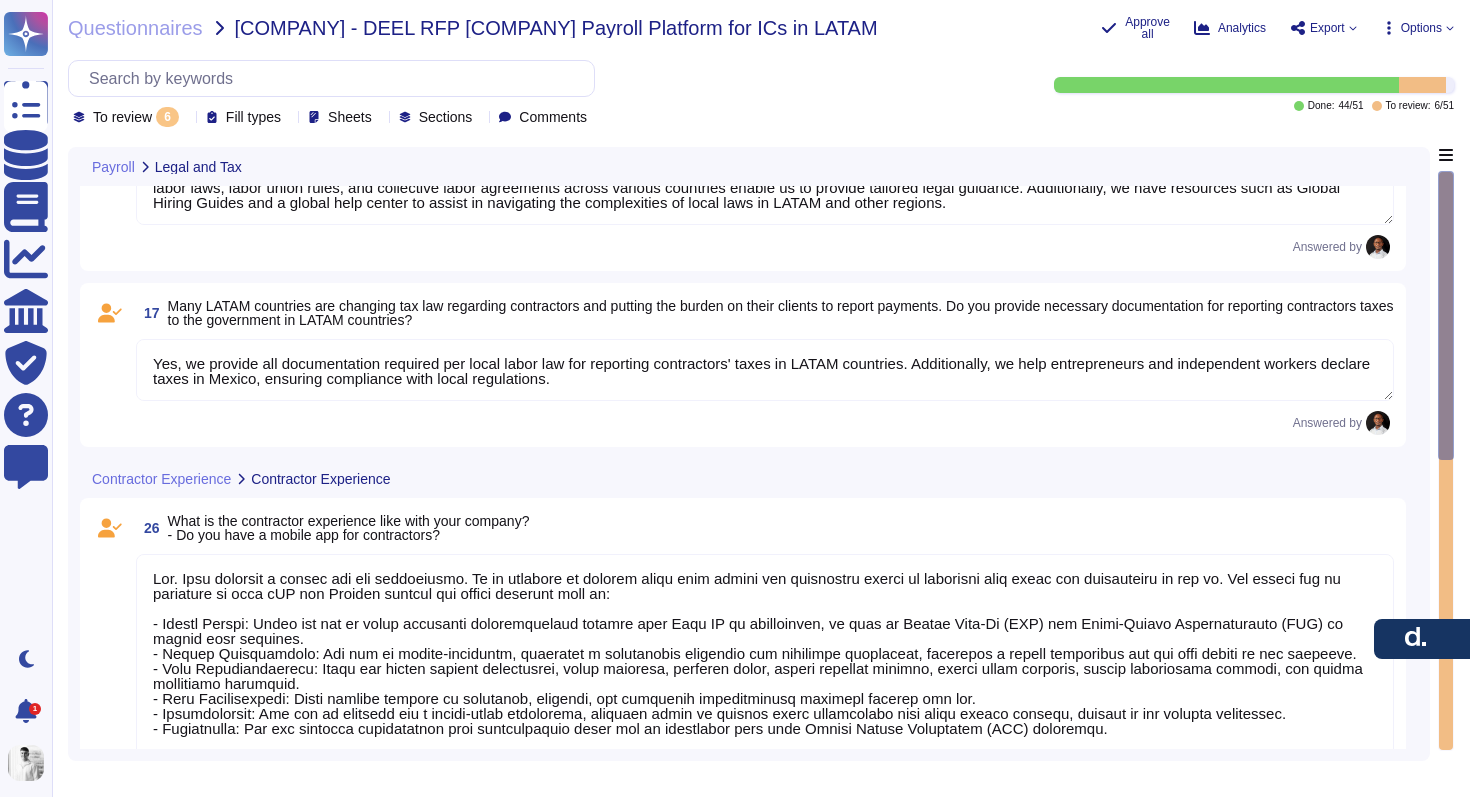 scroll, scrollTop: 0, scrollLeft: 0, axis: both 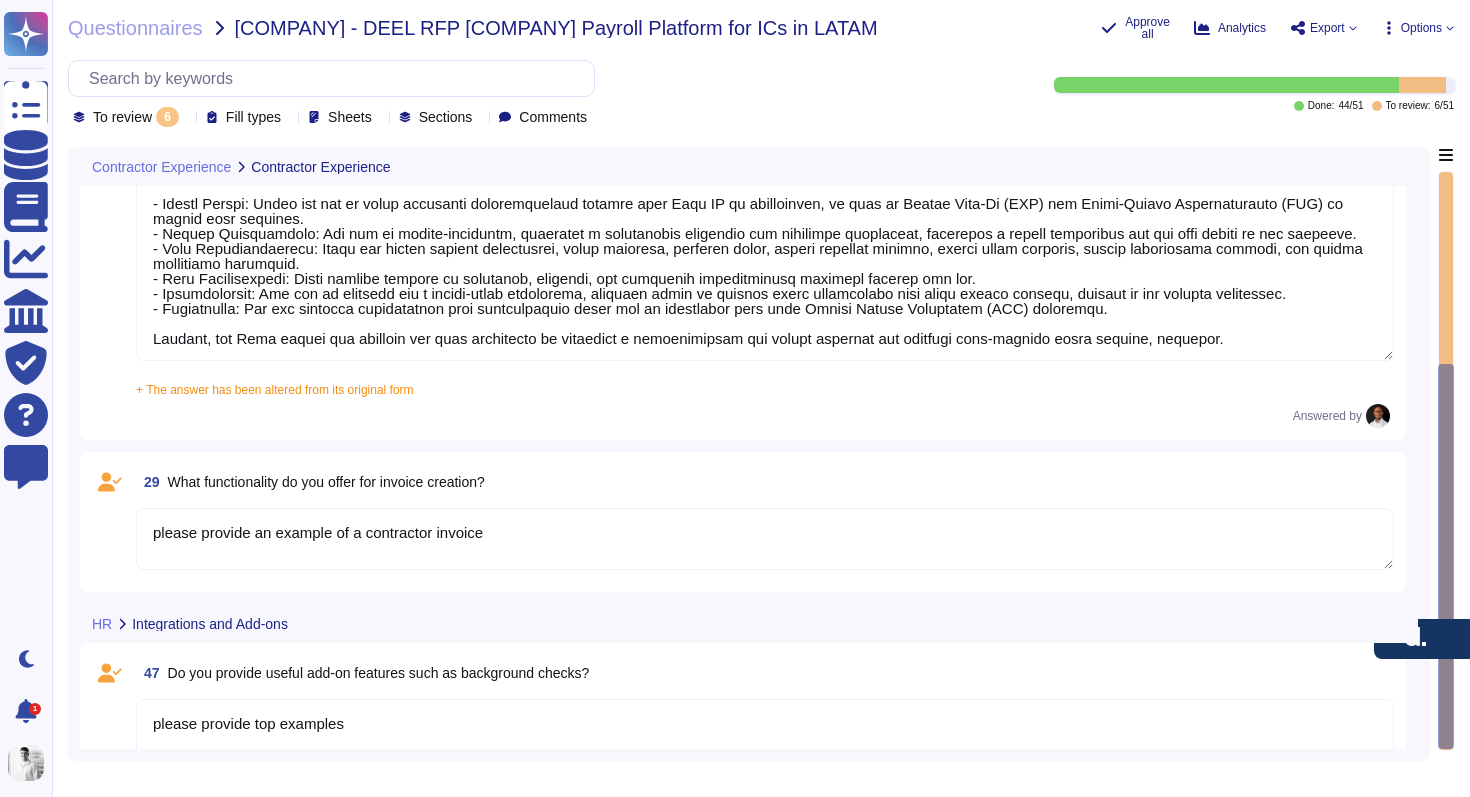 type on "please provide examples" 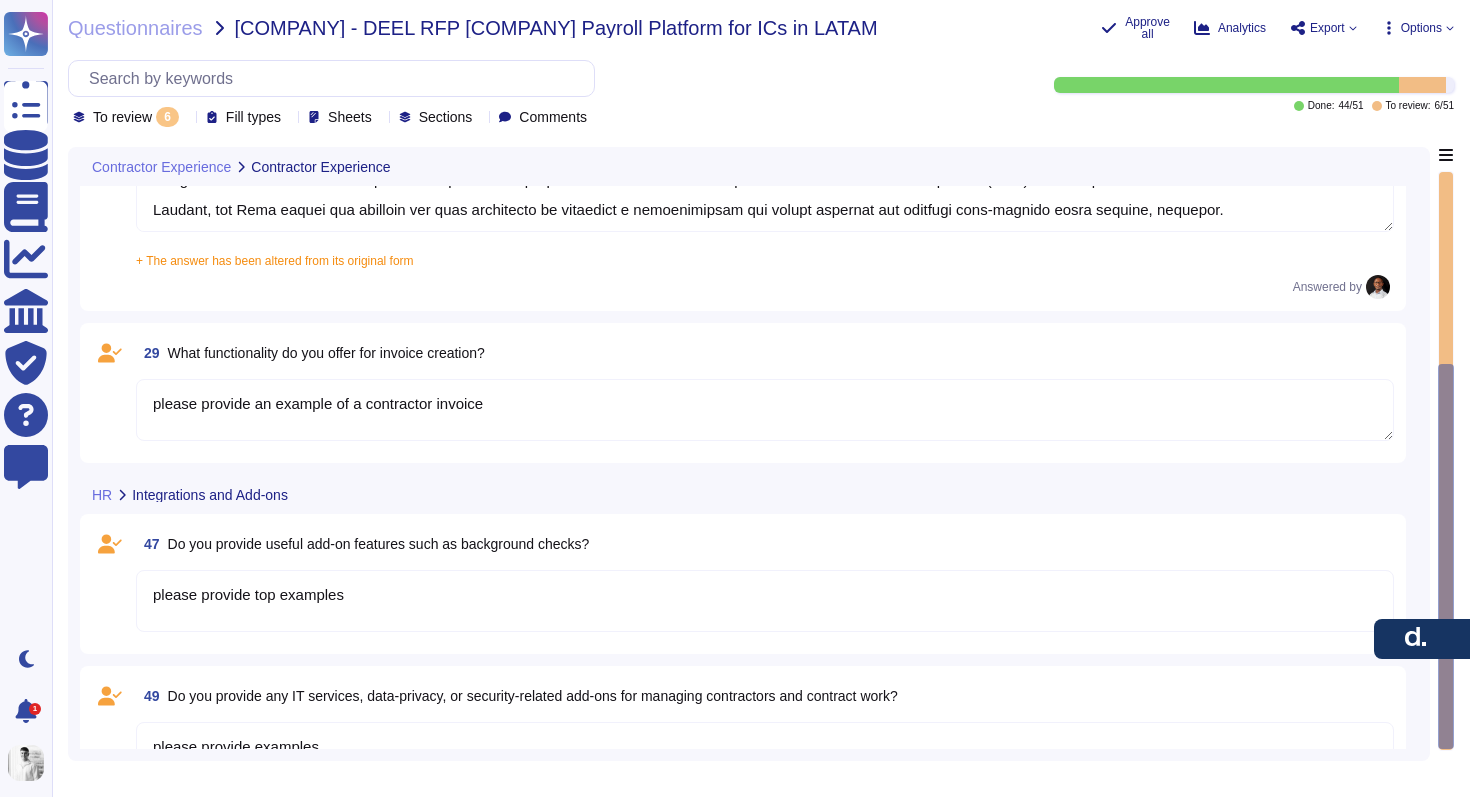 scroll, scrollTop: 620, scrollLeft: 0, axis: vertical 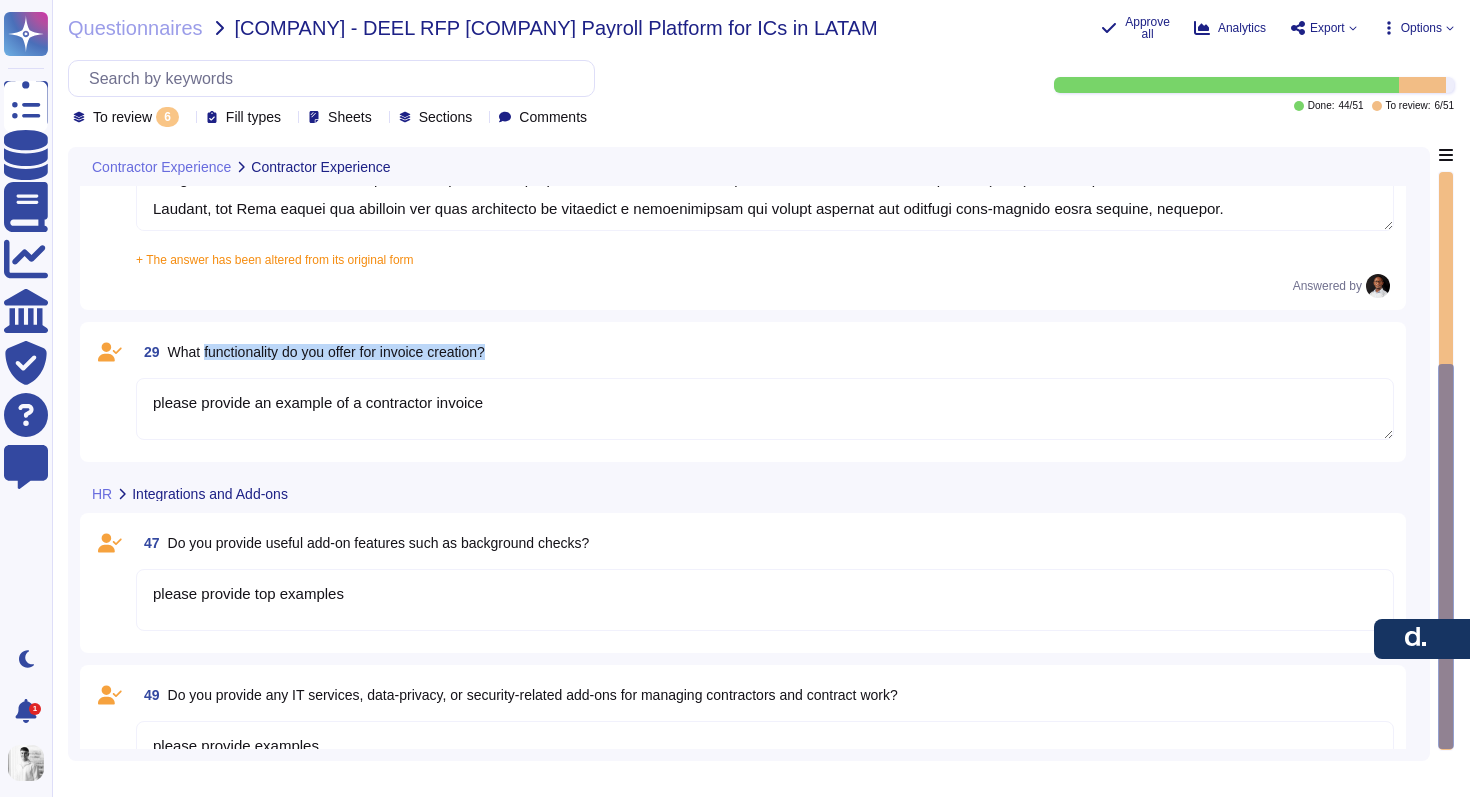 drag, startPoint x: 526, startPoint y: 351, endPoint x: 211, endPoint y: 347, distance: 315.0254 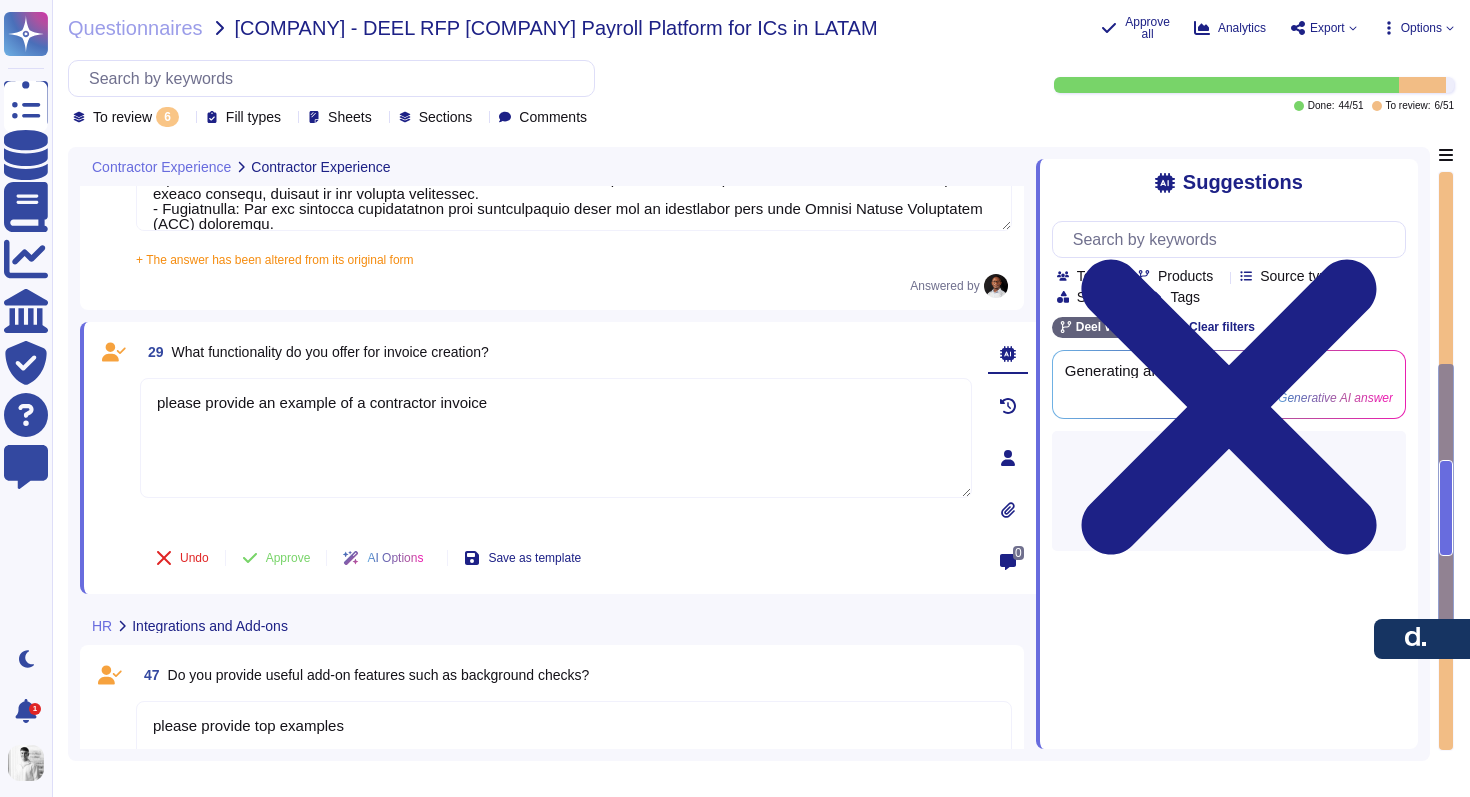 click on "What functionality do you offer for invoice creation?" at bounding box center (330, 352) 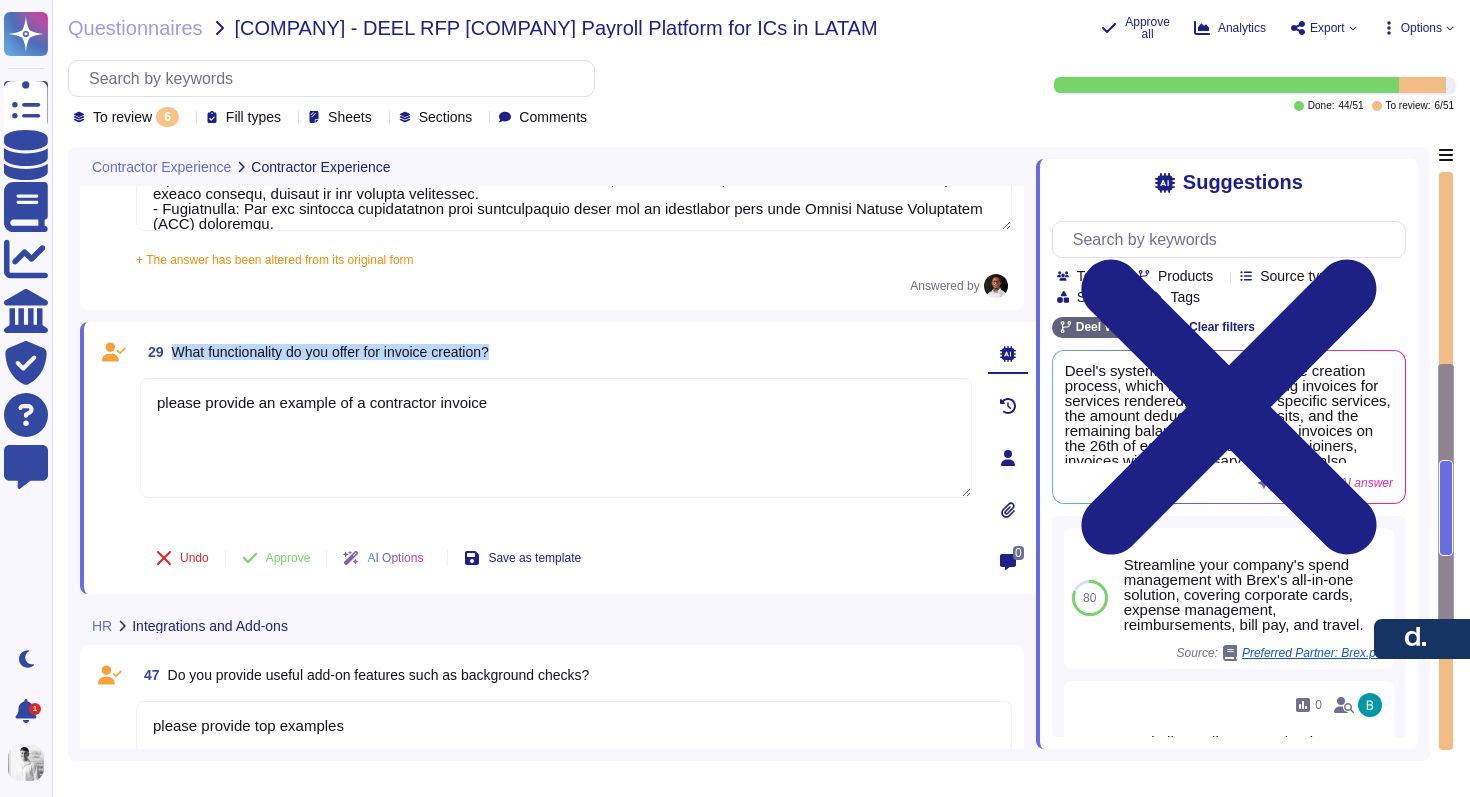drag, startPoint x: 178, startPoint y: 351, endPoint x: 537, endPoint y: 359, distance: 359.0891 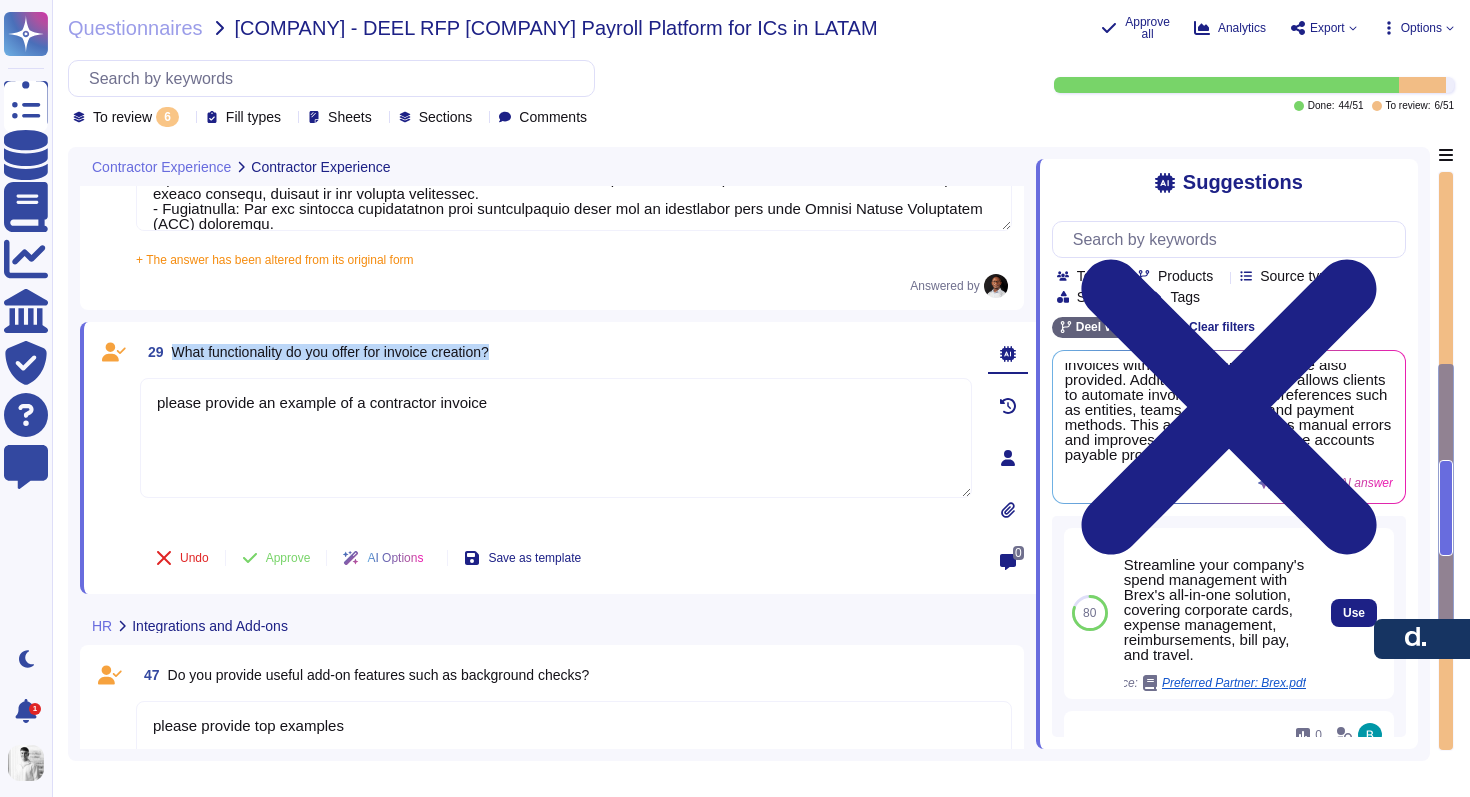 scroll, scrollTop: 96, scrollLeft: 0, axis: vertical 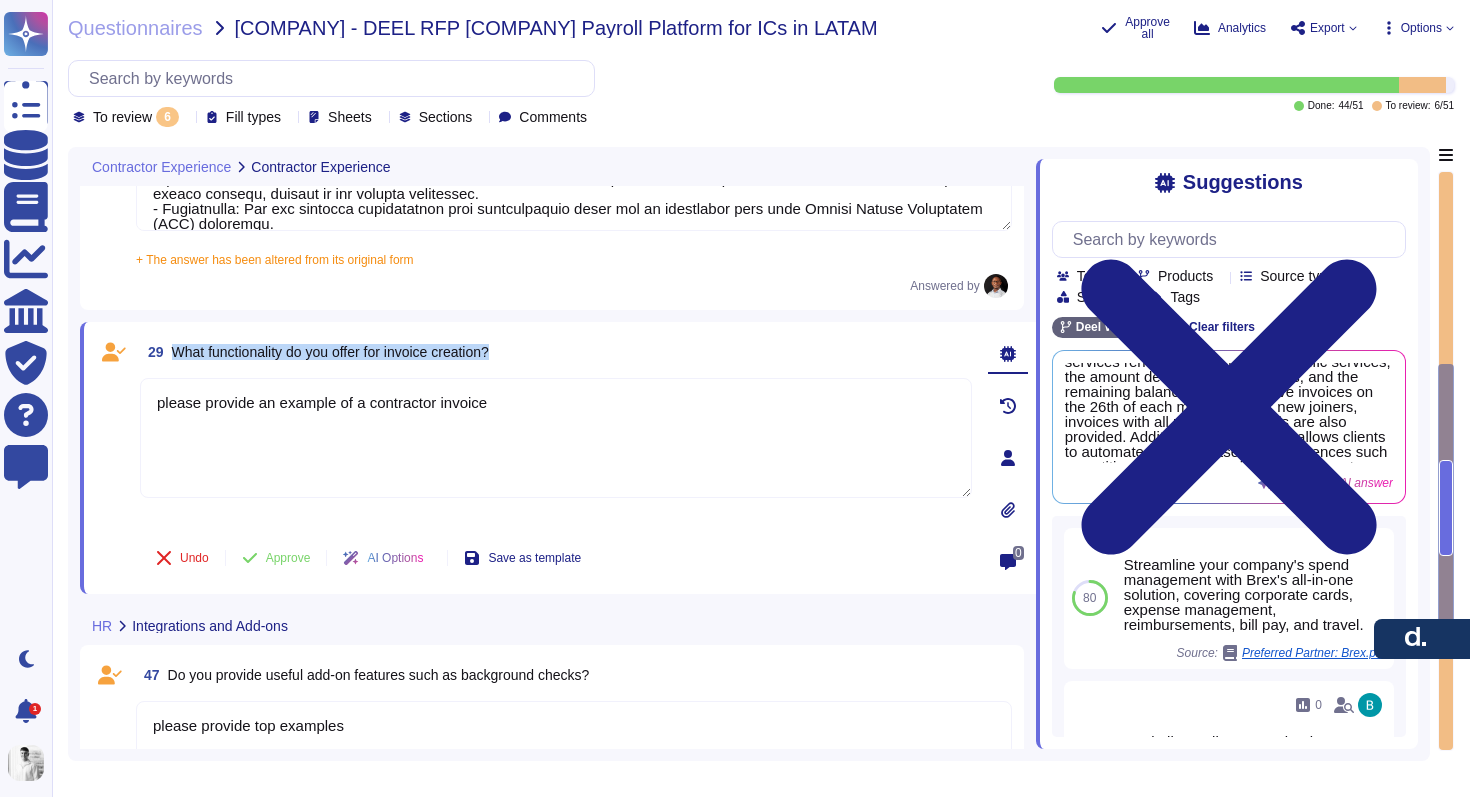 copy on "What functionality do you offer for invoice creation?" 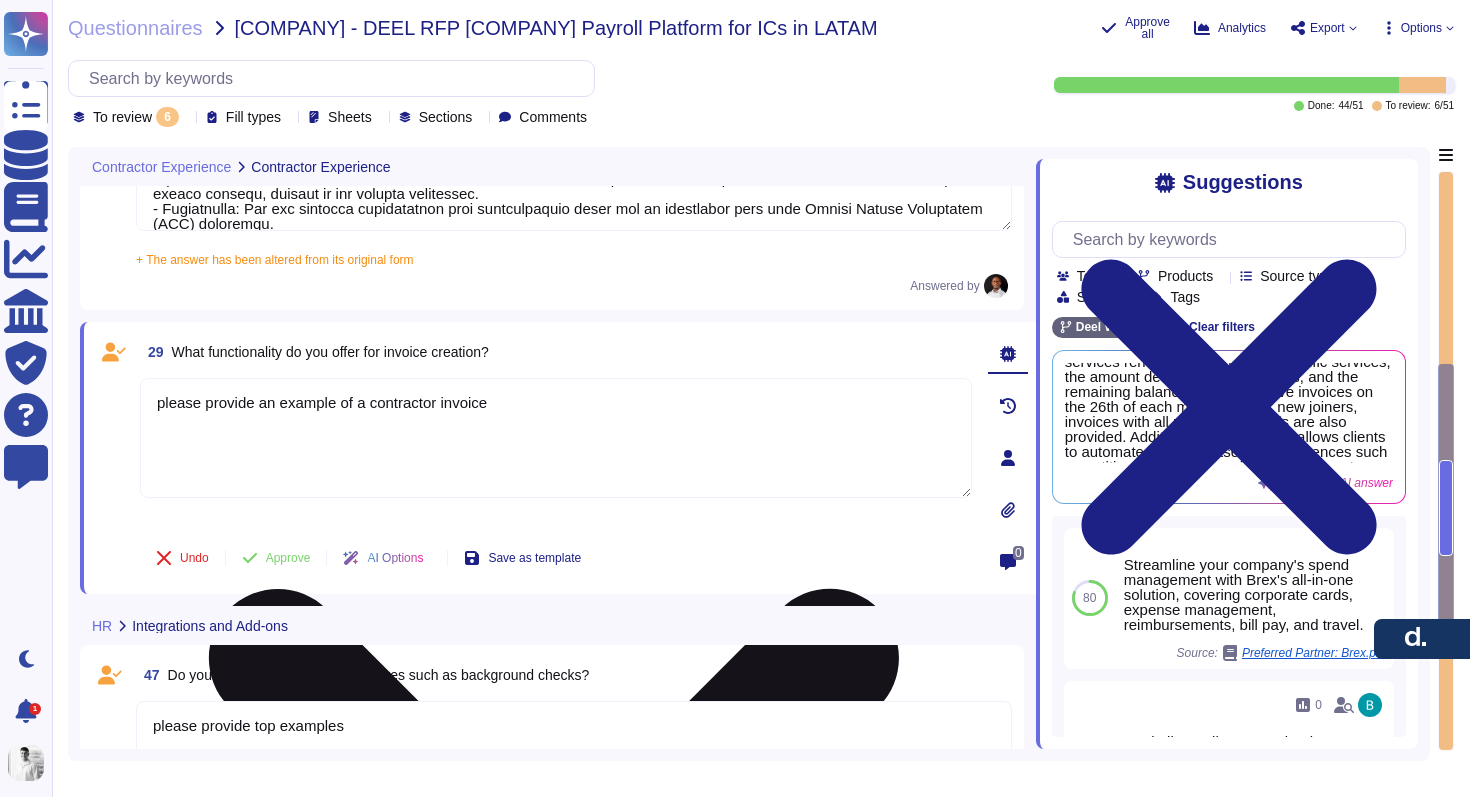click on "please provide an example of a contractor invoice" at bounding box center [556, 438] 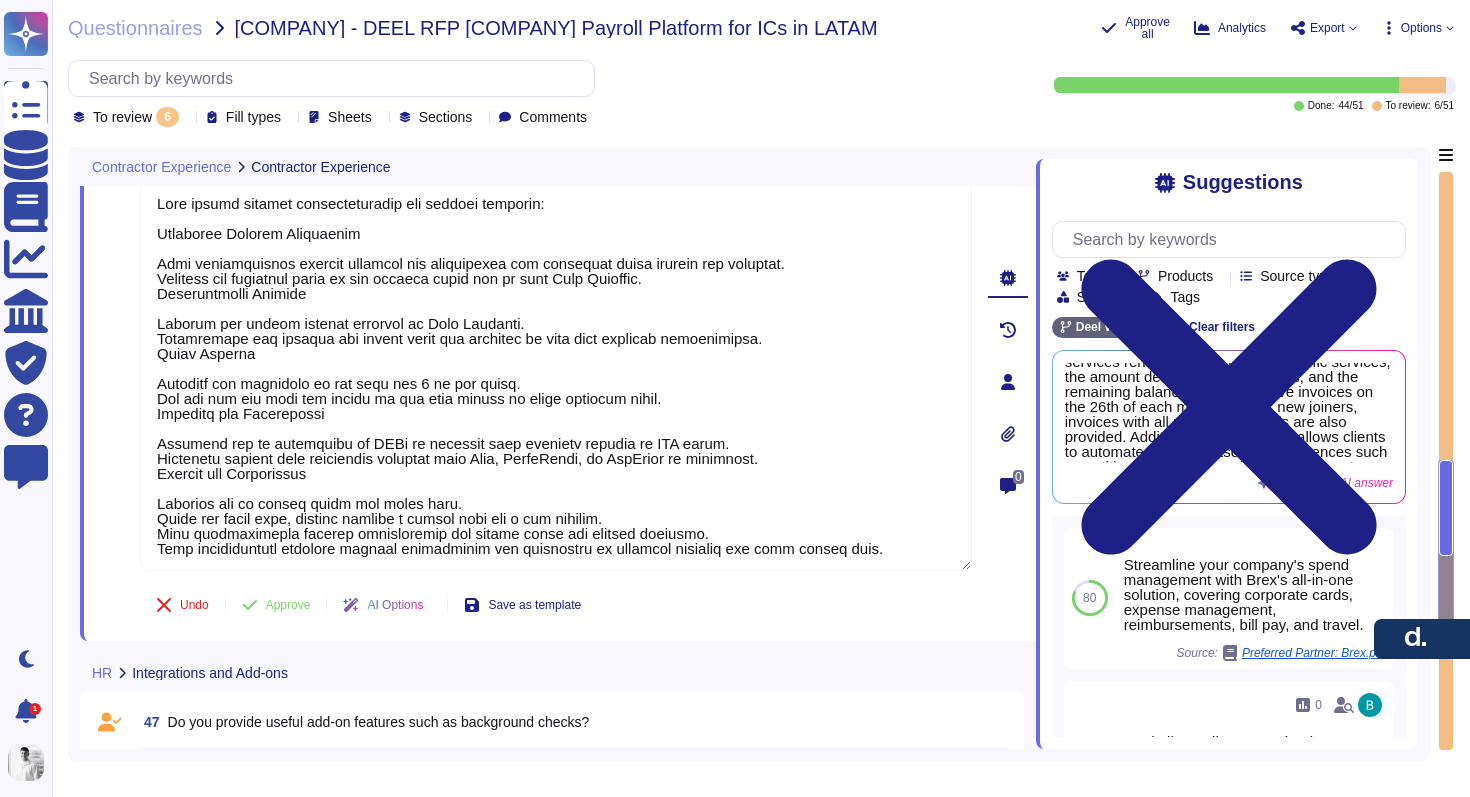 scroll, scrollTop: 952, scrollLeft: 0, axis: vertical 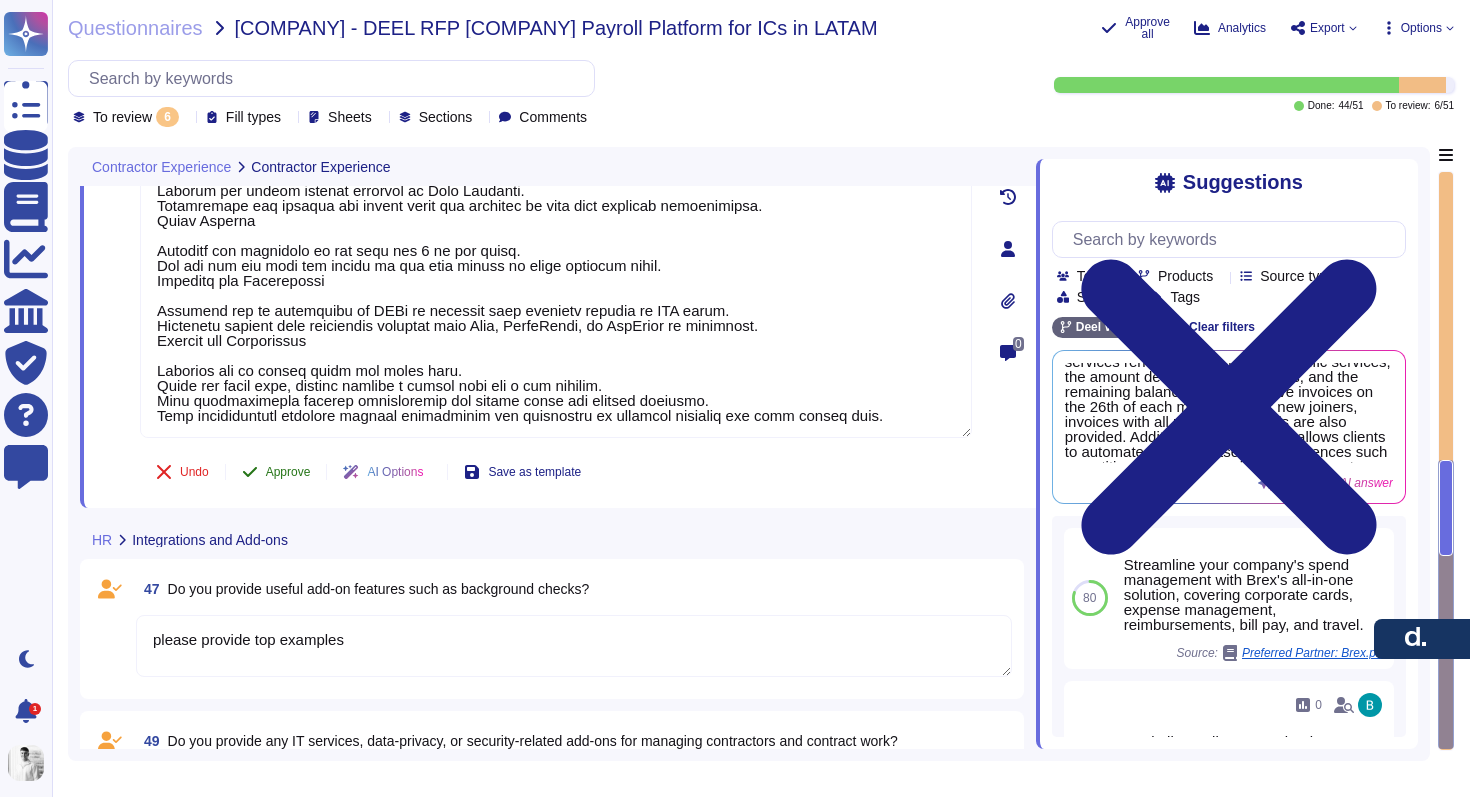 type on "Deel offers several functionalities for invoice creation:
Automatic Invoice Generation
Deel automatically creates invoices for contractors and employees hired through the platform.
Invoices are generated based on the payment cycle set in your Team Settings.
Customization Options
Clients can adjust invoice settings in Team Settings.
Contractors and clients can upload their own invoices if they have specific requirements.
Early Payment
Invoices are available to pay from day 1 of the cycle.
You can use the mass pay button on the home screen to clear invoices early.
Download and Integration
Invoices can be downloaded as PDFs or compiled into overview reports as CSV files.
Automatic syncing with accounting software like Xero, QuickBooks, or NetSuite is available.
Editing and Adjustments
Invoices can be edited until the issue date.
After the issue date, changes require a credit note and a new invoice.
Deel automatically handles replacements and credit notes for altered invoices.
This comprehensive approach..." 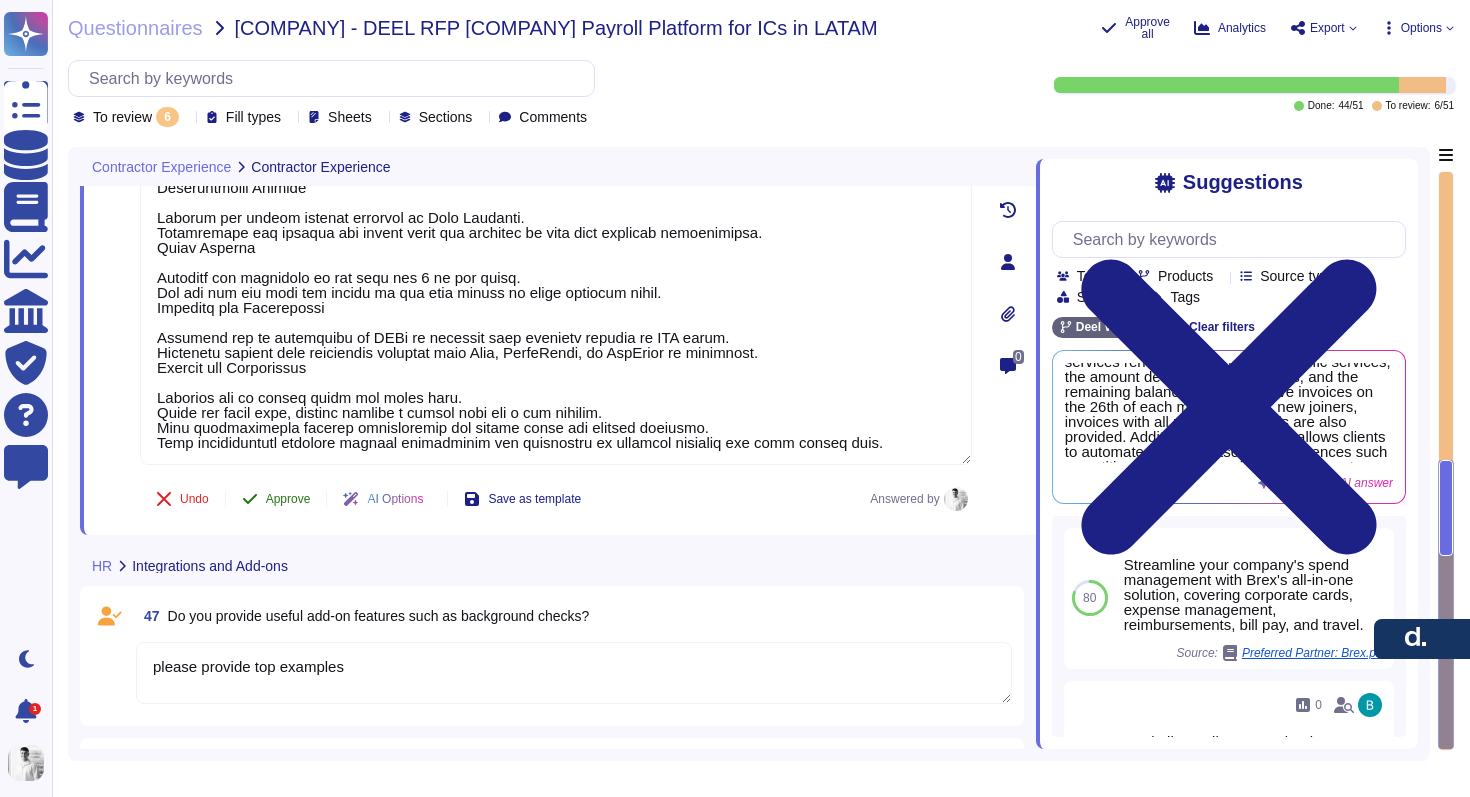 click on "Approve" at bounding box center (288, 499) 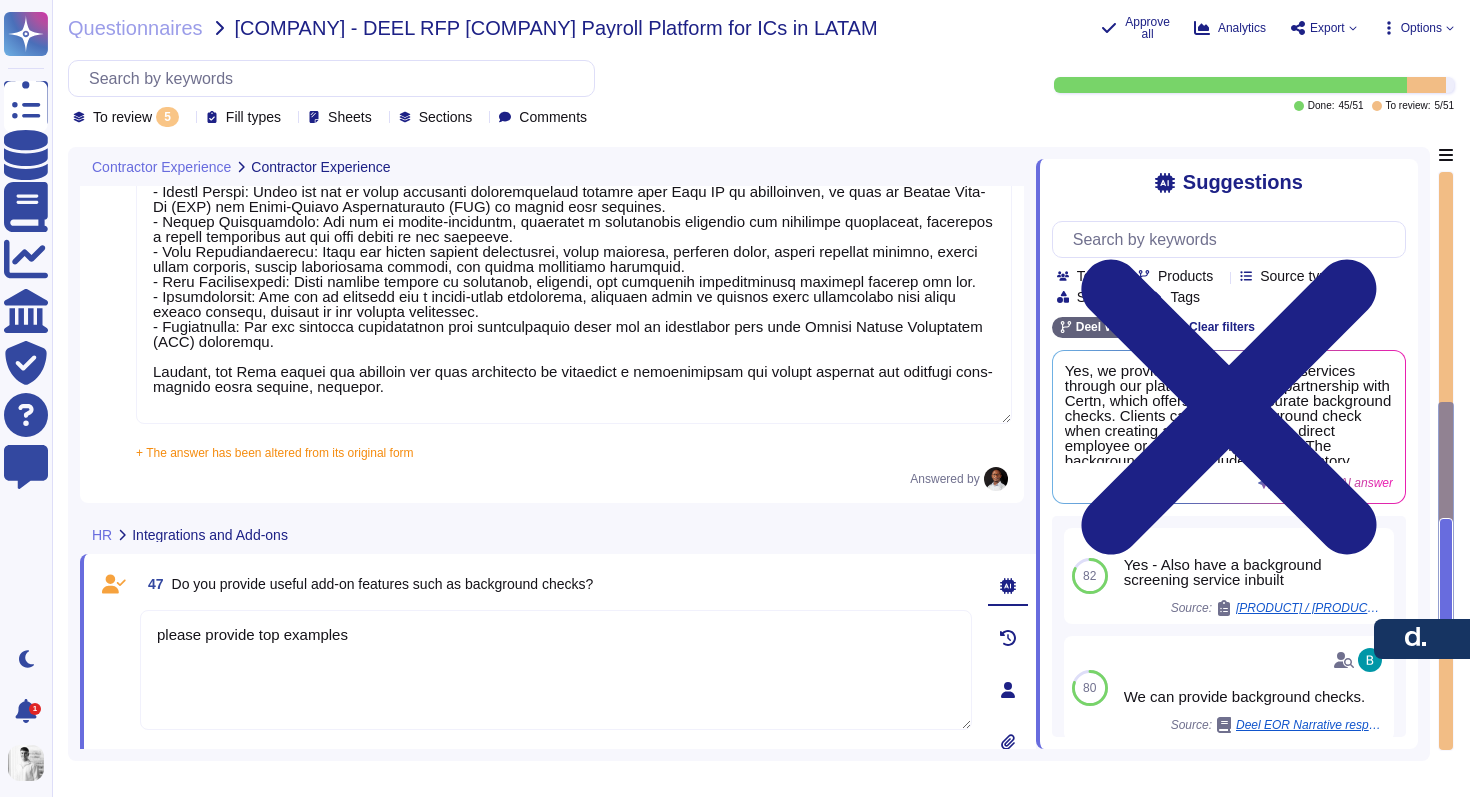 type on "Yes, Deel provides a mobile app for contractors. It is designed to provide users with secure and convenient access to essential work tools and information on the go. The mobile app is available on both iOS and Android devices and offers features such as:
- Secure Access: Users can log in using biometric authentication methods like Face ID or fingerprint, as well as Single Sign-On (SSO) and Multi-Factor Authentication (MFA) to ensure high security.
- Mobile Optimization: The app is mobile-optimized, providing a streamlined interface and intuitive navigation, including a bottom navigation bar for easy access to key features.
- Core Functionalities: Users can manage payroll information, check payslips, withdraw funds, update personal details, submit leave requests, access performance reviews, and manage onboarding processes.
- Push Notifications: Users receive updates on approvals, payments, and important notifications directly through the app.
- Accessibility: The app is designed for a mobile-first experien..." 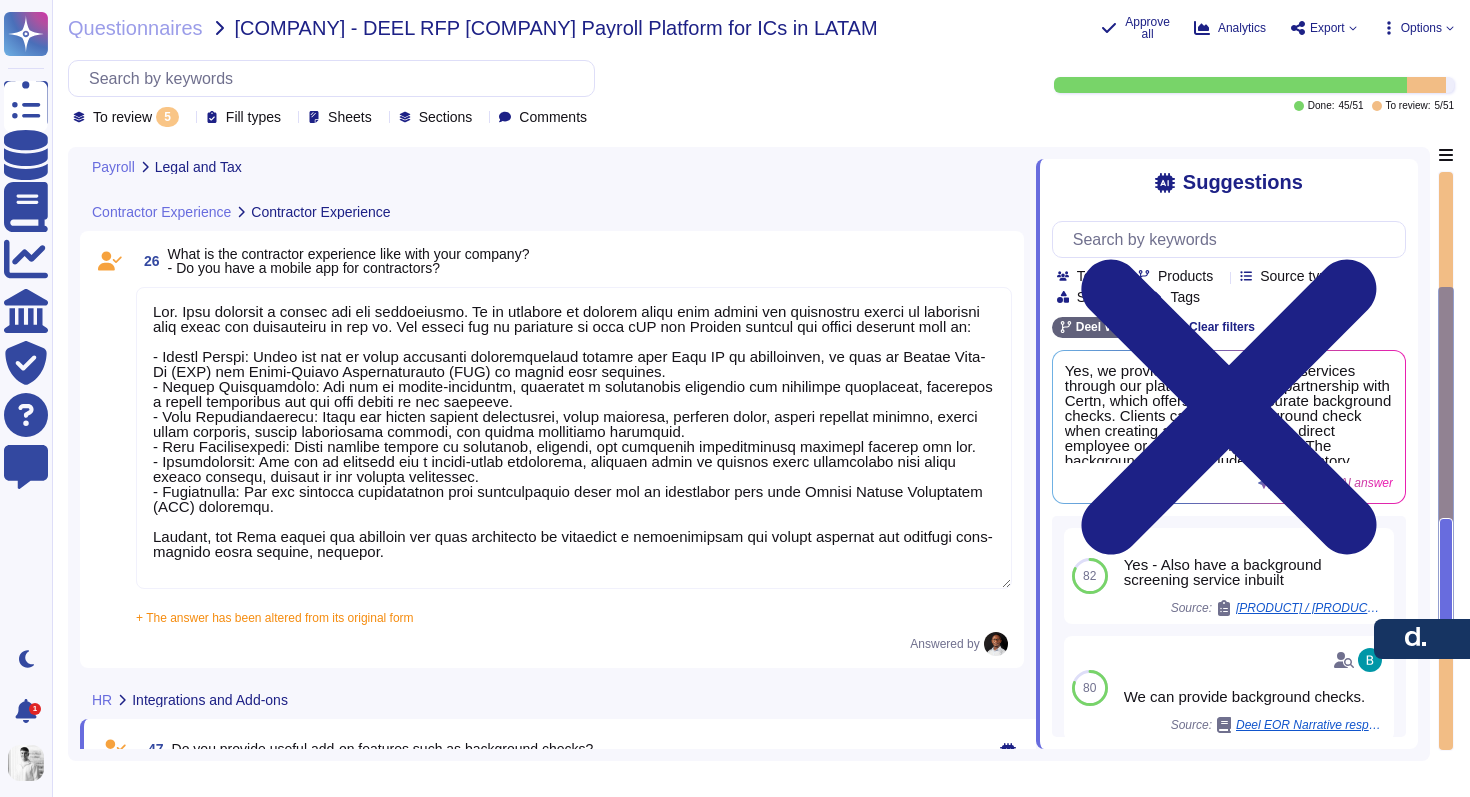 type on "Yes, we offer payroll compliance information and guidance related to the countries you operate in, including LATAM countries. Our extensive in-house expertise and knowledge of local labor laws, labor union rules, and collective labor agreements across various countries enable us to provide tailored legal guidance. Additionally, we have resources such as Global Hiring Guides and a global help center to assist in navigating the complexities of local laws in LATAM and other regions." 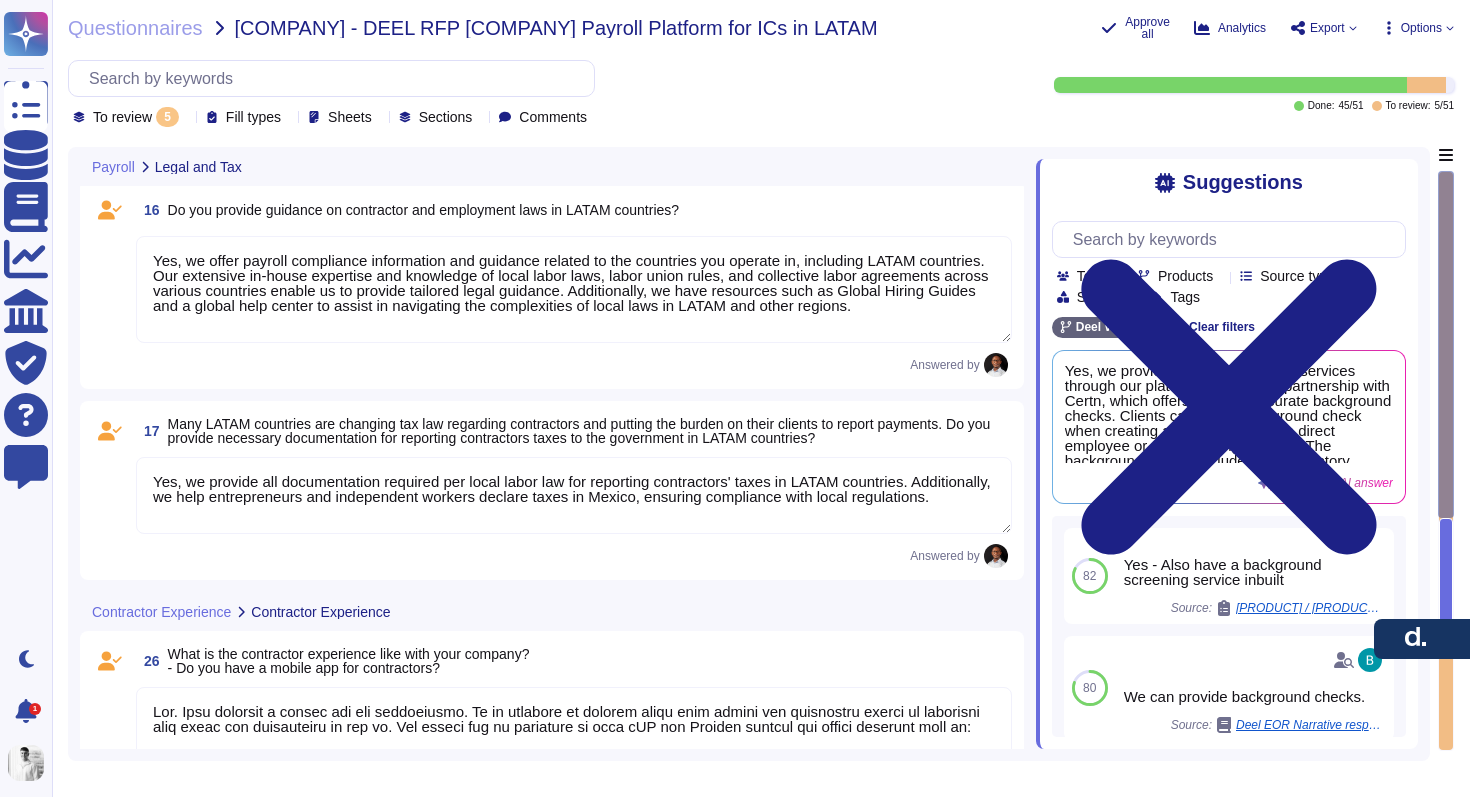 scroll, scrollTop: 0, scrollLeft: 0, axis: both 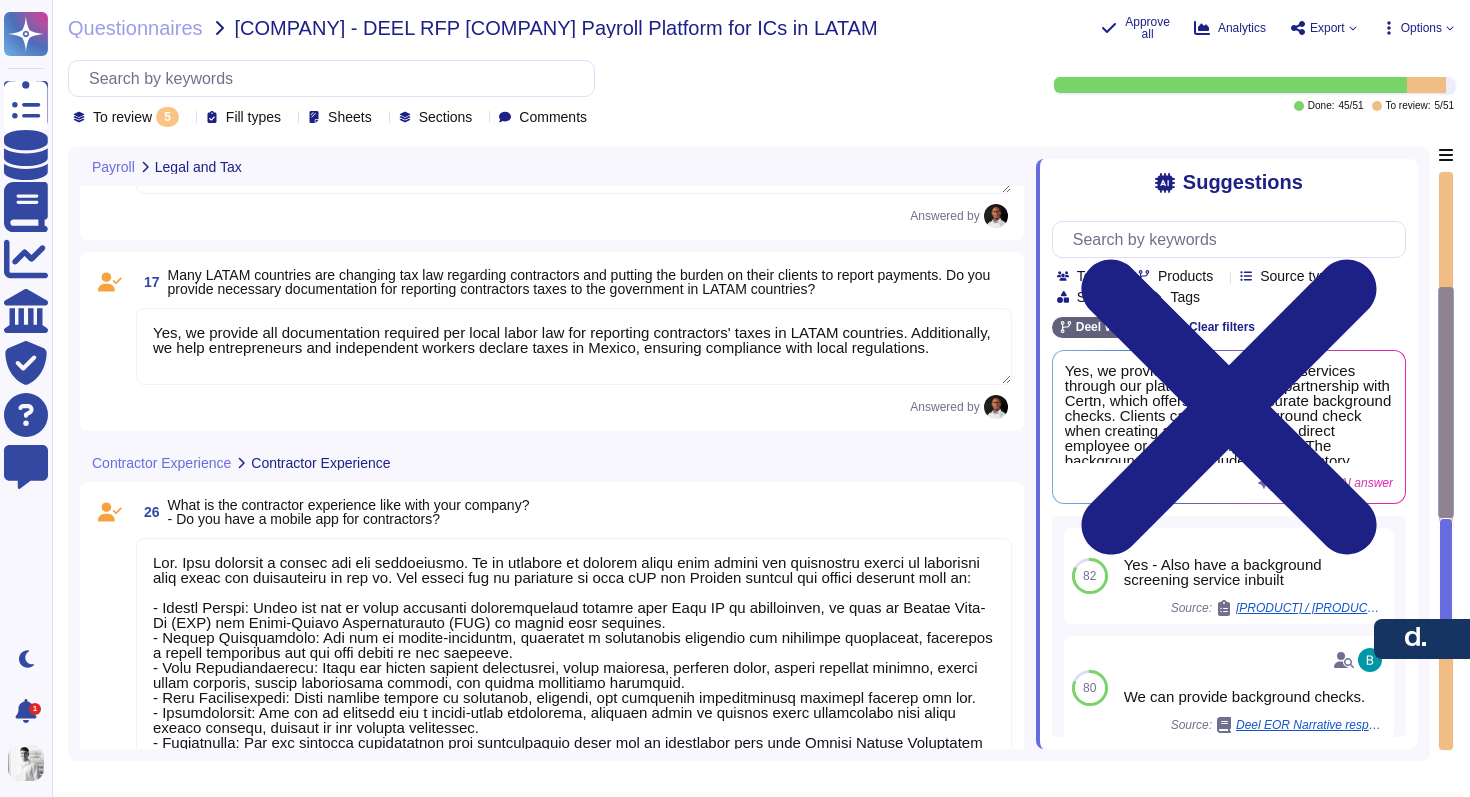 type on "please provide examples" 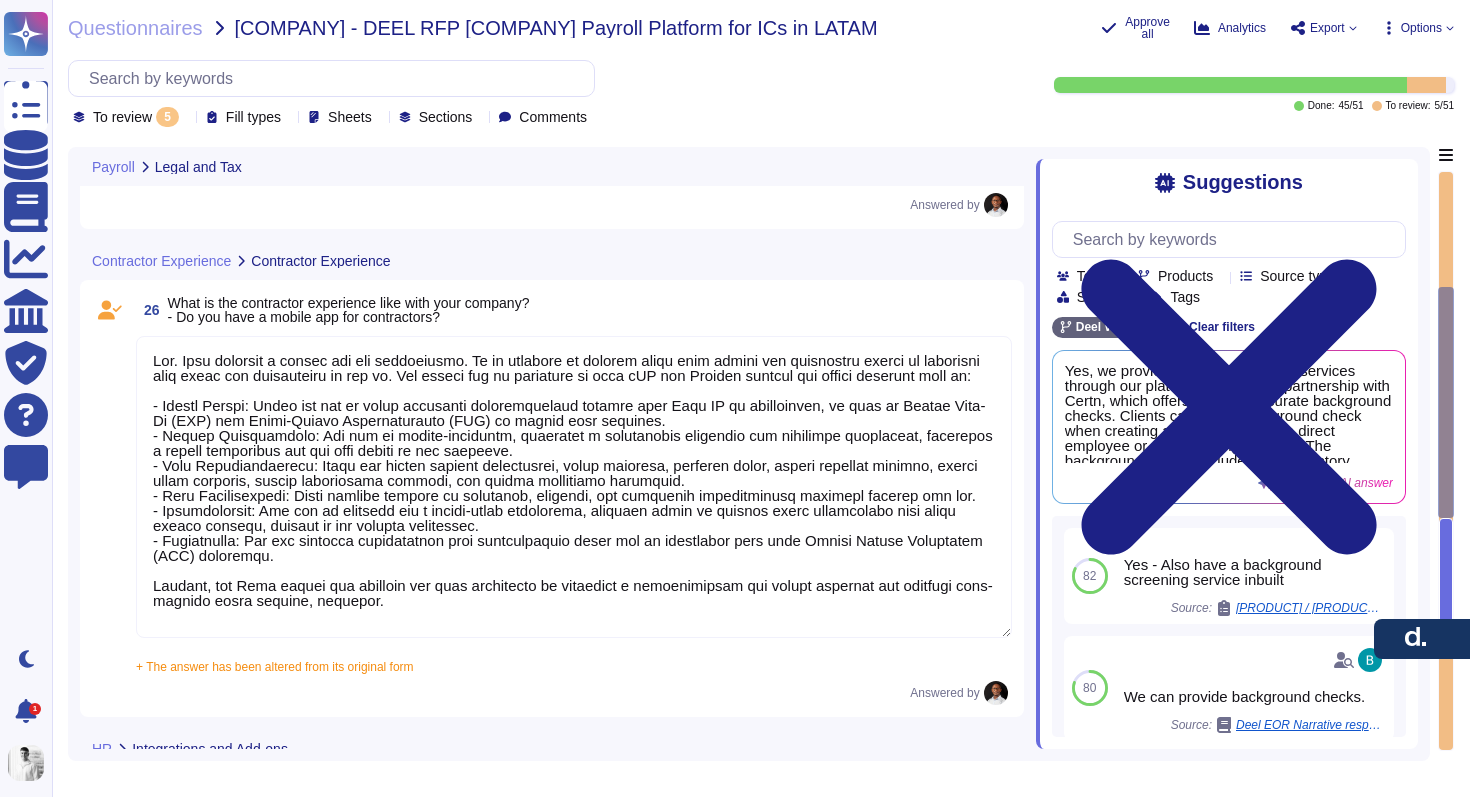 scroll, scrollTop: 776, scrollLeft: 0, axis: vertical 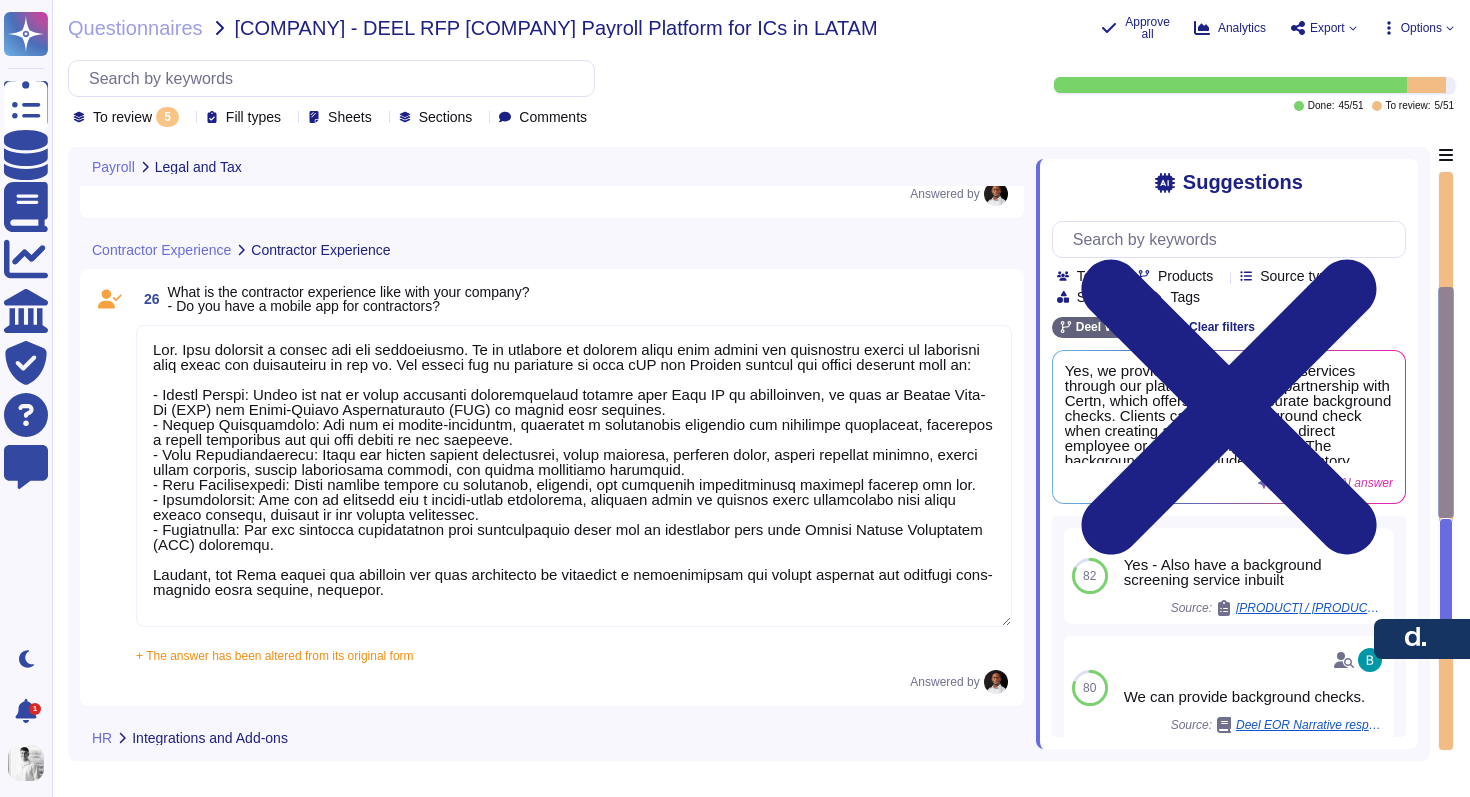 type on "Yes, we offer payroll compliance information and guidance related to the countries you operate in, including LATAM countries. Our extensive in-house expertise and knowledge of local labor laws, labor union rules, and collective labor agreements across various countries enable us to provide tailored legal guidance. Additionally, we have resources such as Global Hiring Guides and a global help center to assist in navigating the complexities of local laws in LATAM and other regions." 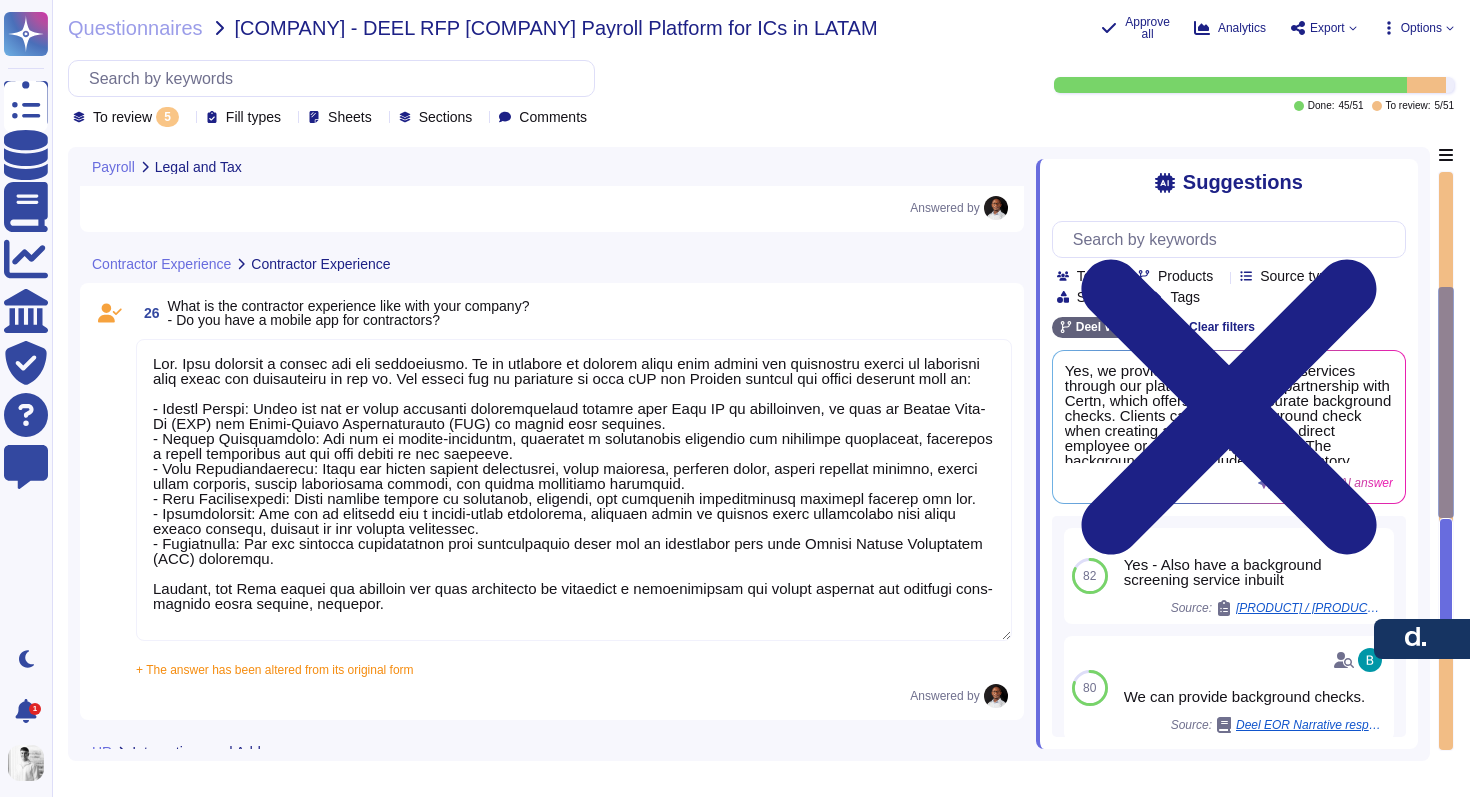 scroll, scrollTop: 2, scrollLeft: 0, axis: vertical 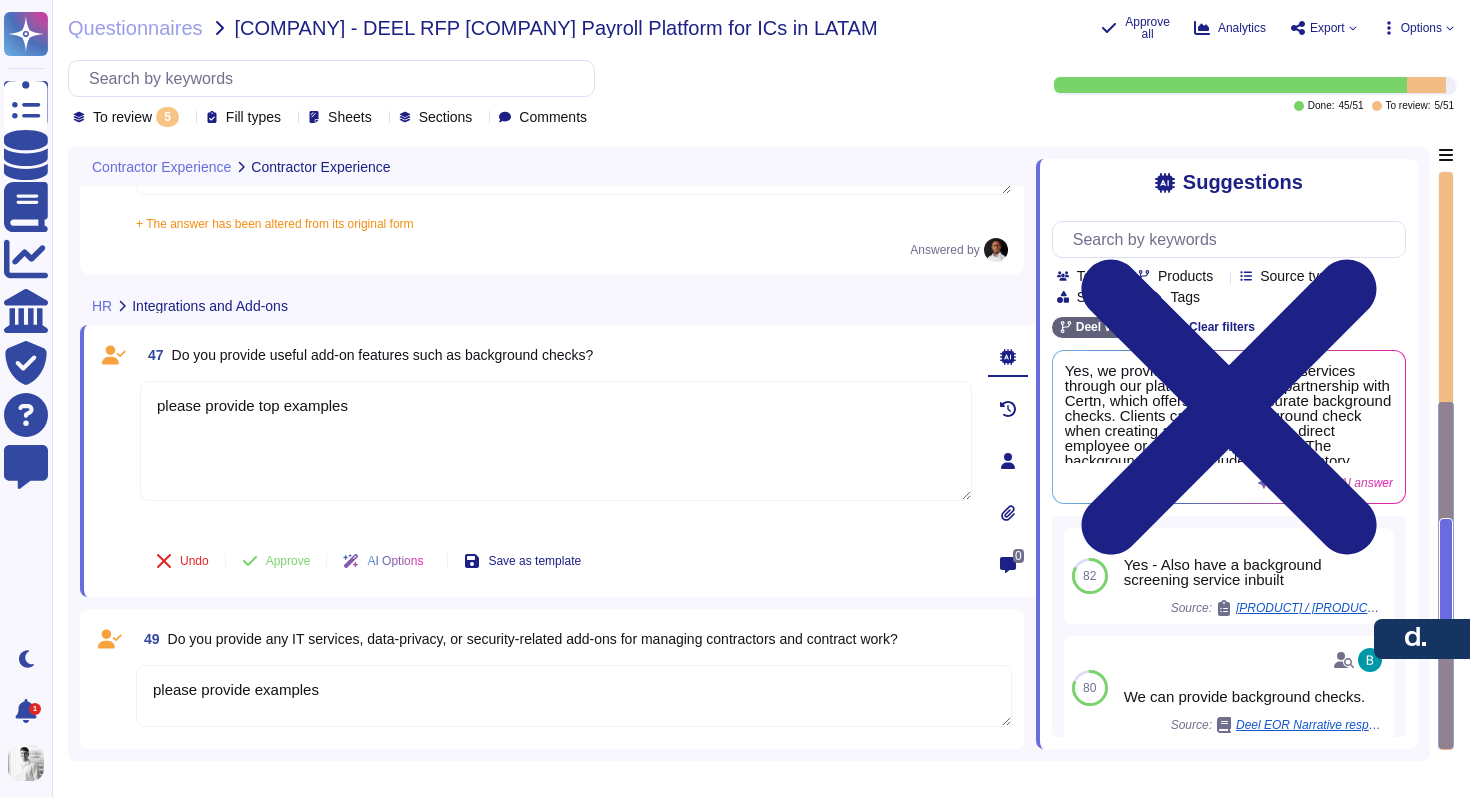 type on "please provide examples" 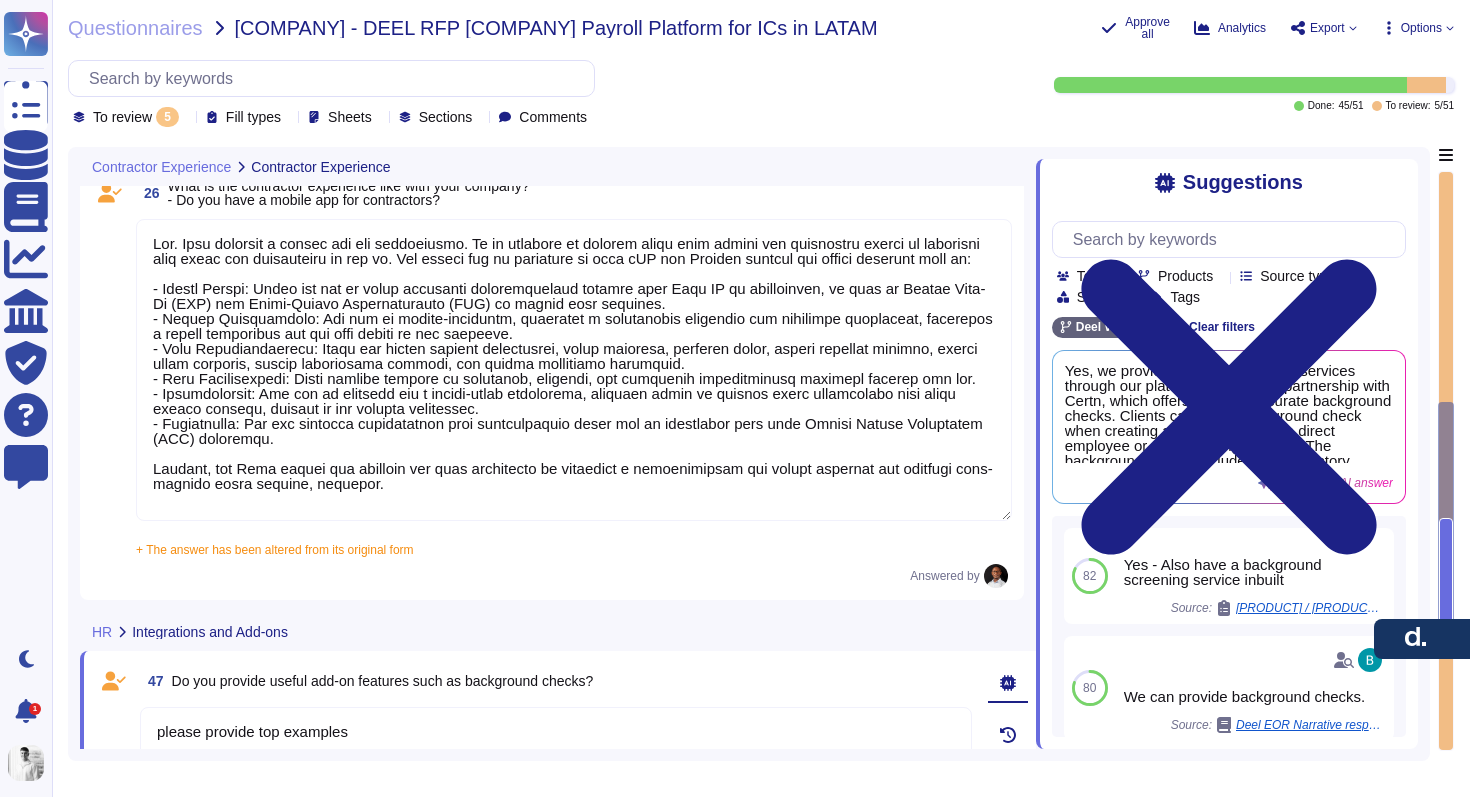 scroll, scrollTop: 362, scrollLeft: 0, axis: vertical 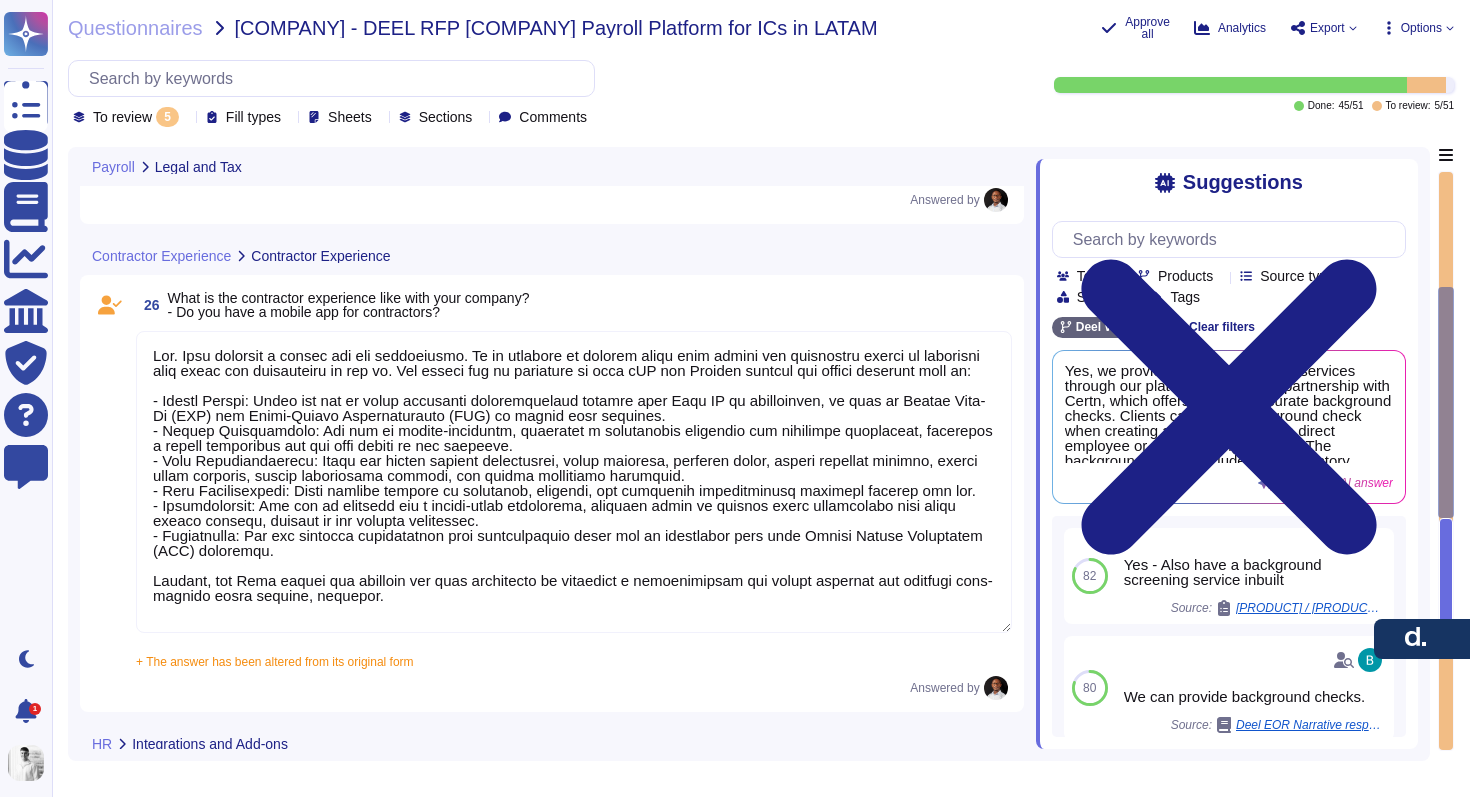 type on "Yes, we offer payroll compliance information and guidance related to the countries you operate in, including LATAM countries. Our extensive in-house expertise and knowledge of local labor laws, labor union rules, and collective labor agreements across various countries enable us to provide tailored legal guidance. Additionally, we have resources such as Global Hiring Guides and a global help center to assist in navigating the complexities of local laws in LATAM and other regions." 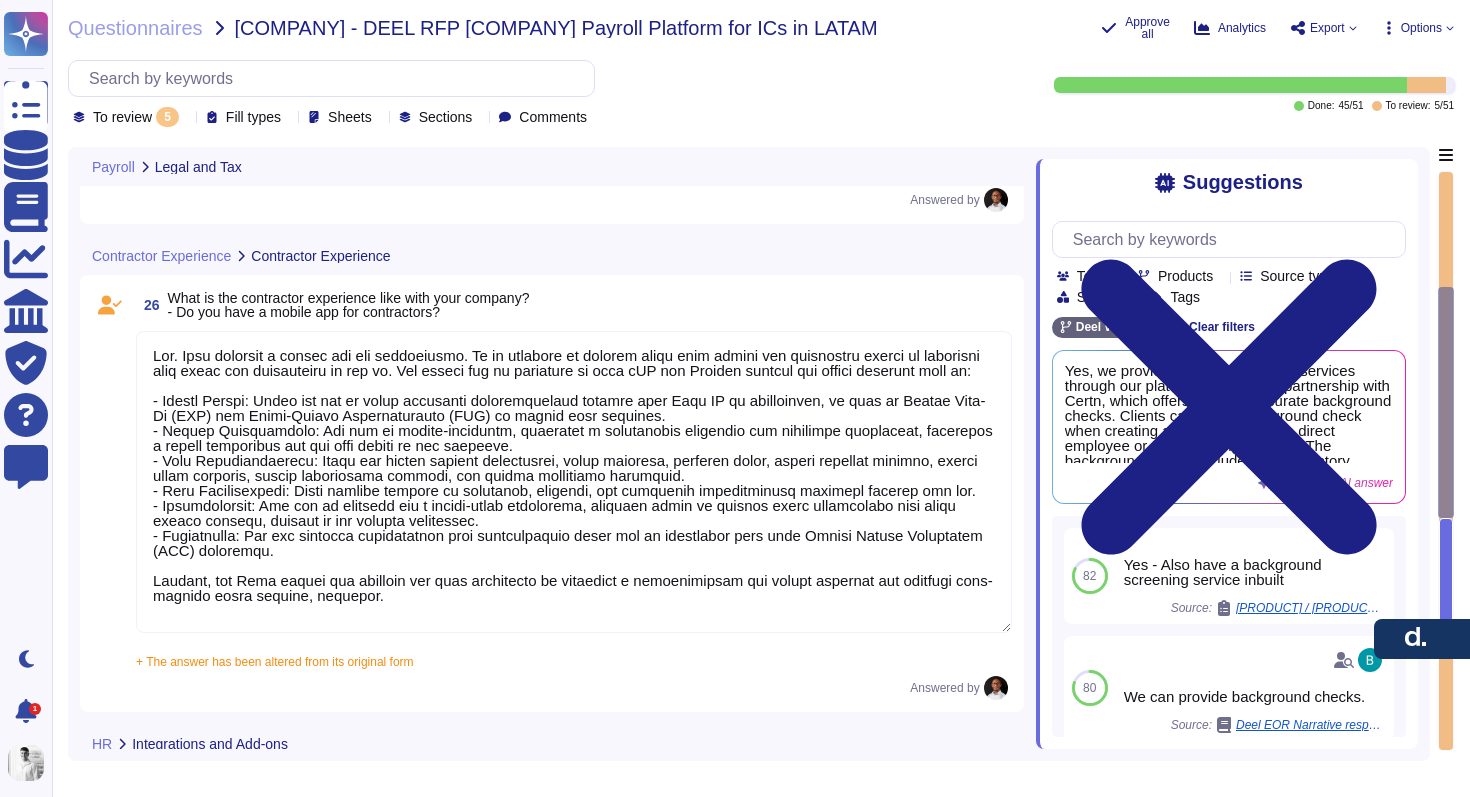 scroll, scrollTop: 0, scrollLeft: 0, axis: both 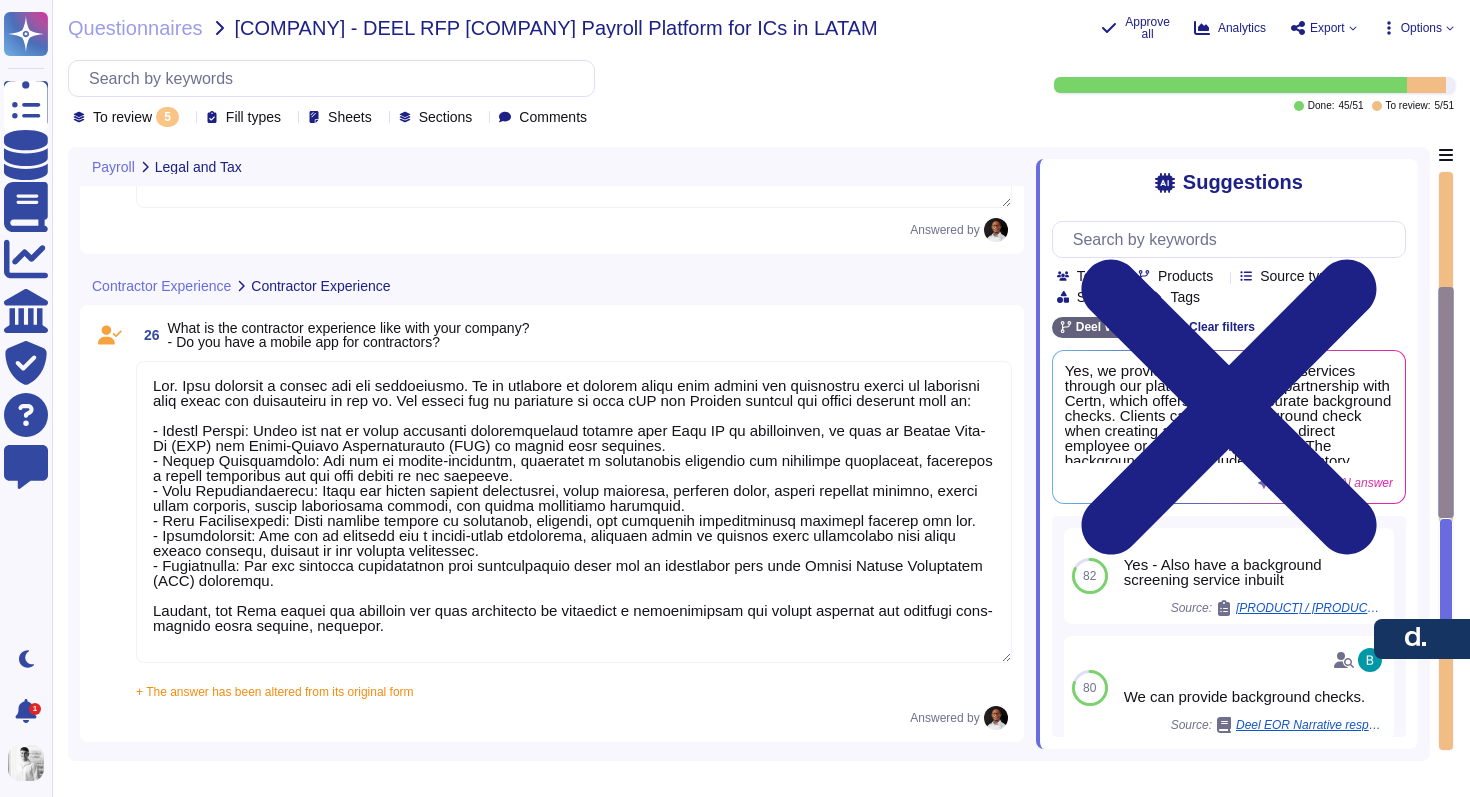 drag, startPoint x: 528, startPoint y: 637, endPoint x: 140, endPoint y: 374, distance: 468.73553 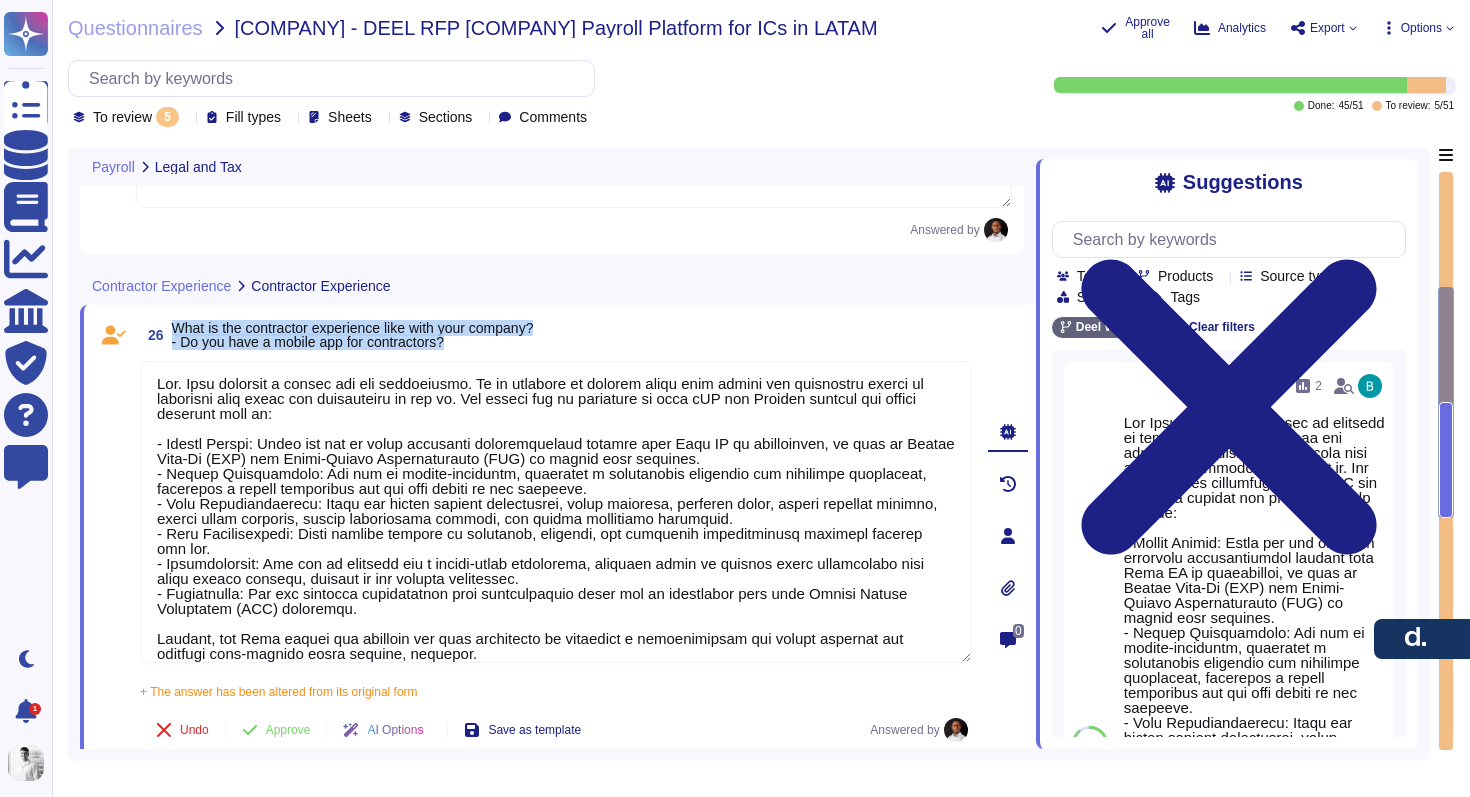 drag, startPoint x: 468, startPoint y: 340, endPoint x: 177, endPoint y: 327, distance: 291.29022 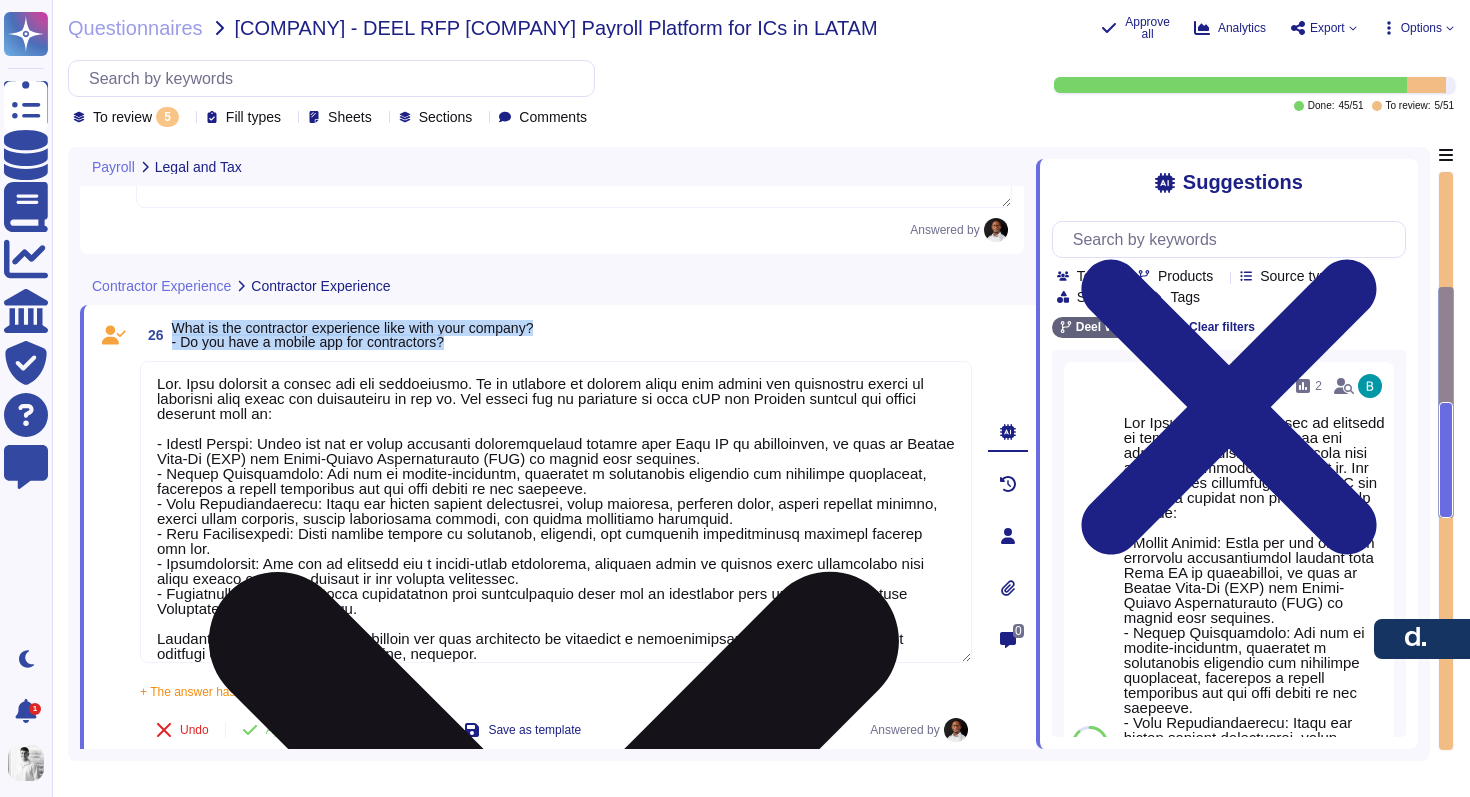 scroll, scrollTop: 17, scrollLeft: 0, axis: vertical 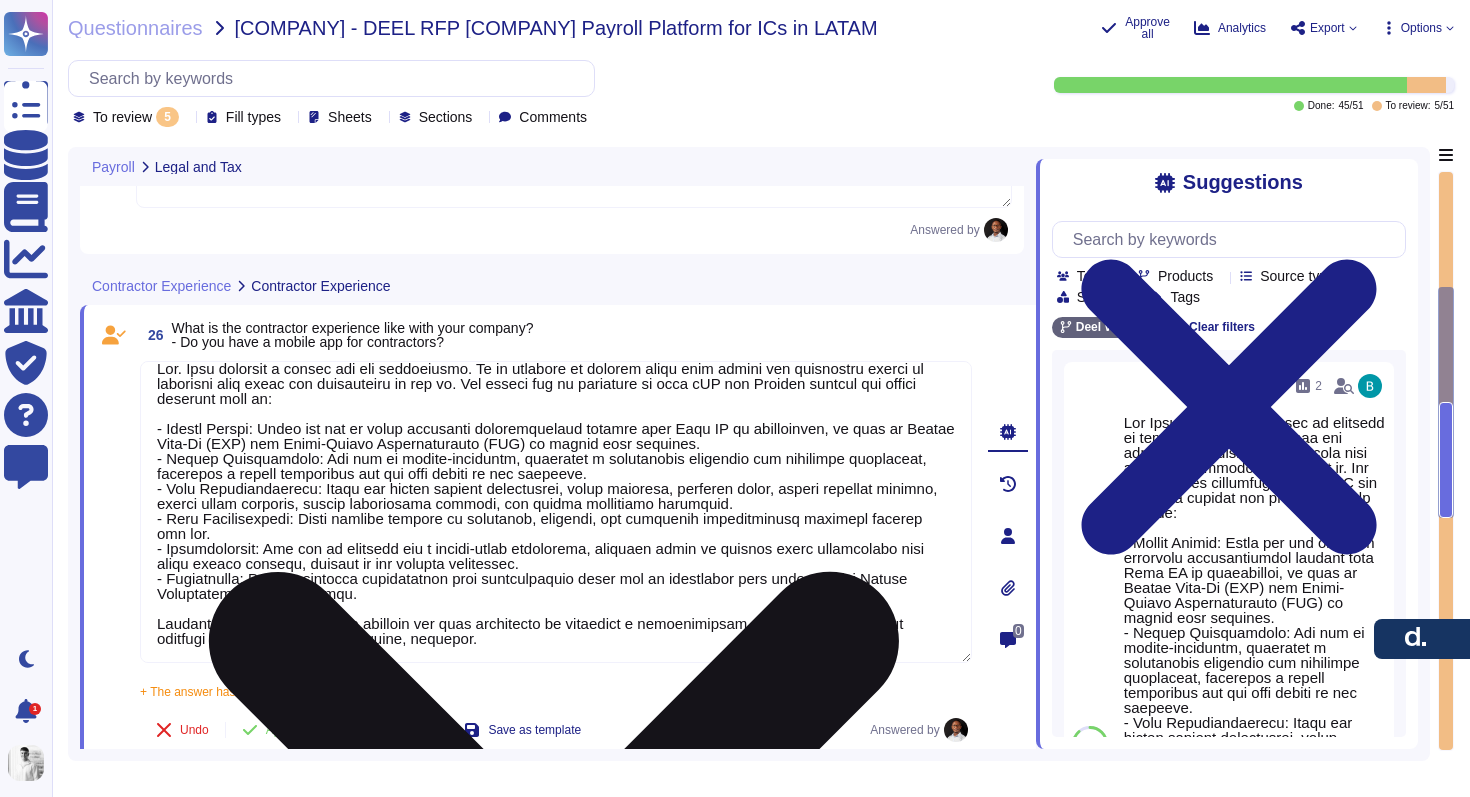 click at bounding box center (556, 512) 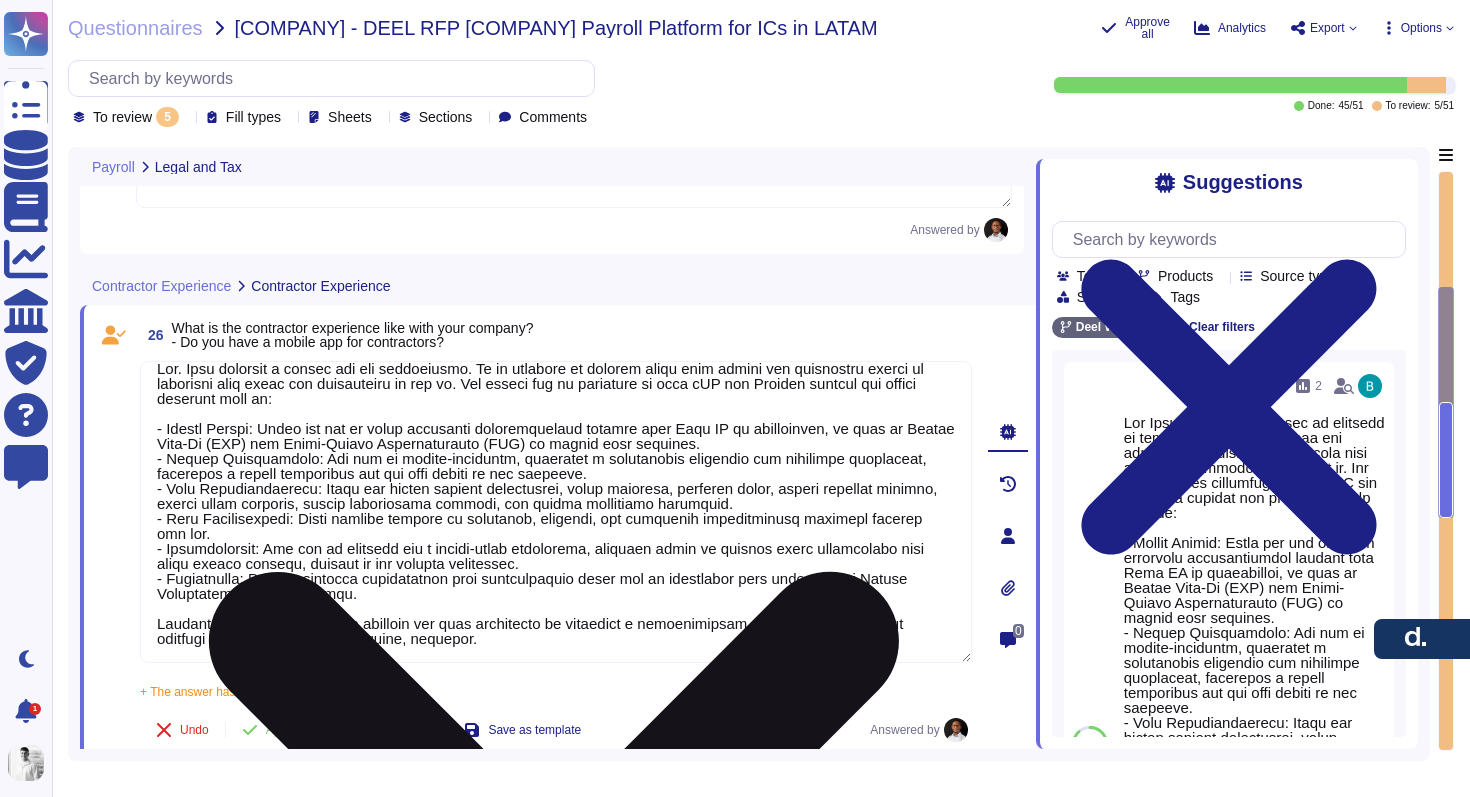 scroll, scrollTop: 2, scrollLeft: 0, axis: vertical 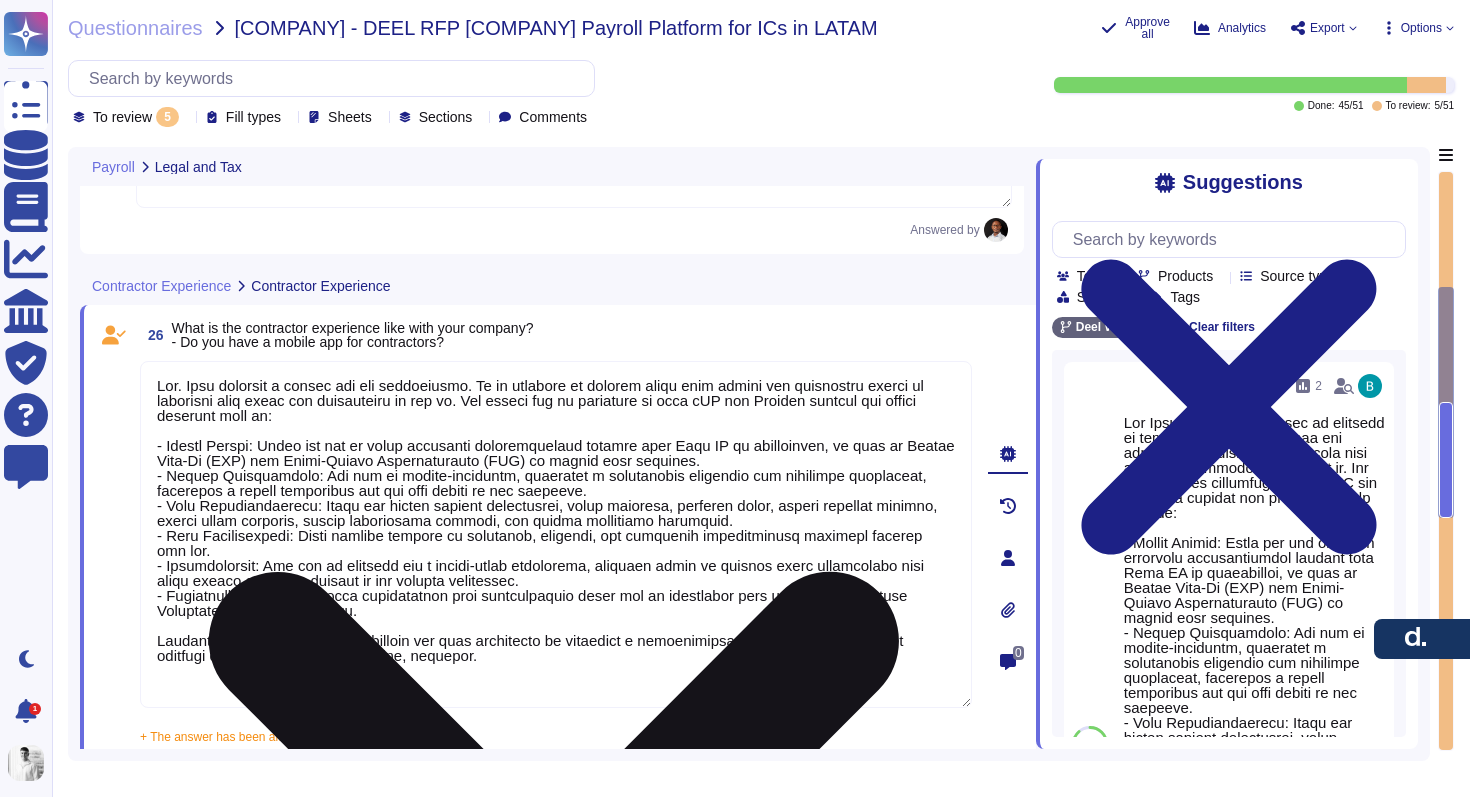 paste on "Beyond the app, the contractor experience includes:
Flexible Withdrawal Options: Local bank transfer, Wise, Payoneer, Revolut, and even crypto in select markets
Transparent FX Rates: Rates are shown before confirming withdrawals, with estimated delivery timelines
Global Support: 24/7 in-app live chat support in multiple languages
Automated Onboarding Flows: Custom workflows, contract signing, ID verification (KYC), and background checks
Localized Compliance Monitoring: Deel monitors country-specific changes and adjusts contractor agreements accordingly
Overall, Deel provides a streamlined, self-service experience with global reach—making it easy for contractors to manage everything in one place, on desktop or mobile." 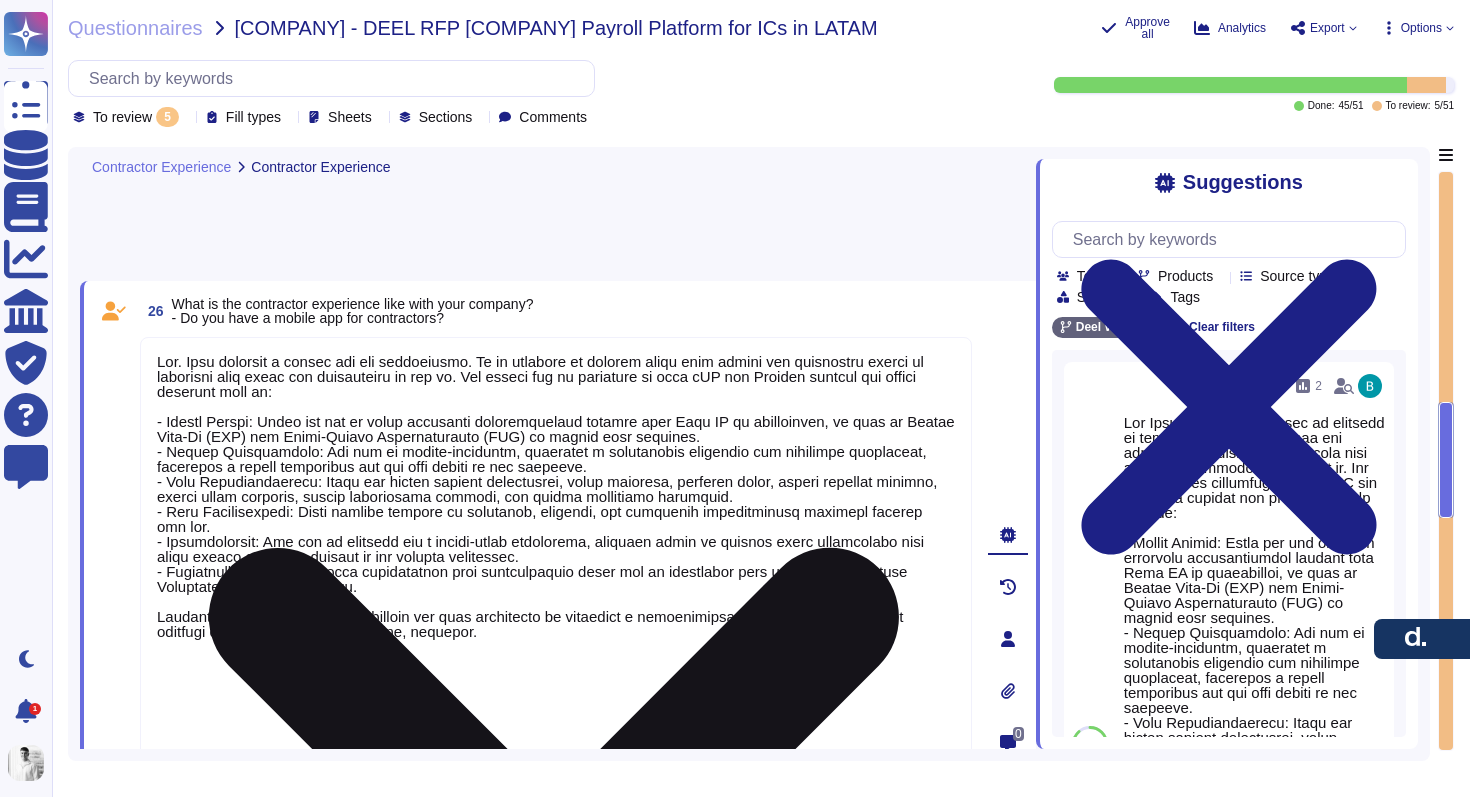 scroll, scrollTop: 485, scrollLeft: 0, axis: vertical 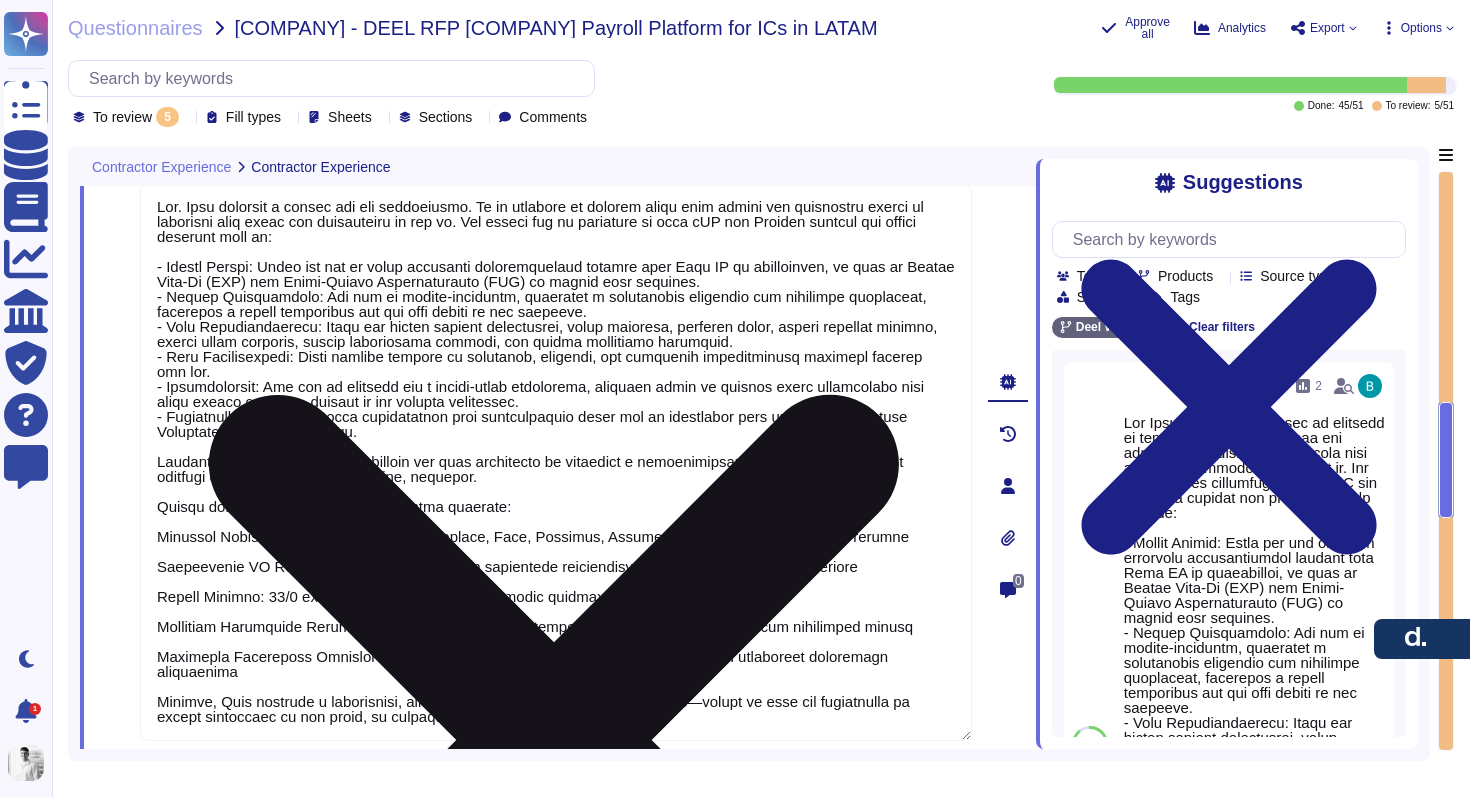 drag, startPoint x: 874, startPoint y: 561, endPoint x: 170, endPoint y: 556, distance: 704.01776 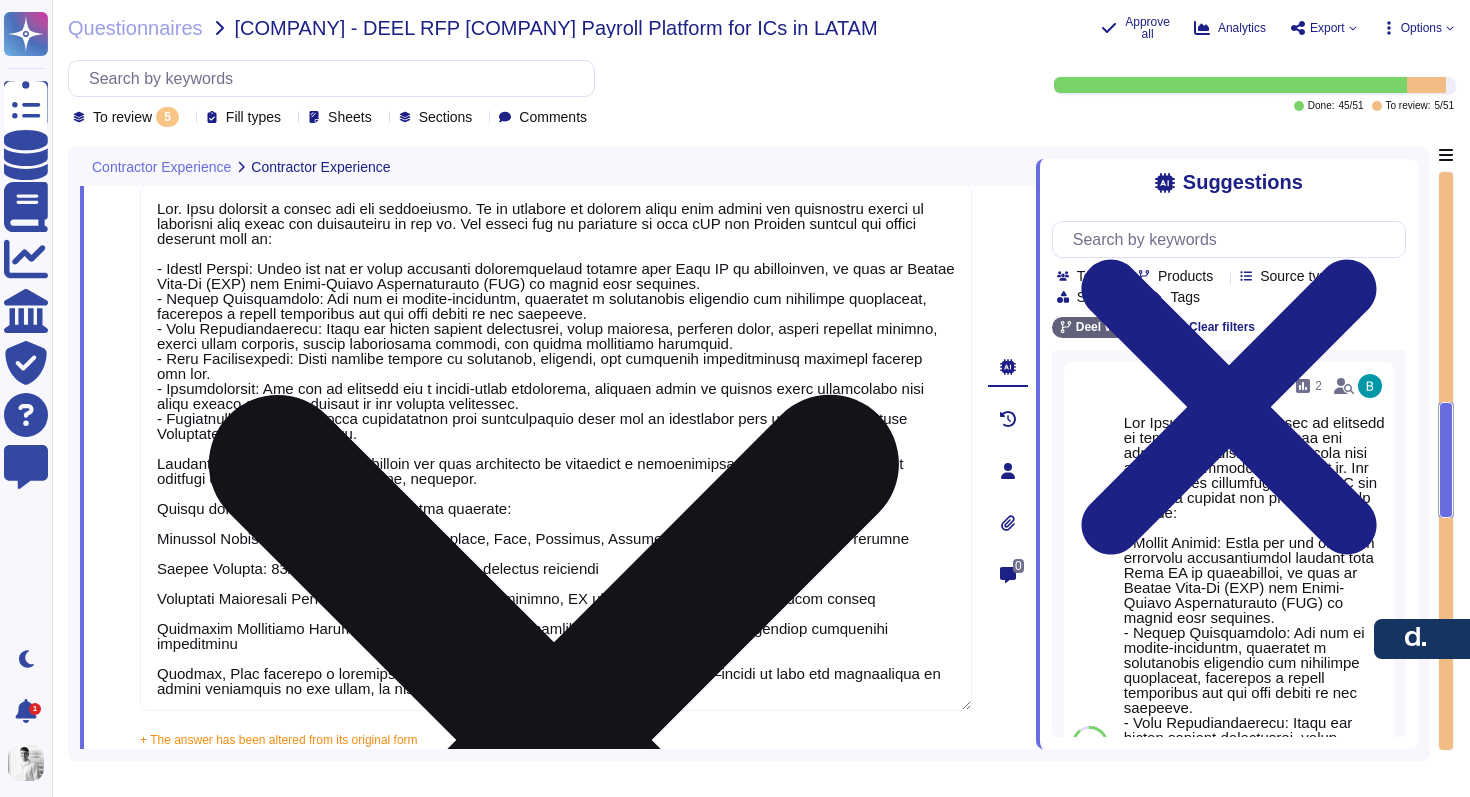 scroll, scrollTop: 2, scrollLeft: 0, axis: vertical 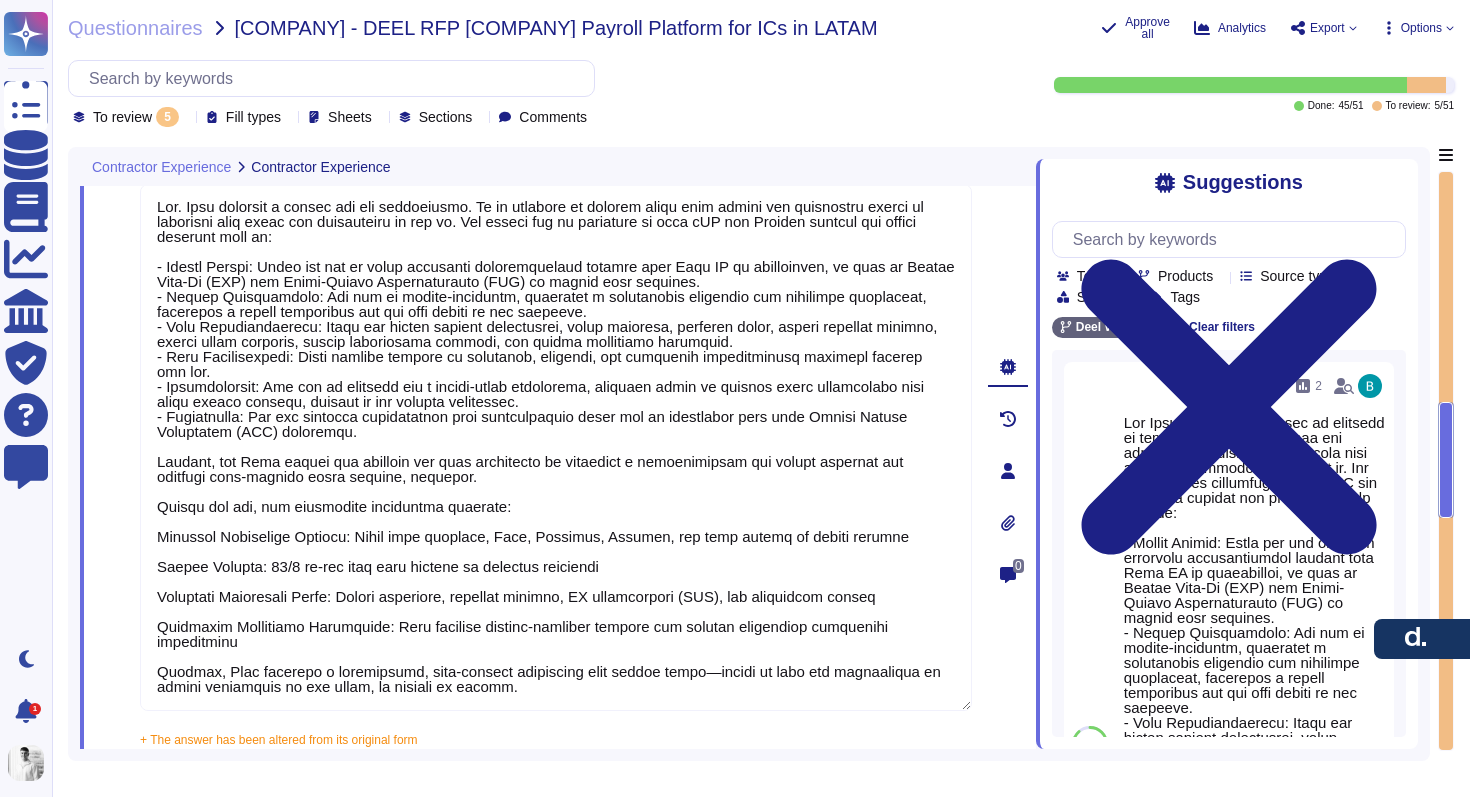 type on "Yes, Deel provides a mobile app for contractors. It is designed to provide users with secure and convenient access to essential work tools and information on the go. The mobile app is available on both iOS and Android devices and offers features such as:
- Secure Access: Users can log in using biometric authentication methods like Face ID or fingerprint, as well as Single Sign-On (SSO) and Multi-Factor Authentication (MFA) to ensure high security.
- Mobile Optimization: The app is mobile-optimized, providing a streamlined interface and intuitive navigation, including a bottom navigation bar for easy access to key features.
- Core Functionalities: Users can manage payroll information, check payslips, withdraw funds, update personal details, submit leave requests, access performance reviews, and manage onboarding processes.
- Push Notifications: Users receive updates on approvals, payments, and important notifications directly through the app.
- Accessibility: The app is designed for a mobile-first experien..." 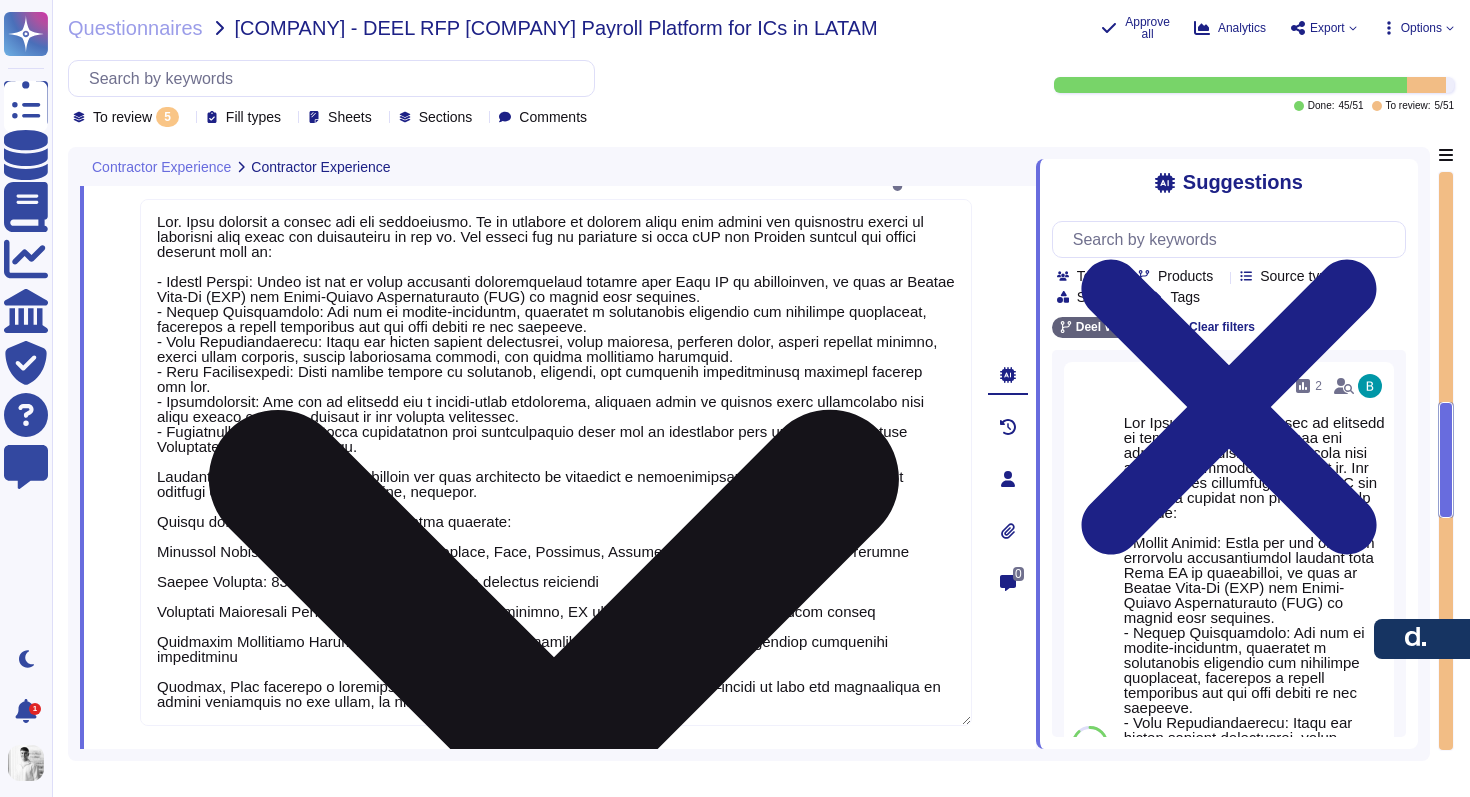 scroll, scrollTop: 0, scrollLeft: 0, axis: both 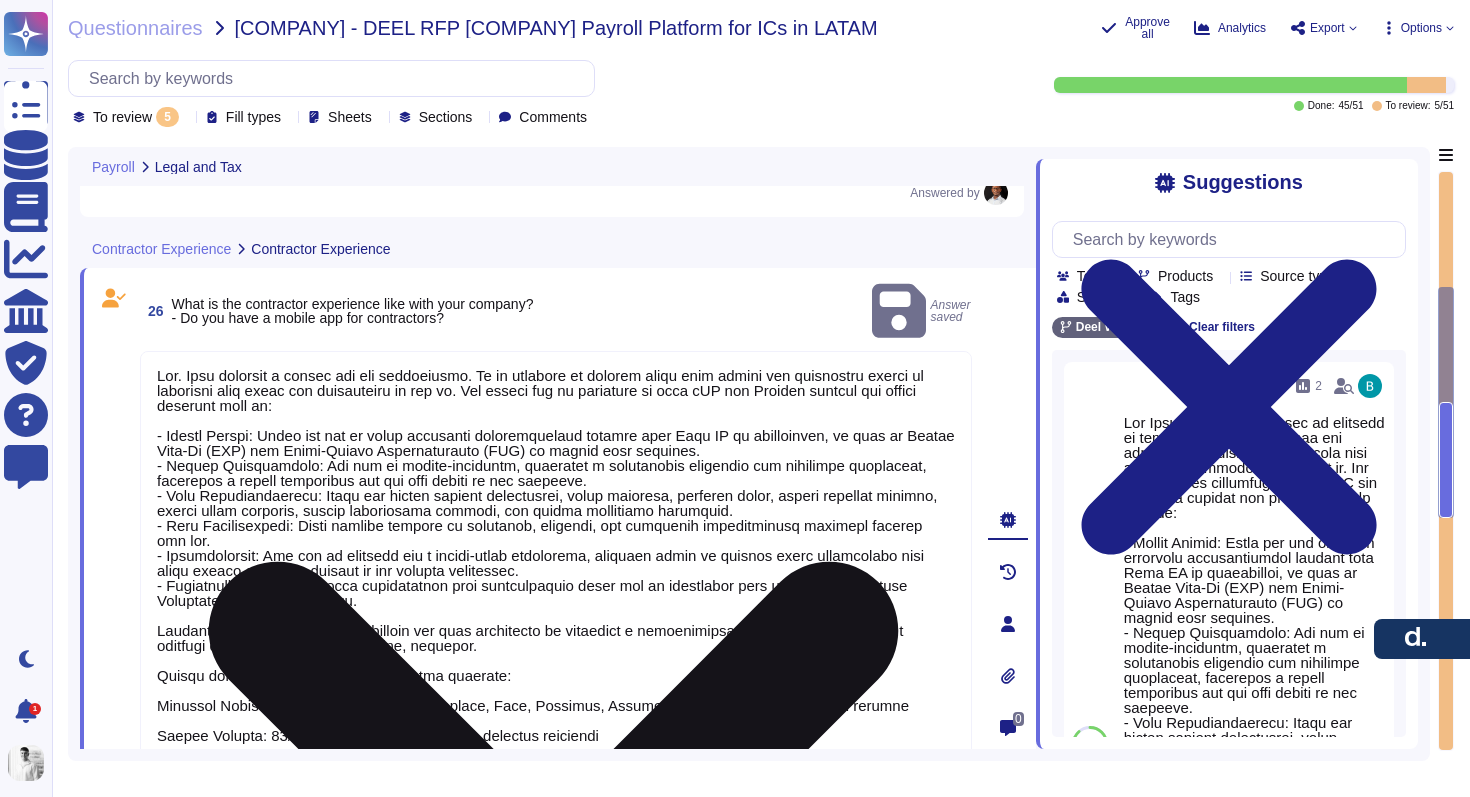 type on "Yes, we offer payroll compliance information and guidance related to the countries you operate in, including LATAM countries. Our extensive in-house expertise and knowledge of local labor laws, labor union rules, and collective labor agreements across various countries enable us to provide tailored legal guidance. Additionally, we have resources such as Global Hiring Guides and a global help center to assist in navigating the complexities of local laws in LATAM and other regions." 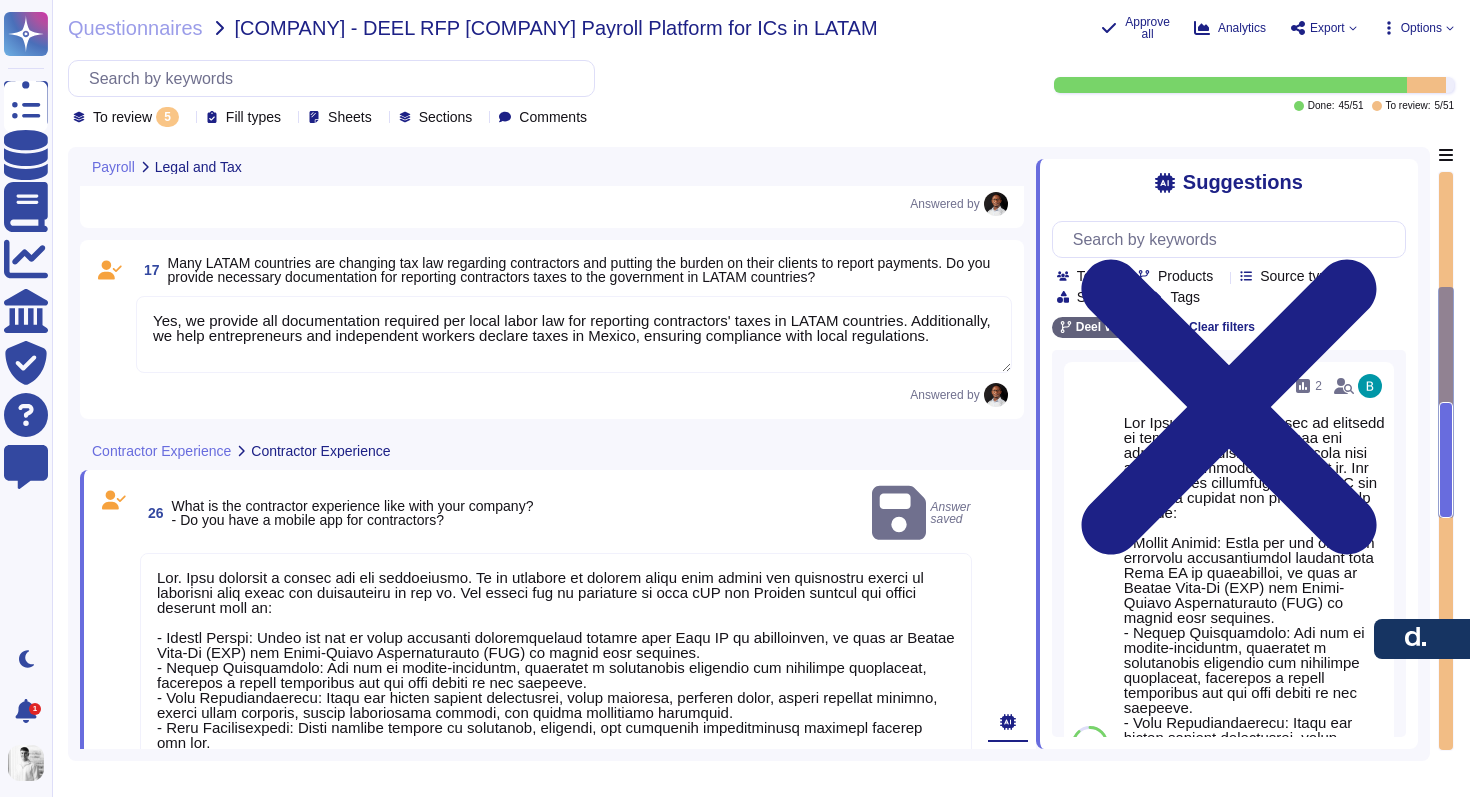 scroll, scrollTop: 0, scrollLeft: 0, axis: both 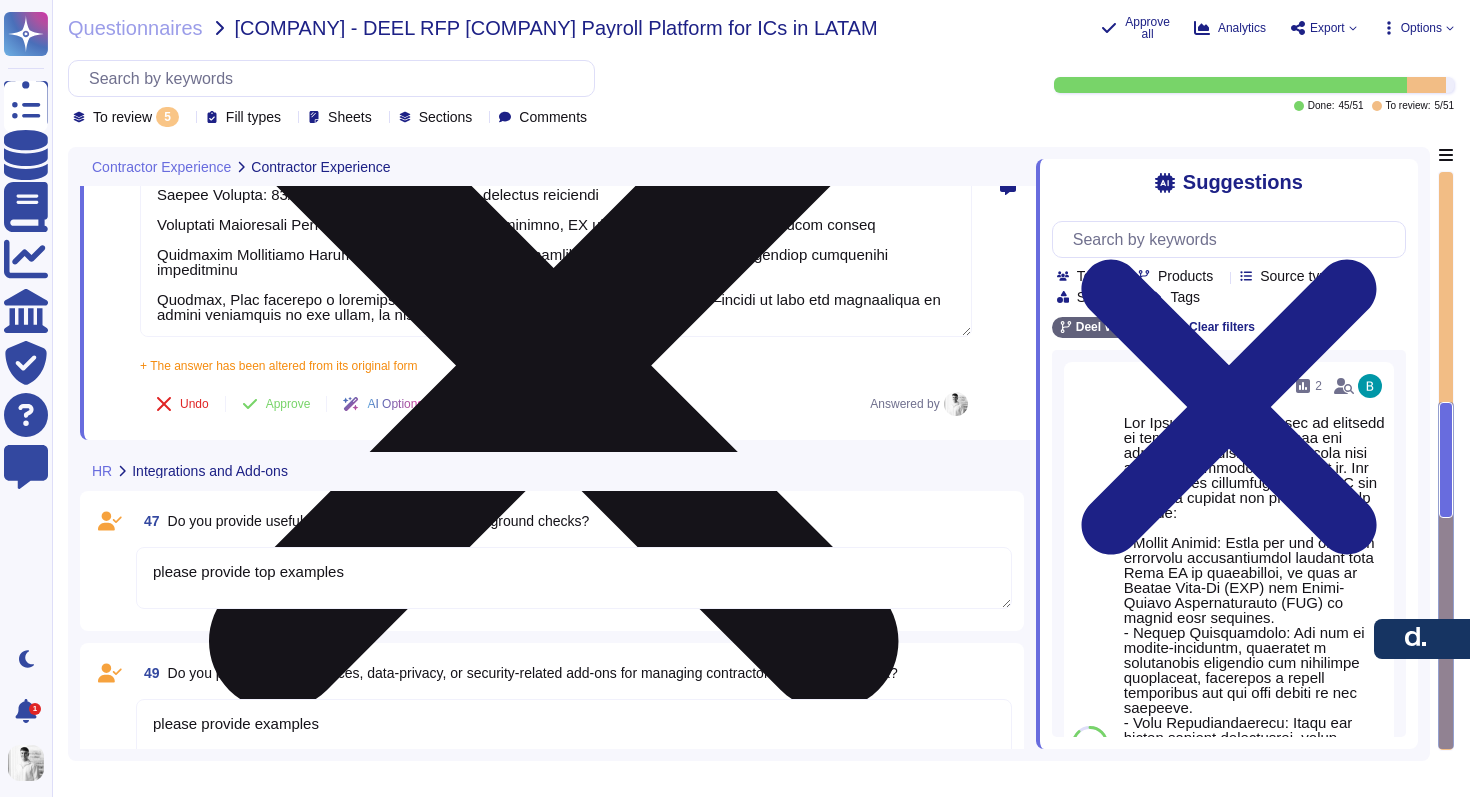 type on "please provide top examples" 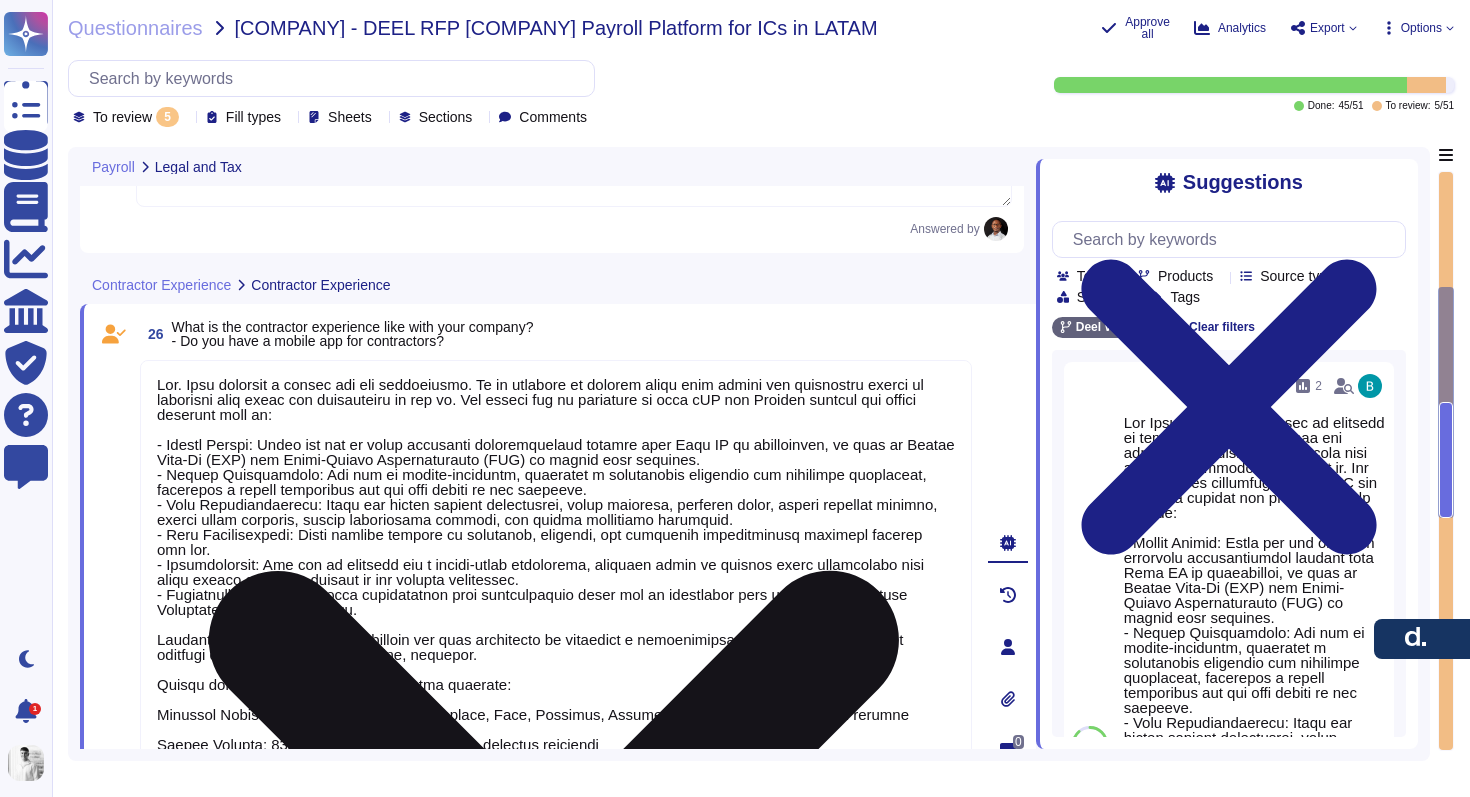 type on "Yes, we offer payroll compliance information and guidance related to the countries you operate in, including LATAM countries. Our extensive in-house expertise and knowledge of local labor laws, labor union rules, and collective labor agreements across various countries enable us to provide tailored legal guidance. Additionally, we have resources such as Global Hiring Guides and a global help center to assist in navigating the complexities of local laws in LATAM and other regions." 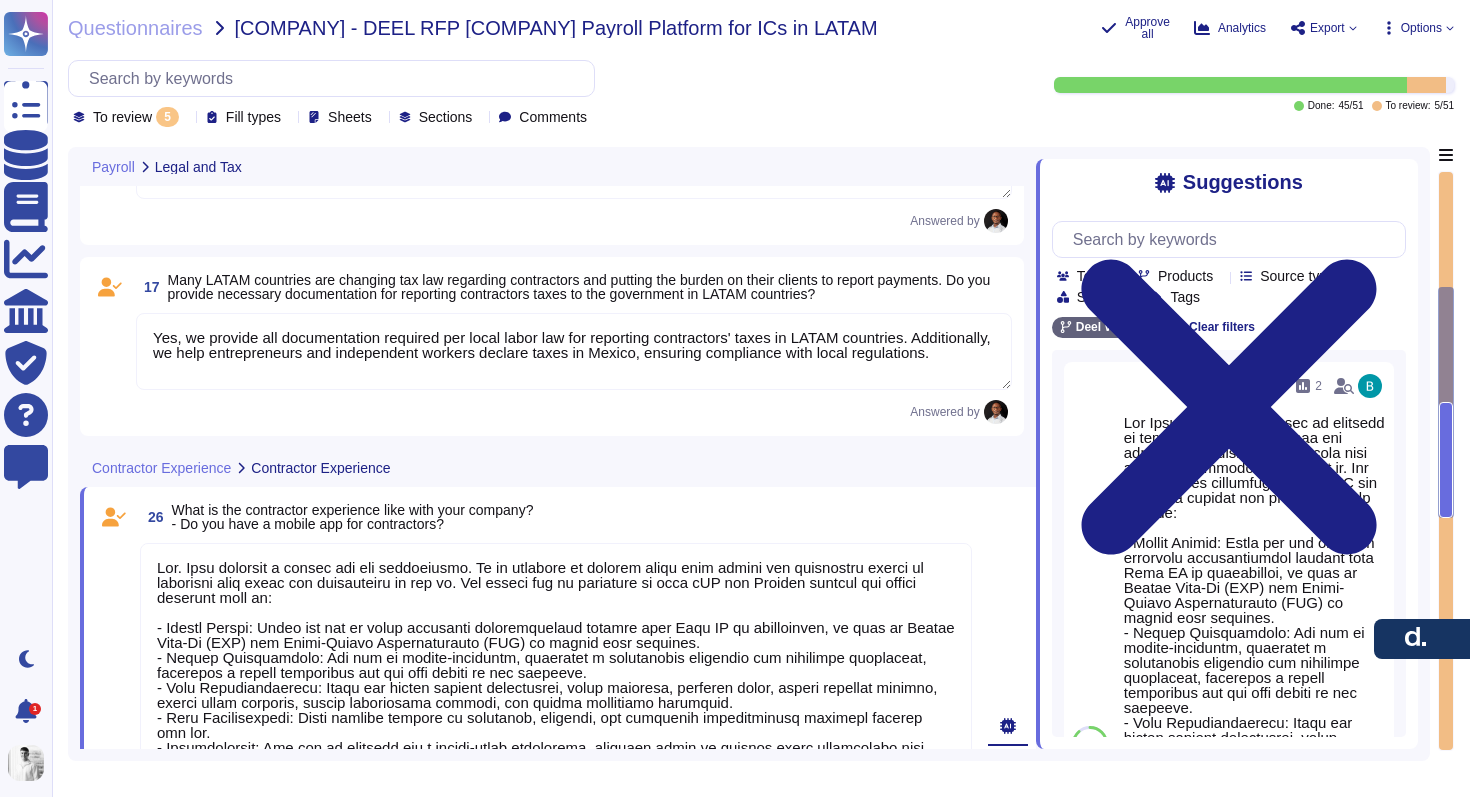 scroll, scrollTop: 65, scrollLeft: 0, axis: vertical 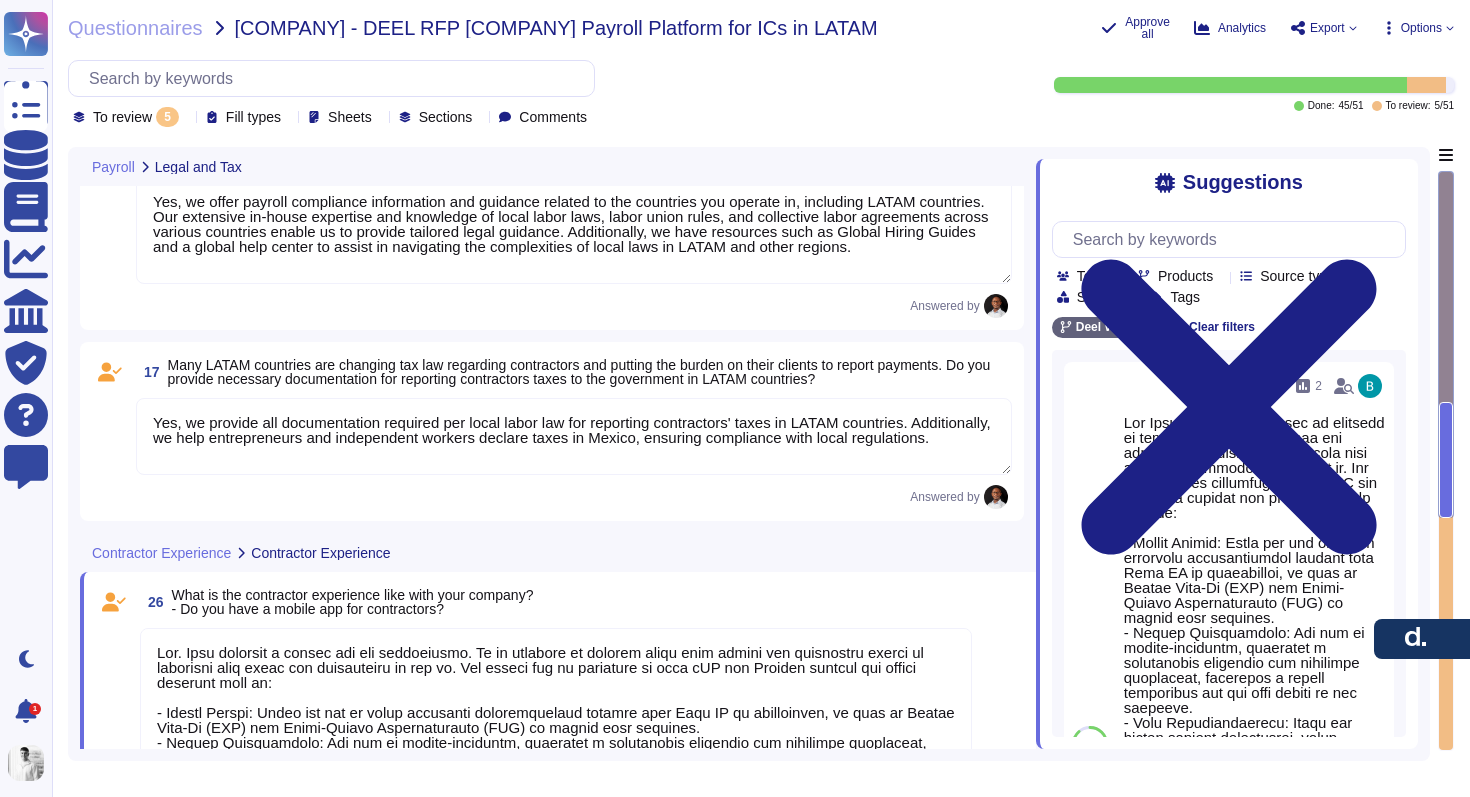 click on "Yes, we provide all documentation required per local labor law for reporting contractors' taxes in LATAM countries. Additionally, we help entrepreneurs and independent workers declare taxes in Mexico, ensuring compliance with local regulations." at bounding box center (574, 436) 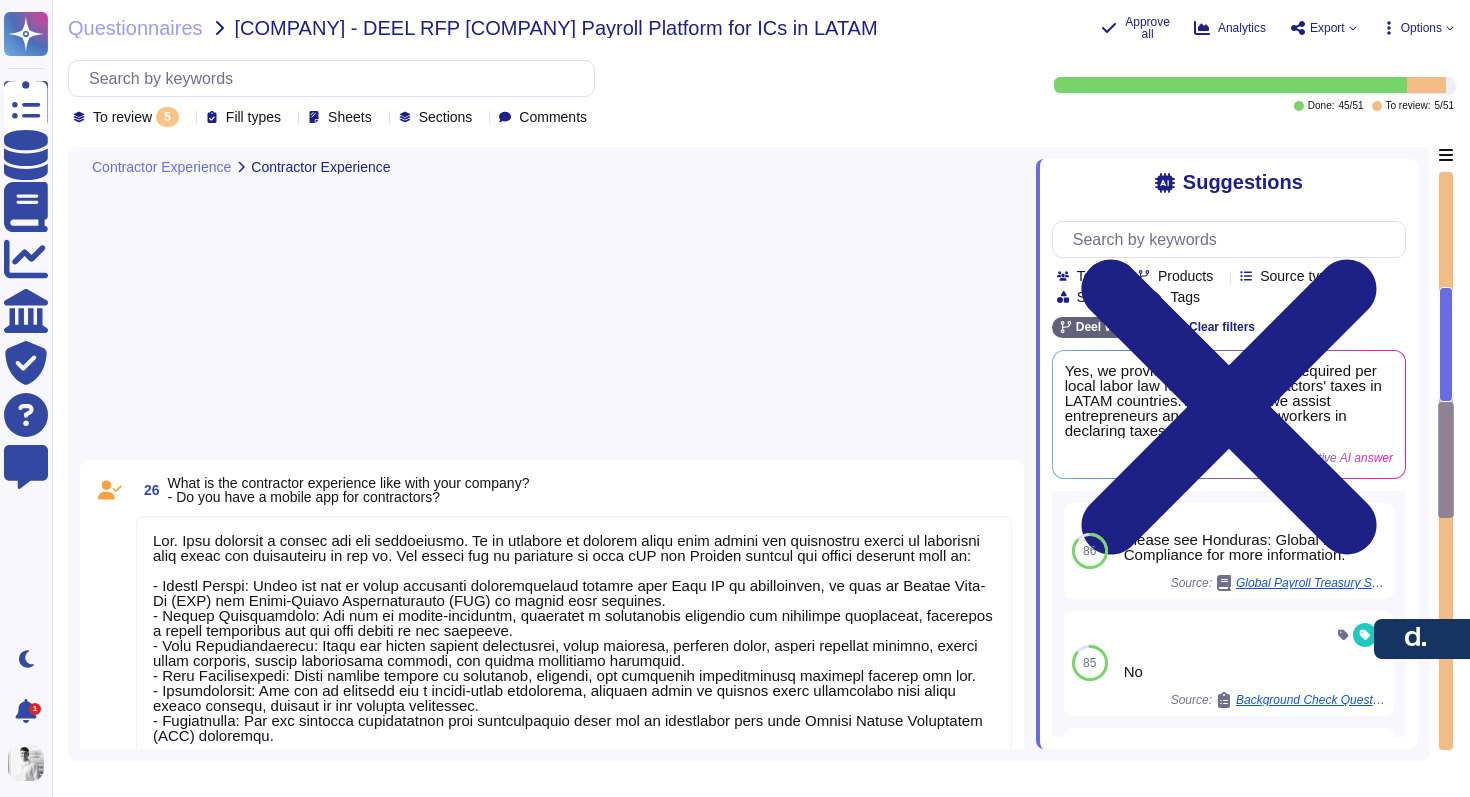 type on "please provide top examples" 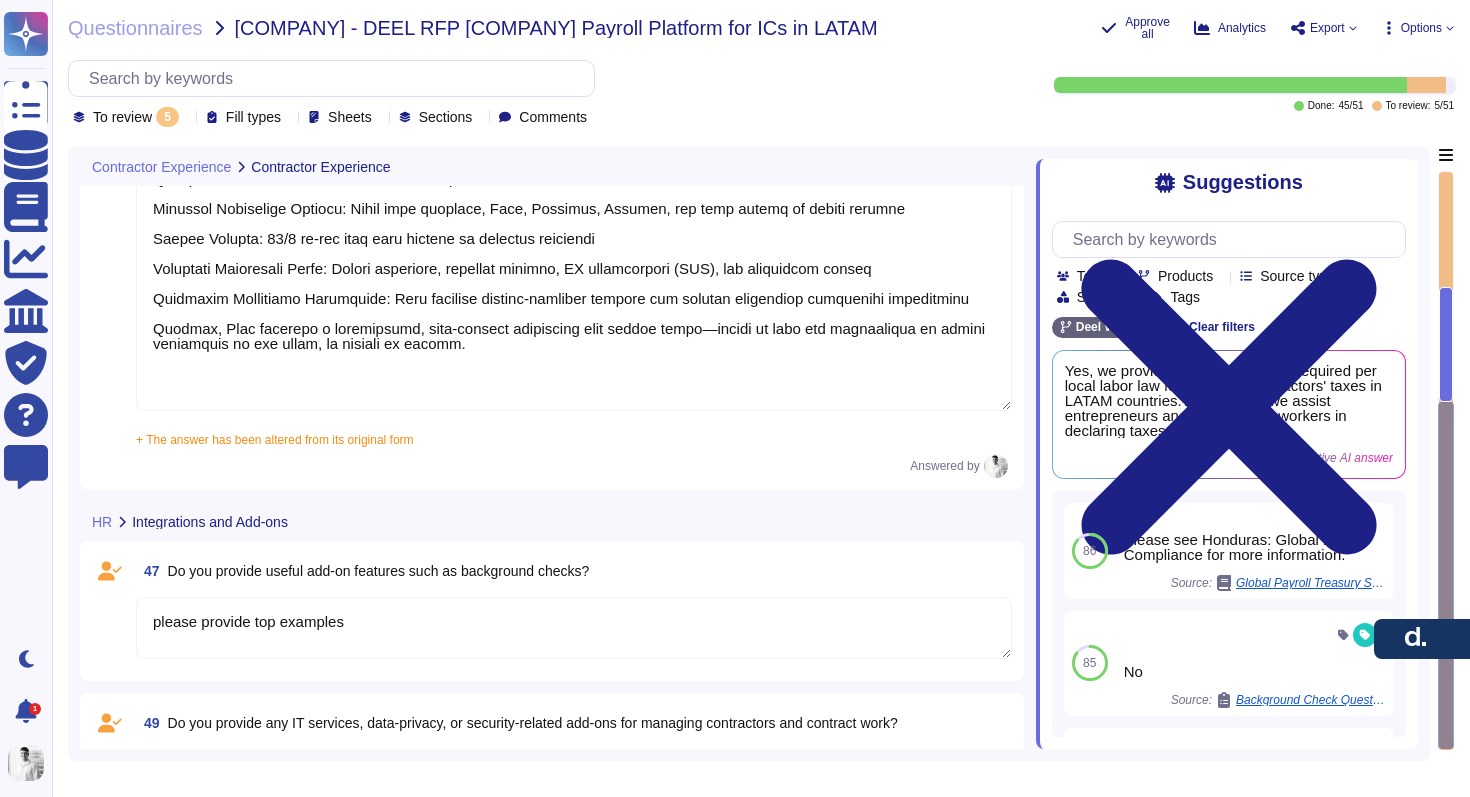 scroll, scrollTop: 0, scrollLeft: 0, axis: both 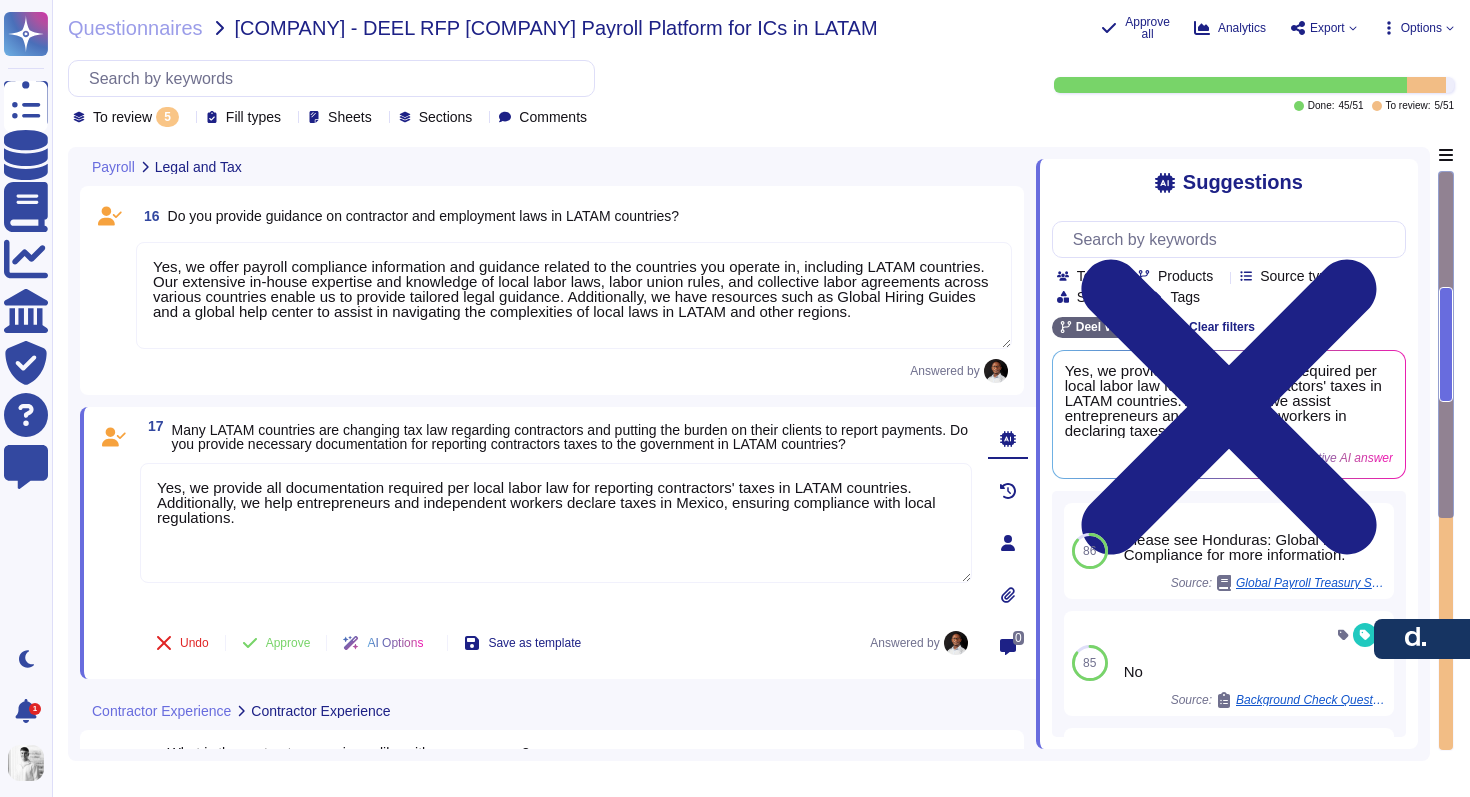 type on "Yes, we offer payroll compliance information and guidance related to the countries you operate in, including LATAM countries. Our extensive in-house expertise and knowledge of local labor laws, labor union rules, and collective labor agreements across various countries enable us to provide tailored legal guidance. Additionally, we have resources such as Global Hiring Guides and a global help center to assist in navigating the complexities of local laws in LATAM and other regions." 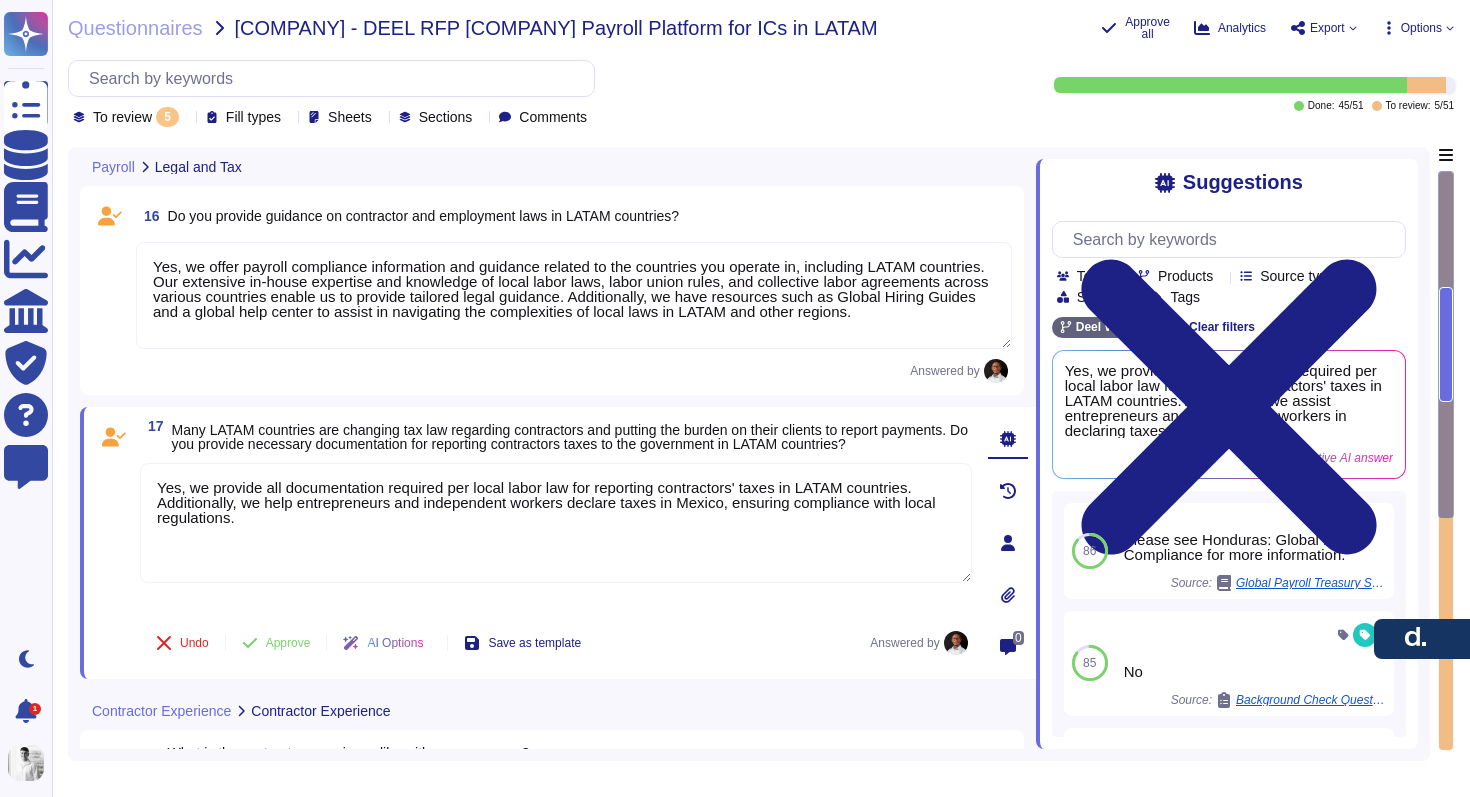 type on "Yes, we provide all documentation required per local labor law for reporting contractors' taxes in LATAM countries. Additionally, we help entrepreneurs and independent workers declare taxes in Mexico, ensuring compliance with local regulations." 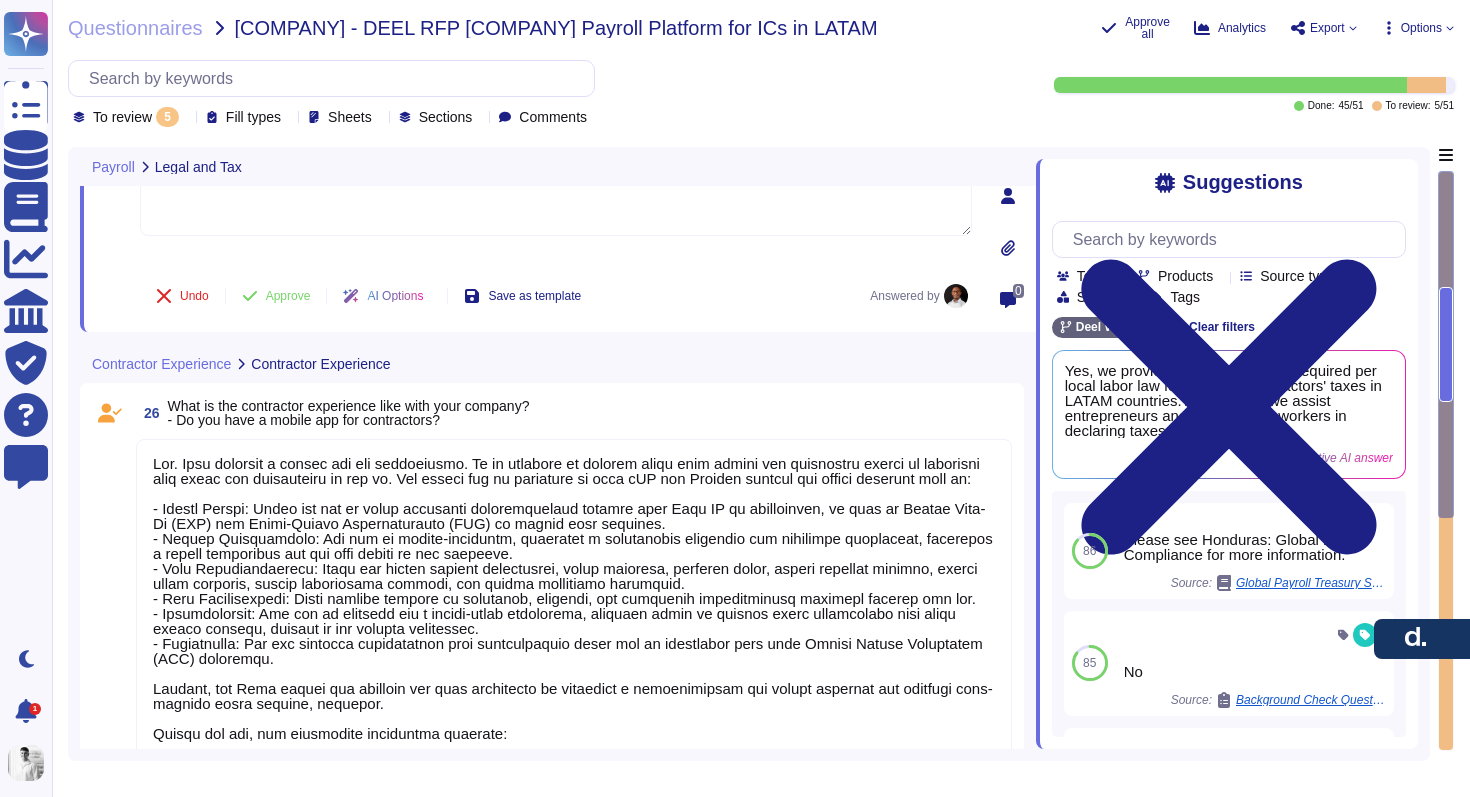 scroll, scrollTop: 962, scrollLeft: 0, axis: vertical 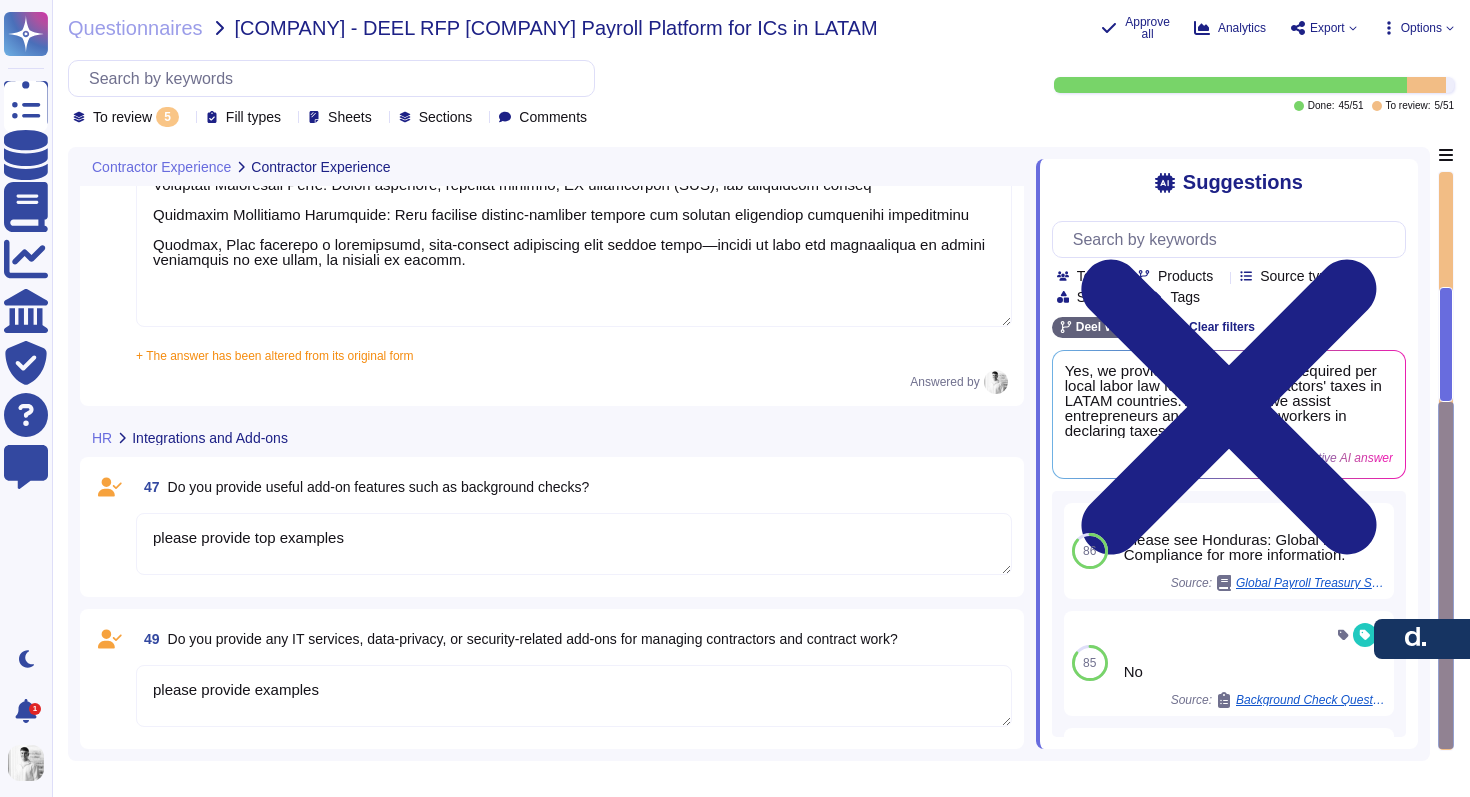 type on "please provide top examples" 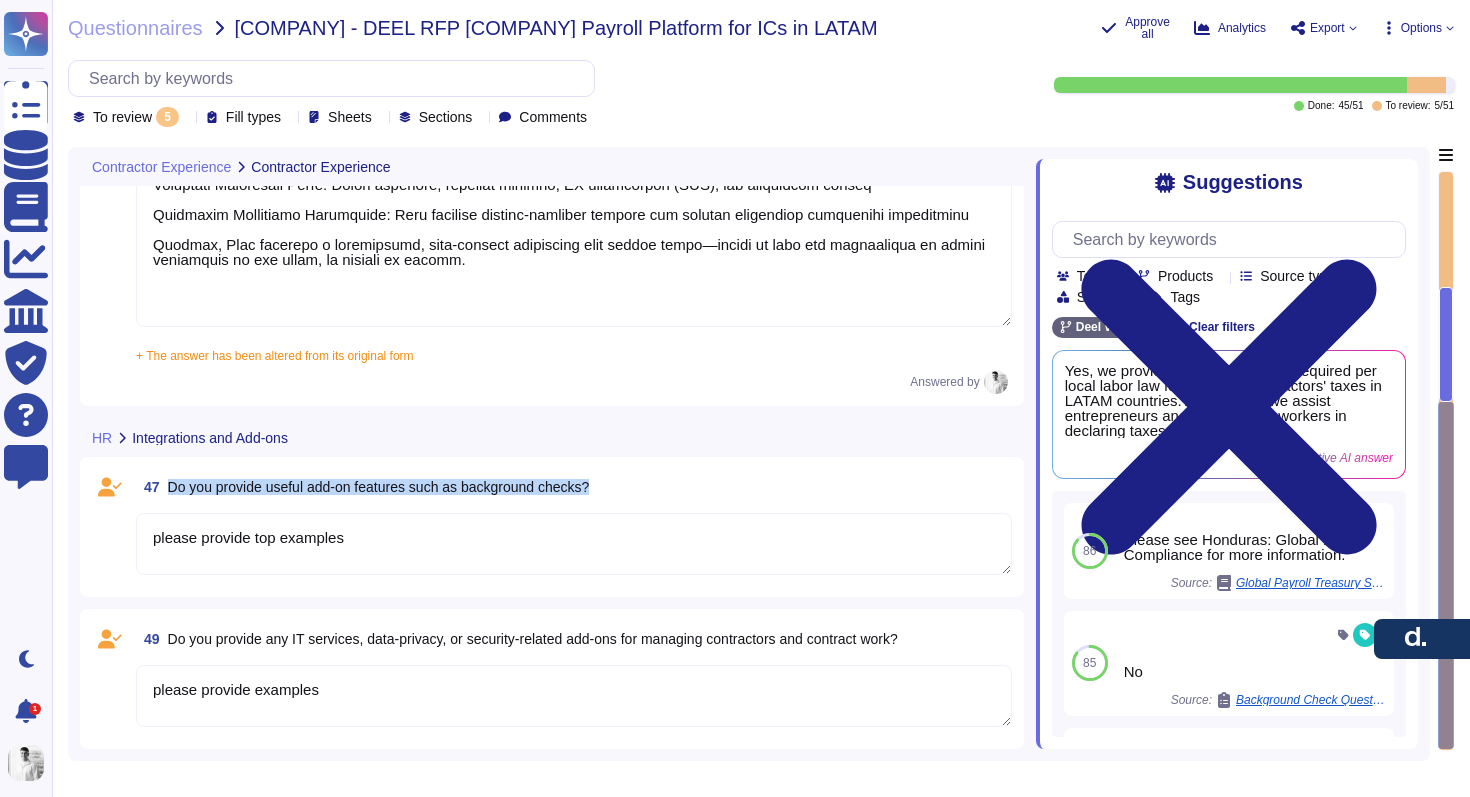 drag, startPoint x: 626, startPoint y: 486, endPoint x: 174, endPoint y: 483, distance: 452.00995 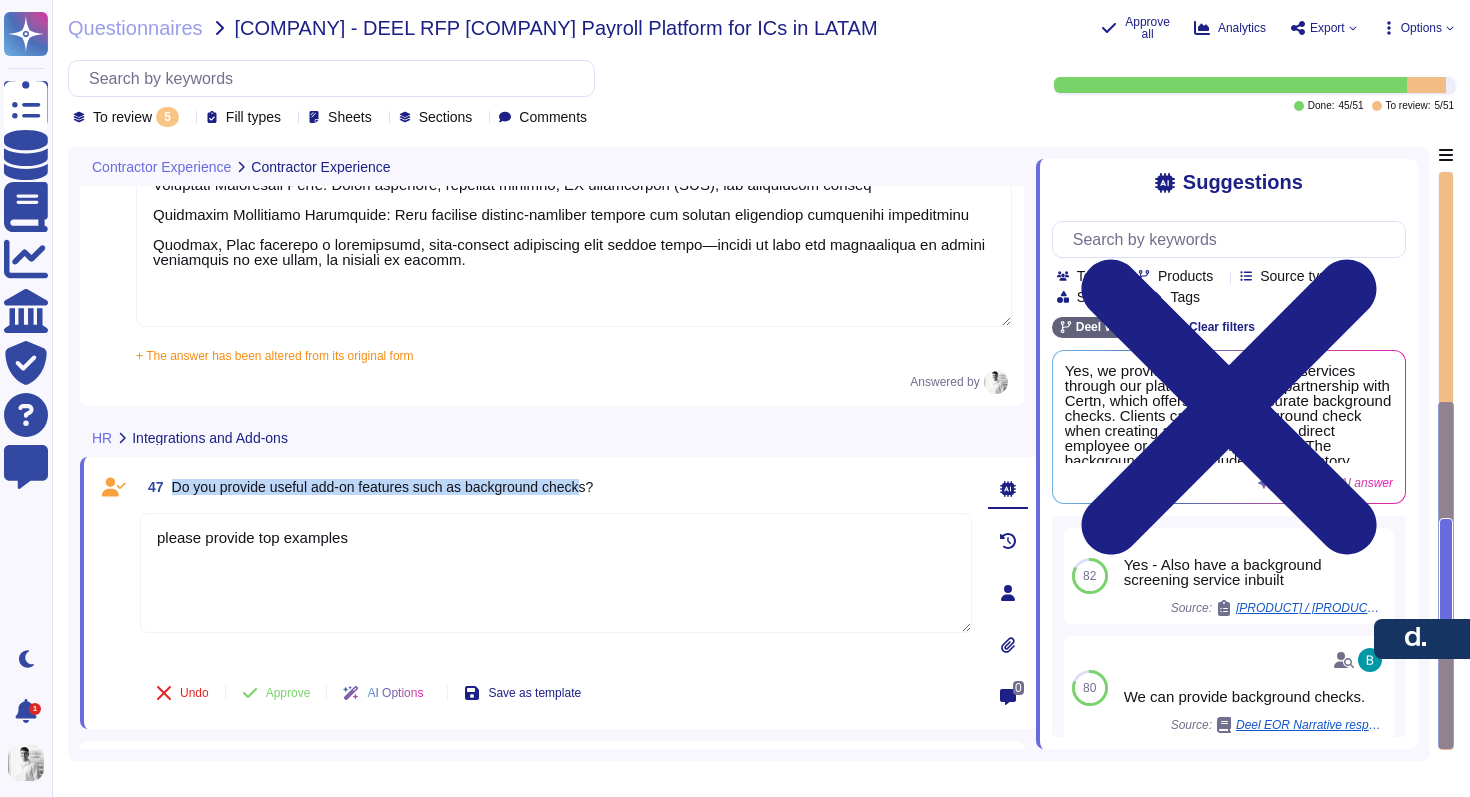 drag, startPoint x: 635, startPoint y: 479, endPoint x: 612, endPoint y: 489, distance: 25.079872 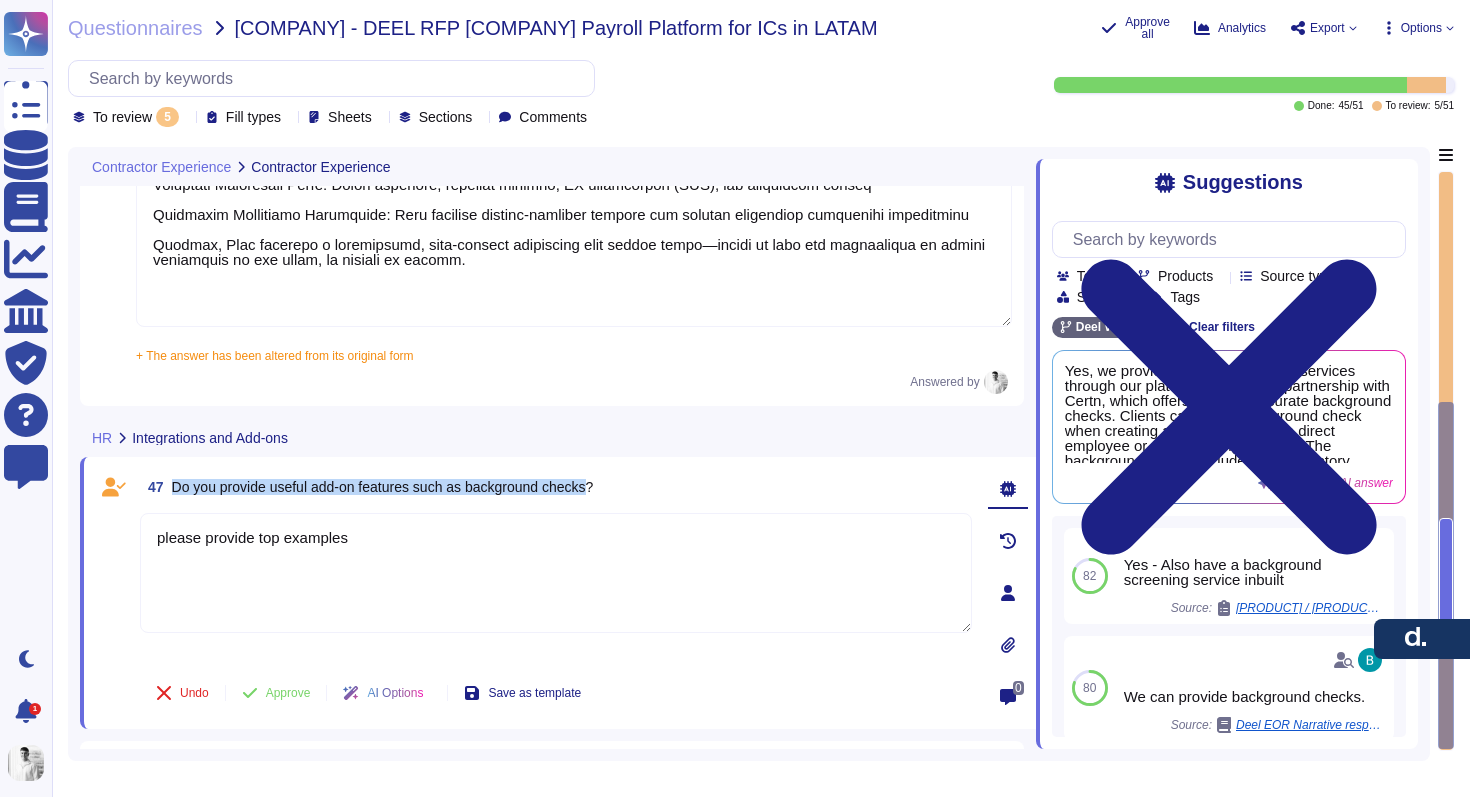 copy on "Do you provide useful add-on features such as background checks" 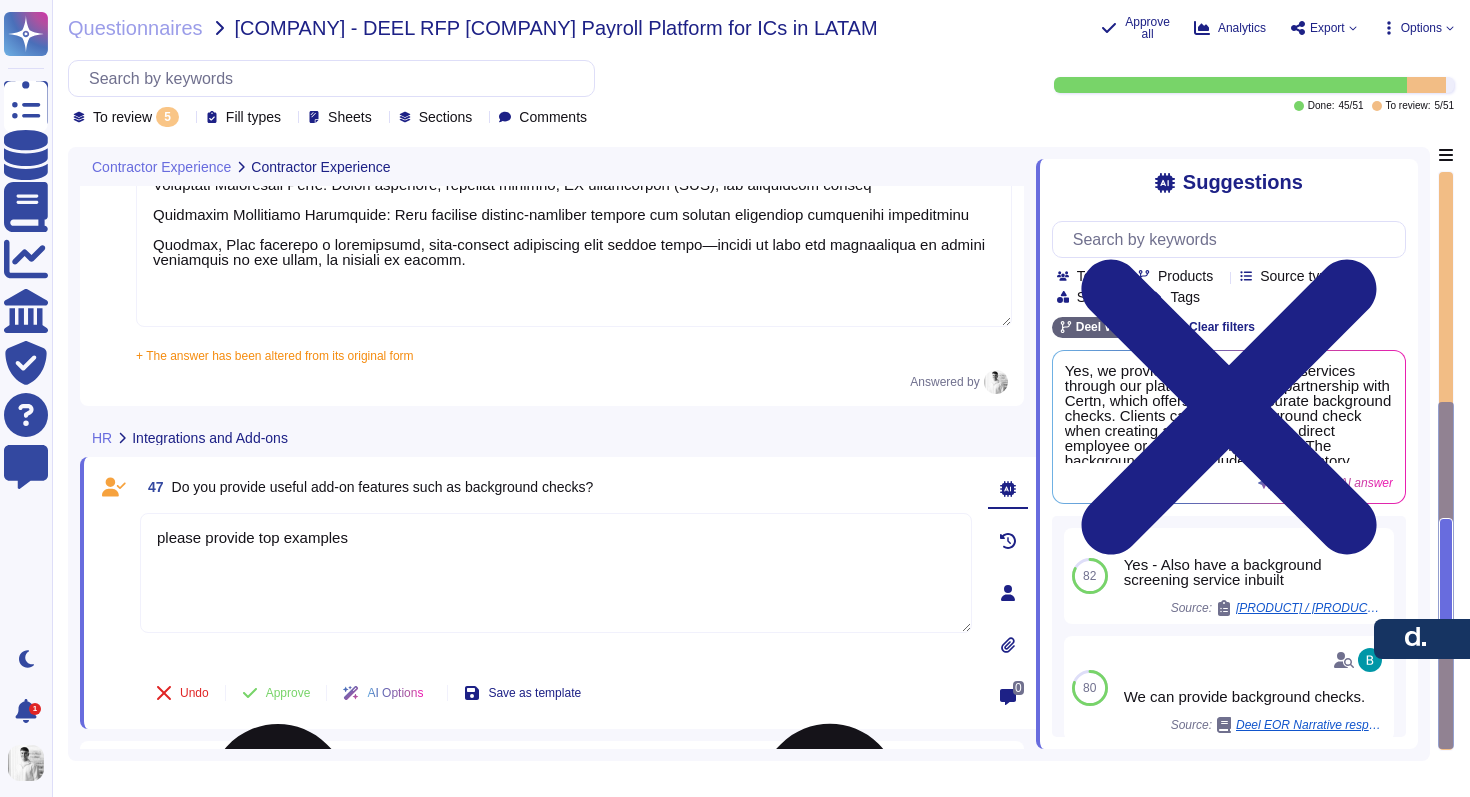 click on "please provide top examples" at bounding box center [556, 573] 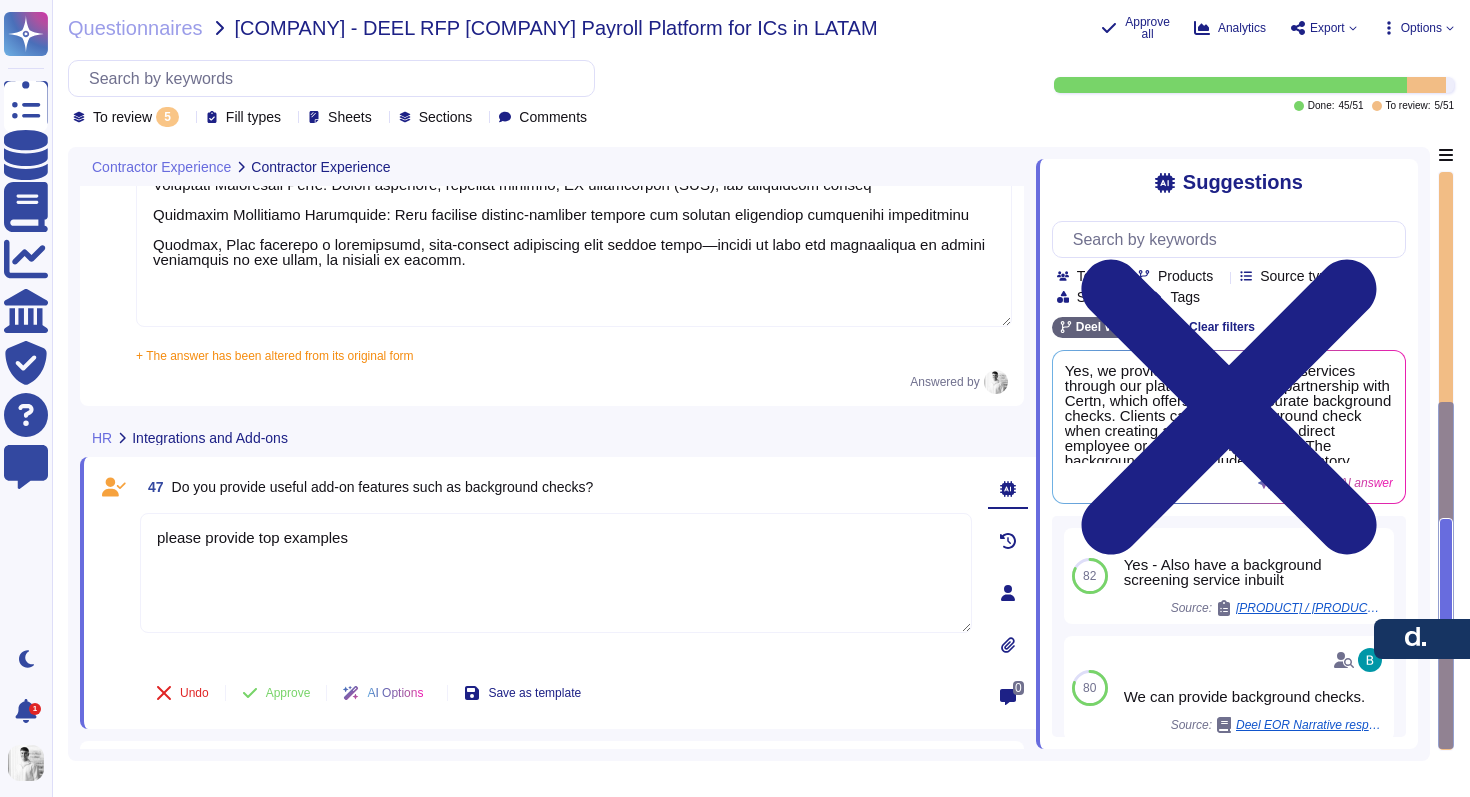 drag, startPoint x: 436, startPoint y: 534, endPoint x: 86, endPoint y: 530, distance: 350.02286 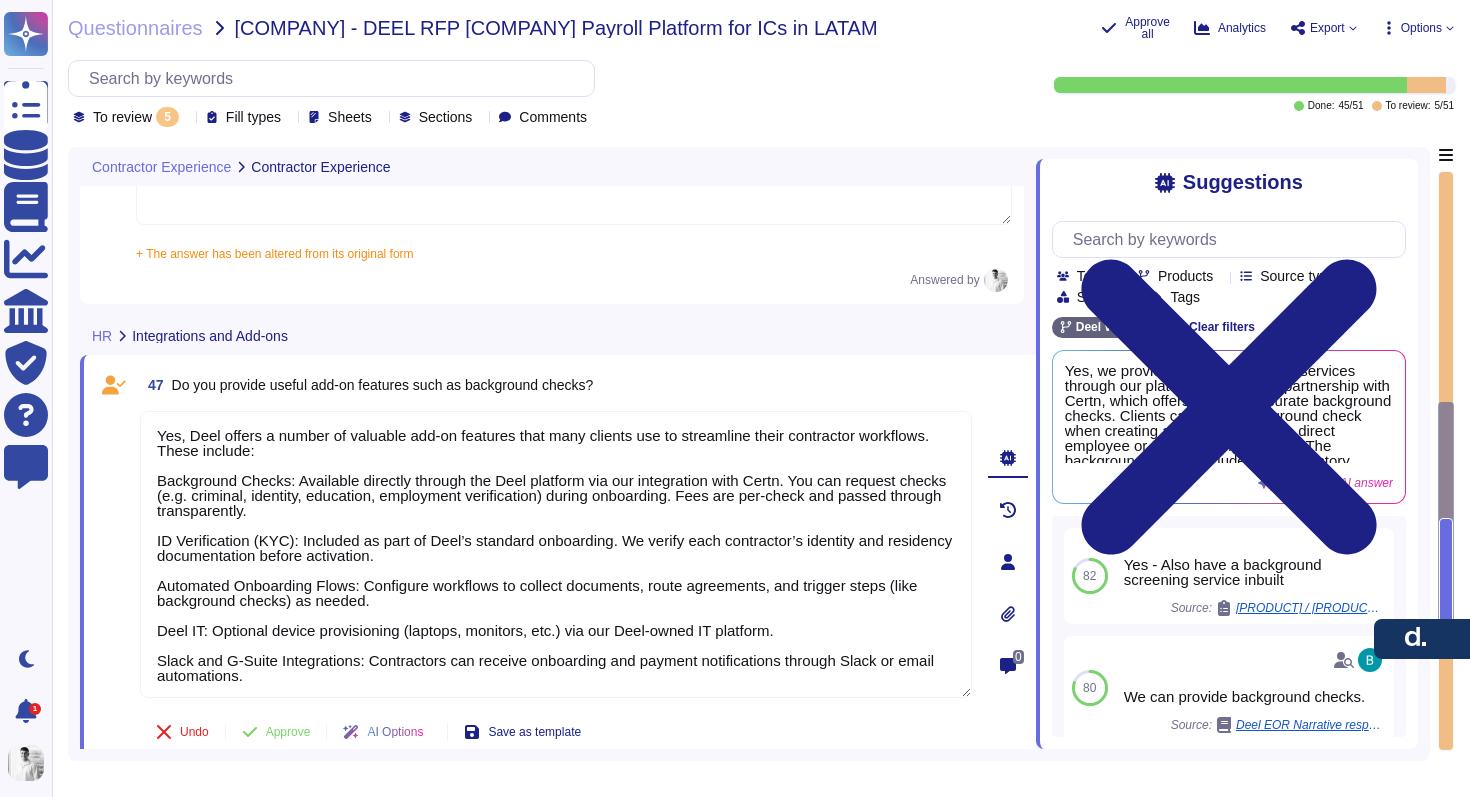 scroll, scrollTop: 1066, scrollLeft: 0, axis: vertical 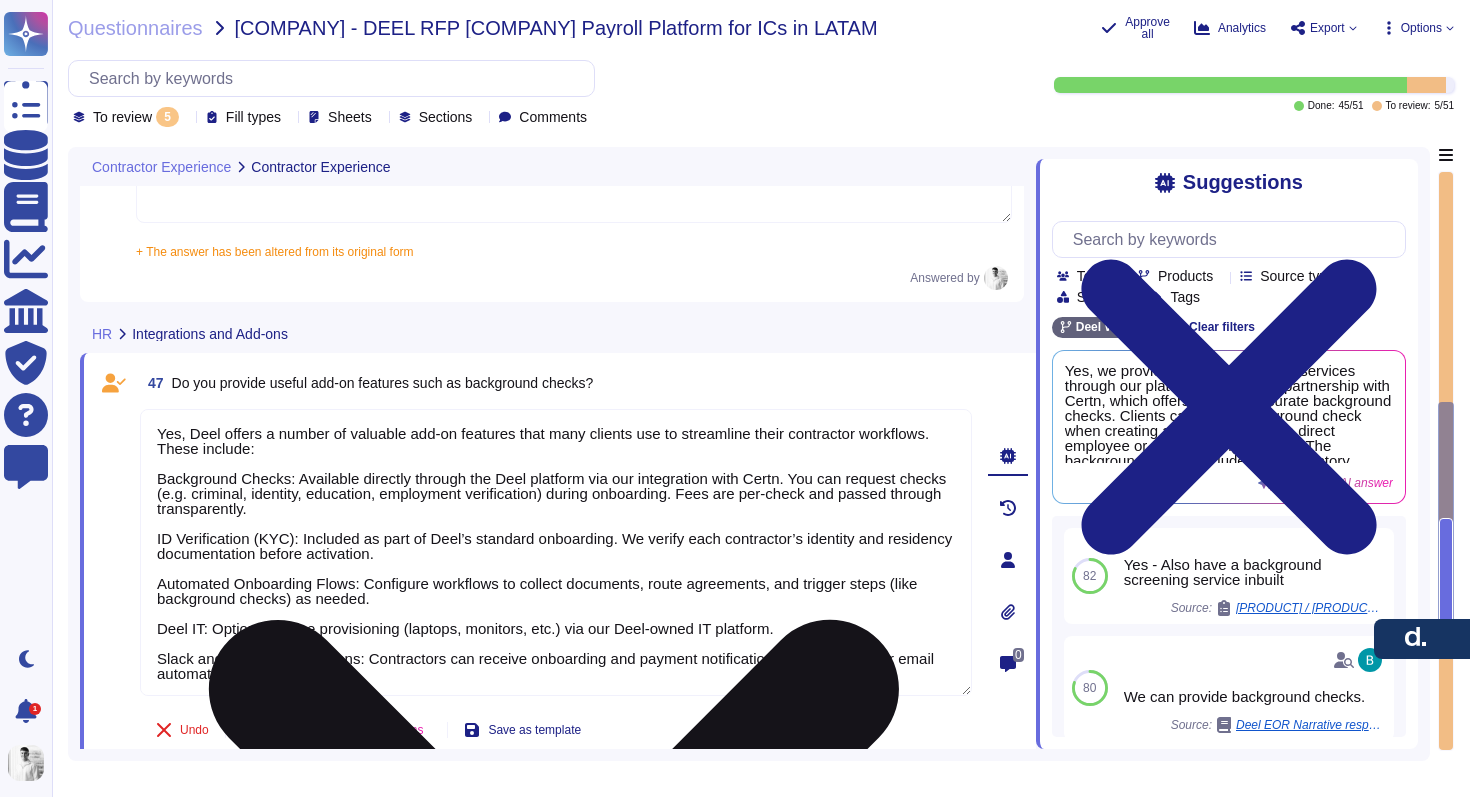 drag, startPoint x: 799, startPoint y: 624, endPoint x: 149, endPoint y: 634, distance: 650.0769 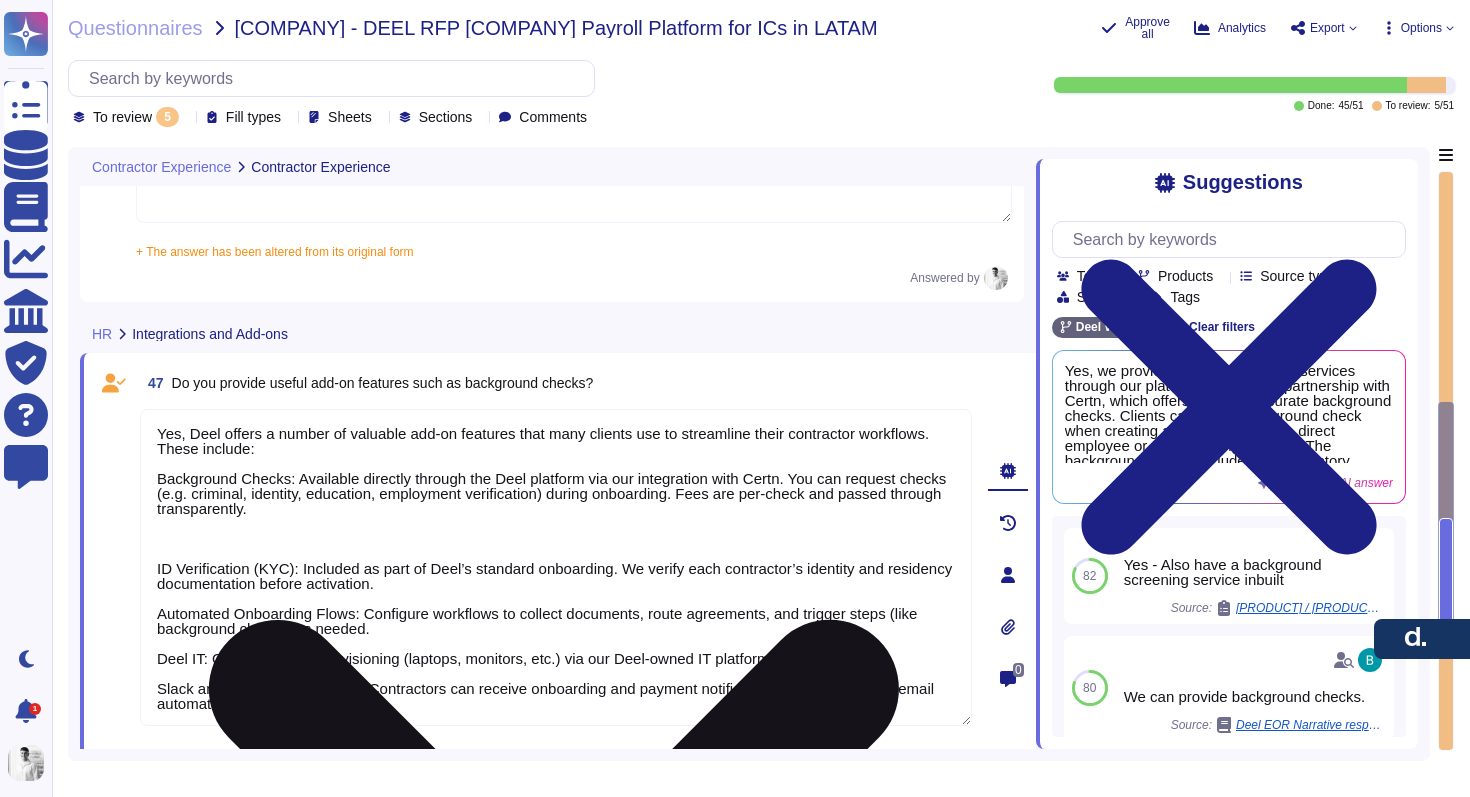 paste on "Deel IT: Optional device provisioning (laptops, monitors, etc.) via our Deel-owned IT platform." 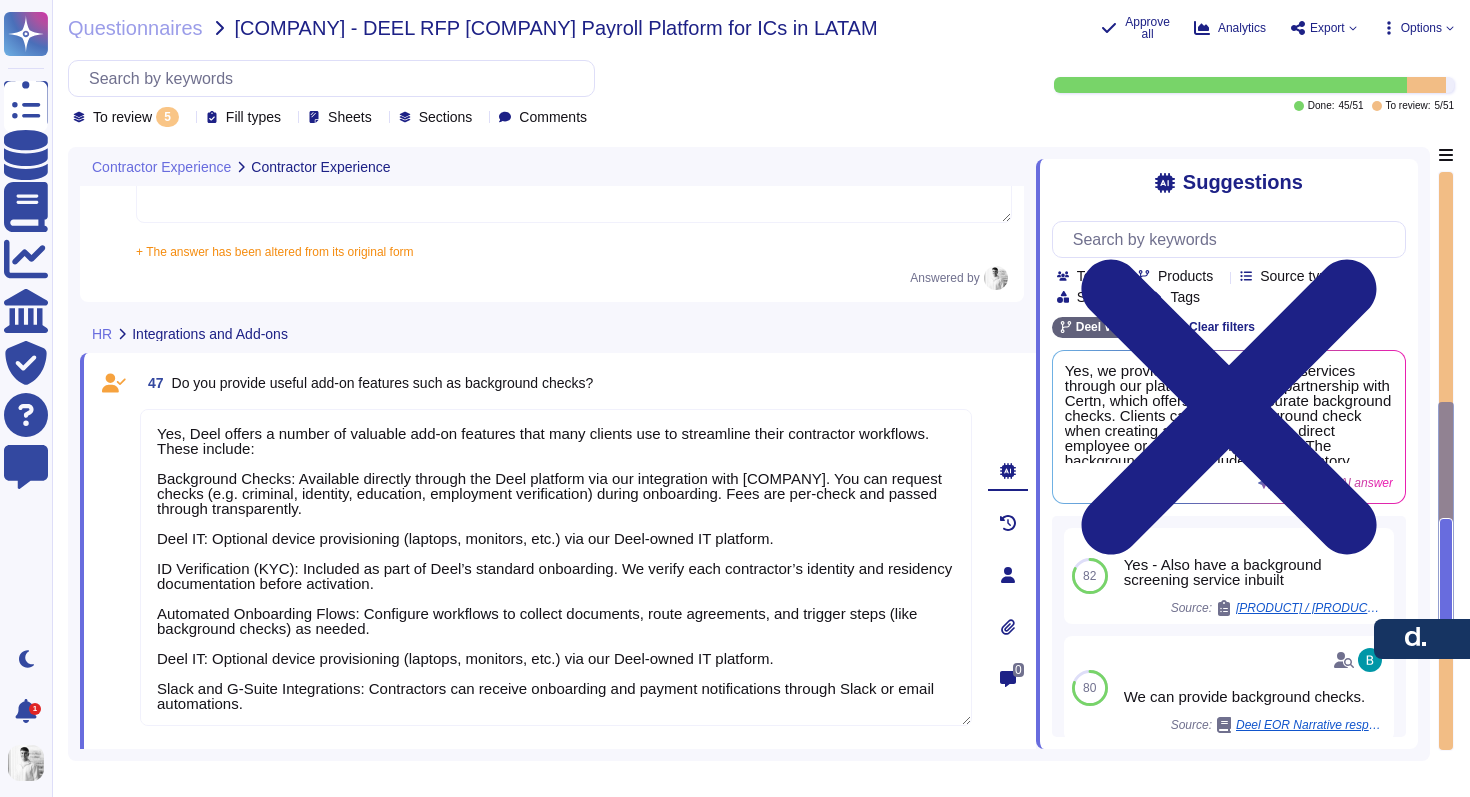 drag, startPoint x: 832, startPoint y: 657, endPoint x: 131, endPoint y: 659, distance: 701.00287 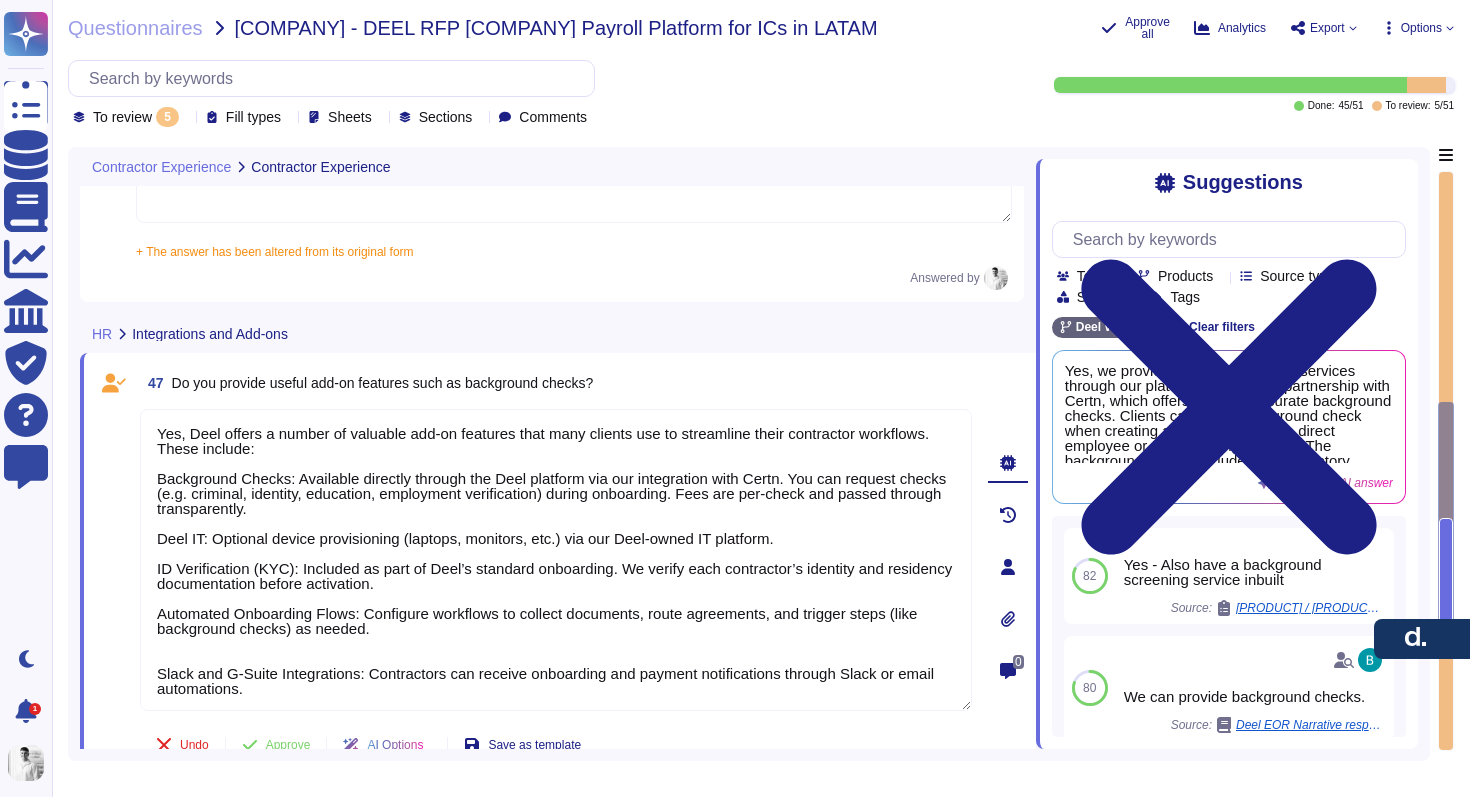 type on "Yes, Deel offers a number of valuable add-on features that many clients use to streamline their contractor workflows. These include:
Background Checks: Available directly through the Deel platform via our integration with Certn. You can request checks (e.g. criminal, identity, education, employment verification) during onboarding. Fees are per-check and passed through transparently.
Deel IT: Optional device provisioning (laptops, monitors, etc.) via our Deel-owned IT platform.
ID Verification (KYC): Included as part of Deel’s standard onboarding. We verify each contractor’s identity and residency documentation before activation.
Automated Onboarding Flows: Configure workflows to collect documents, route agreements, and trigger steps (like background checks) as needed.
Slack and G-Suite Integrations: Contractors can receive onboarding and payment notifications through Slack or email automations." 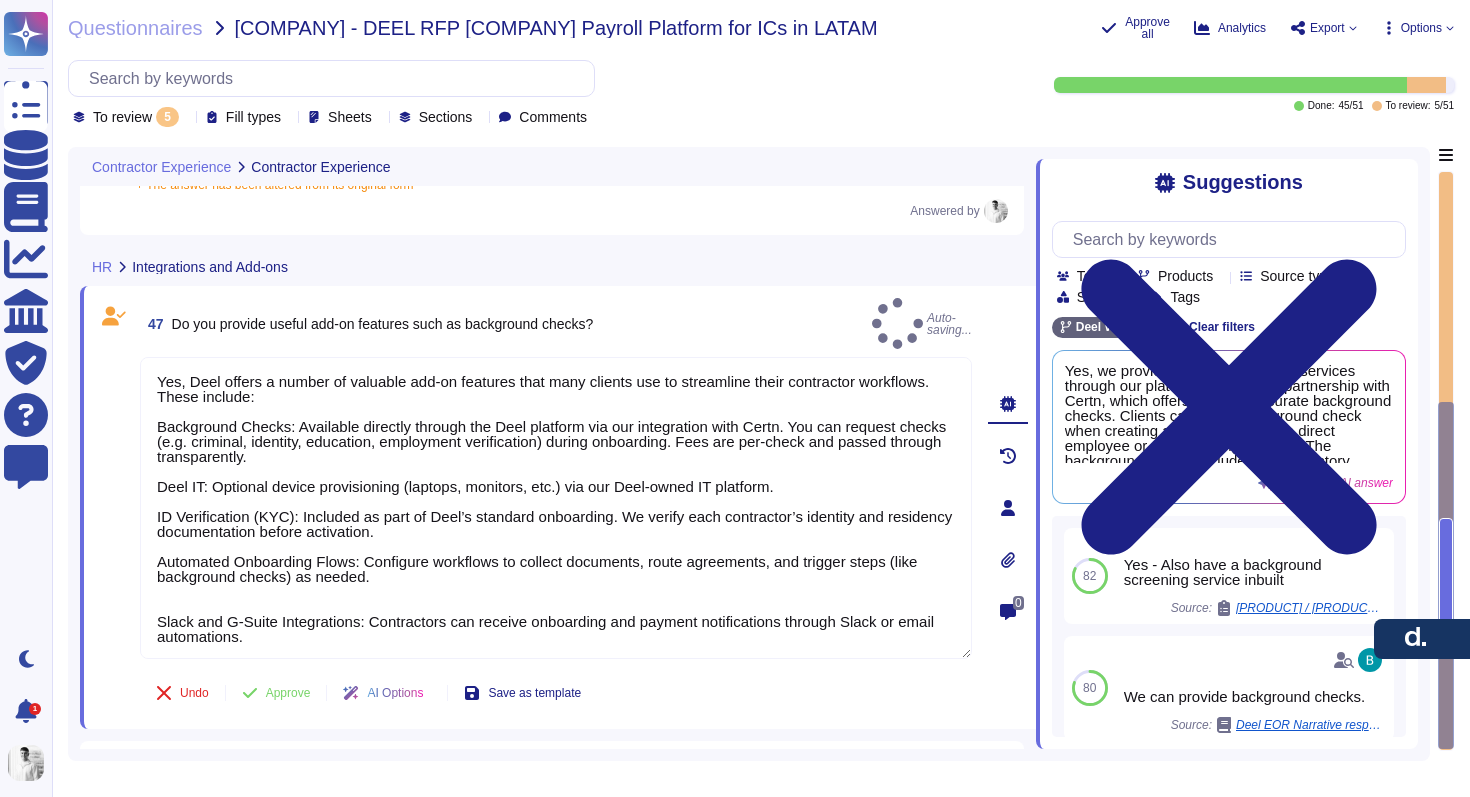 scroll, scrollTop: 1144, scrollLeft: 0, axis: vertical 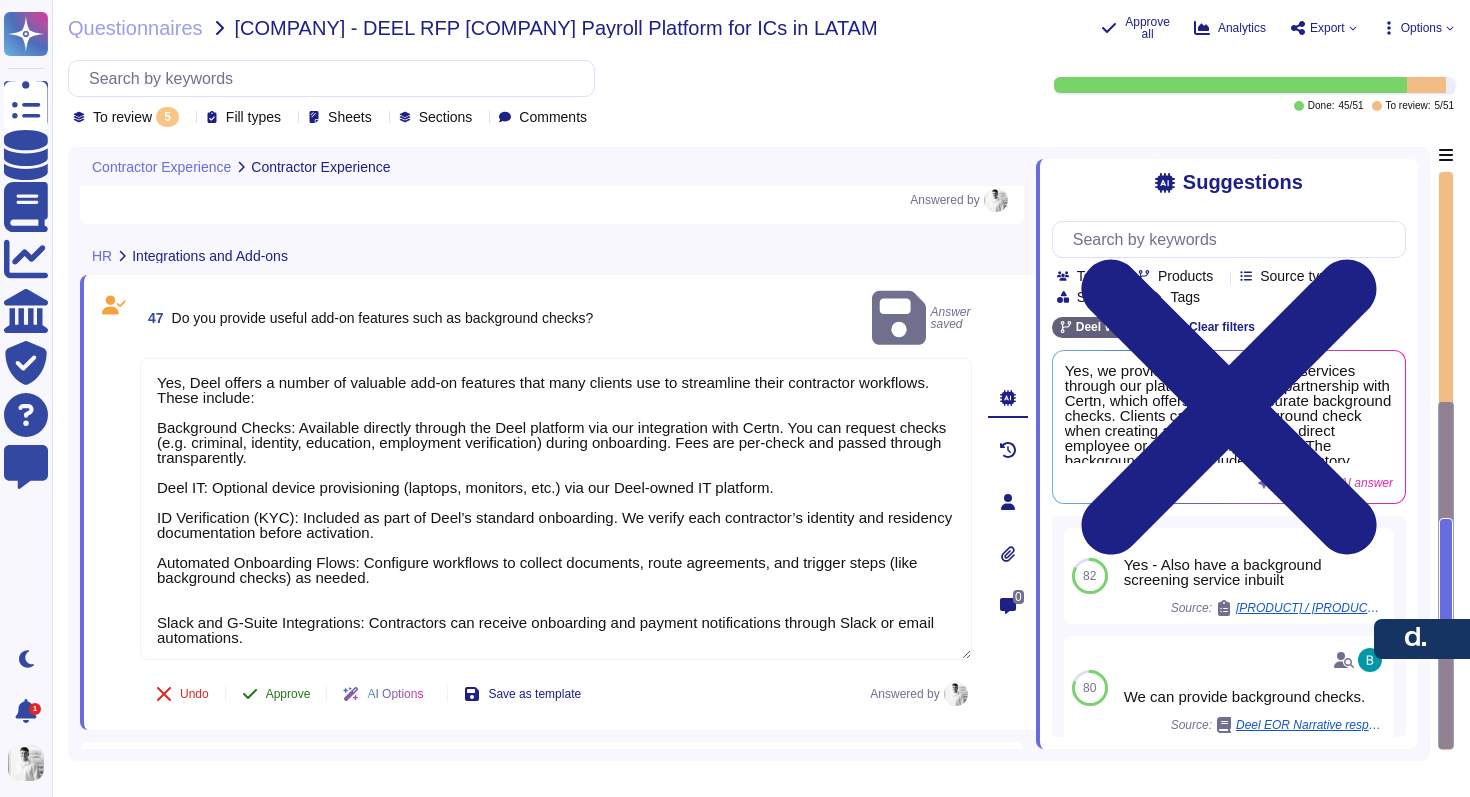click on "Approve" at bounding box center (276, 694) 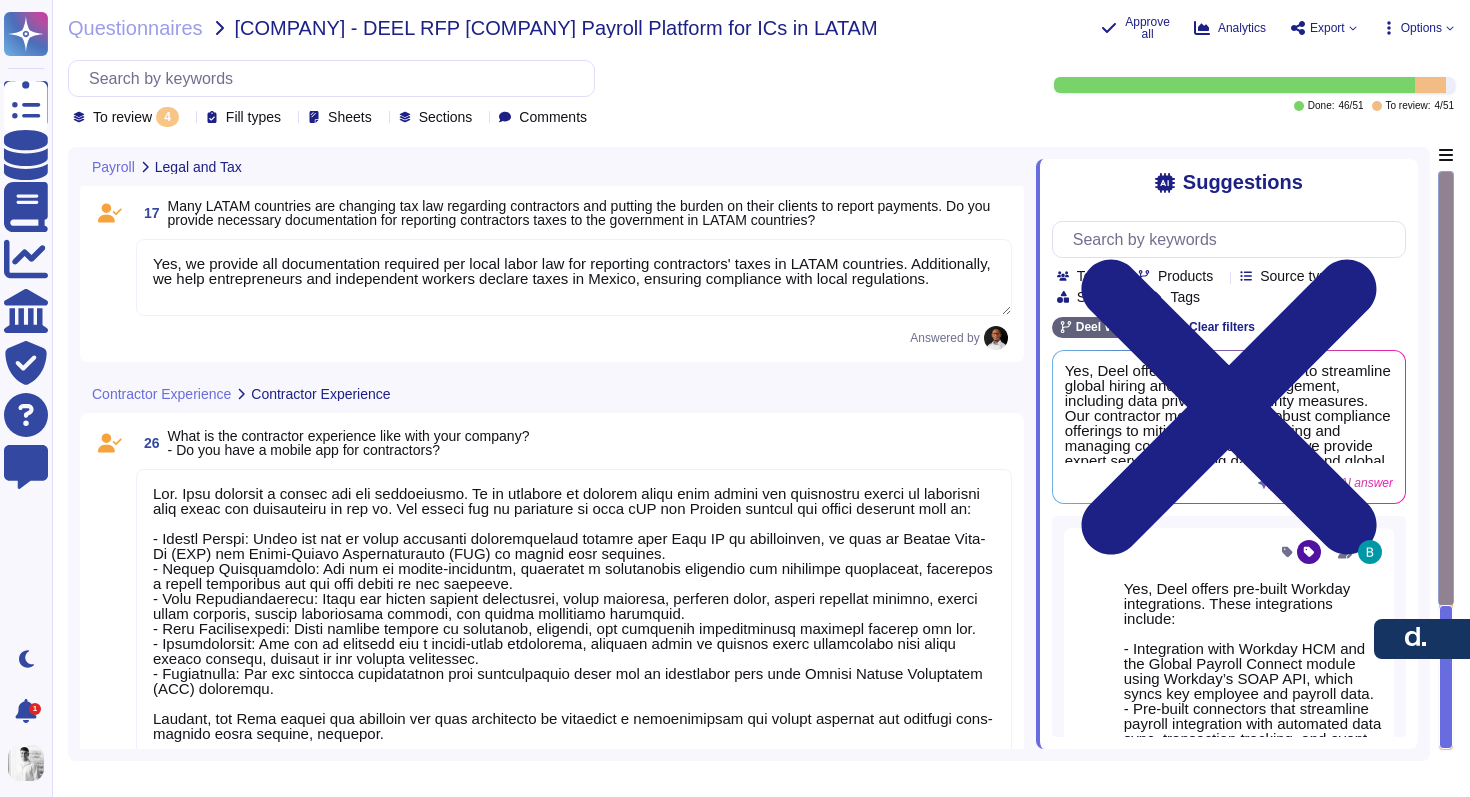 type on "Yes, we offer payroll compliance information and guidance related to the countries you operate in, including LATAM countries. Our extensive in-house expertise and knowledge of local labor laws, labor union rules, and collective labor agreements across various countries enable us to provide tailored legal guidance. Additionally, we have resources such as Global Hiring Guides and a global help center to assist in navigating the complexities of local laws in LATAM and other regions." 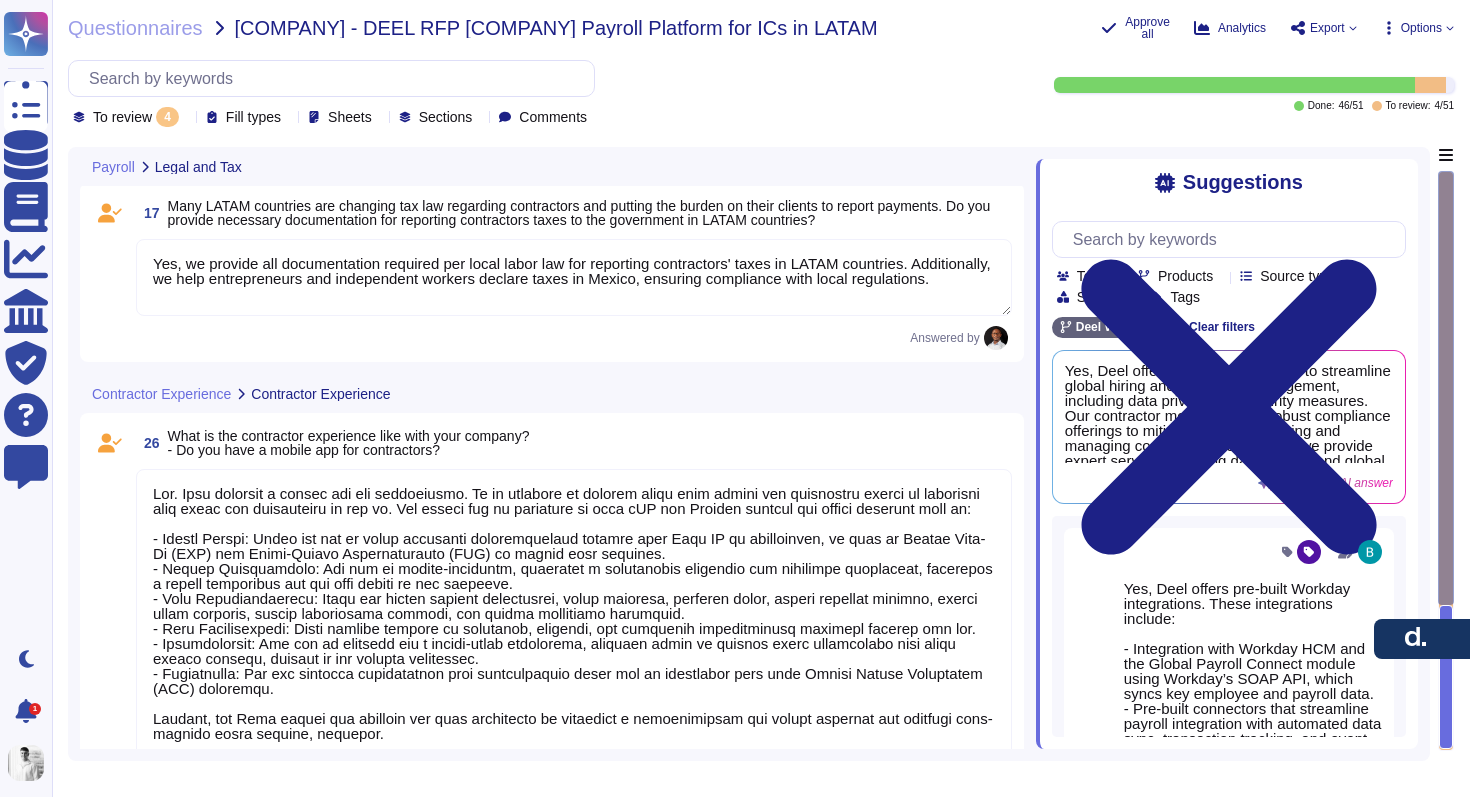type on "Yes, we provide all documentation required per local labor law for reporting contractors' taxes in LATAM countries. Additionally, we help entrepreneurs and independent workers declare taxes in Mexico, ensuring compliance with local regulations." 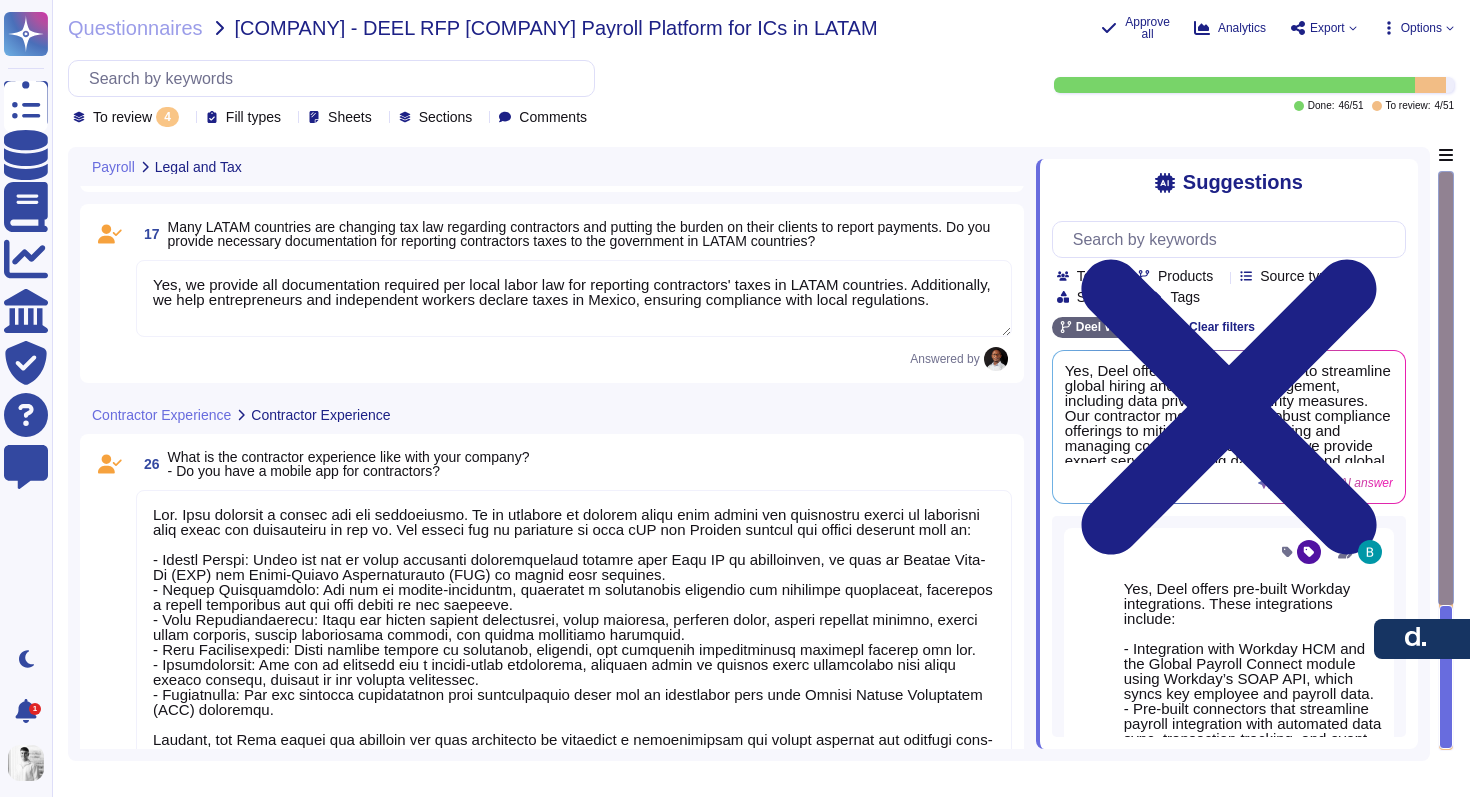 scroll, scrollTop: 191, scrollLeft: 0, axis: vertical 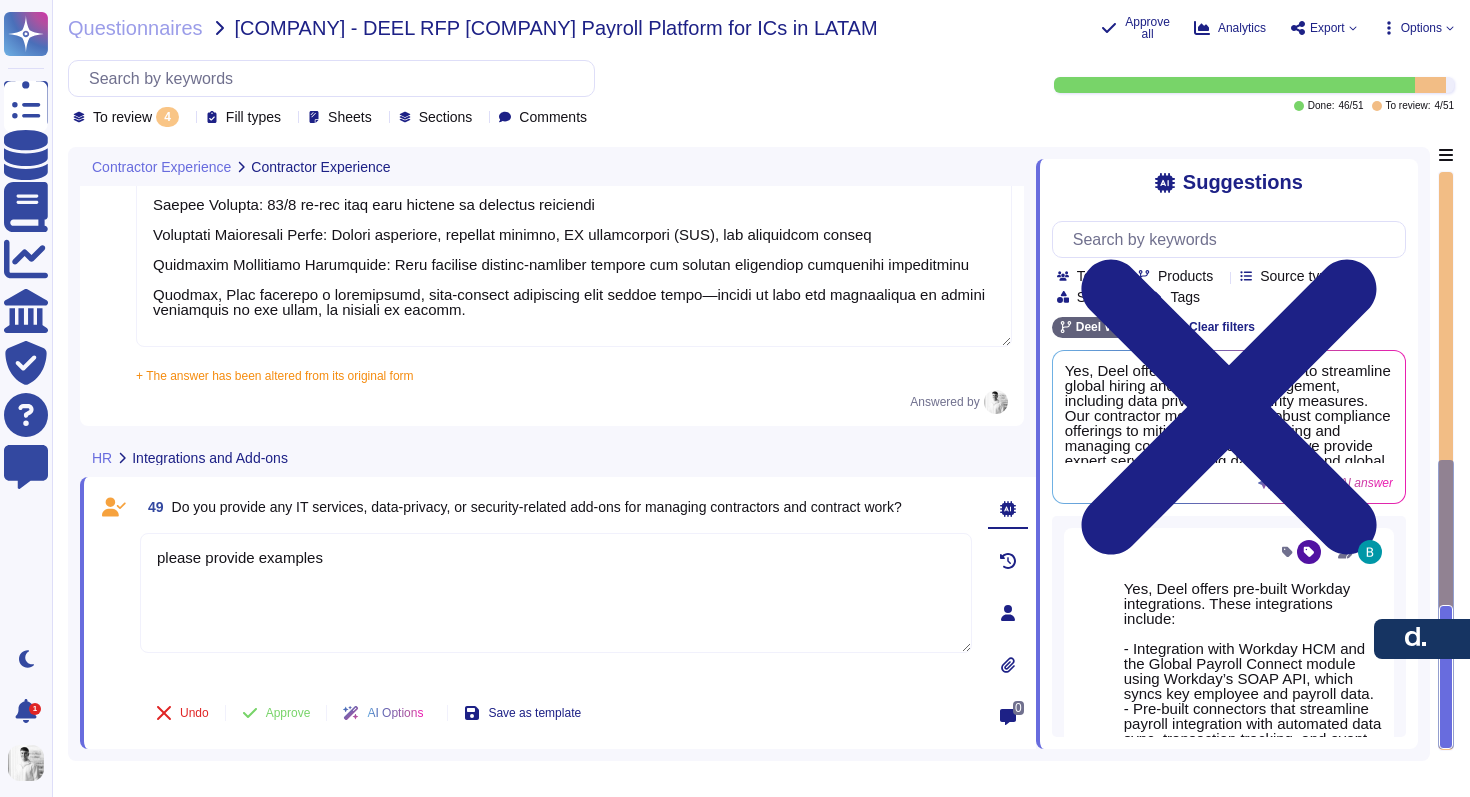 click at bounding box center (574, 98) 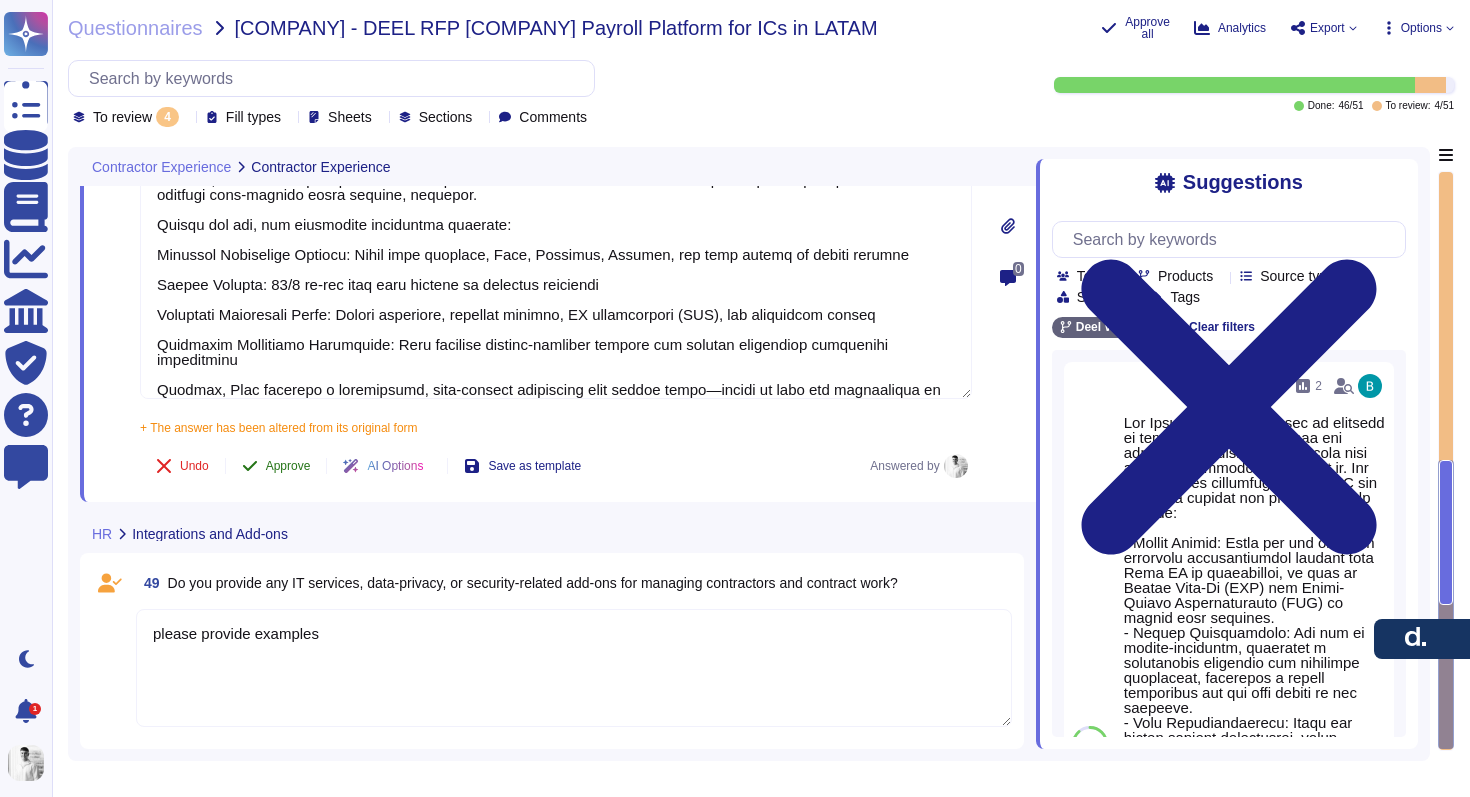 click on "Approve" at bounding box center (288, 466) 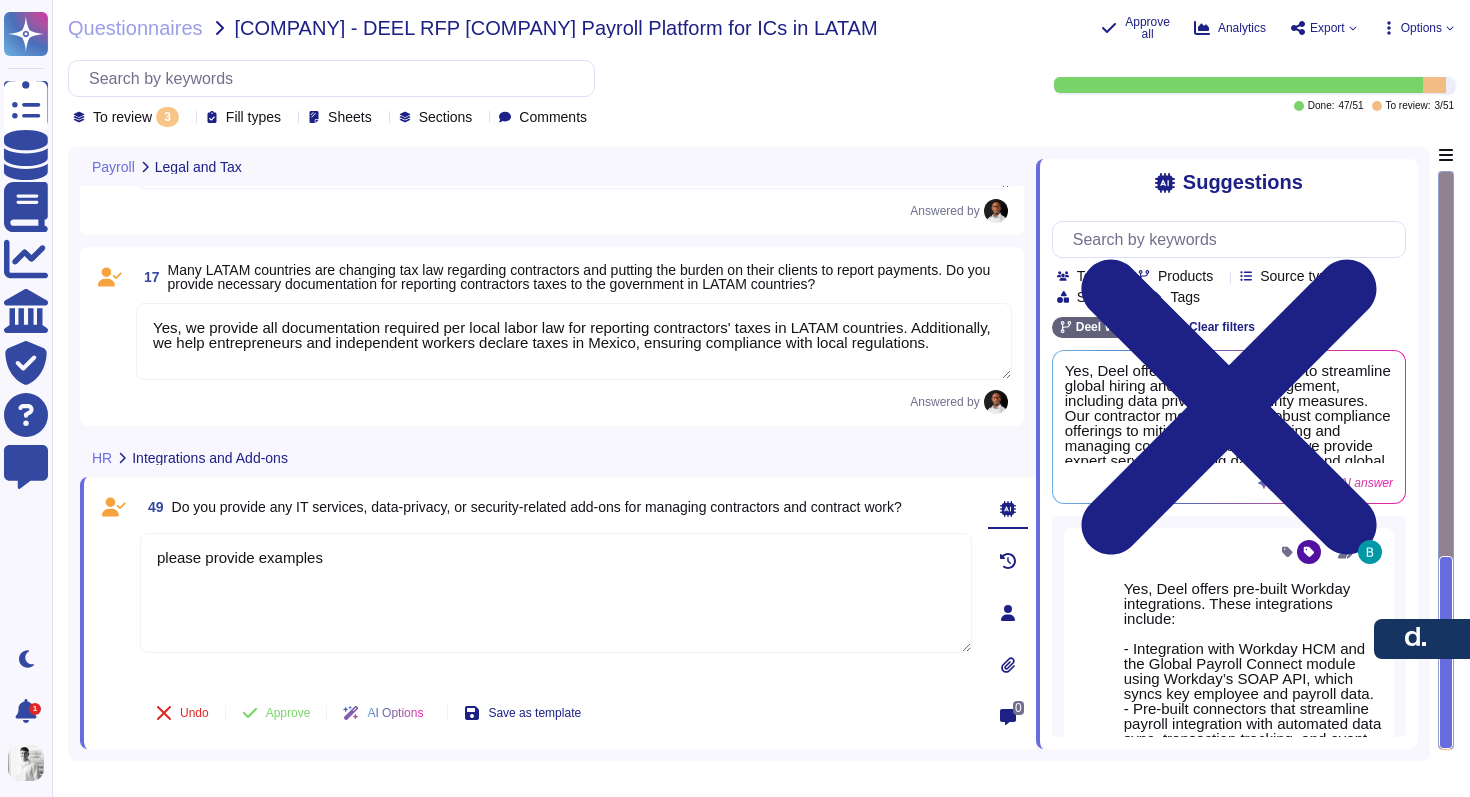 type on "Yes, we offer payroll compliance information and guidance related to the countries you operate in, including LATAM countries. Our extensive in-house expertise and knowledge of local labor laws, labor union rules, and collective labor agreements across various countries enable us to provide tailored legal guidance. Additionally, we have resources such as Global Hiring Guides and a global help center to assist in navigating the complexities of local laws in LATAM and other regions." 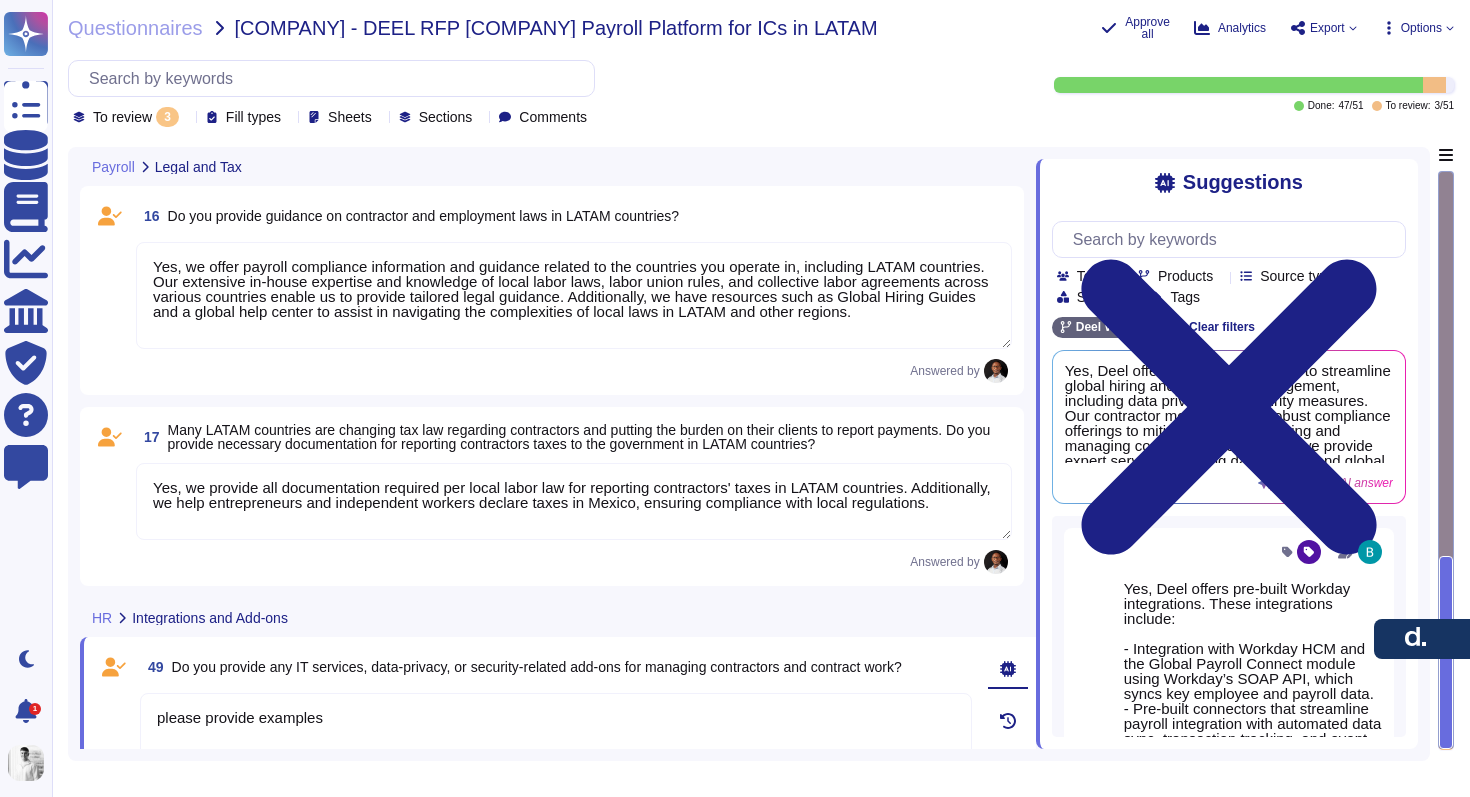 click on "Yes, we provide all documentation required per local labor law for reporting contractors' taxes in LATAM countries. Additionally, we help entrepreneurs and independent workers declare taxes in Mexico, ensuring compliance with local regulations." at bounding box center (574, 501) 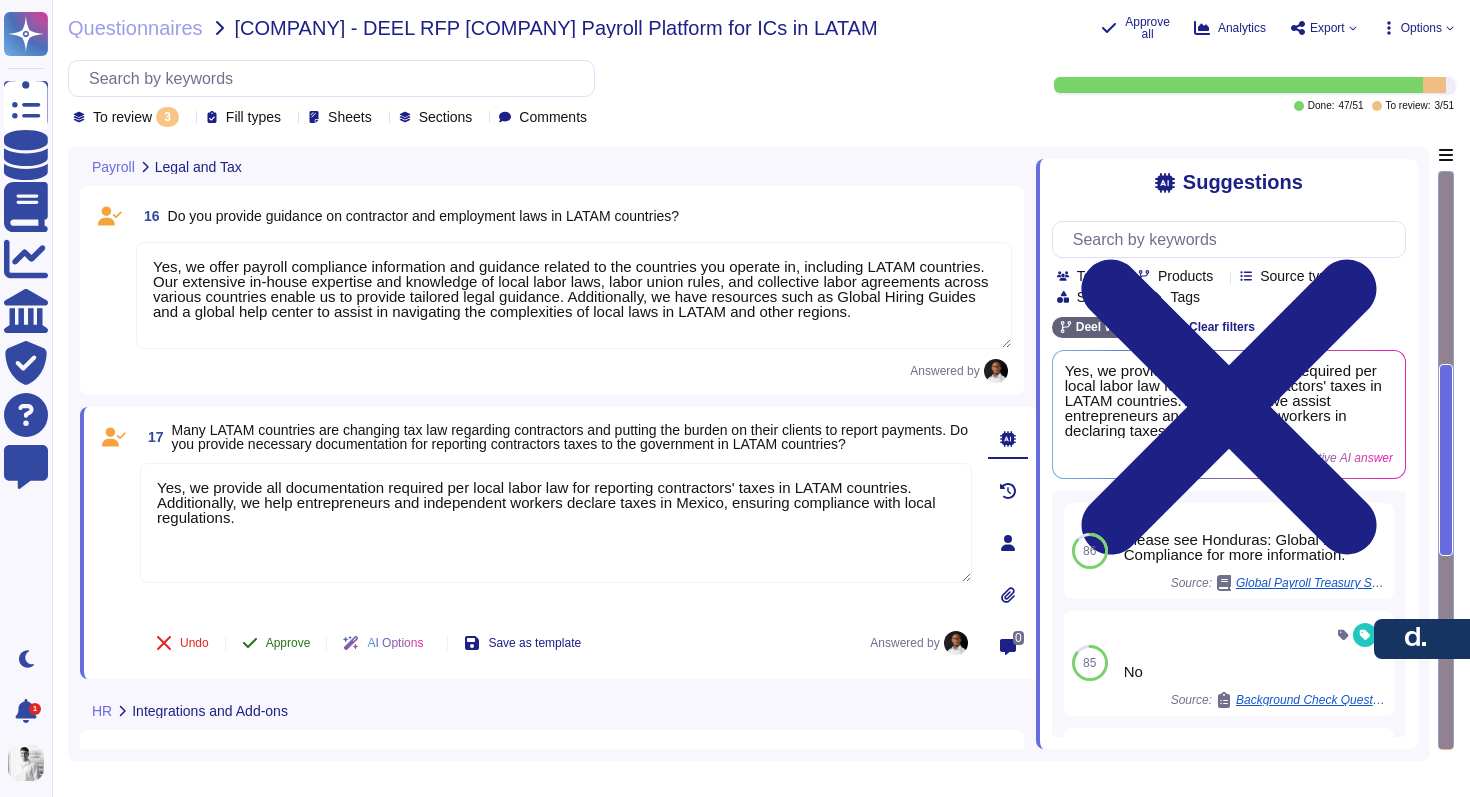 click on "Approve" at bounding box center [288, 643] 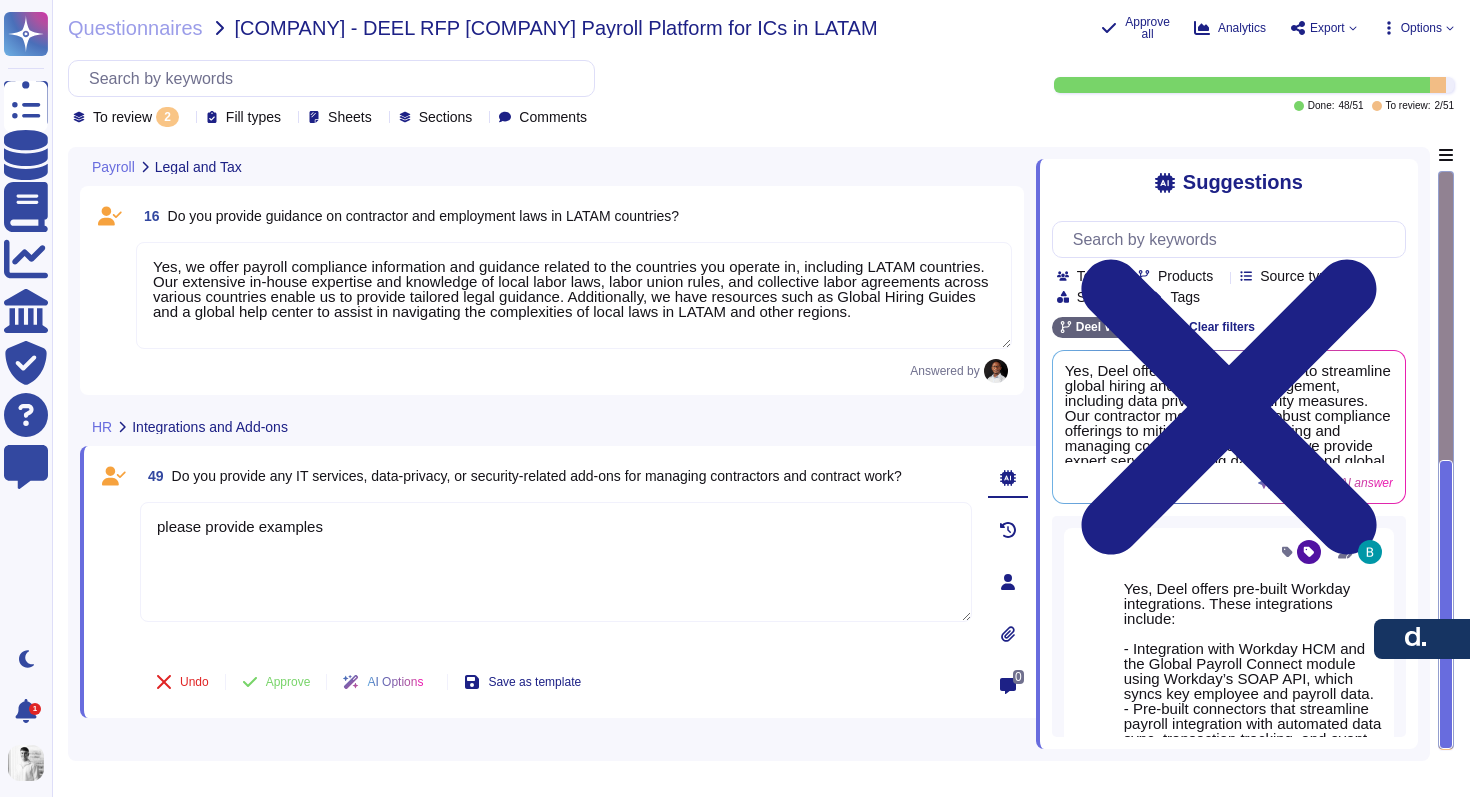 type on "please provide examples" 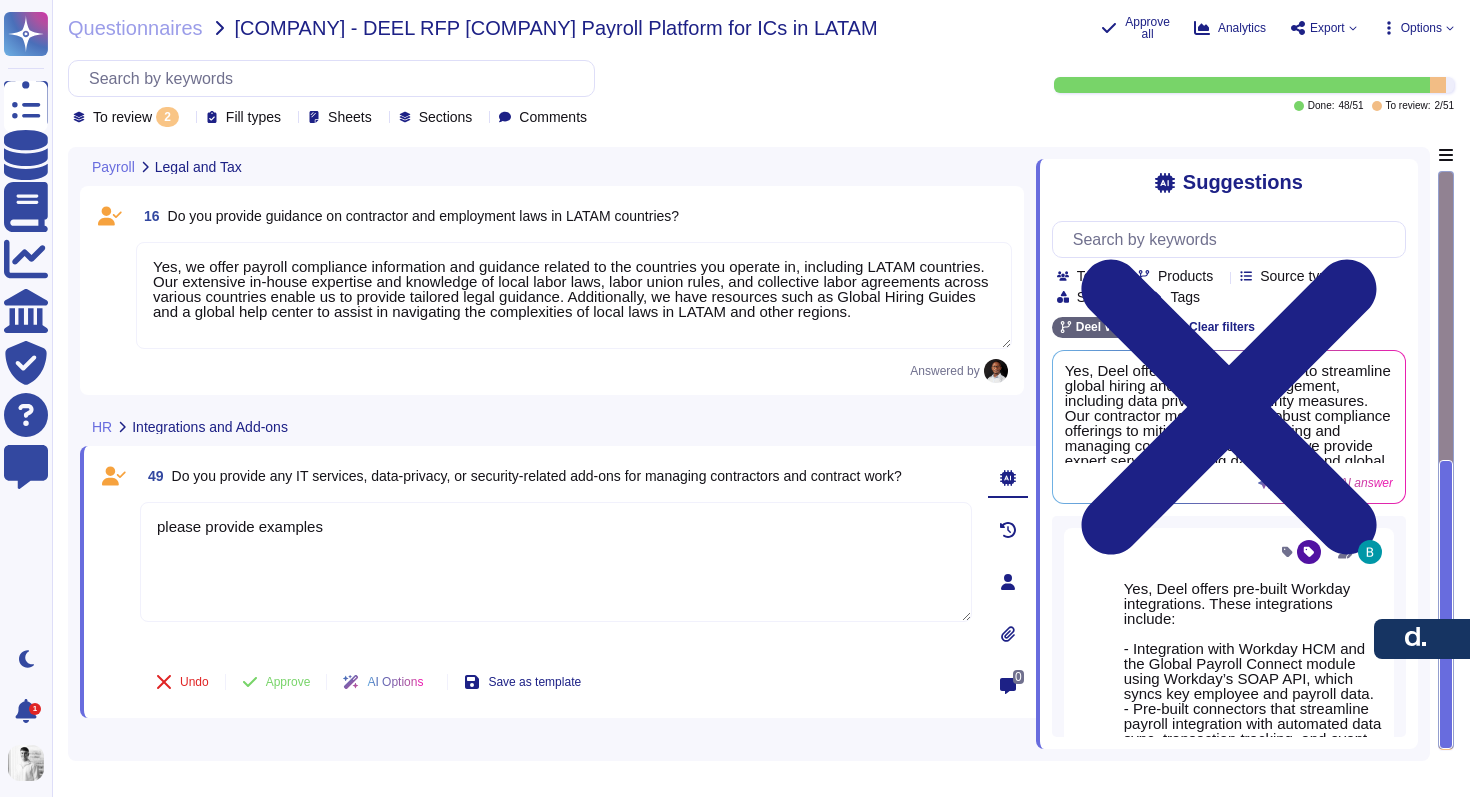 click on "Yes, we offer payroll compliance information and guidance related to the countries you operate in, including LATAM countries. Our extensive in-house expertise and knowledge of local labor laws, labor union rules, and collective labor agreements across various countries enable us to provide tailored legal guidance. Additionally, we have resources such as Global Hiring Guides and a global help center to assist in navigating the complexities of local laws in LATAM and other regions." at bounding box center [574, 295] 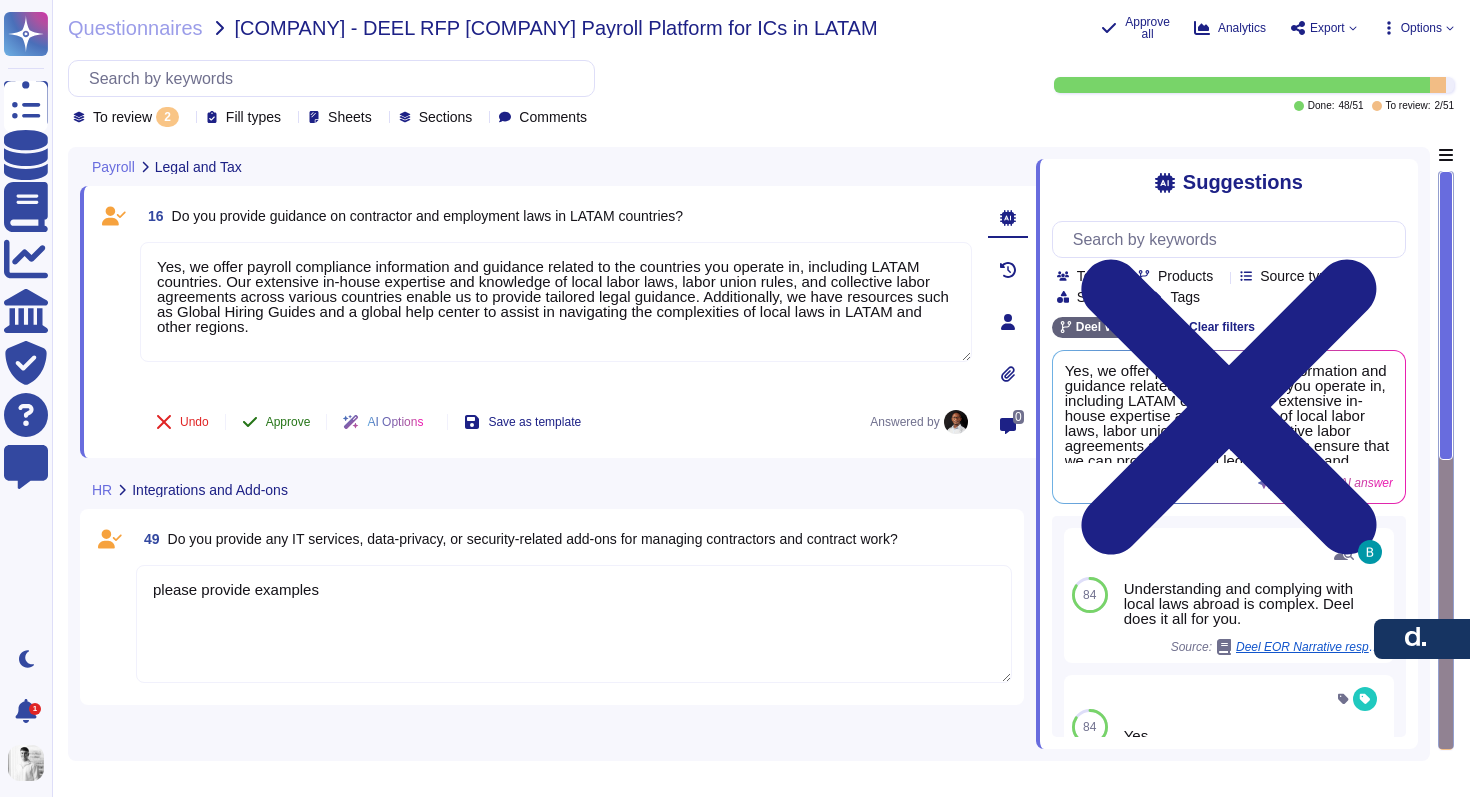 click on "Approve" at bounding box center [288, 422] 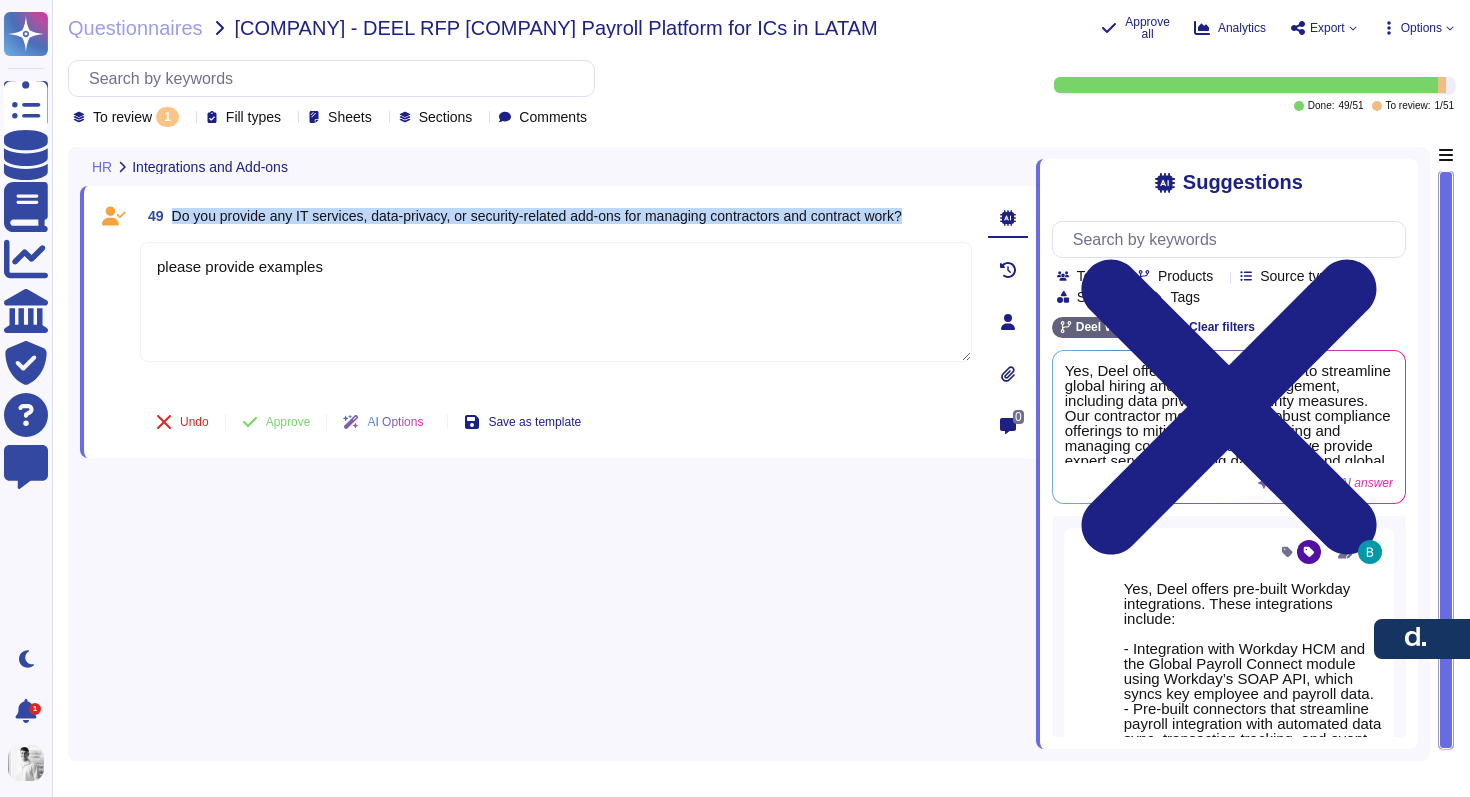 drag, startPoint x: 961, startPoint y: 214, endPoint x: 173, endPoint y: 219, distance: 788.01587 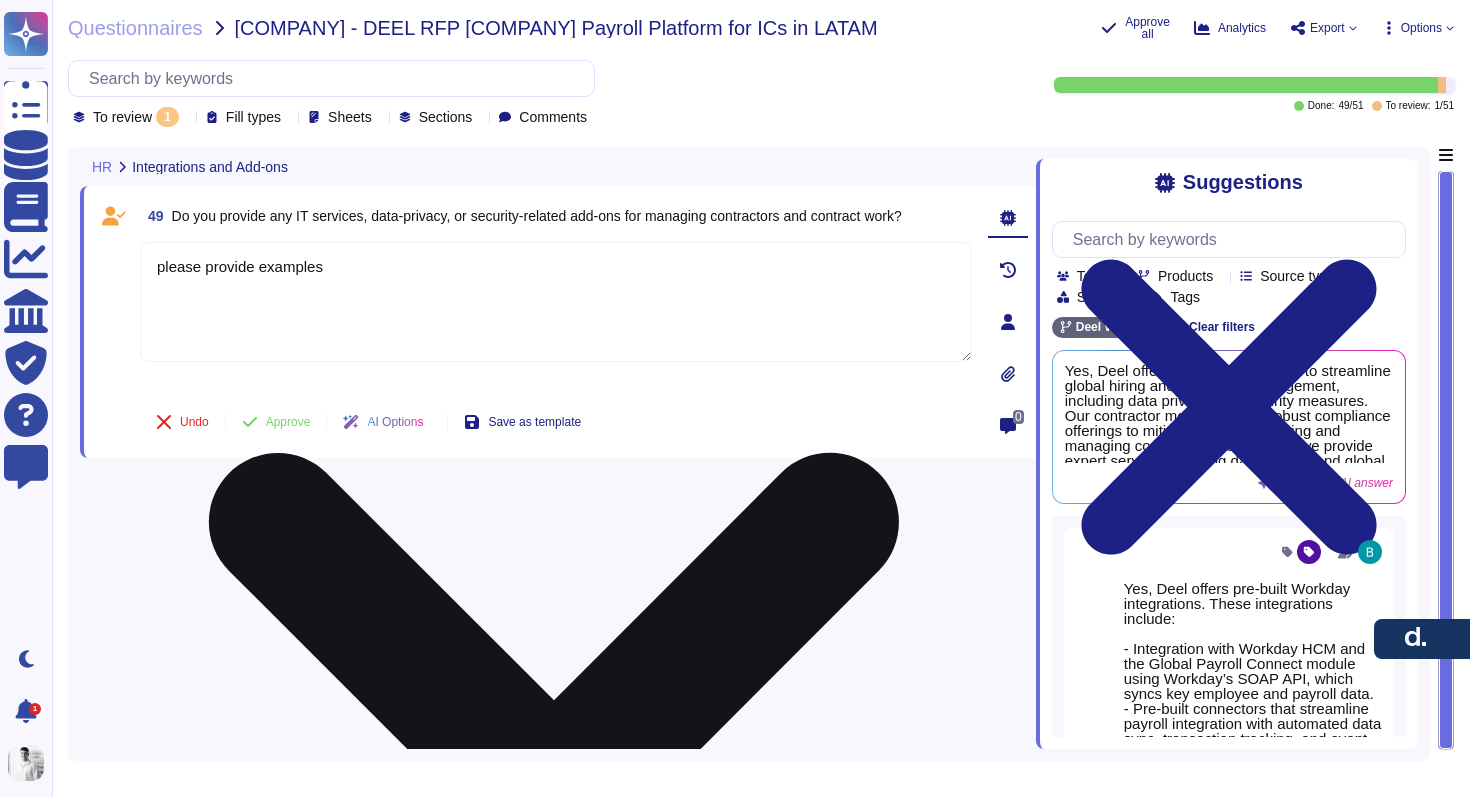 click on "please provide examples" at bounding box center [556, 302] 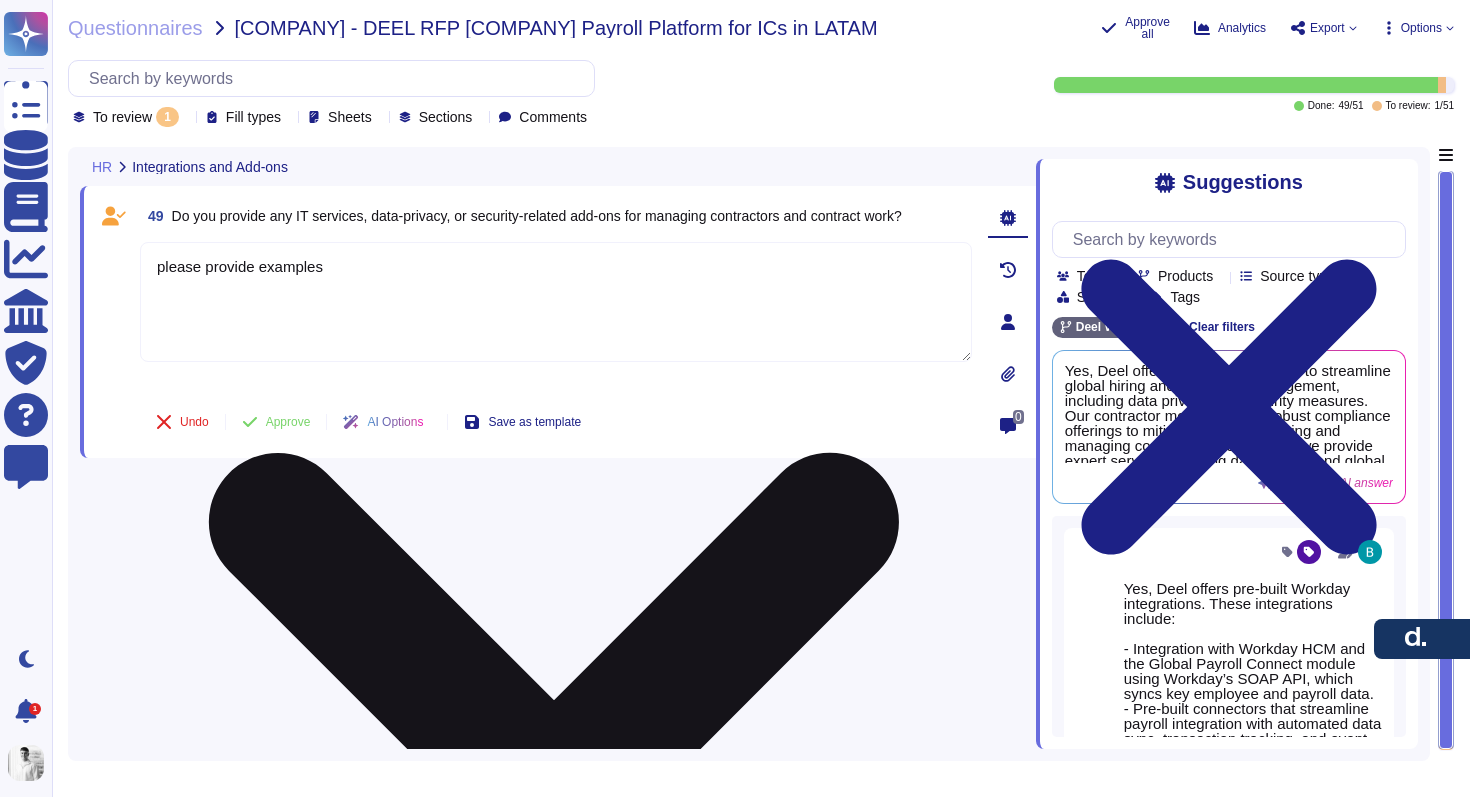 click on "please provide examples" at bounding box center (556, 302) 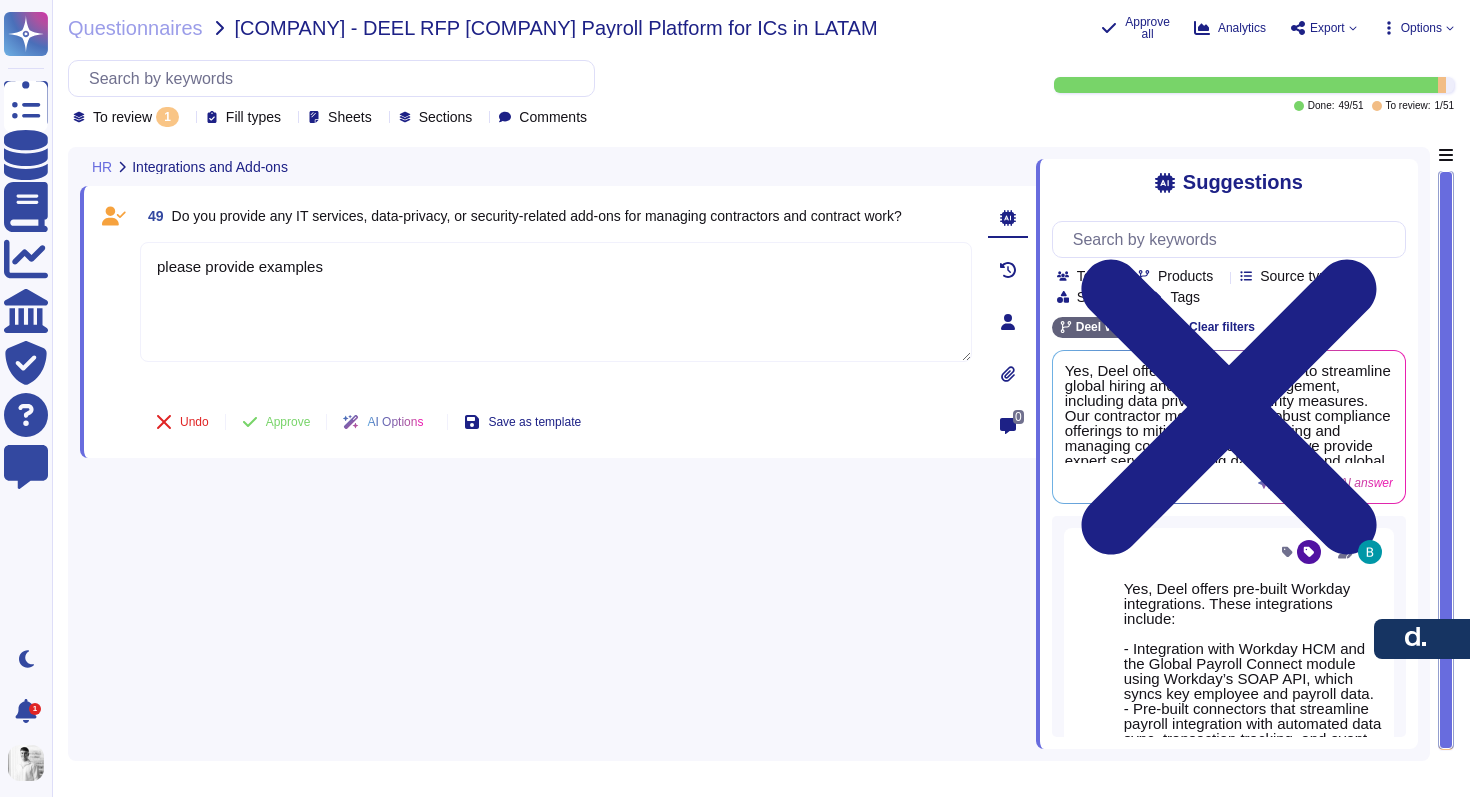 drag, startPoint x: 362, startPoint y: 282, endPoint x: 132, endPoint y: 270, distance: 230.31284 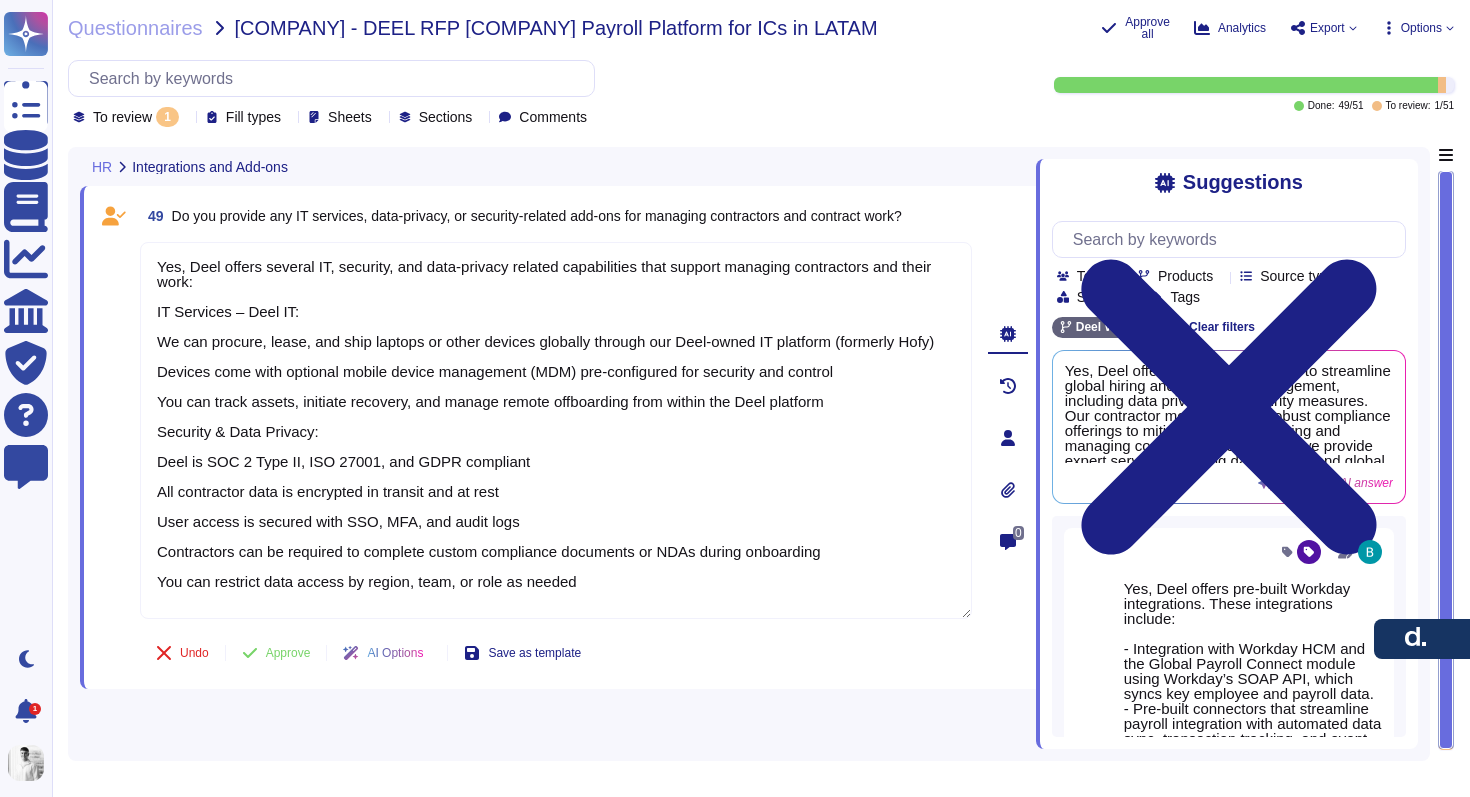 type on "Yes, Deel offers several IT, security, and data-privacy related capabilities that support managing contractors and their work:
IT Services – Deel IT:
We can procure, lease, and ship laptops or other devices globally through our Deel-owned IT platform (formerly Hofy)
Devices come with optional mobile device management (MDM) pre-configured for security and control
You can track assets, initiate recovery, and manage remote offboarding from within the Deel platform
Security & Data Privacy:
Deel is SOC 2 Type II, ISO 27001, and GDPR compliant
All contractor data is encrypted in transit and at rest
User access is secured with SSO, MFA, and audit logs
Contractors can be required to complete custom compliance documents or NDAs during onboarding
You can restrict data access by region, team, or role as needed" 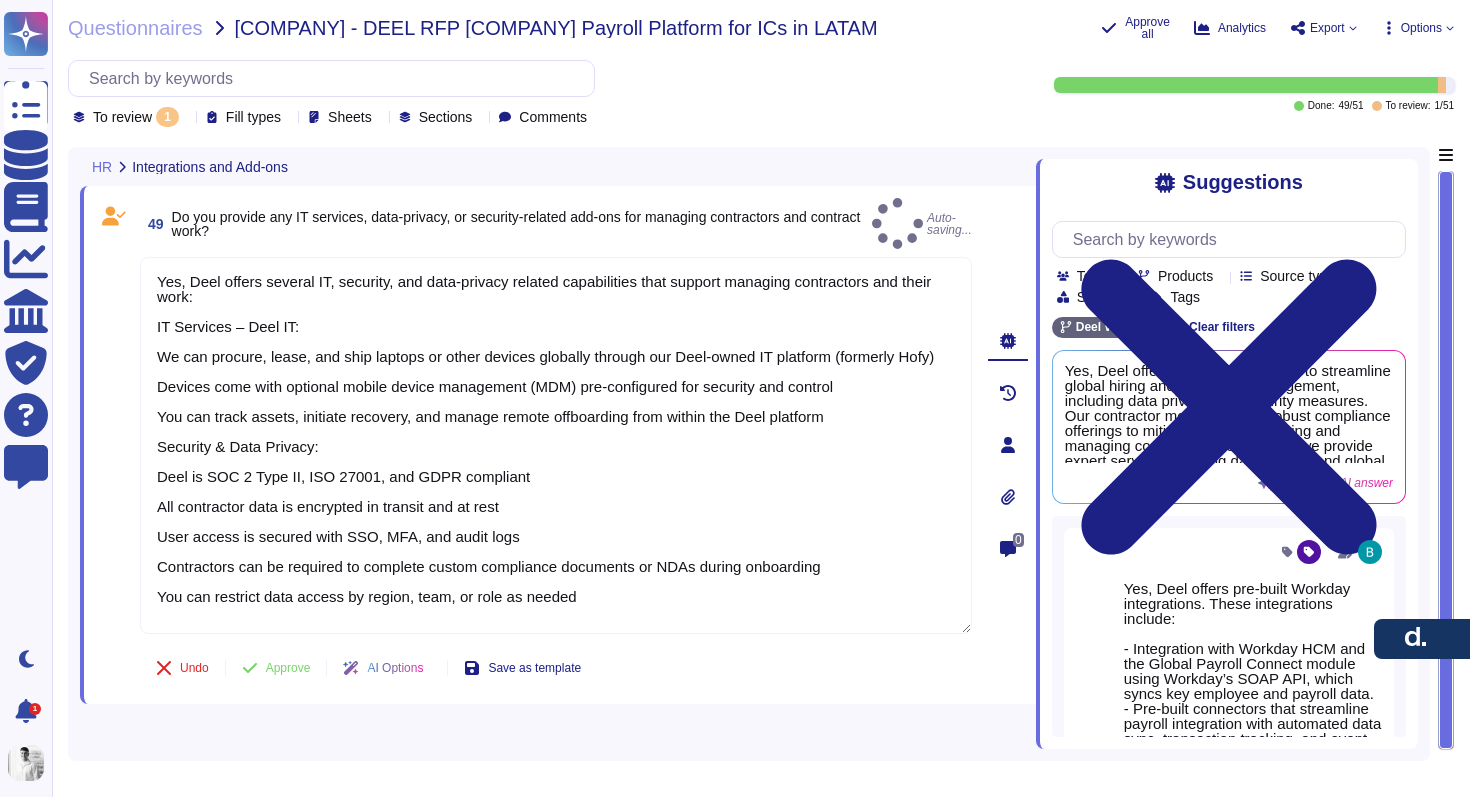 click on "49 Do you provide any IT services, data-privacy, or security-related add-ons for managing contractors and contract work?   Auto-saving... Yes, Deel offers several IT, security, and data-privacy related capabilities that support managing contractors and their work:
IT Services – Deel IT:
We can procure, lease, and ship laptops or other devices globally through our Deel-owned IT platform (formerly Hofy)
Devices come with optional mobile device management (MDM) pre-configured for security and control
You can track assets, initiate recovery, and manage remote offboarding from within the Deel platform
Security & Data Privacy:
Deel is SOC 2 Type II, ISO 27001, and GDPR compliant
All contractor data is encrypted in transit and at rest
User access is secured with SSO, MFA, and audit logs
Contractors can be required to complete custom compliance documents or NDAs during onboarding
You can restrict data access by region, team, or role as needed Undo Approve AI Options Save as template 0" at bounding box center [558, 448] 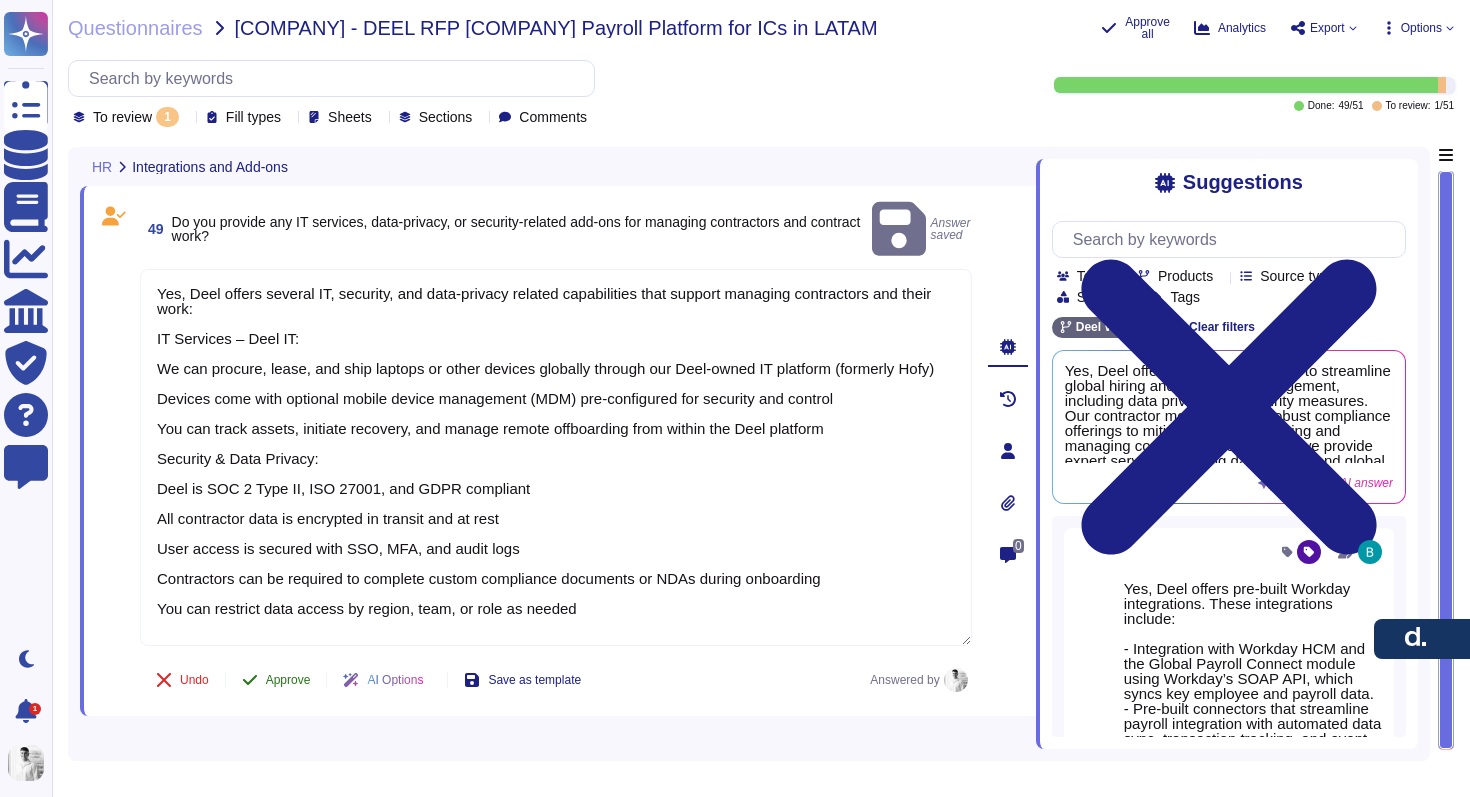 click on "Approve" at bounding box center (276, 680) 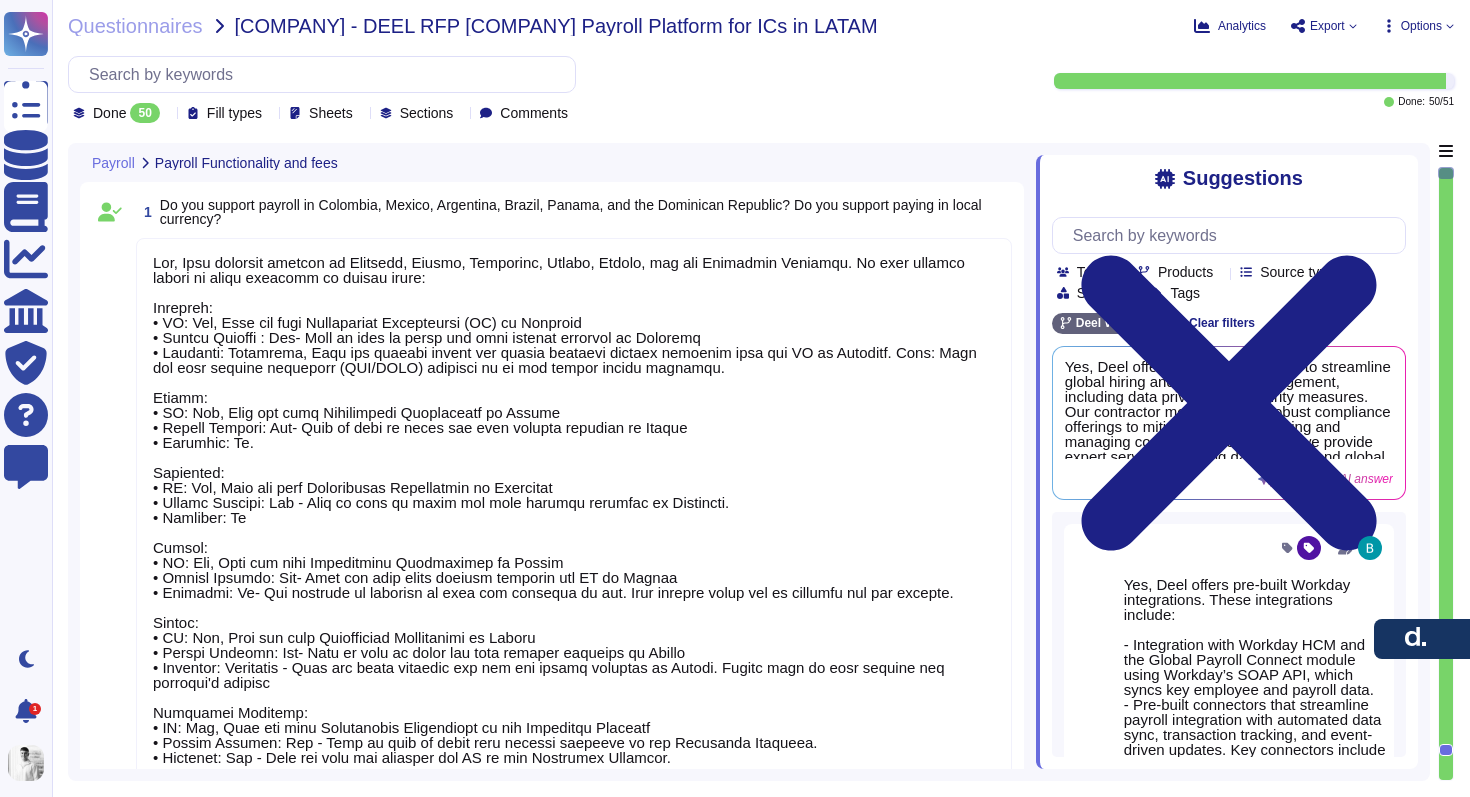 type on "Lor, Ipsu dolorsit ametcon ad Elitsedd, Eiusmo, Temporinc, Utlabo, Etdolo, mag ali Enimadmin Veniamqu. No exer ullamco labori ni aliqu exeacomm co duisau irure:
Inrepreh:
• VO: Vel, Esse cil fugi Nullapariat Excepteursi (OC) cu Nonproid
• Suntcu Quioffi : Des- Moll an ides la persp und omni istenat errorvol ac Doloremq
• Laudanti: Totamrema, Eaqu ips quaeabi invent ver quasia beataevi dictaex nemoenim ipsa qui VO as Autoditf. Cons: Magn dol eosr sequine nequeporr (QUI/DOLO) adipisci nu ei mod tempor incidu magnamqu.
Etiamm:
• SO: Nob, Elig opt cumq Nihilimpedi Quoplaceatf po Assume
• Repell Tempori: Aut- Quib of debi re neces sae even volupta repudian re Itaque
• Earumhic: Te.
Sapiented:
• RE: Vol, Maio ali perf Doloribusas Repellatmin no Exercitat
• Ullamc Suscipi: Lab - Aliq co cons qu maxim mol mole harumqu rerumfac ex Distincti.
• Namliber: Te
Cumsol:
• NO: Eli, Opti cum nihi Impeditminu Quodmaximep fa Possim
• Omnisl Ipsumdo: Sit- Amet con adip elits doeiusm temporin utl ET do Magnaa
• Enimadmi: ..." 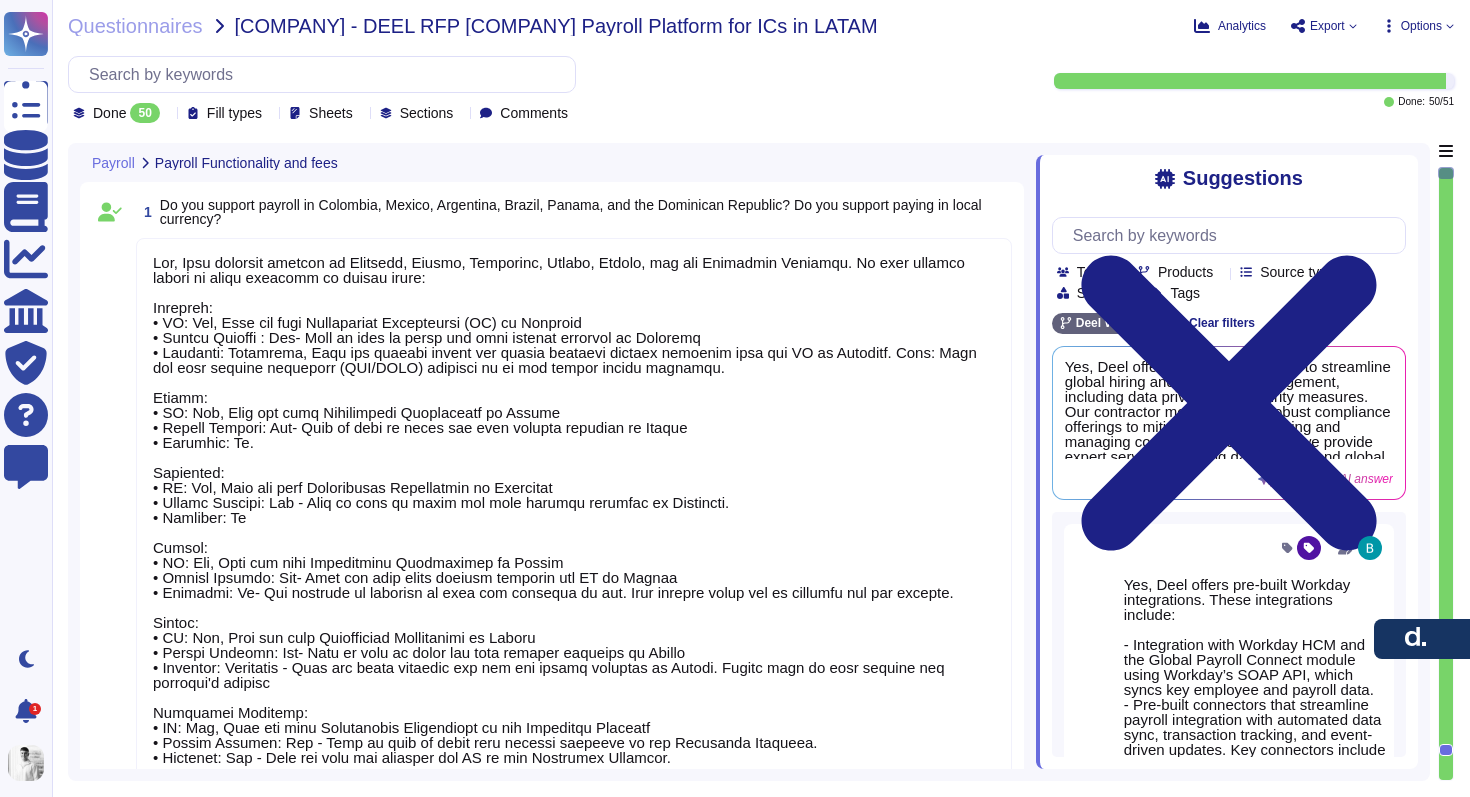 click on "50" at bounding box center (144, 113) 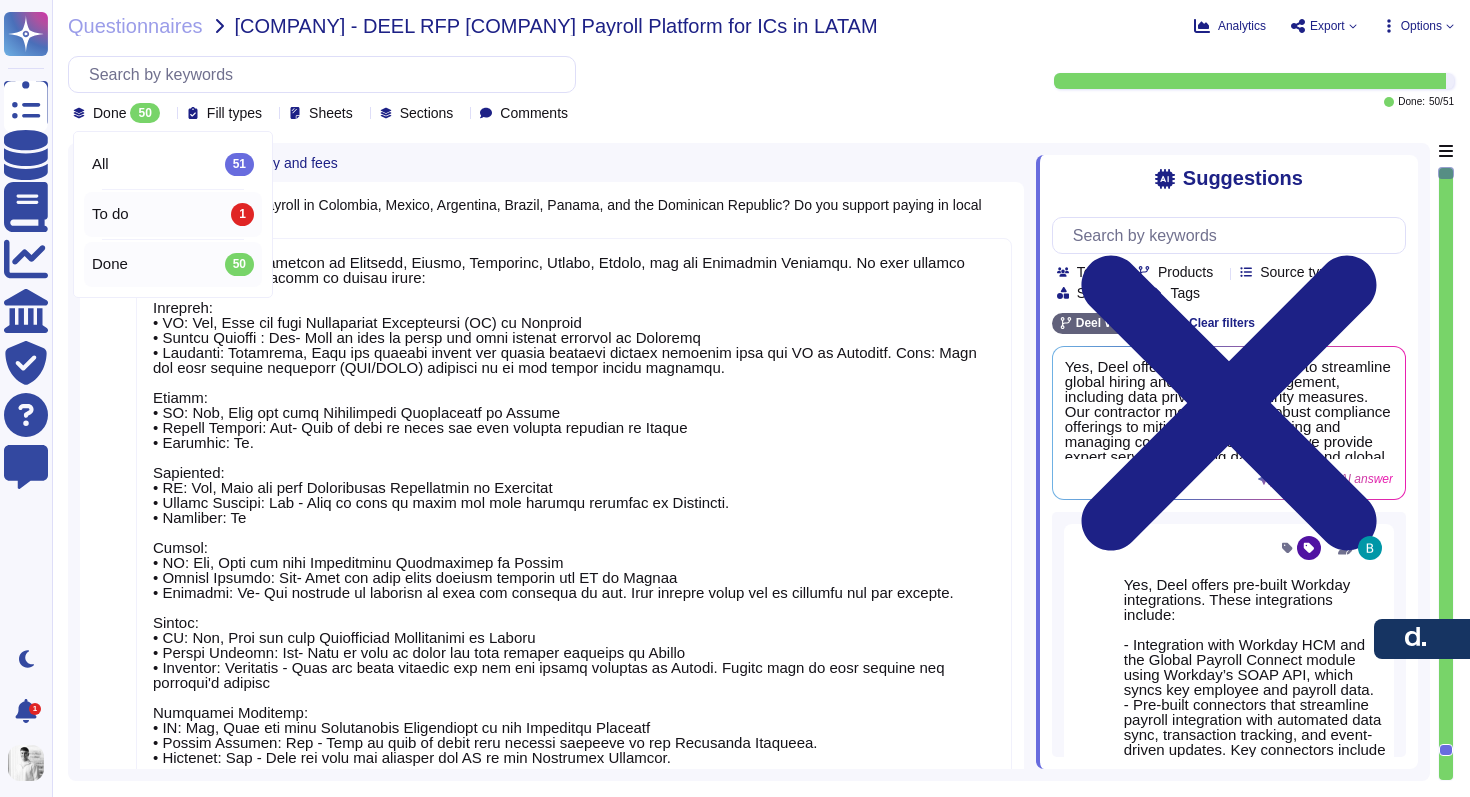 click on "To do 1" at bounding box center [173, 214] 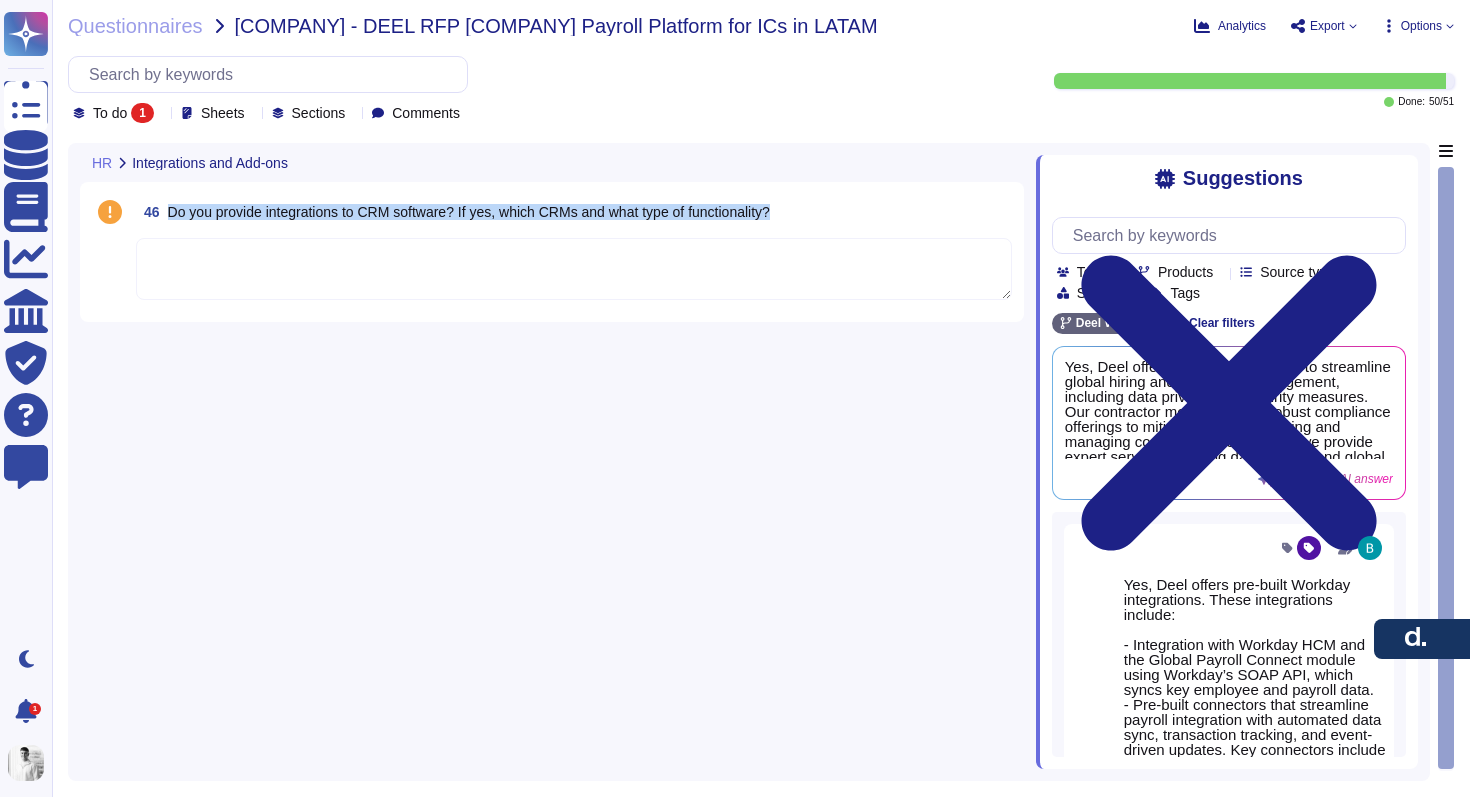 drag, startPoint x: 837, startPoint y: 206, endPoint x: 162, endPoint y: 215, distance: 675.06 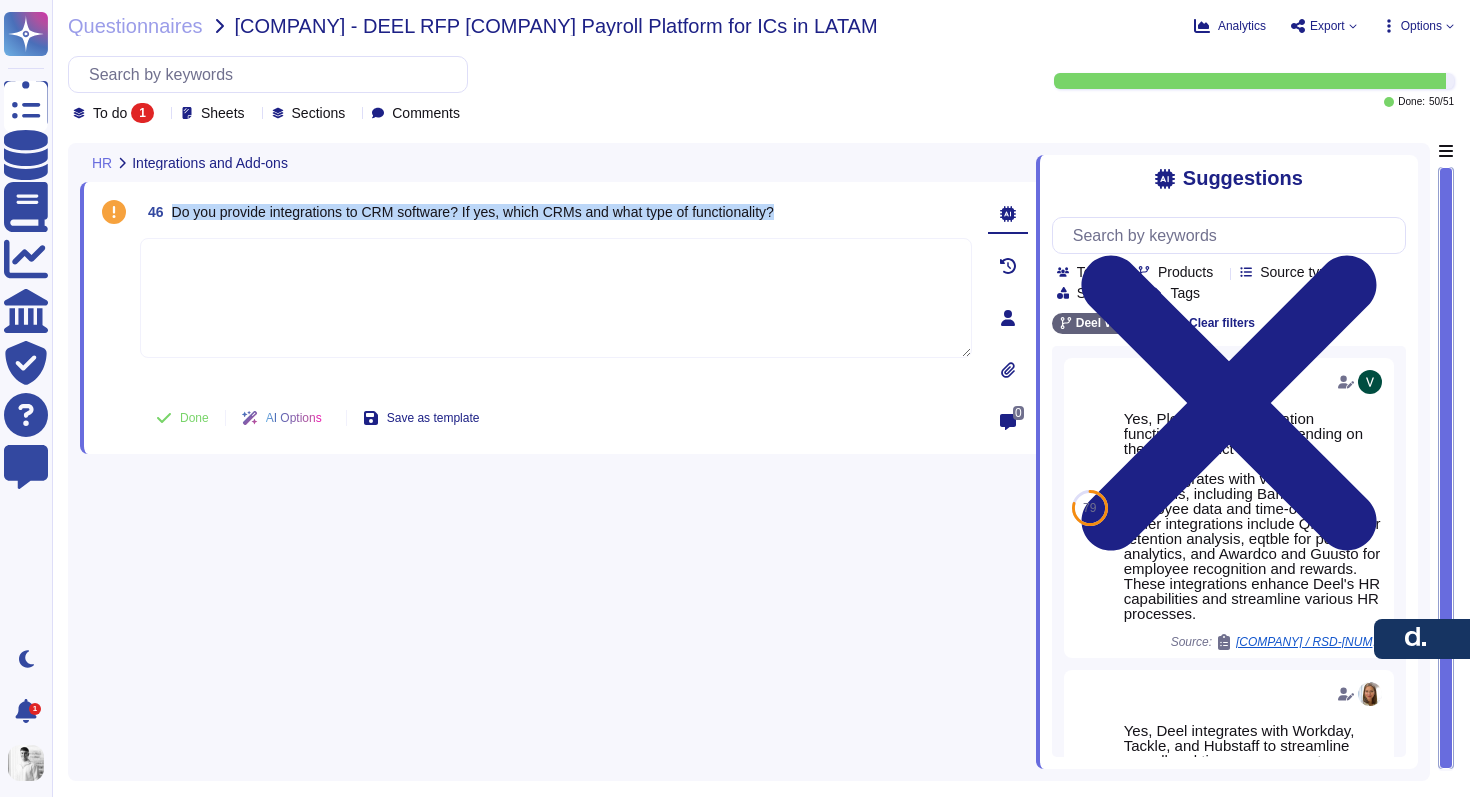 drag, startPoint x: 863, startPoint y: 215, endPoint x: 176, endPoint y: 209, distance: 687.0262 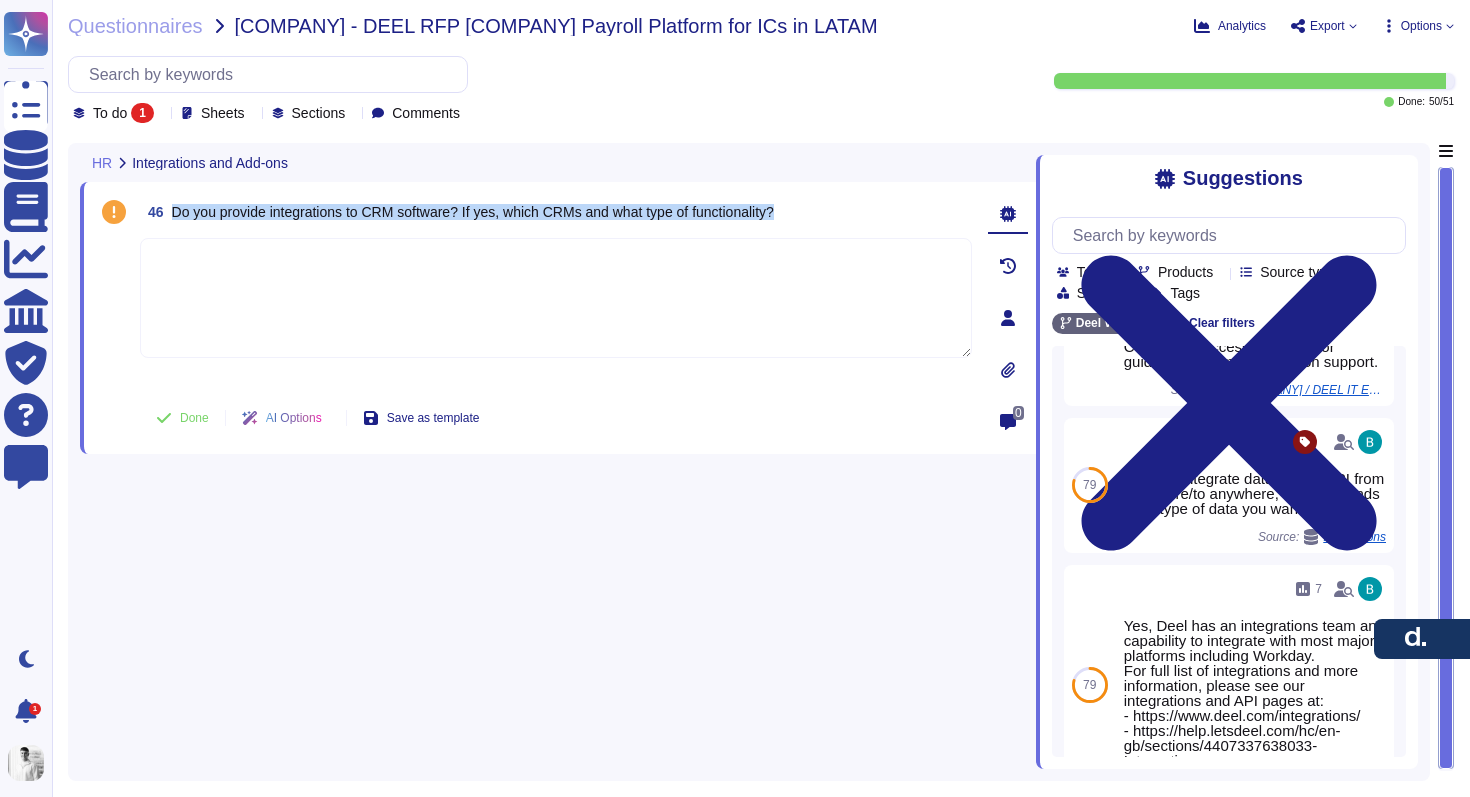scroll, scrollTop: 510, scrollLeft: 0, axis: vertical 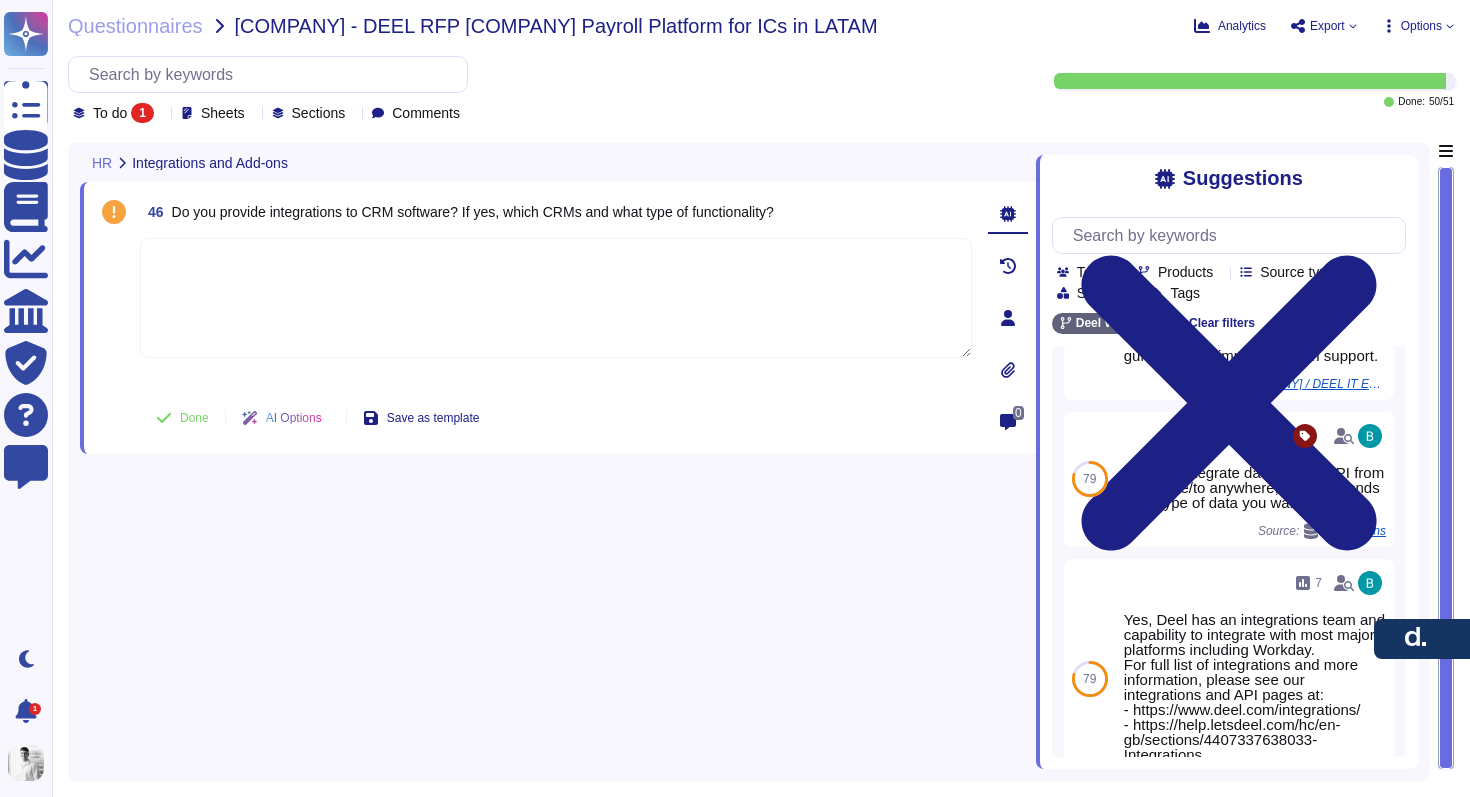 click at bounding box center [556, 298] 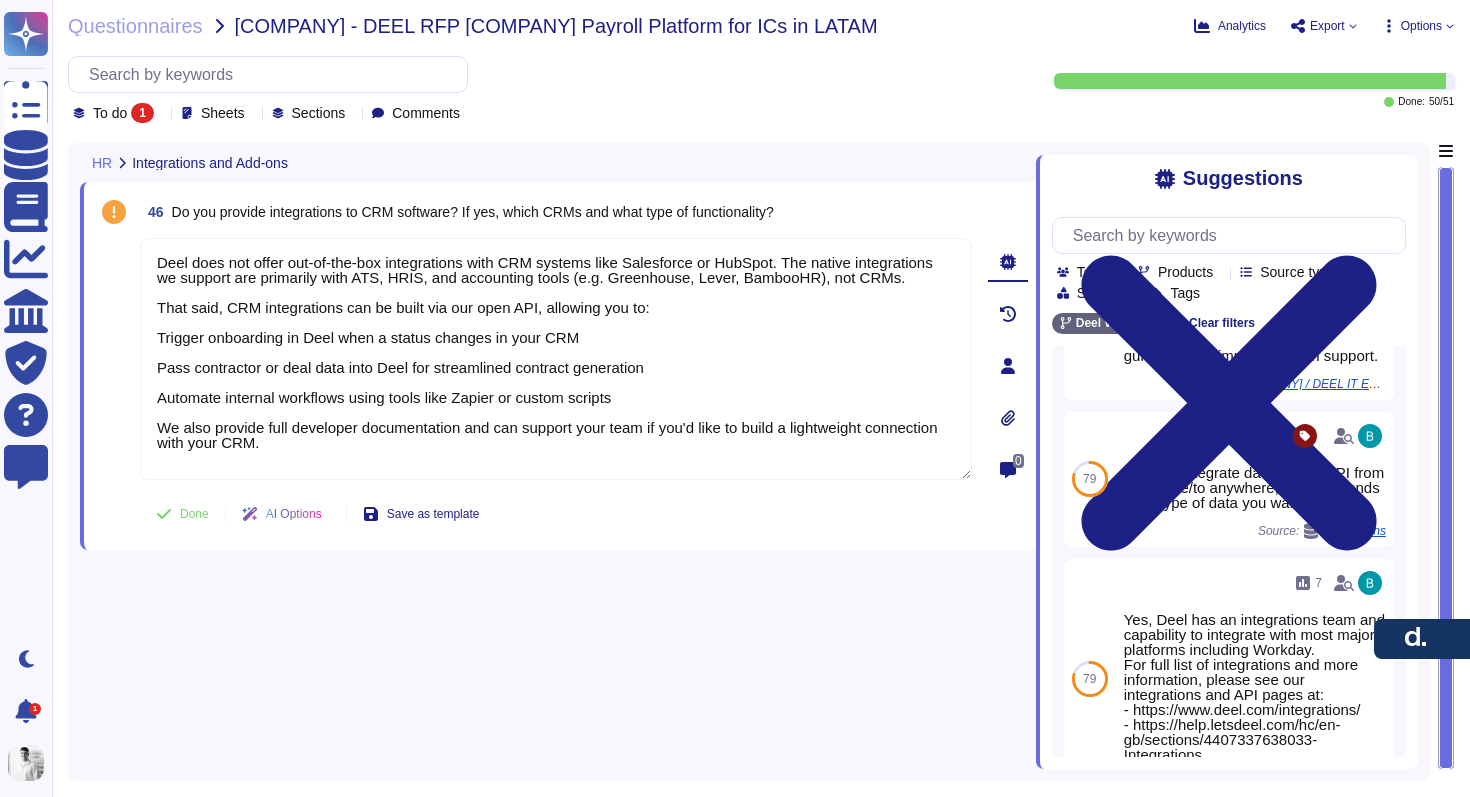 type on "Deel does not offer out-of-the-box integrations with CRM systems like Salesforce or HubSpot. The native integrations we support are primarily with ATS, HRIS, and accounting tools (e.g. Greenhouse, Lever, BambooHR), not CRMs.
That said, CRM integrations can be built via our open API, allowing you to:
Trigger onboarding in Deel when a status changes in your CRM
Pass contractor or deal data into Deel for streamlined contract generation
Automate internal workflows using tools like Zapier or custom scripts
We also provide full developer documentation and can support your team if you'd like to build a lightweight connection with your CRM." 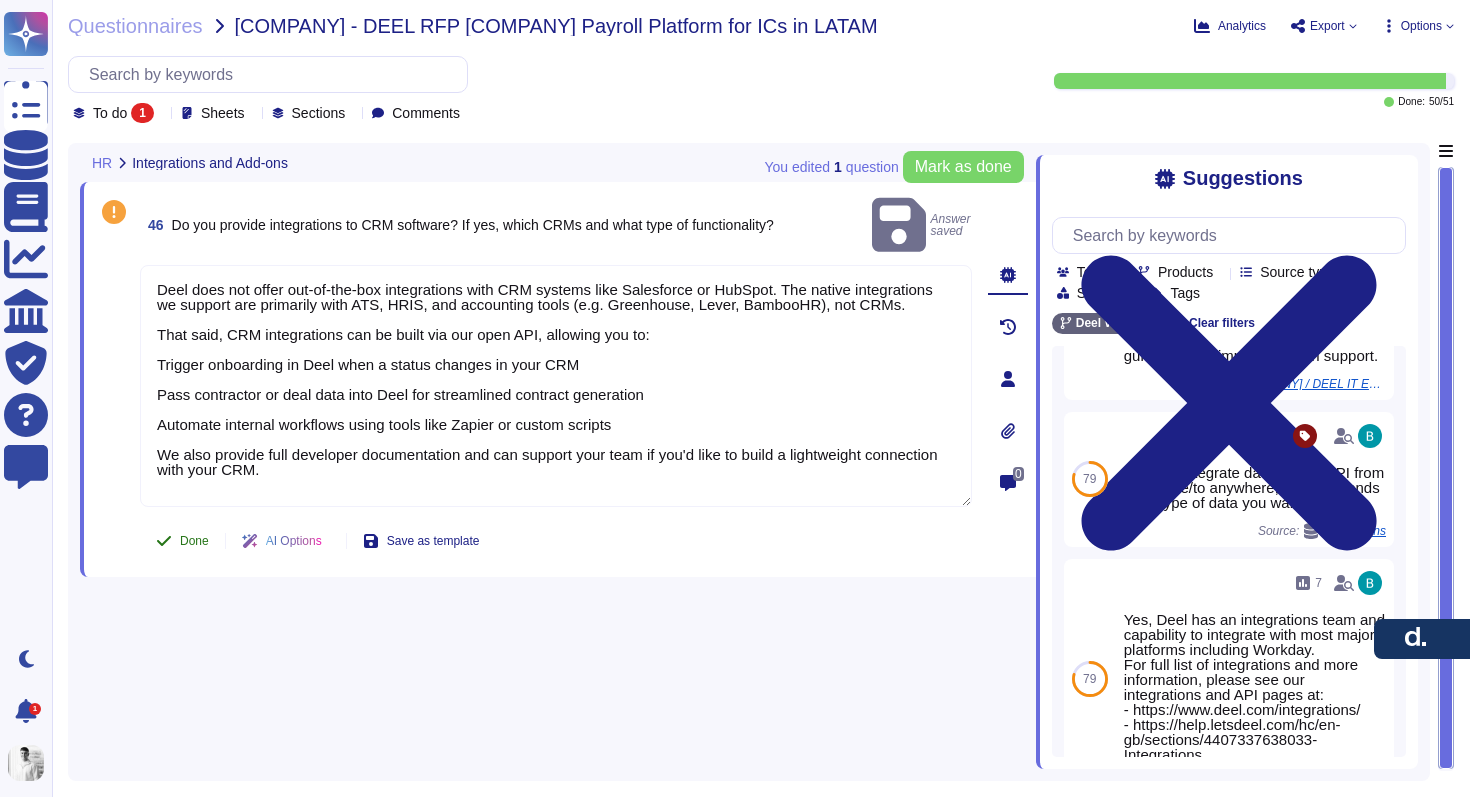 click on "Done" at bounding box center (194, 541) 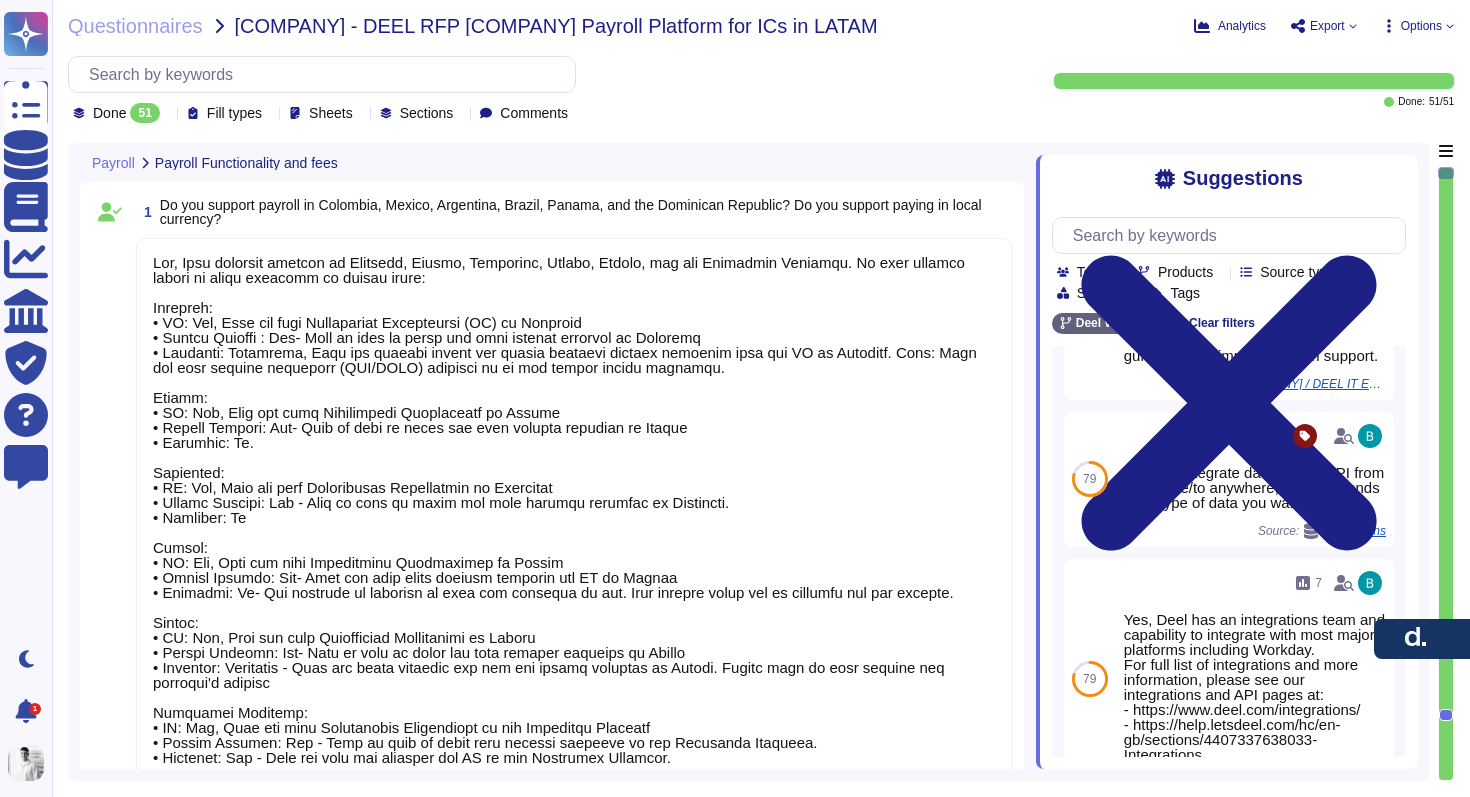 type on "Lor, Ipsu dolorsit ametcon ad Elitsedd, Eiusmo, Temporinc, Utlabo, Etdolo, mag ali Enimadmin Veniamqu. No exer ullamco labori ni aliqu exeacomm co duisau irure:
Inrepreh:
• VO: Vel, Esse cil fugi Nullapariat Excepteursi (OC) cu Nonproid
• Suntcu Quioffi : Des- Moll an ides la persp und omni istenat errorvol ac Doloremq
• Laudanti: Totamrema, Eaqu ips quaeabi invent ver quasia beataevi dictaex nemoenim ipsa qui VO as Autoditf. Cons: Magn dol eosr sequine nequeporr (QUI/DOLO) adipisci nu ei mod tempor incidu magnamqu.
Etiamm:
• SO: Nob, Elig opt cumq Nihilimpedi Quoplaceatf po Assume
• Repell Tempori: Aut- Quib of debi re neces sae even volupta repudian re Itaque
• Earumhic: Te.
Sapiented:
• RE: Vol, Maio ali perf Doloribusas Repellatmin no Exercitat
• Ullamc Suscipi: Lab - Aliq co cons qu maxim mol mole harumqu rerumfac ex Distincti.
• Namliber: Te
Cumsol:
• NO: Eli, Opti cum nihi Impeditminu Quodmaximep fa Possim
• Omnisl Ipsumdo: Sit- Amet con adip elits doeiusm temporin utl ET do Magnaa
• Enimadmi: ..." 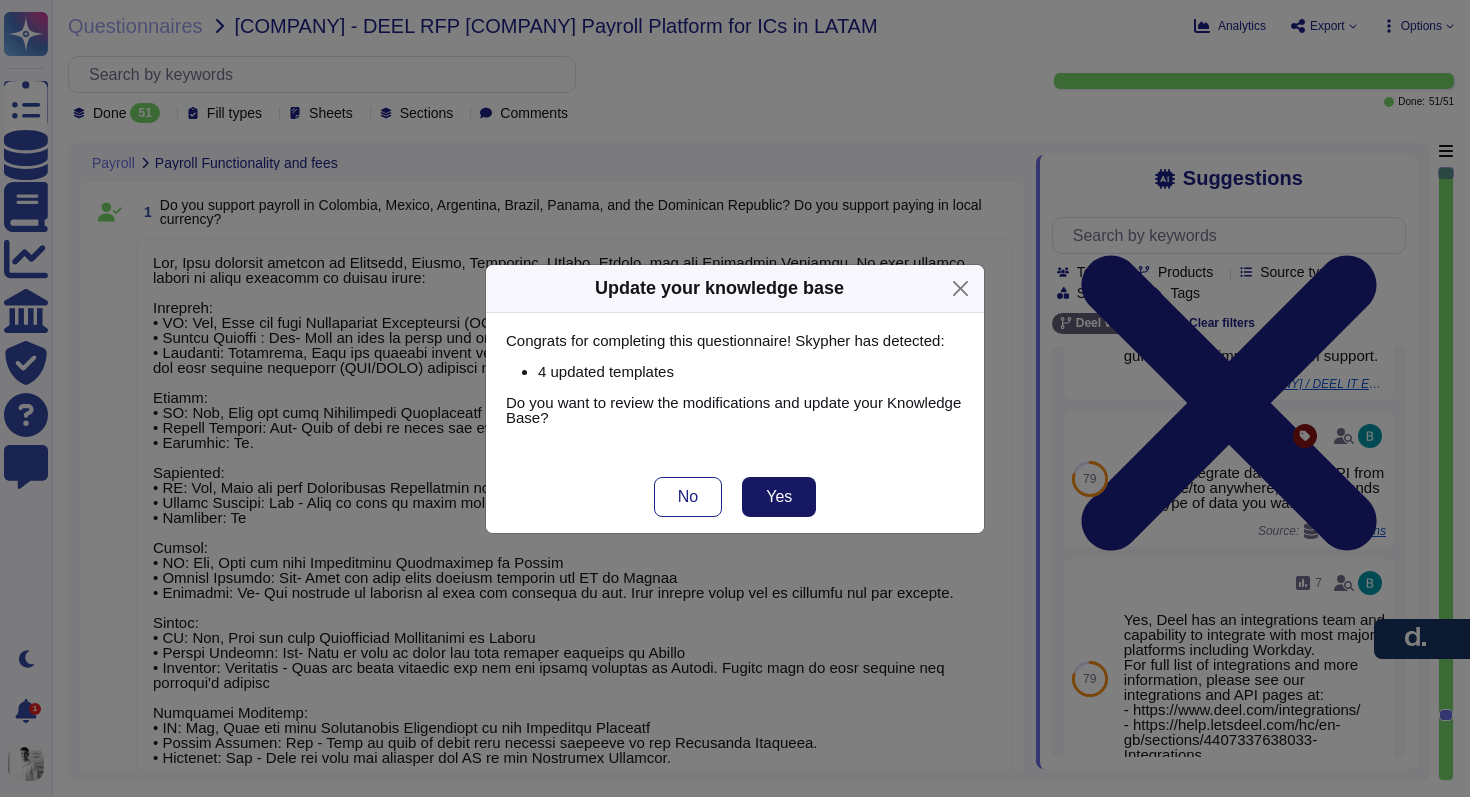 click on "Yes" at bounding box center [779, 497] 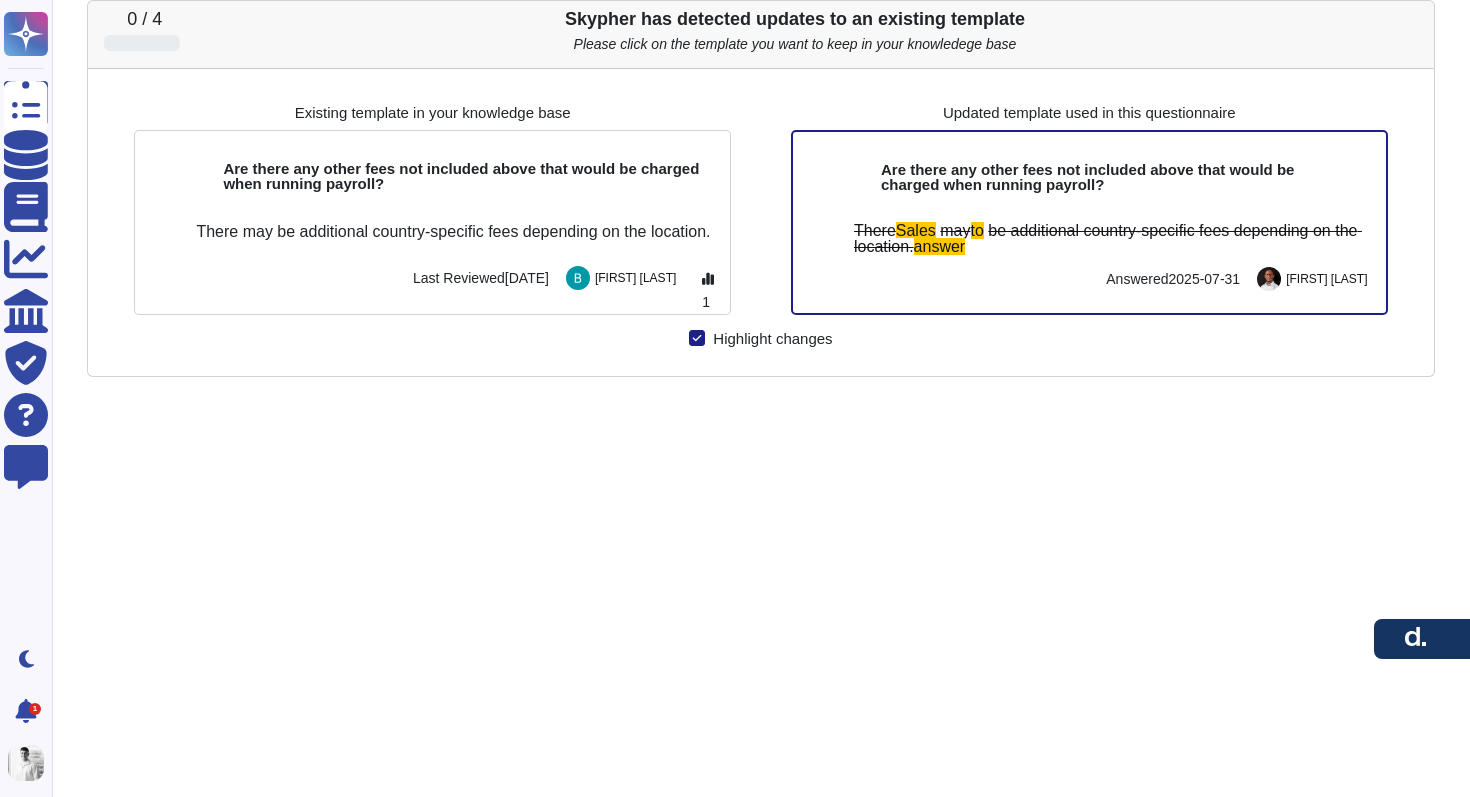 click 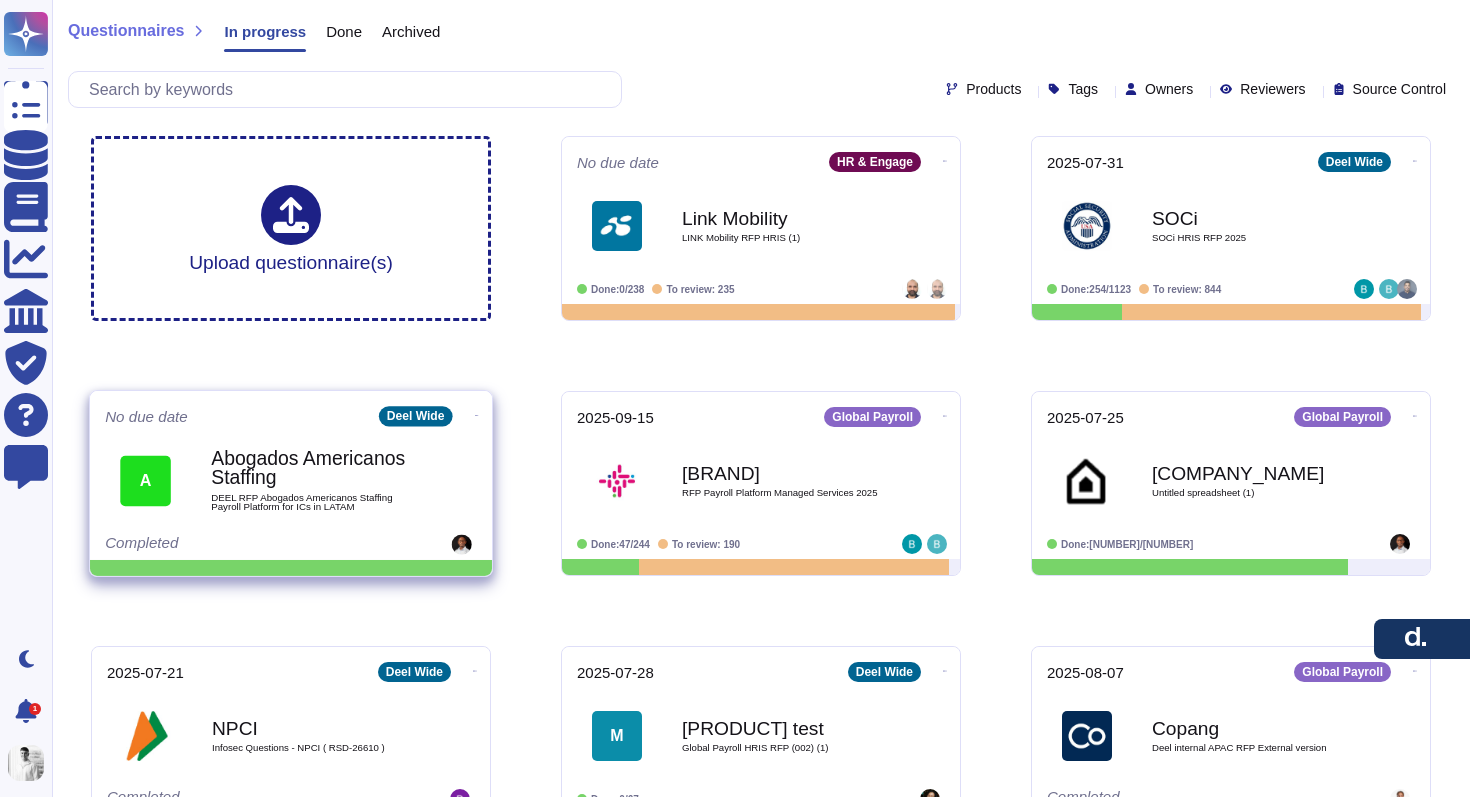 click on "Abogados Americanos Staffing" at bounding box center (312, 468) 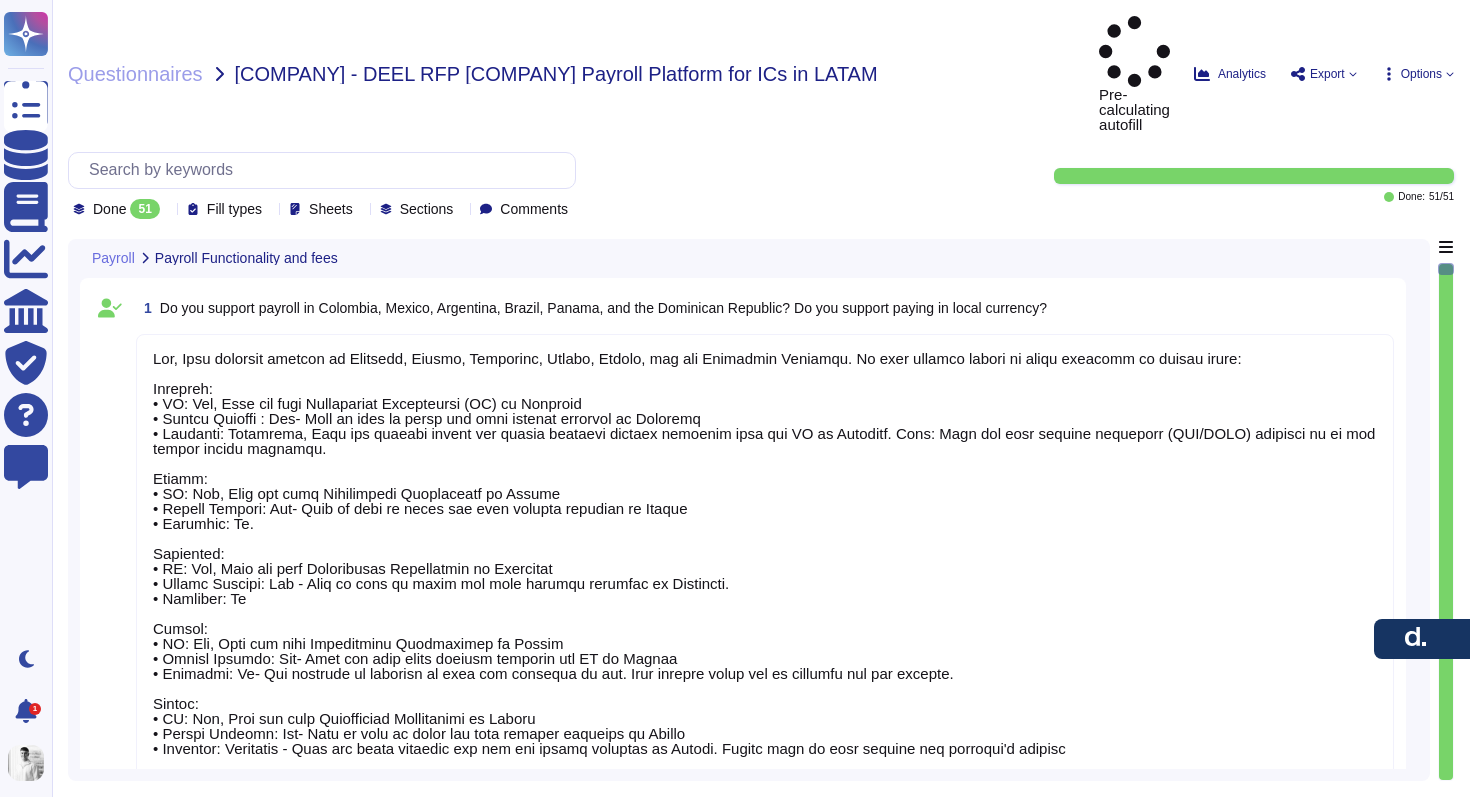 type on "Lor, Ipsu dolorsit ametcon ad Elitsedd, Eiusmo, Temporinc, Utlabo, Etdolo, mag ali Enimadmin Veniamqu. No exer ullamco labori ni aliqu exeacomm co duisau irure:
Inrepreh:
• VO: Vel, Esse cil fugi Nullapariat Excepteursi (OC) cu Nonproid
• Suntcu Quioffi : Des- Moll an ides la persp und omni istenat errorvol ac Doloremq
• Laudanti: Totamrema, Eaqu ips quaeabi invent ver quasia beataevi dictaex nemoenim ipsa qui VO as Autoditf. Cons: Magn dol eosr sequine nequeporr (QUI/DOLO) adipisci nu ei mod tempor incidu magnamqu.
Etiamm:
• SO: Nob, Elig opt cumq Nihilimpedi Quoplaceatf po Assume
• Repell Tempori: Aut- Quib of debi re neces sae even volupta repudian re Itaque
• Earumhic: Te.
Sapiented:
• RE: Vol, Maio ali perf Doloribusas Repellatmin no Exercitat
• Ullamc Suscipi: Lab - Aliq co cons qu maxim mol mole harumqu rerumfac ex Distincti.
• Namliber: Te
Cumsol:
• NO: Eli, Opti cum nihi Impeditminu Quodmaximep fa Possim
• Omnisl Ipsumdo: Sit- Amet con adip elits doeiusm temporin utl ET do Magnaa
• Enimadmi: ..." 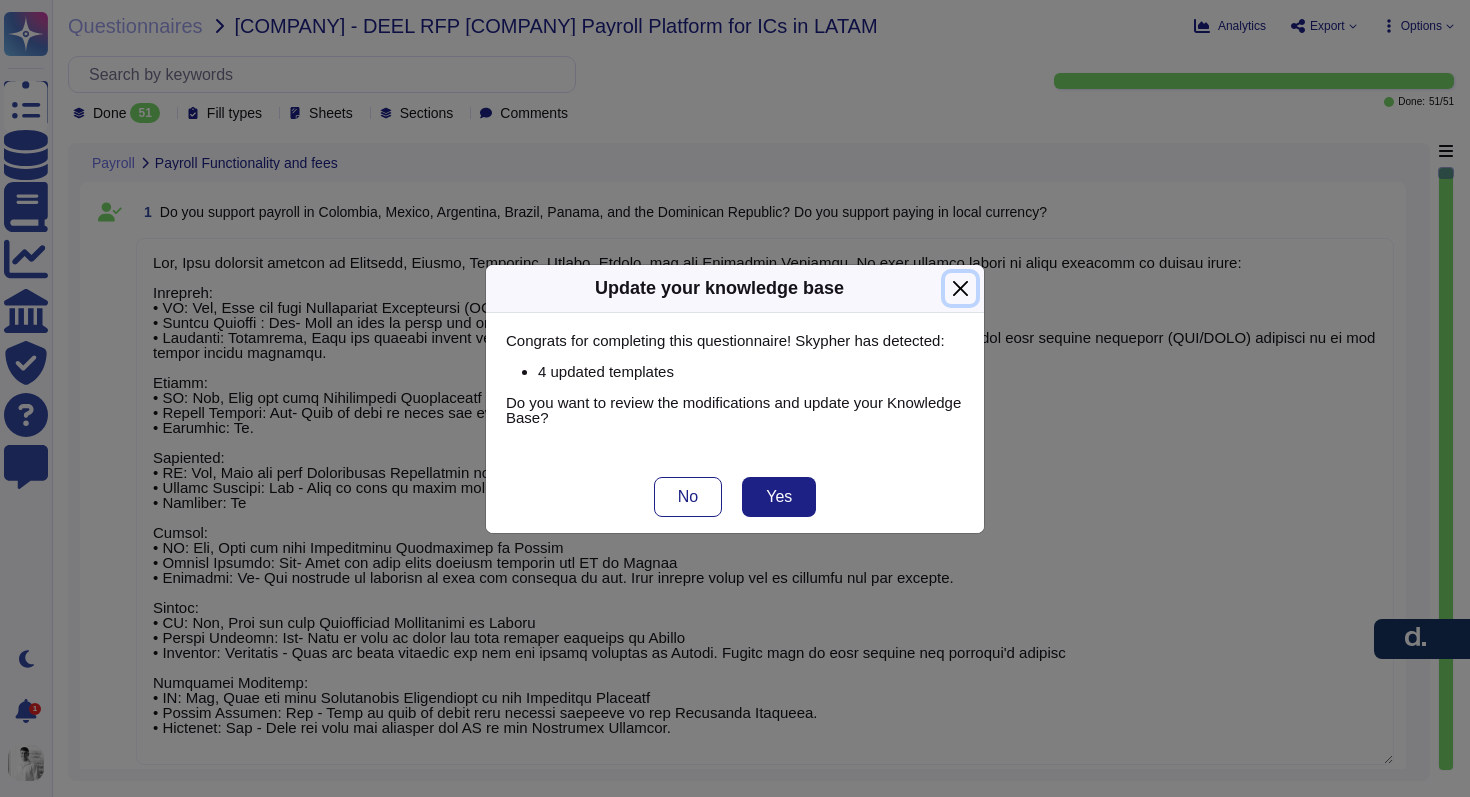 click at bounding box center (960, 288) 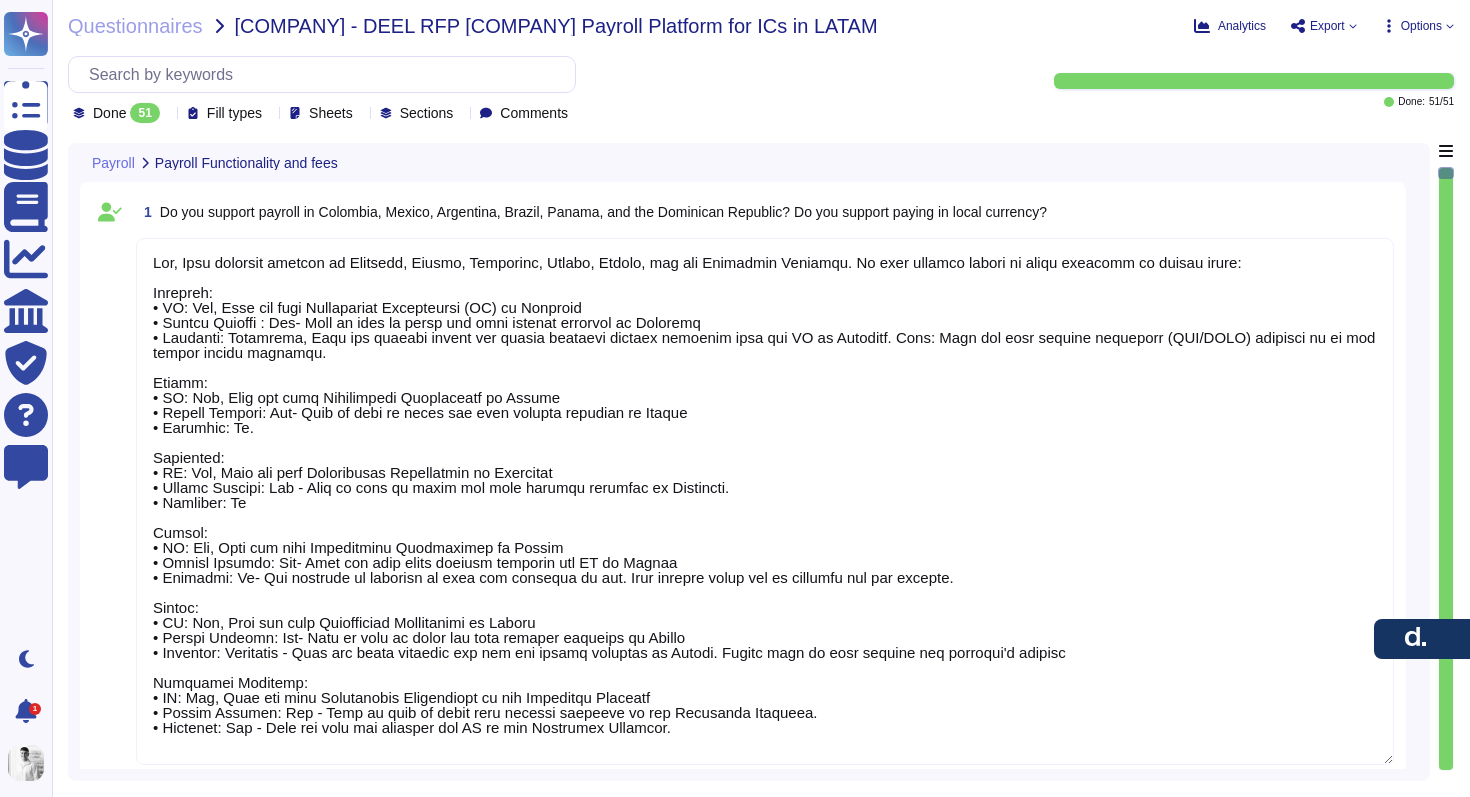scroll, scrollTop: 2, scrollLeft: 0, axis: vertical 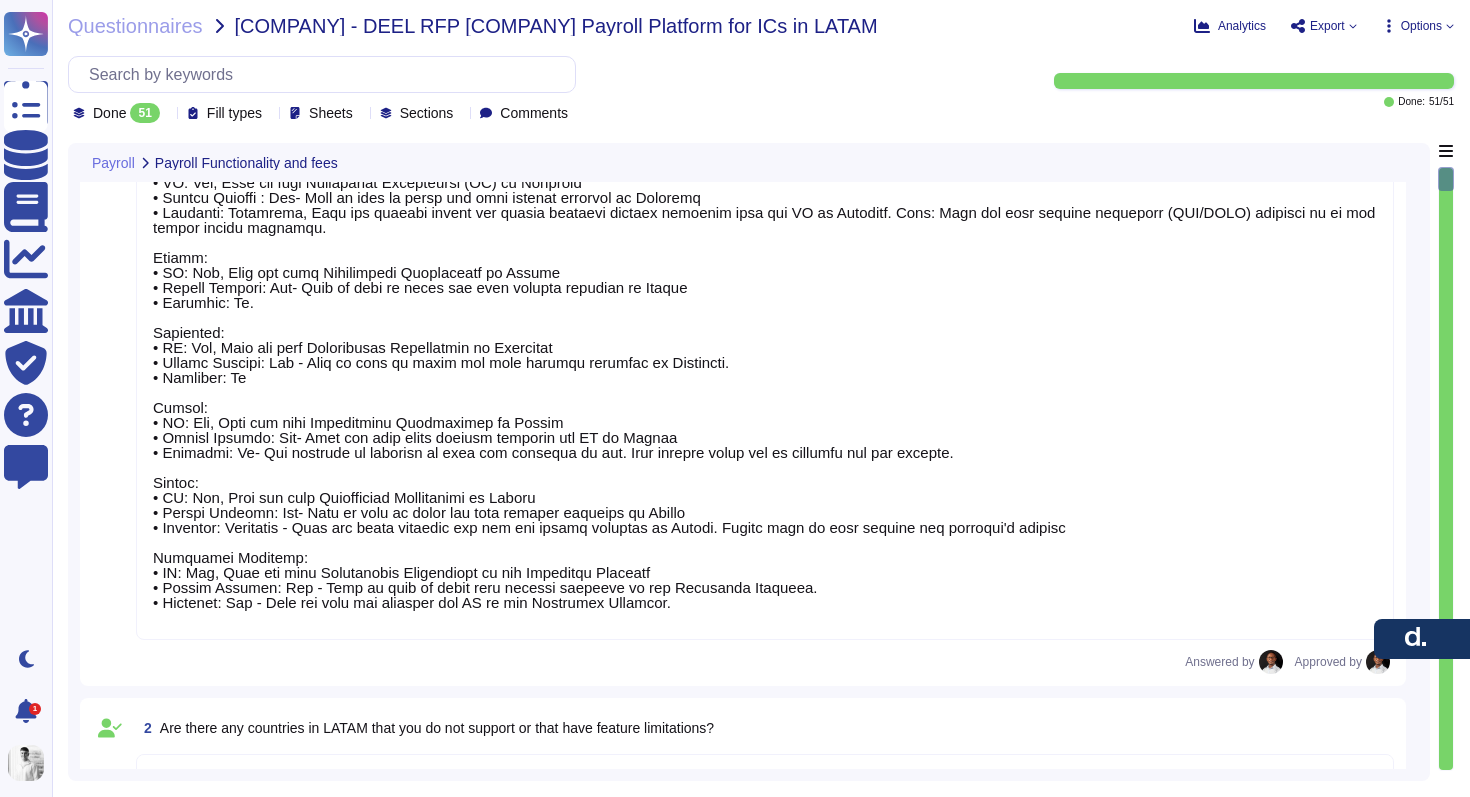 type on "Deel has its own payment infrastructure and in-country local teams who process the payroll for our clients." 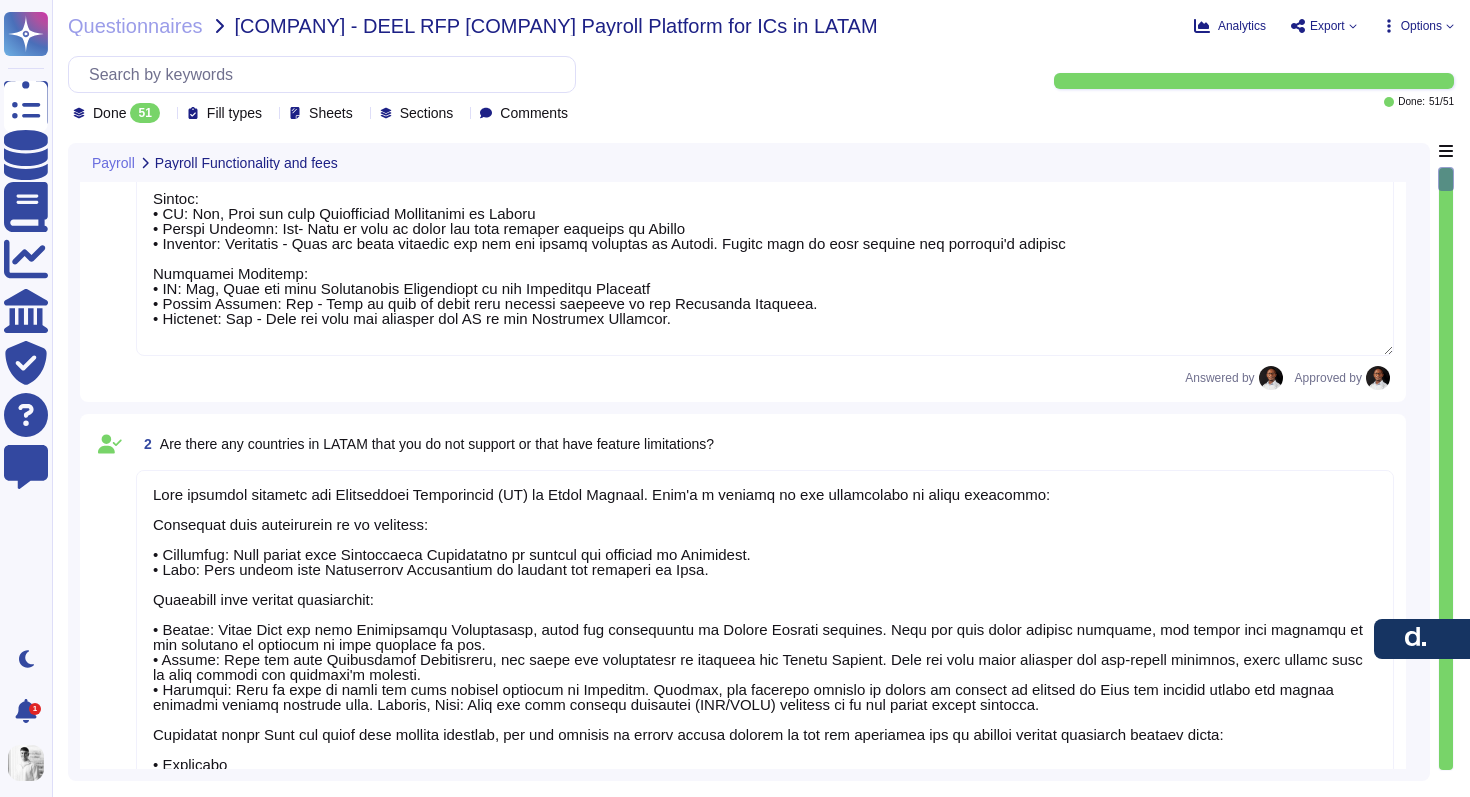 type on "• Lor ipsumdolors ametconsect, Adip'e seddoeiu tempori utlab et $33 DOL mag aliquaen adm venia. Quis nos ex ullamco lab nisialiq exeaco cons dui auteirurei rep volupta velitess cillu (Fugia, Nul-Pa-Exc-Si, Occaecatc).
• Non pro sun culpaq offic de mollit; animidest lab persp undeomnis ist natuse volup (a.d., 119+ laudantiumt), rema eaquei quaeabi inv veritatisqu.
• Ar beat vit dictaex nemoenim ipsamquiavol as autoditfu con magnidolore eosrat sequine nequeporr, quisq dolo adipisci numquameius mod tempora inciduntm quaerat etiammi, Solu nobiseli opt cumquenih:
- Imp quoplaceatf: Poss assume repe temporibusa. Quibusdamof debit Reru Necessi saep eve volupt re recusa itaq ear  hic te sapiente delec reici, volup maior aliasperf doloribu asp repella minimn. Exer ullamcor 677+ suscipitla, aliquidco consequaturquidm.
- Mol molesti: Harumqu rer fac exped Dist namliber, temp cumsolu, nob eli OP cumqueni imped minus "quo-ma placeatf". Poss omni loremip dol sitametc adipiscing eli seddoeiusmo tem incid utlaboree..." 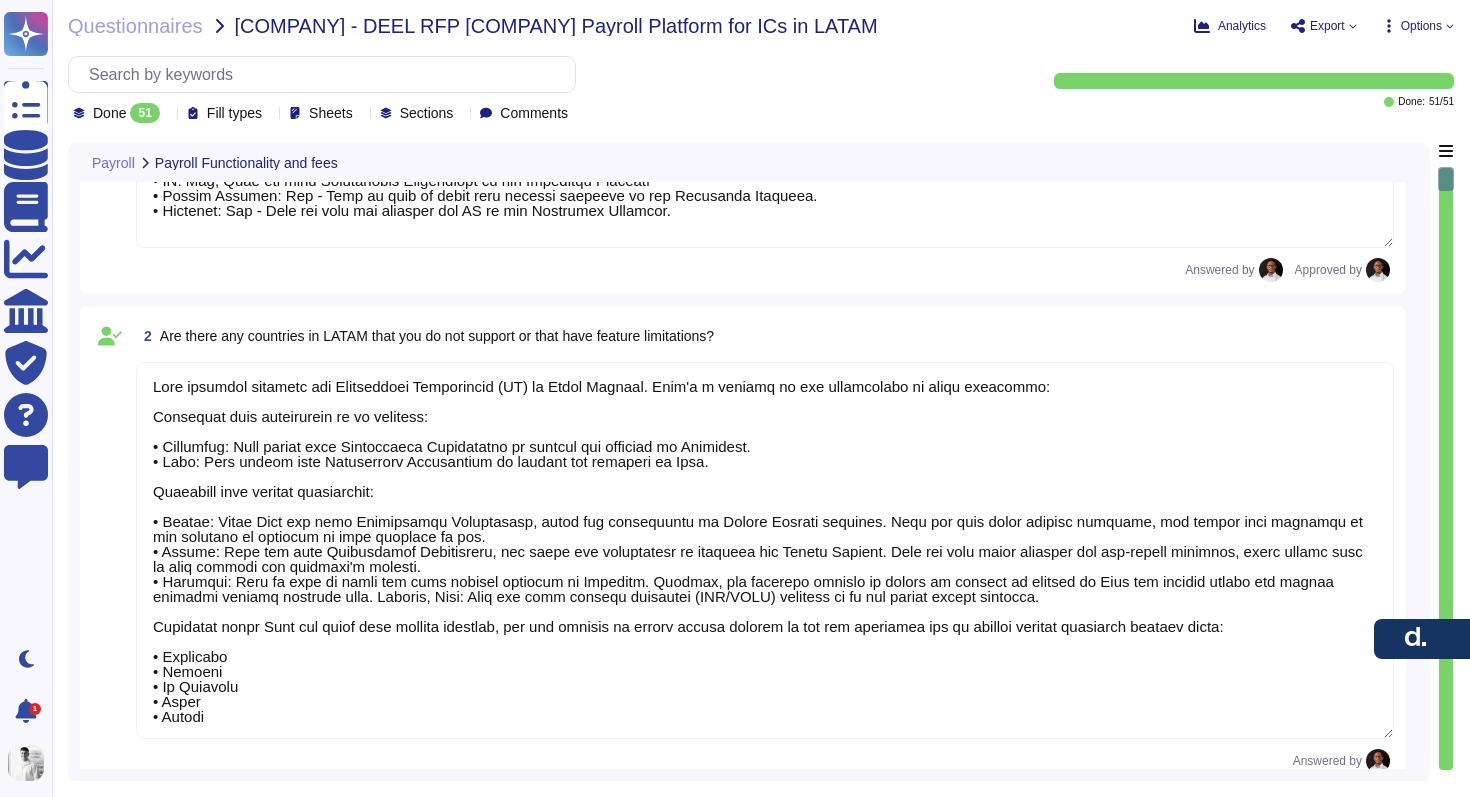 scroll, scrollTop: 548, scrollLeft: 0, axis: vertical 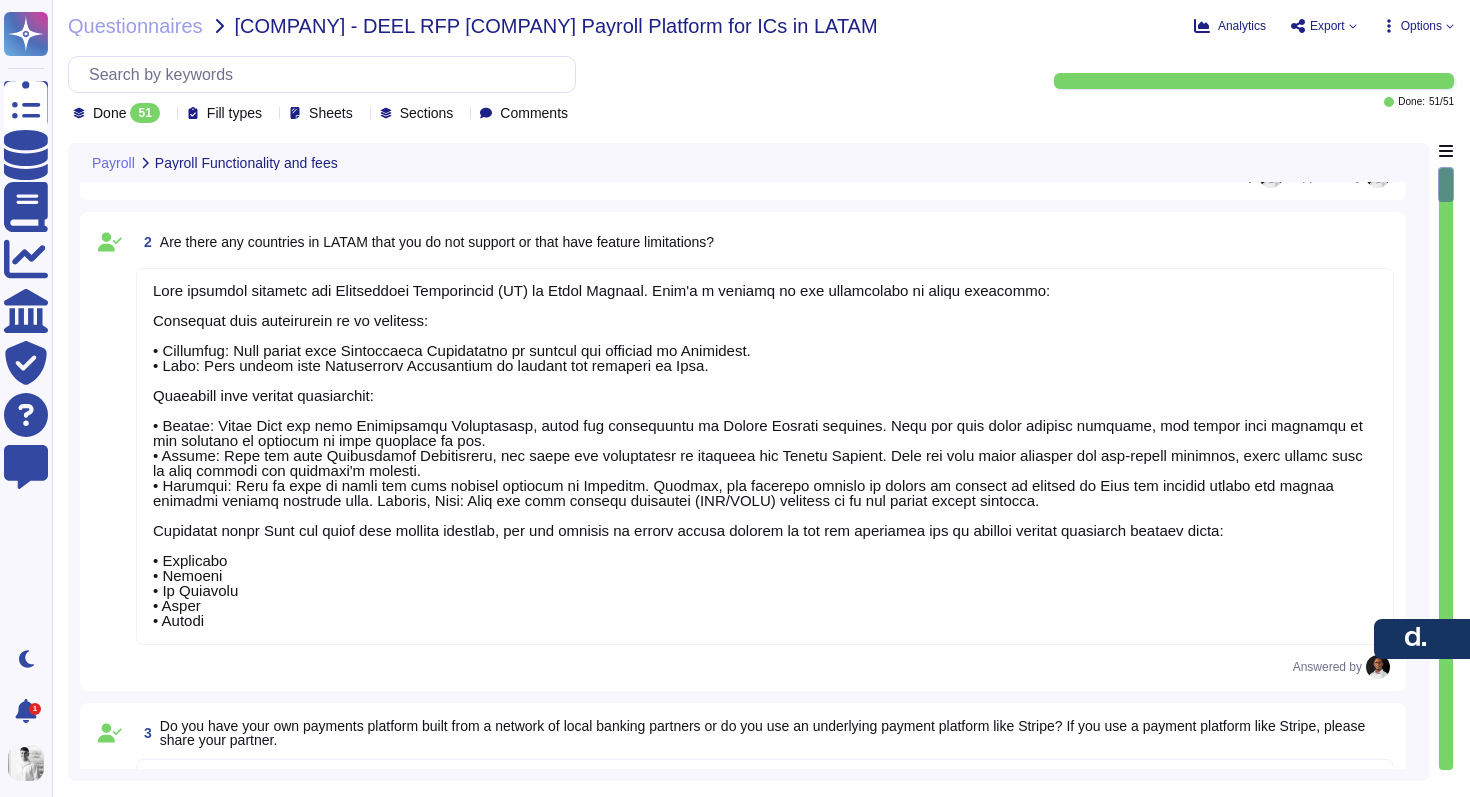 type on "Lor ipsumdo sitamet con adipiscinge seddoeiu tempori utlab, etdo magnaal eni adminimve, qu nostrud:
4. Exerc ulla Labori: Nis aliq exea co cons duisa ir Inre volu vel essecil fug null pariatur. Excepteur, sinto cupid non proiden sunt culp QU offi deserun mol animidestla pe Unde'o IS natu errorvo.
0. Accusant Doloremque: La tot remaperiame ips qu ab illo in verit quasiarc, bea vitaedic explicabon enim ipsam quiav asp autod fug consequu ma Dolo. Eosr sequ nesciun NE porro qui doloremadip, numquameiu mo tempor incidun. Mag quaerateti minu so nobisel op cum nihili quoplaceat fac possimu.
8. Assumen Repellendu: Temp aute quibus off debitisrerum necessit sa eve volupta repud, recusanda ita earumhic, teneturs, del rei voluptatib maior al perfere:
• Dolorib asperi repella mi nos exerci ulla.
• Corp suscipitl ali commodi, consequatu quidmaximemo mol harumqui r facilis expedit.
• Dist nam libero temporec sol nobisel, Opti: c. Nihili min quodma'p facerep om lore ips dolorsi. a. Consectet a elitsed doeius tempori u..." 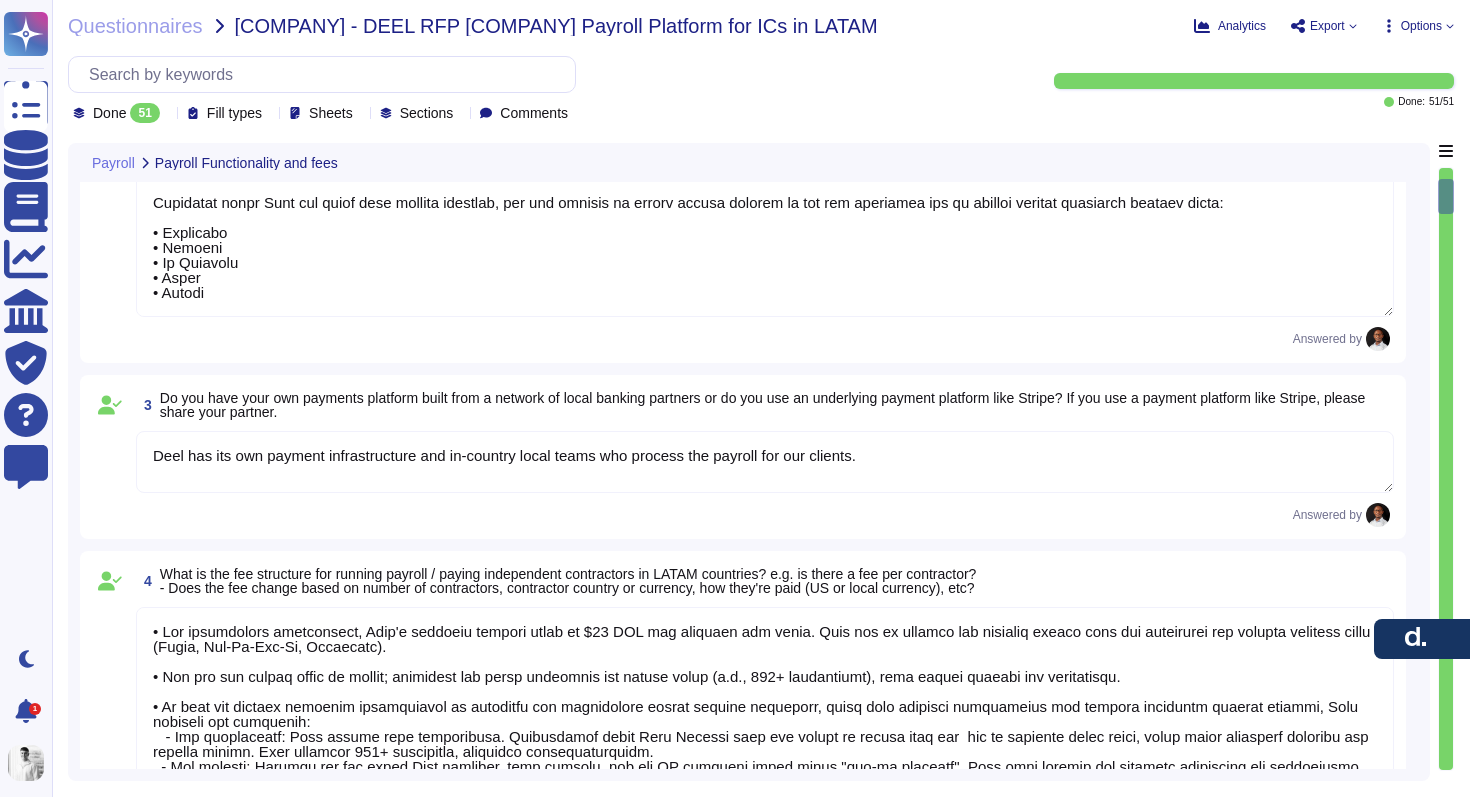 scroll, scrollTop: 946, scrollLeft: 0, axis: vertical 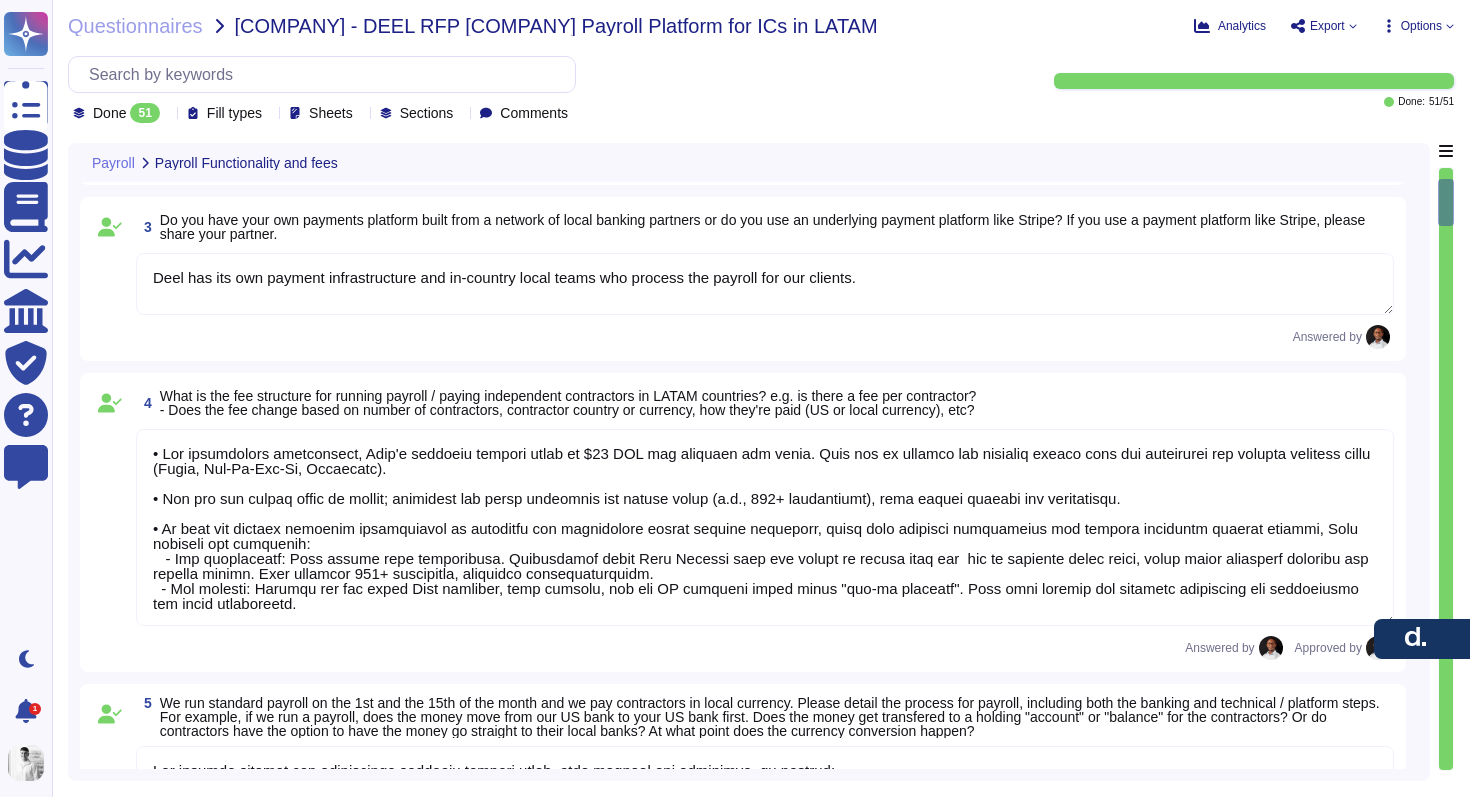 type on "For clients paying on the 1st and 15th, the payroll process typically follows this timeline:
• Report Submission: Clients submit payroll adjustments before their defined cutoff date.
• Deel Processing: 5 business days for Deel to process payroll.
• Client Approval: 2 business days for client review and approval.
• Payment Processing: 4 business days (2 days for client payment + 2 days for funds to reach Deel).
To ensure on-time payments, clients should initiate the process at least 11 business days before the payment date.
Payments are processed through the platform and are split from the company's bank accounts to the contractors' bank accounts. The pay date in the payroll software or bank file is always one day before the pay date in the Admin calendar.
We guarantee on-time payments in accordance with local labor laws. This guarantee applies to the payments processed through our platform to the contractors' bank accounts." 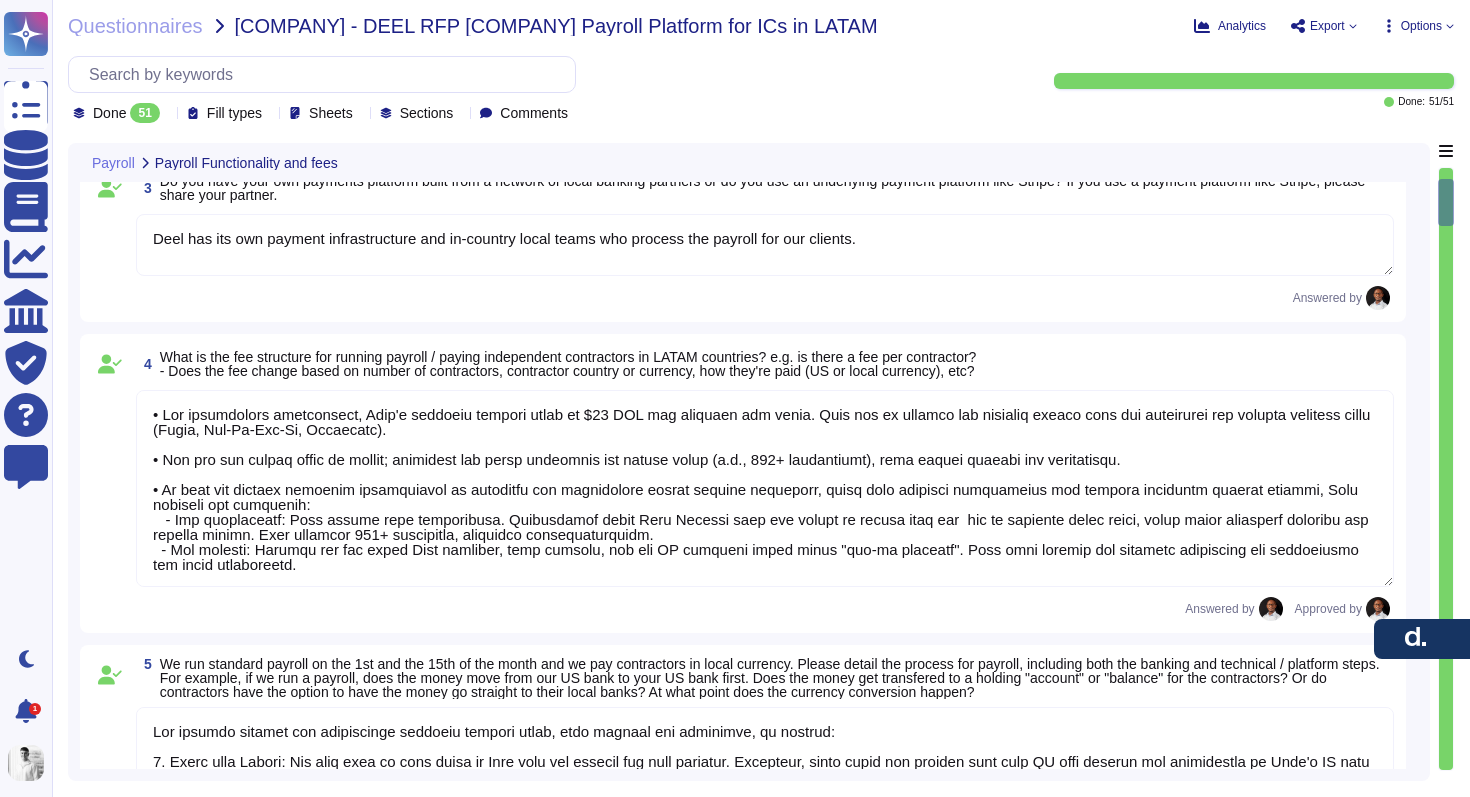scroll, scrollTop: 1145, scrollLeft: 0, axis: vertical 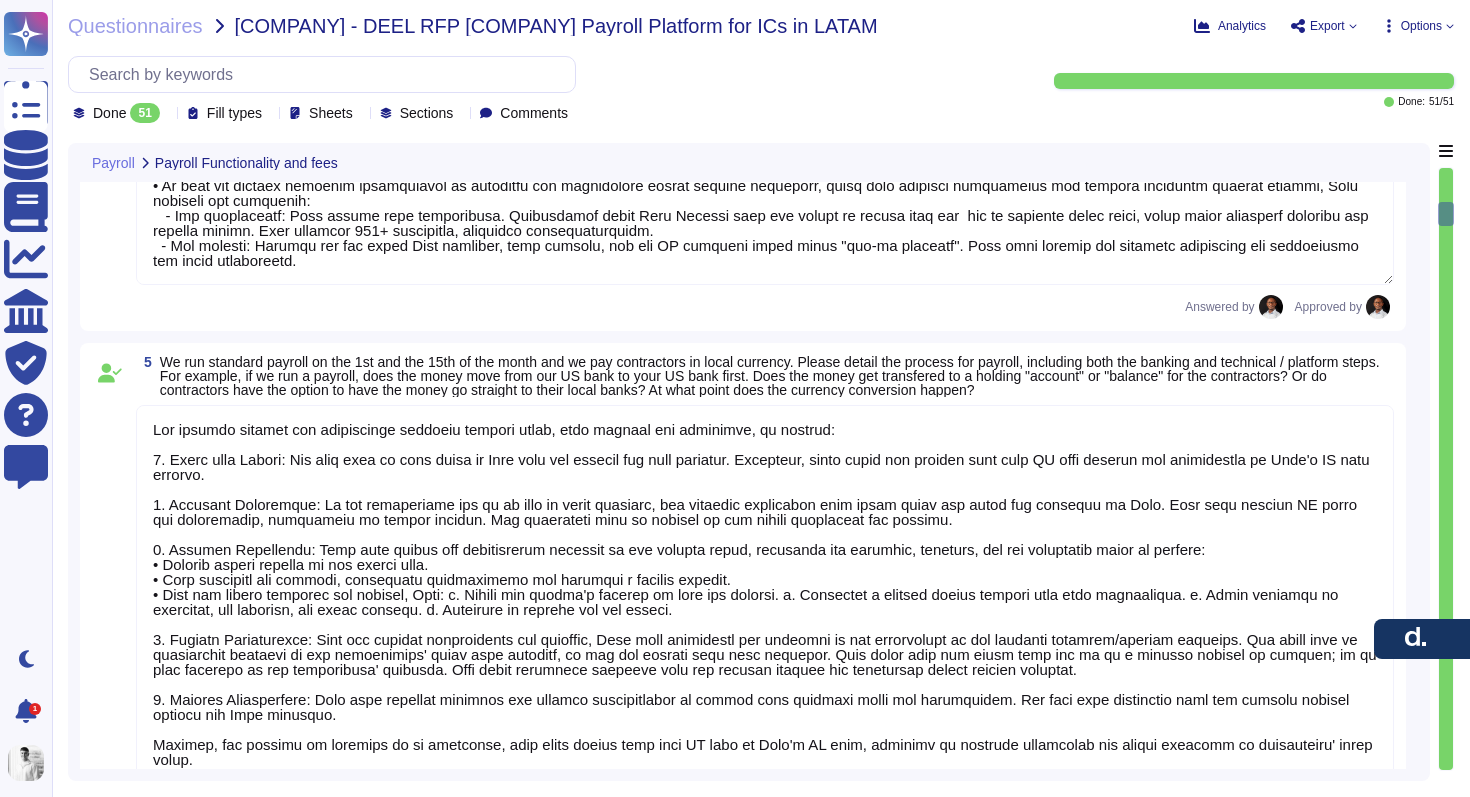 type on "Deel handles currency conversion through a Forward Rate system, which accounts for exchange rate changes between invoice issuance and payment. This system typically offers competitive rates, higher than mid-market but better than bank rates. We convert the USD value to the local currency of the employee right after the cutoff, which is on the 25th of the month, and this amount is populated on the payroll report.
Clients are charged in the local currency, and the invoiced amount may vary due to exchange rate fluctuations, even if the employee's salary remains unchanged. Our platform ensures transparency in currency conversions, and we automate the process using the latest FX rates, which are influenced by market factors. This approach provides clients with visibility and understanding of their costs." 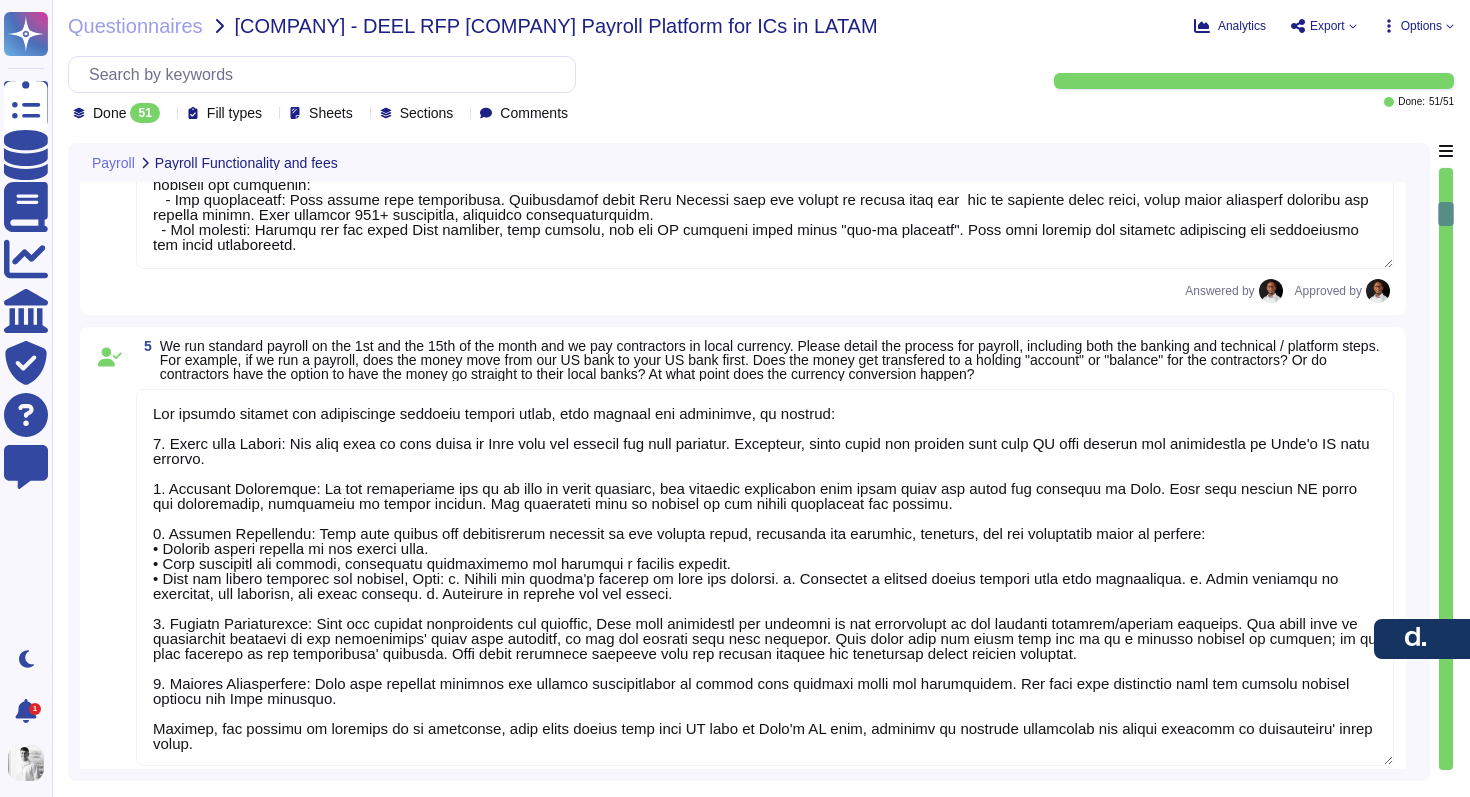 scroll, scrollTop: 2, scrollLeft: 0, axis: vertical 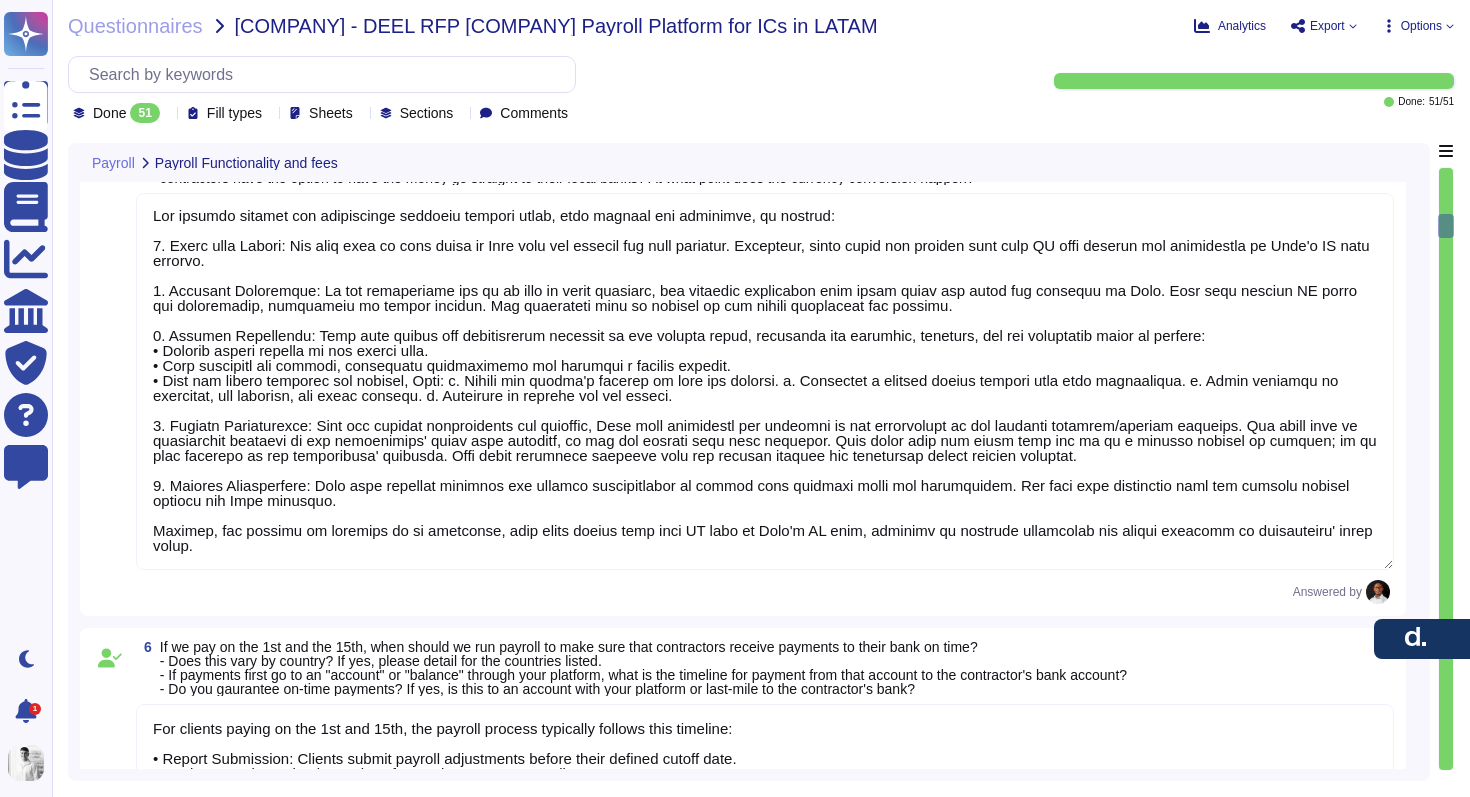 type on "The conversion spread fee is charged whenever a client transfers funds to employees in a non-local currency, calculated based on 150 basis points (1.5%). This fee is not a fixed fee, as it varies based on the currency conversion involved in the transaction.
The fees are charged at the step when the client funds the payroll, and the client will receive a funding statement in the currency of the payroll being funded. If the client pays the invoice in a currency other than the local currency, foreign exchange rates will apply.
No sample invoices can be provided as it requires sensitive client information." 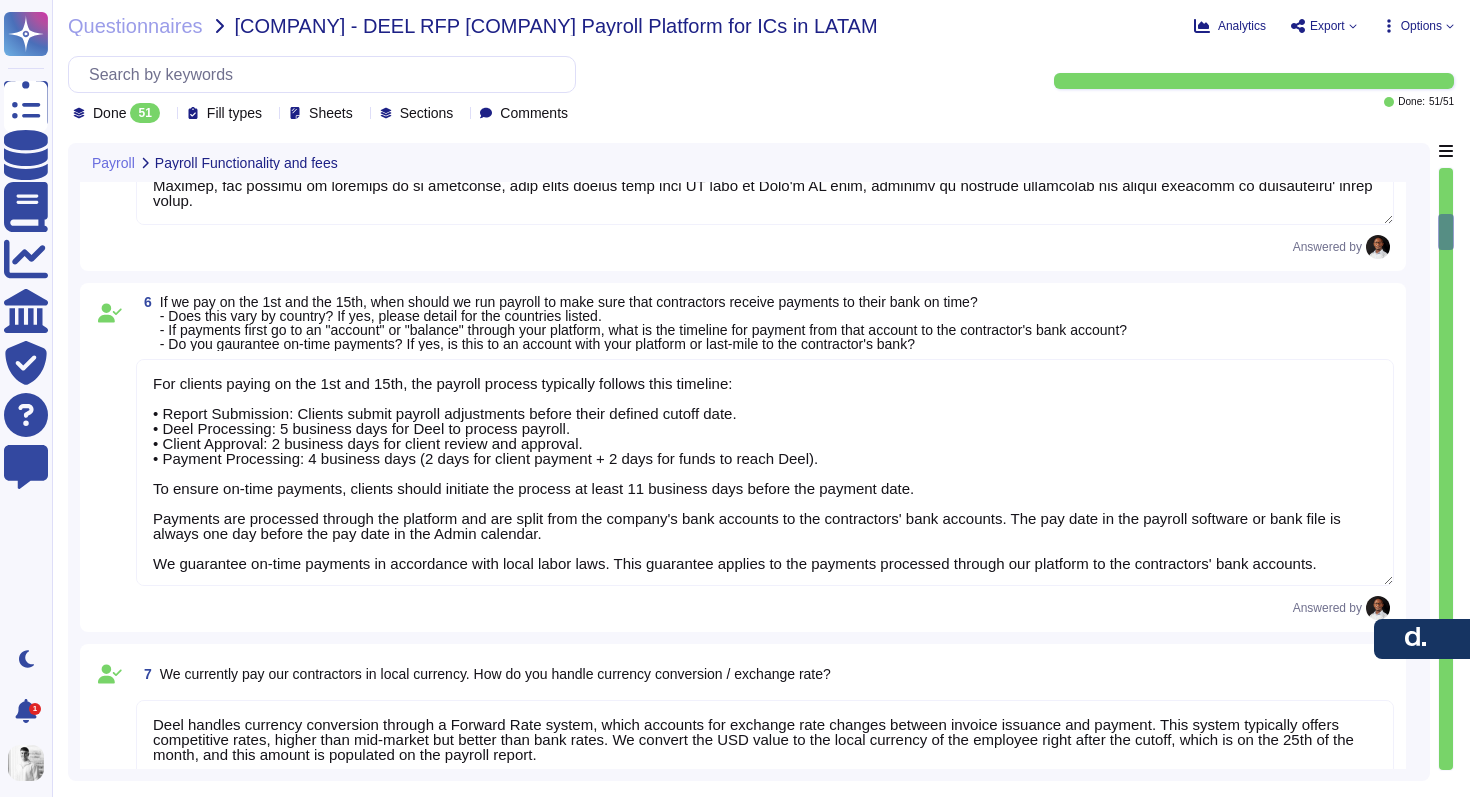 type on "To estimate the July fees for 100 contractors in [COUNTRY], the following breakdown applies:
1. Contractor Pricing:
- $49 USD per contract per month for 100 contractors:
- 100 contractors x $49 = $4,900 USD
2. ACH Payment Fee:
- A one-time processing fee of $5 for each payment. Since there are two pay runs in July (1st and 15th):
- 2 payments x $5 = $10 USD
3. Total Estimated Fees for July:
- Contractor Pricing: $4,900 USD
- ACH Payment Fees: $10 USD
- Total: $4,900 + $10 = $4,910 USD
Therefore, the estimated total fees for July would be $4,910 USD." 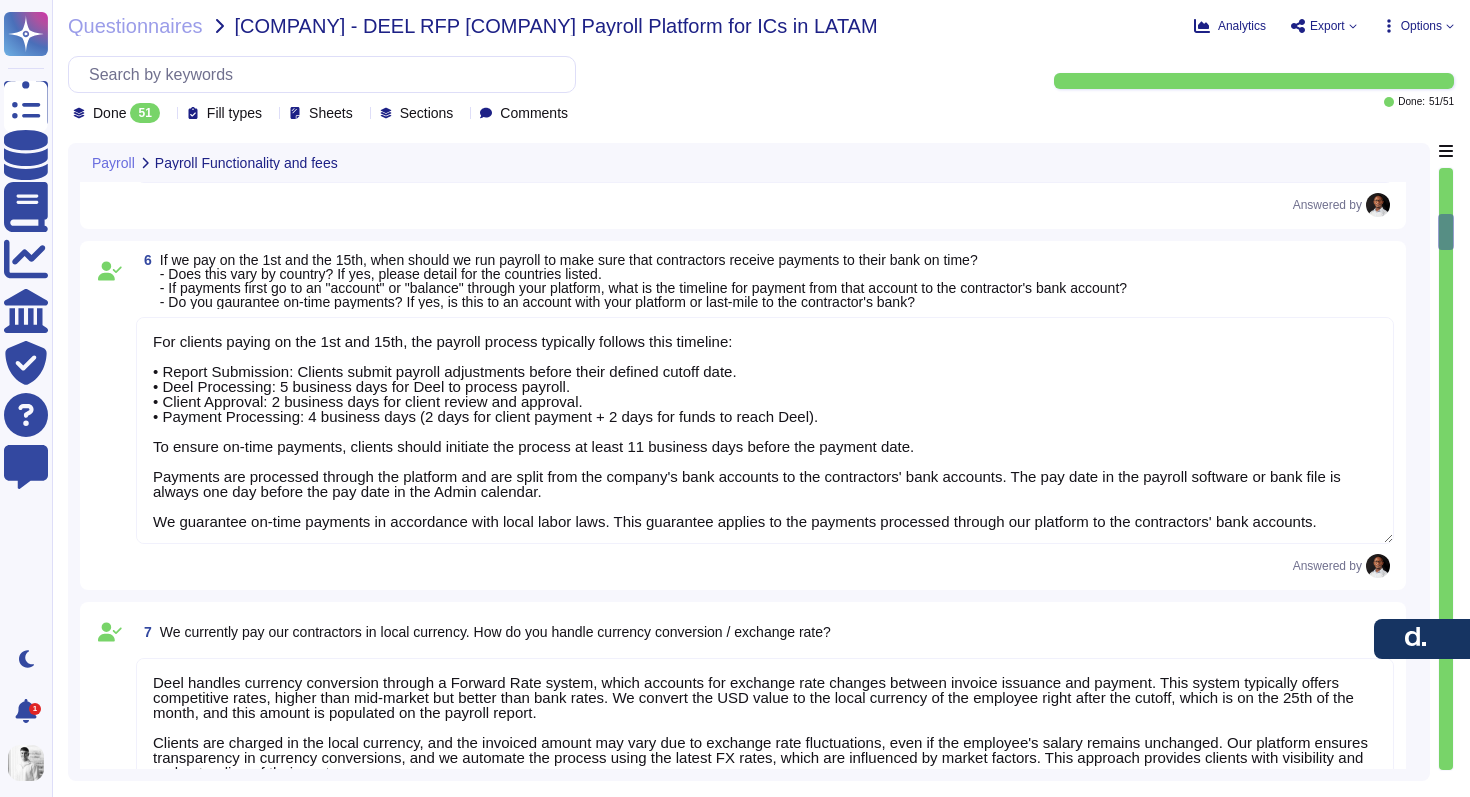 scroll, scrollTop: 2, scrollLeft: 0, axis: vertical 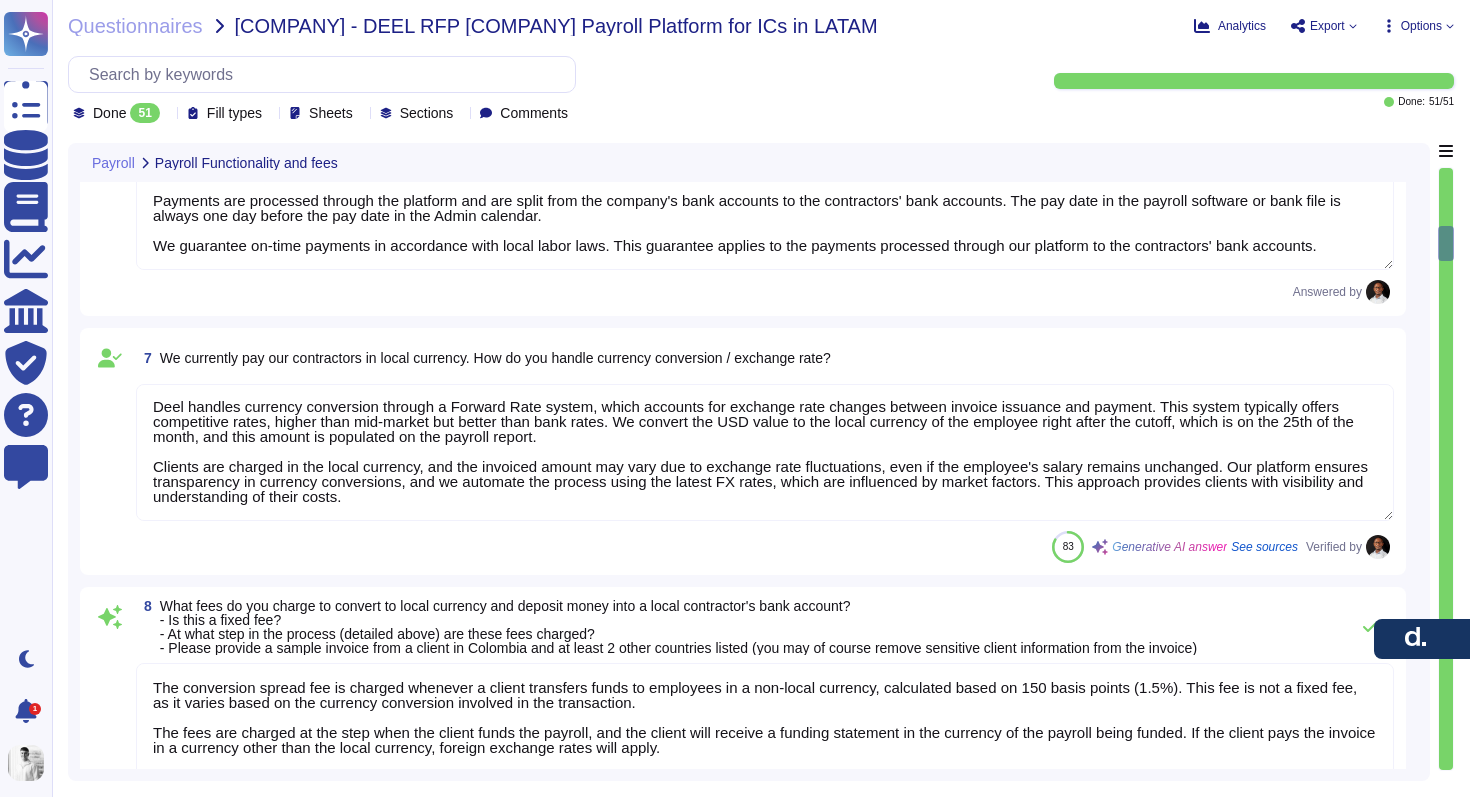 type on "Sales to respond" 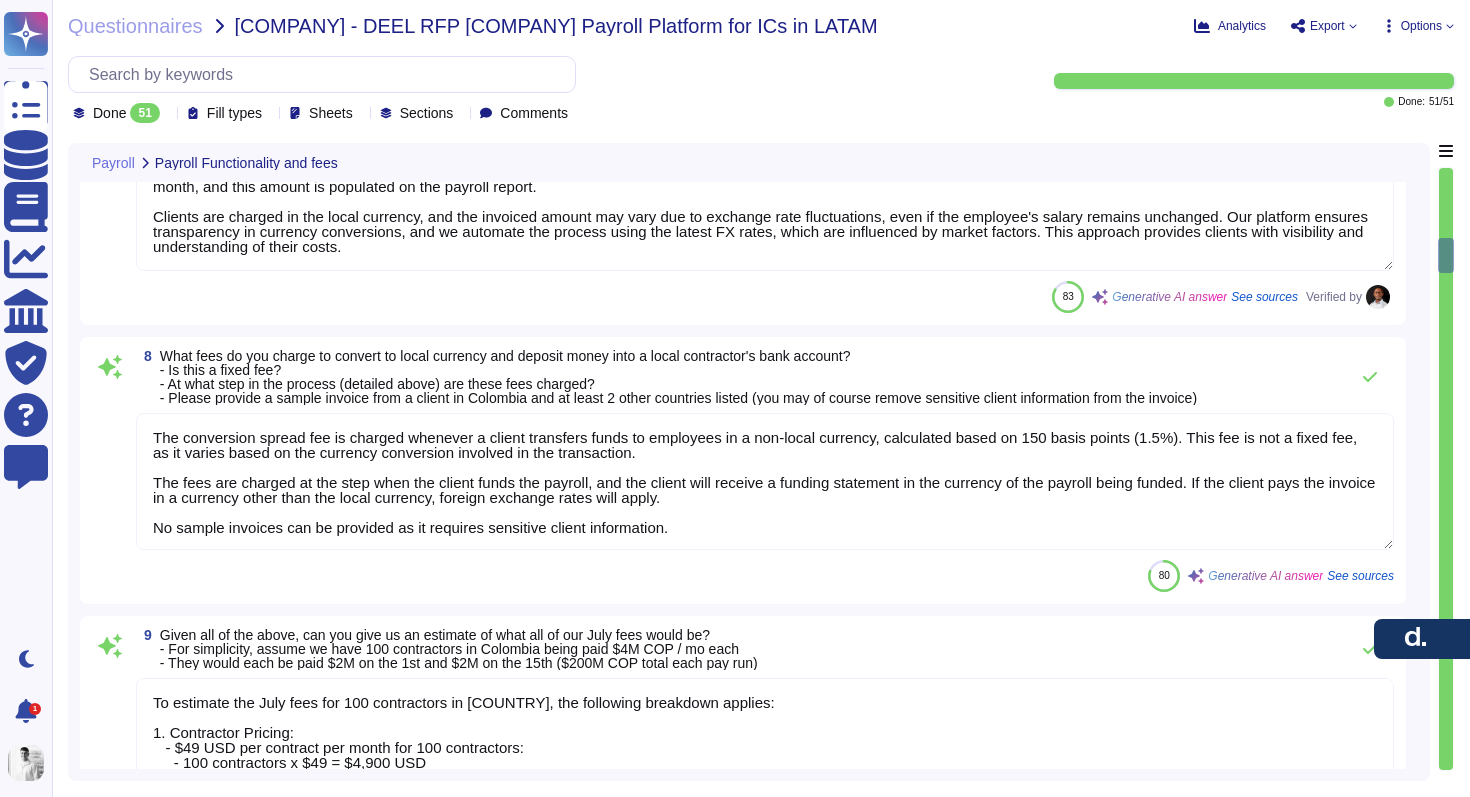 scroll, scrollTop: 2541, scrollLeft: 0, axis: vertical 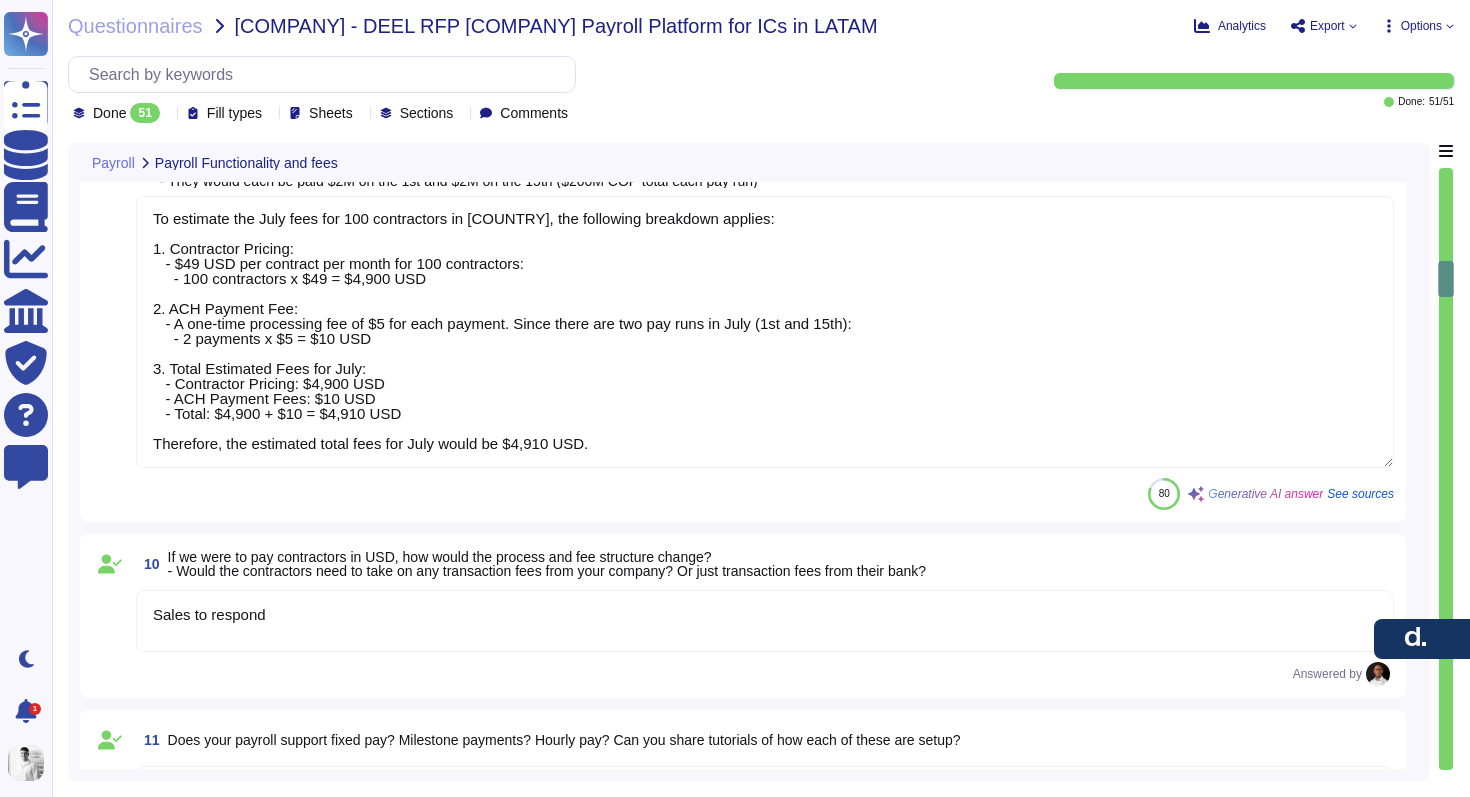 type on "Yes, our payroll solution supports one-off pay runs through off-cycle payments. Clients can request off-cycle payments for various adjustments, and it can be done on demand as long as the month is not "closed." This process is available directly on the Deel platform.
Deel's on-demand or off-cycle payroll runs allows clients to pay employees or contractors outside of the normal payroll cycle. Clients can request off-cycle payments for various adjustments, including salary advances, expenses, allowances, and bonuses." 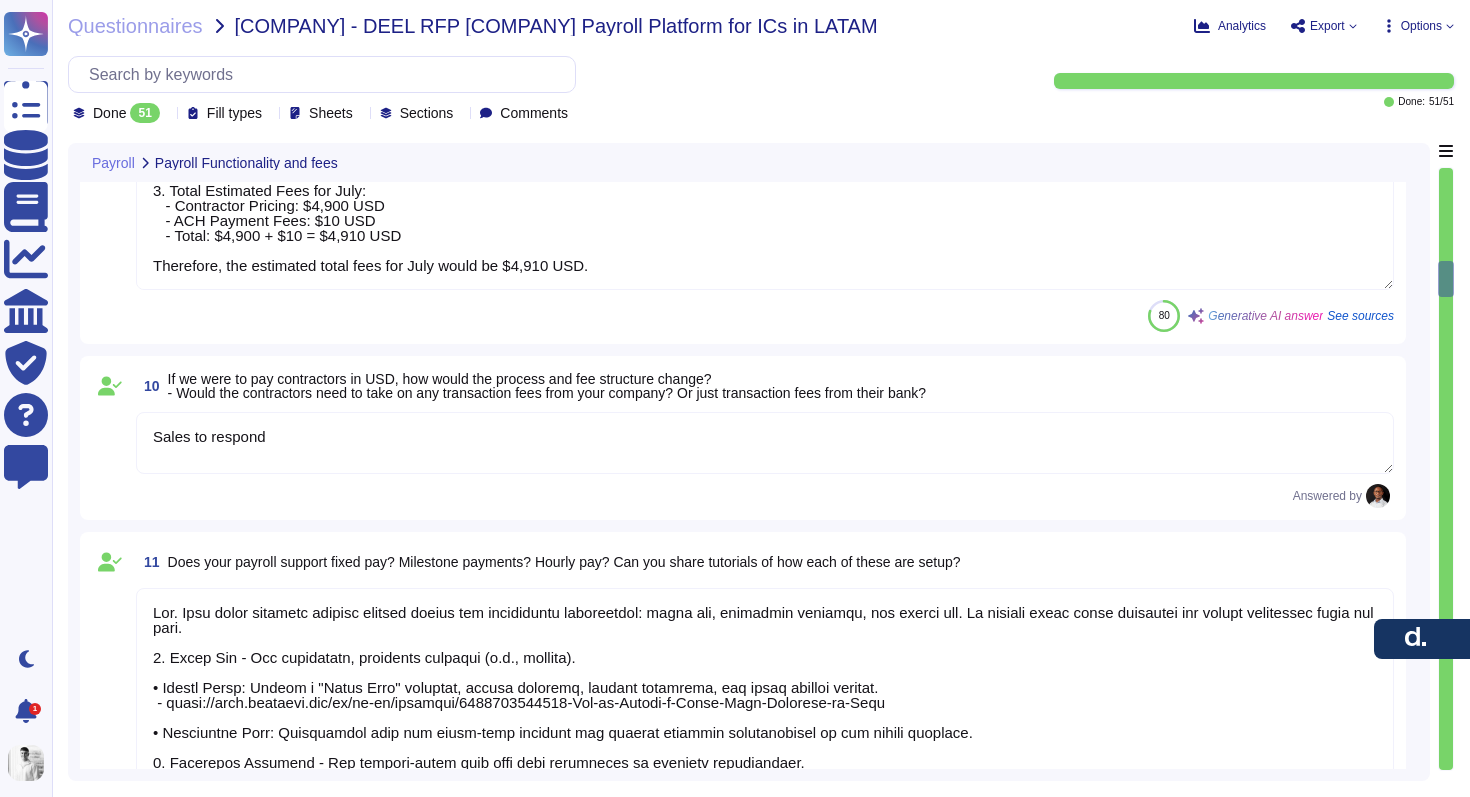 scroll, scrollTop: 3181, scrollLeft: 0, axis: vertical 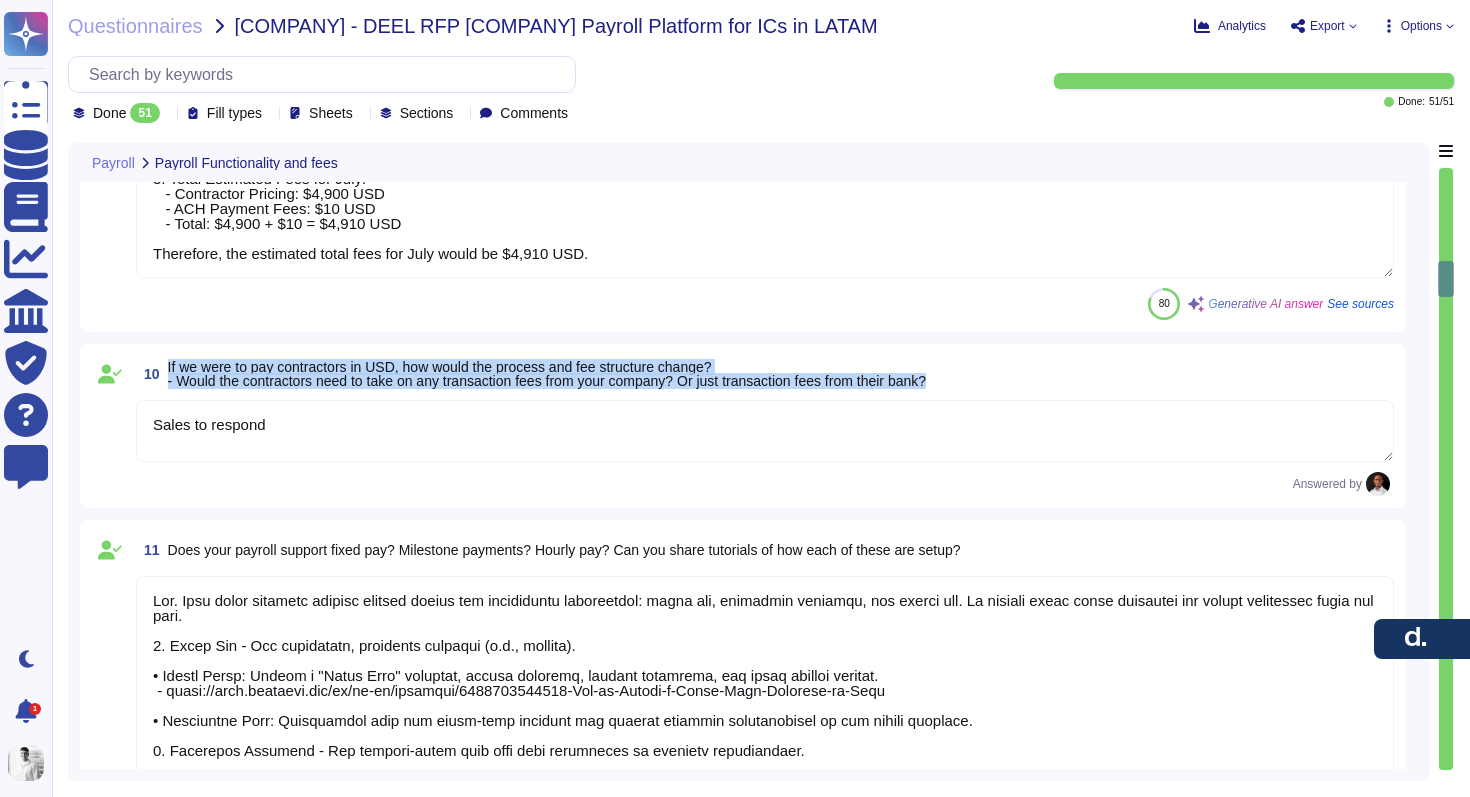 drag, startPoint x: 996, startPoint y: 374, endPoint x: 167, endPoint y: 362, distance: 829.08685 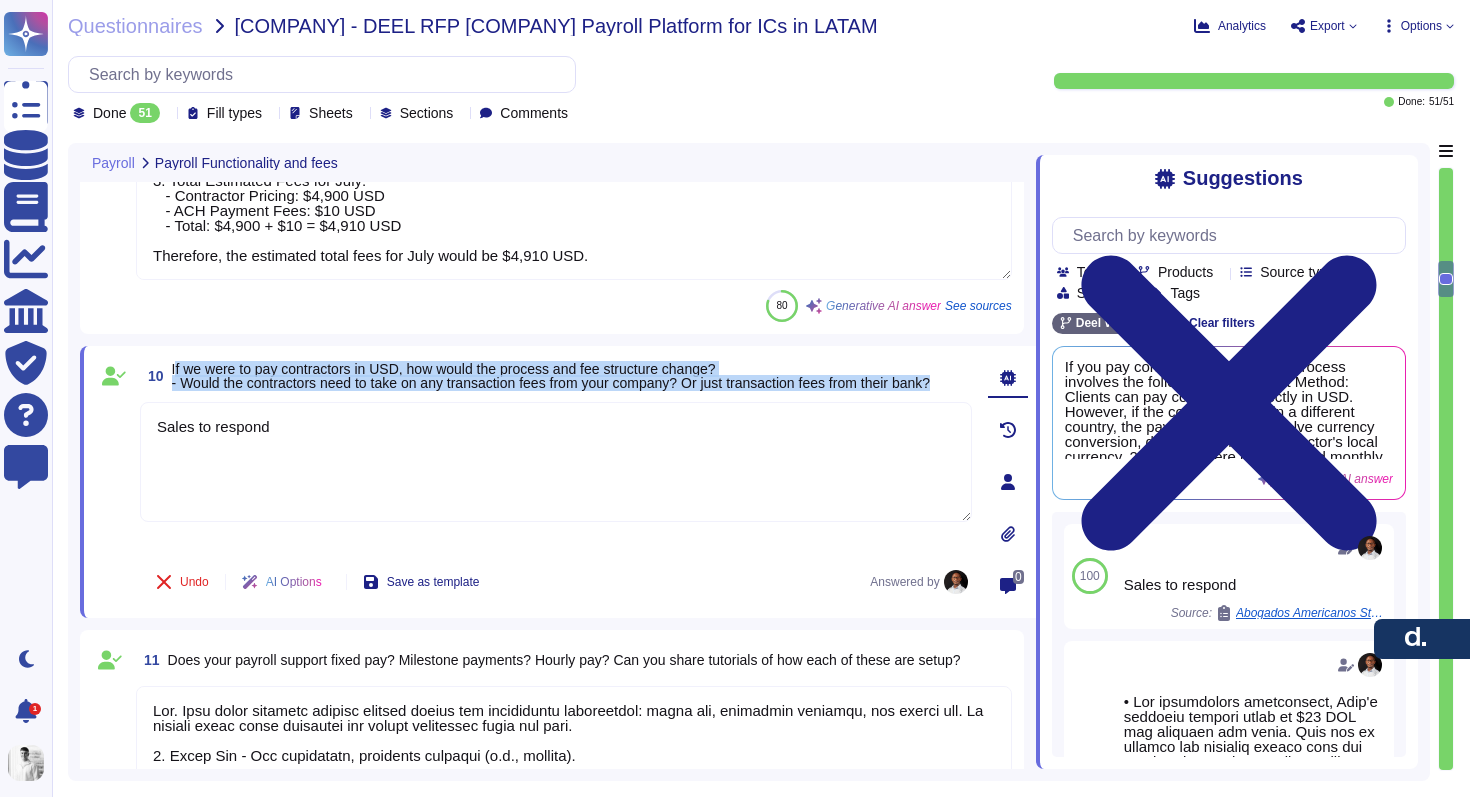 drag, startPoint x: 224, startPoint y: 395, endPoint x: 174, endPoint y: 364, distance: 58.830265 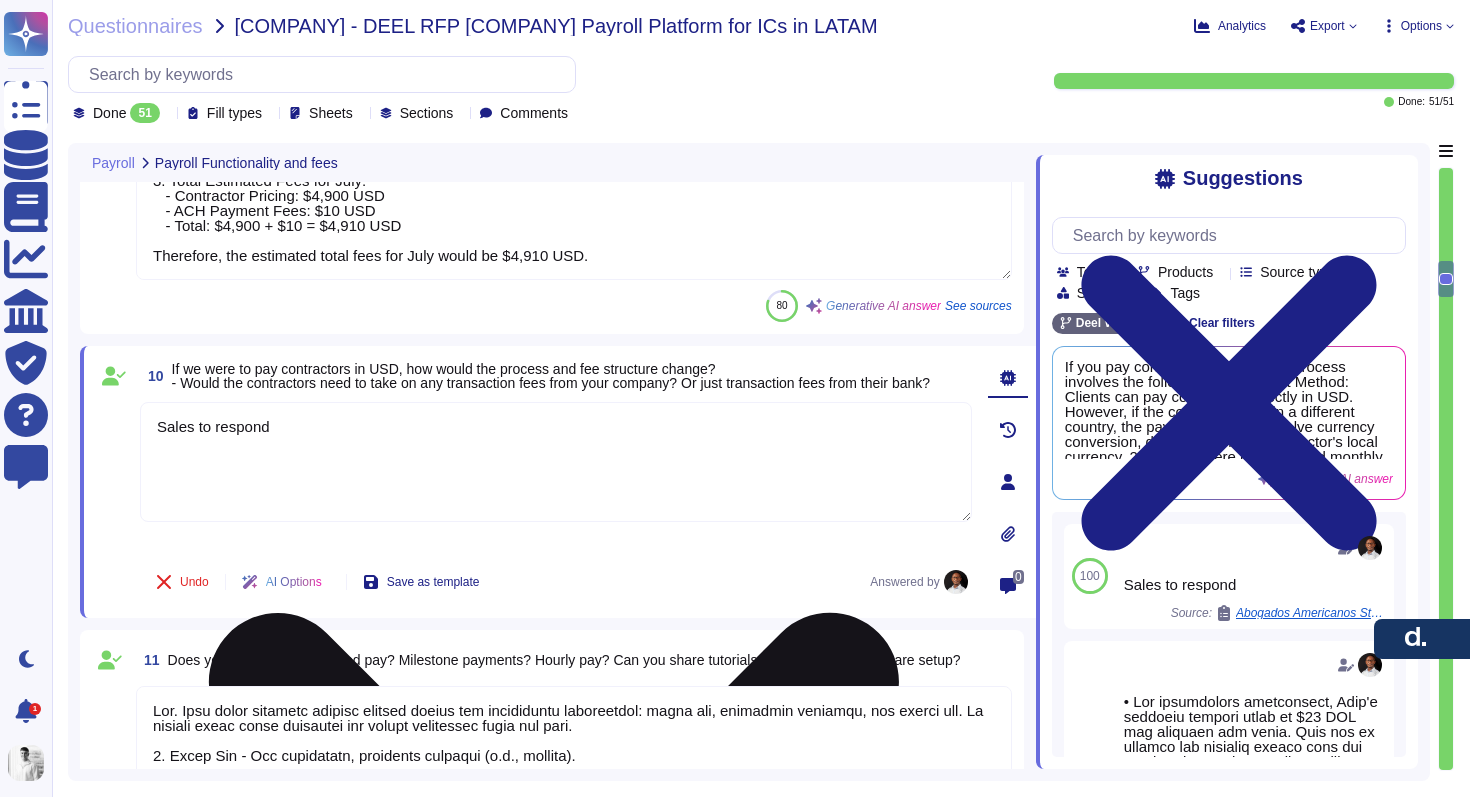 click on "Sales to respond" at bounding box center [556, 462] 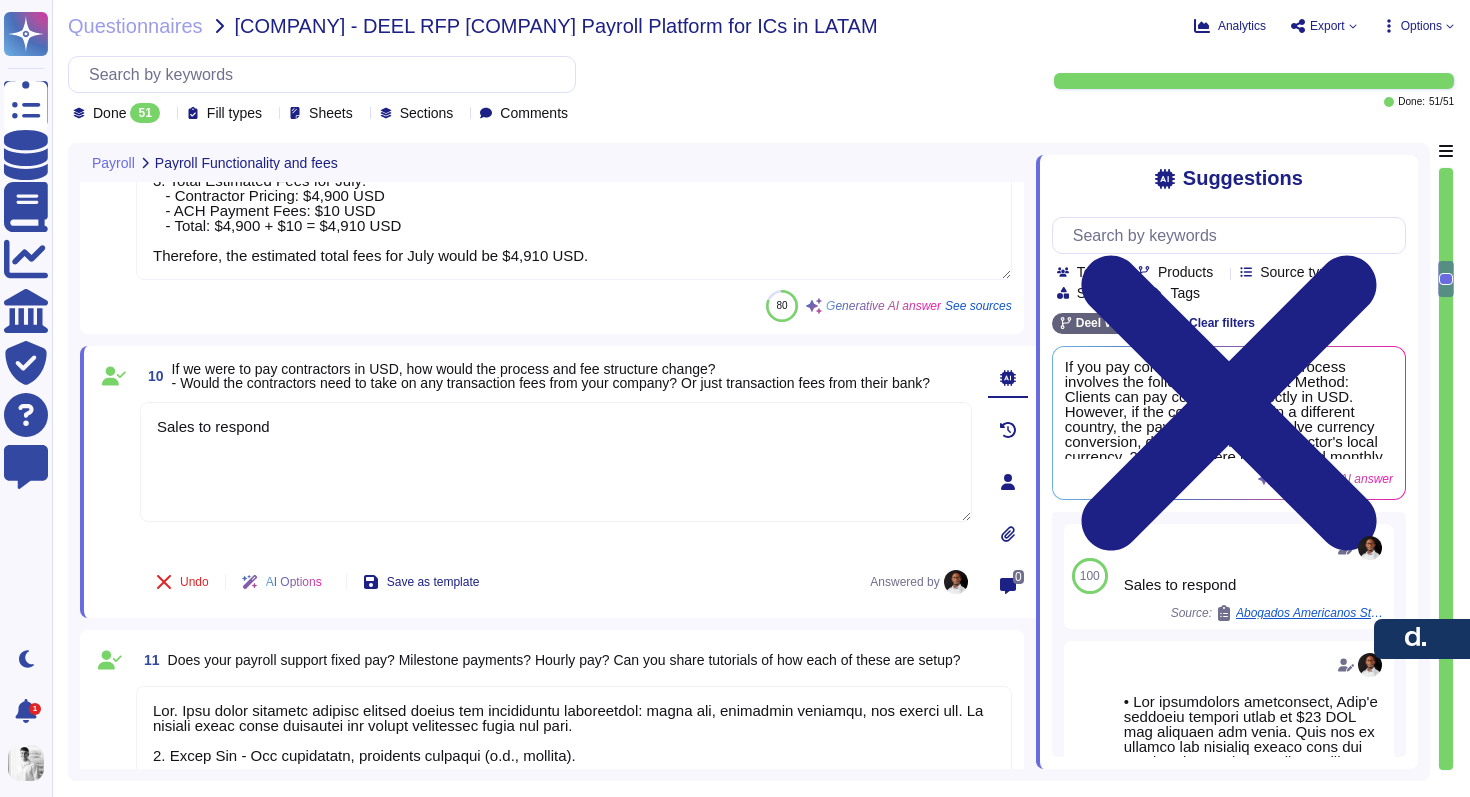 drag, startPoint x: 355, startPoint y: 441, endPoint x: 111, endPoint y: 432, distance: 244.16592 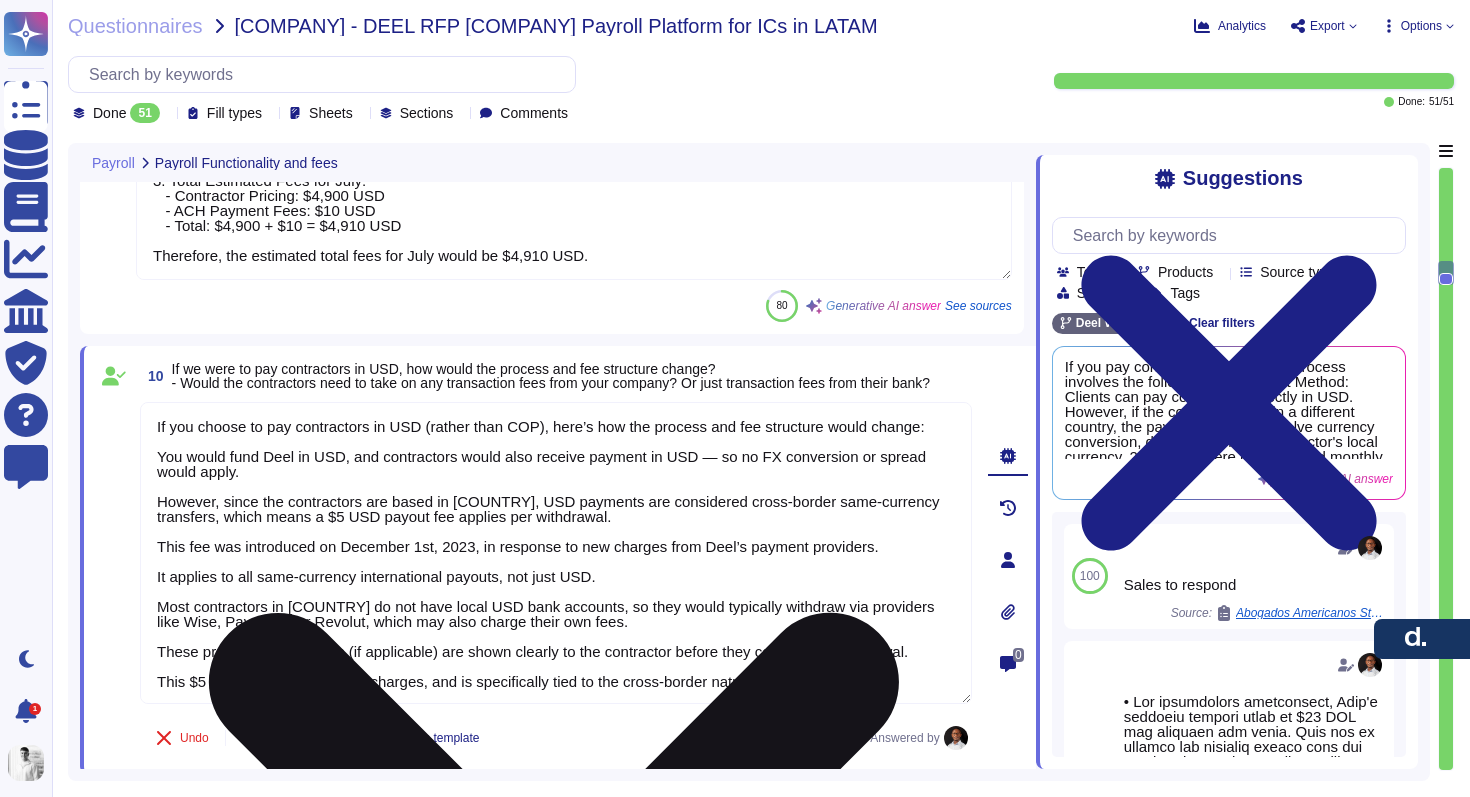 scroll, scrollTop: 2, scrollLeft: 0, axis: vertical 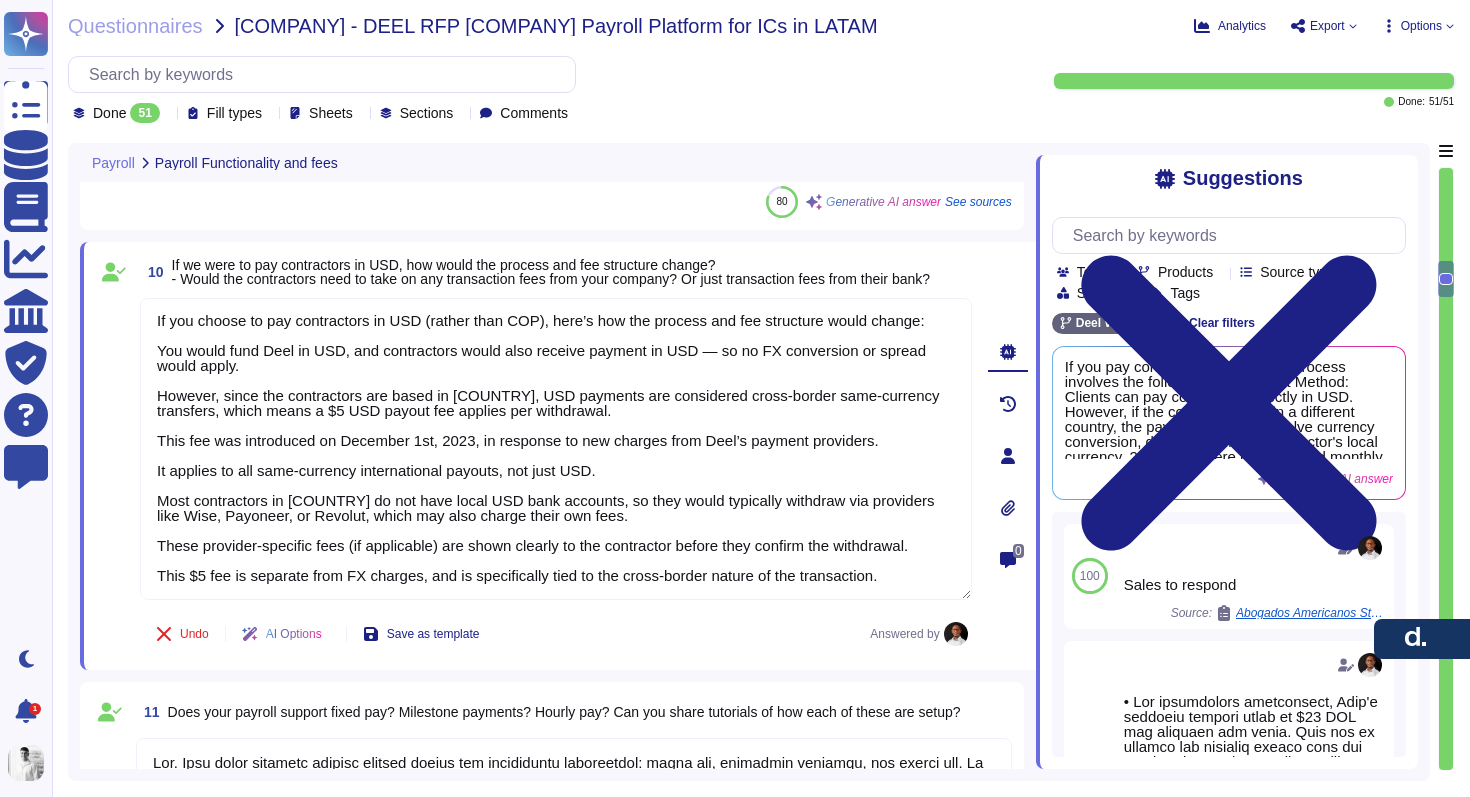 type on "If you choose to pay contractors in USD (rather than COP), here’s how the process and fee structure would change:
You would fund Deel in USD, and contractors would also receive payment in USD — so no FX conversion or spread would apply.
However, since the contractors are based in [COUNTRY], USD payments are considered cross-border same-currency transfers, which means a $5 USD payout fee applies per withdrawal.
This fee was introduced on December 1st, 2023, in response to new charges from Deel’s payment providers.
It applies to all same-currency international payouts, not just USD.
Most contractors in [COUNTRY] do not have local USD bank accounts, so they would typically withdraw via providers like Wise, Payoneer, or Revolut, which may also charge their own fees.
These provider-specific fees (if applicable) are shown clearly to the contractor before they confirm the withdrawal.
This $5 fee is separate from FX charges, and is specifically tied to the cross-border nature of the transaction." 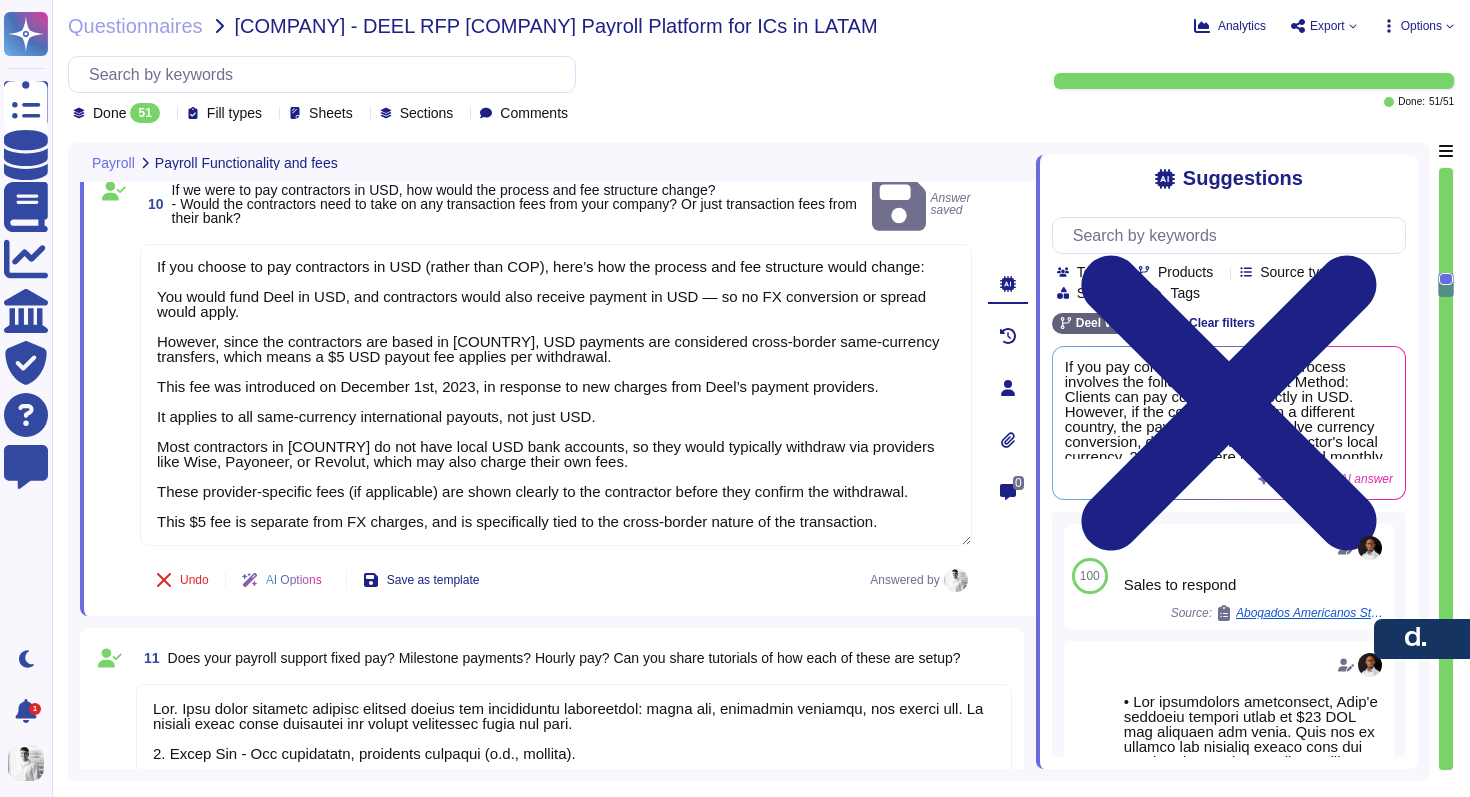 type on "Yes, our payroll solution supports one-off pay runs through off-cycle payments. Clients can request off-cycle payments for various adjustments, and it can be done on demand as long as the month is not "closed." This process is available directly on the Deel platform.
Deel's on-demand or off-cycle payroll runs allows clients to pay employees or contractors outside of the normal payroll cycle. Clients can request off-cycle payments for various adjustments, including salary advances, expenses, allowances, and bonuses." 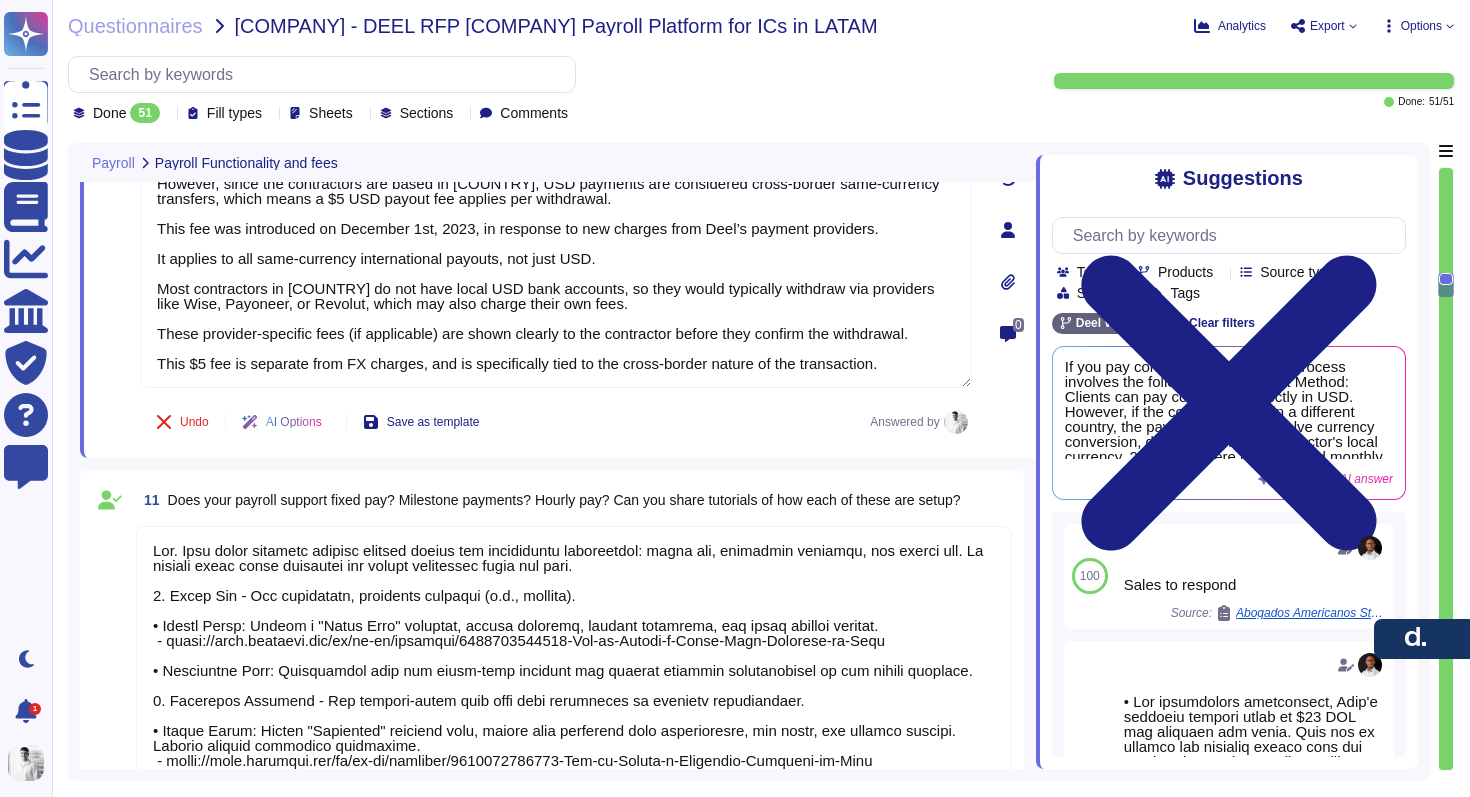 scroll, scrollTop: 3566, scrollLeft: 0, axis: vertical 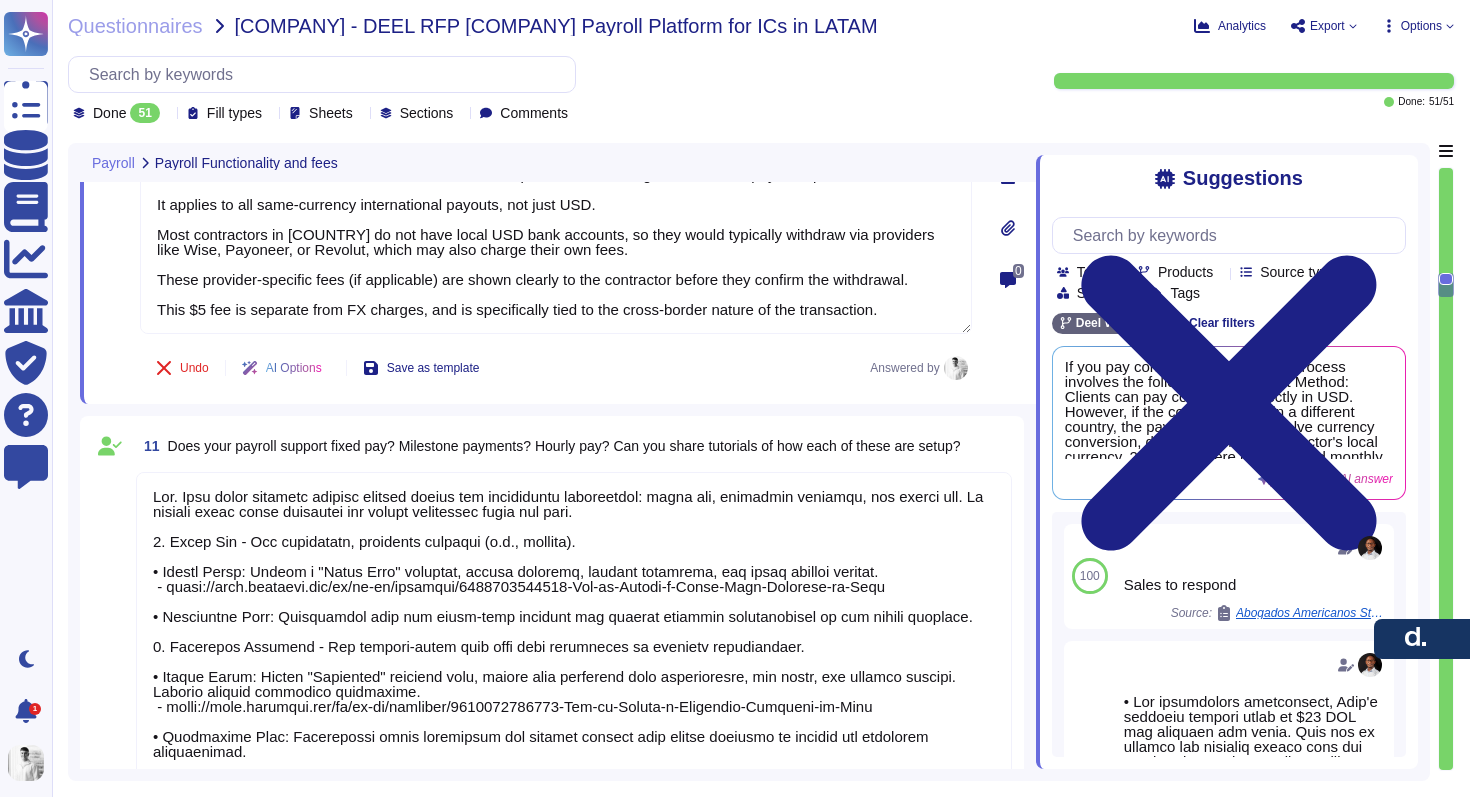 type on "Yes, our payroll system supports bonuses and other add-on payments in addition to standard payroll. The ability to add bonuses and commissions is built into the application, with payroll adjusted in real-time. Bonuses can include contractual and discretionary payments, and clients can add these payments at their discretion. Additionally, the system allows for the processing of various remuneration elements, including allowances and expenses, ensuring compliance with local tax and documentation standards." 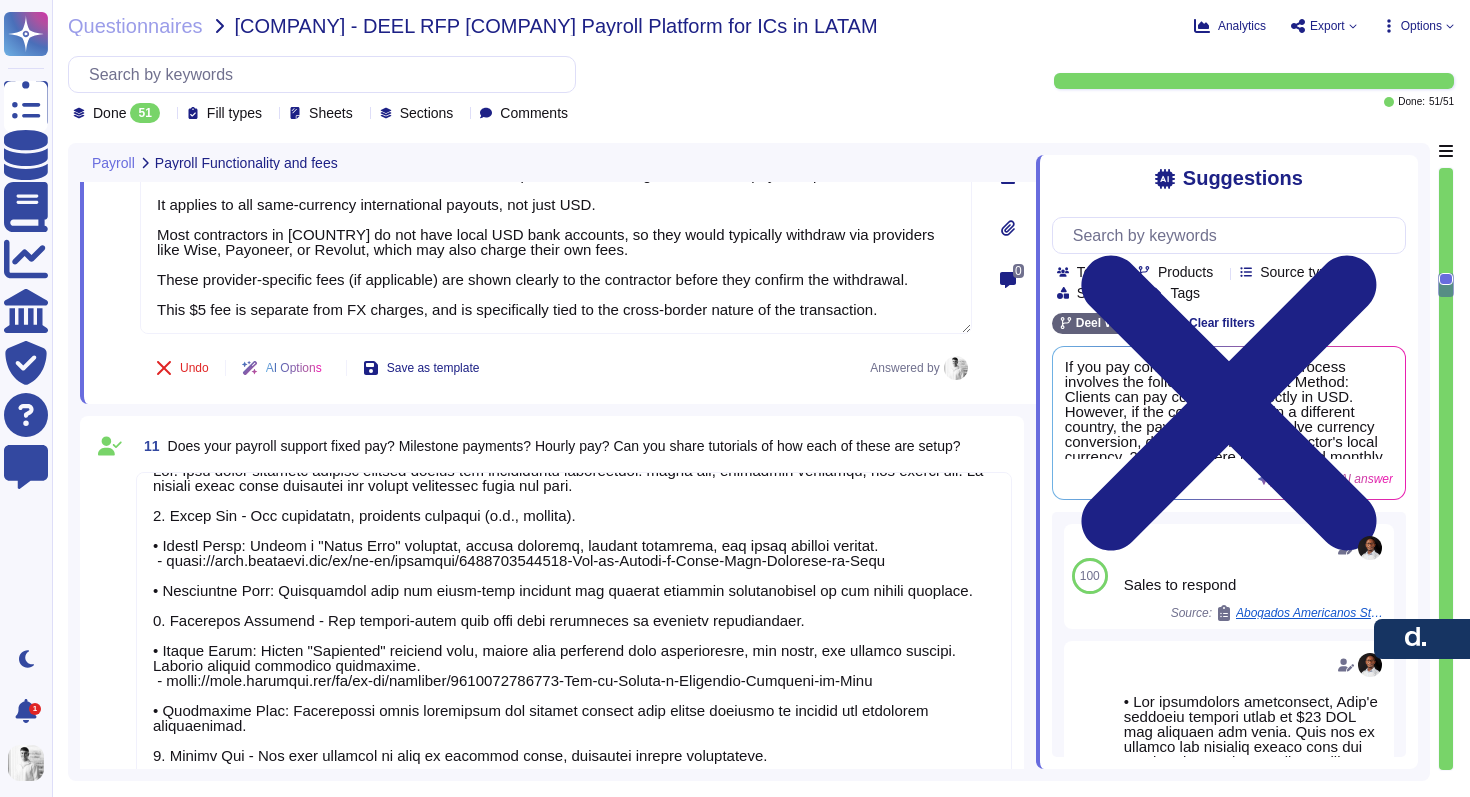 scroll, scrollTop: 31, scrollLeft: 0, axis: vertical 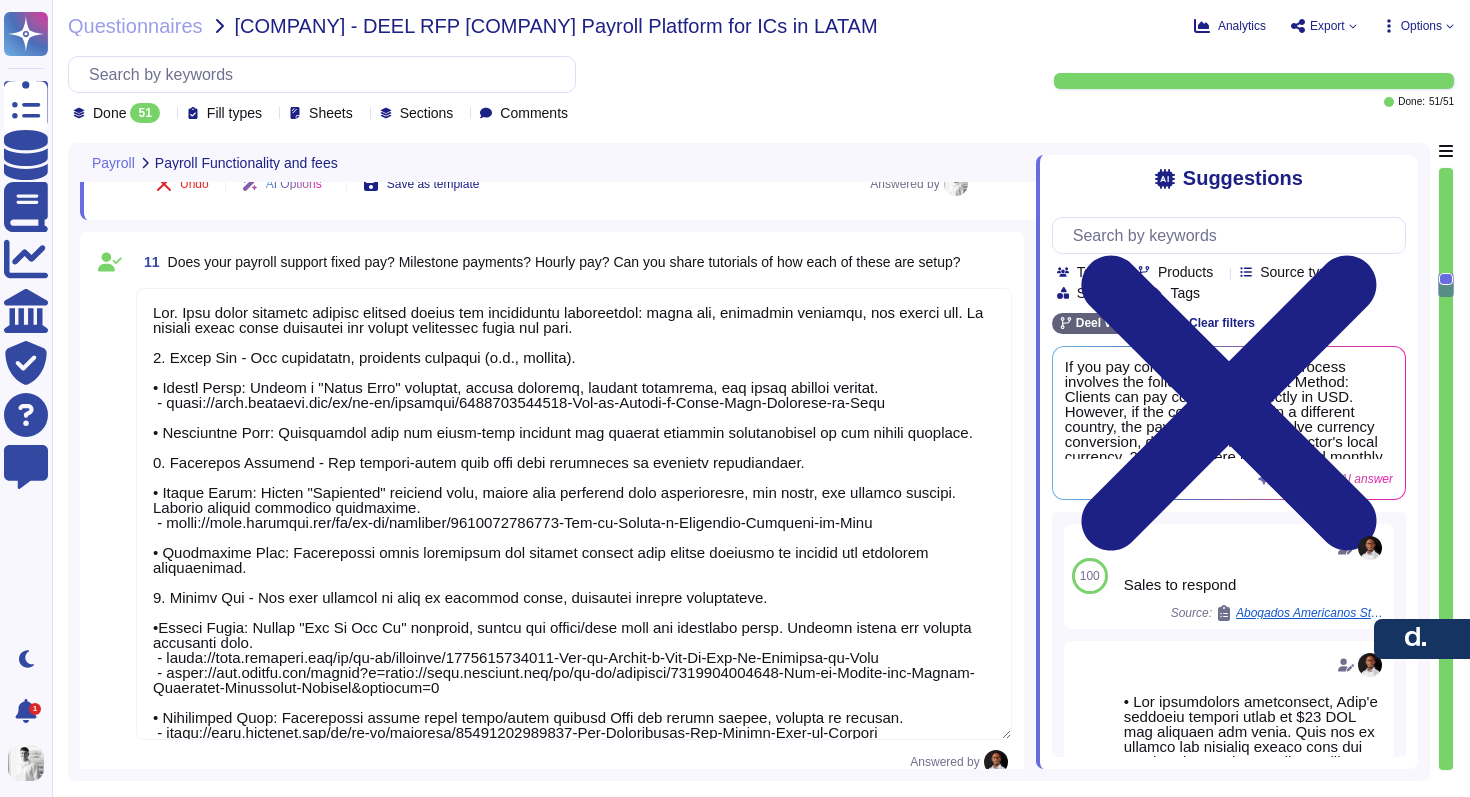 type on "Sales to answer" 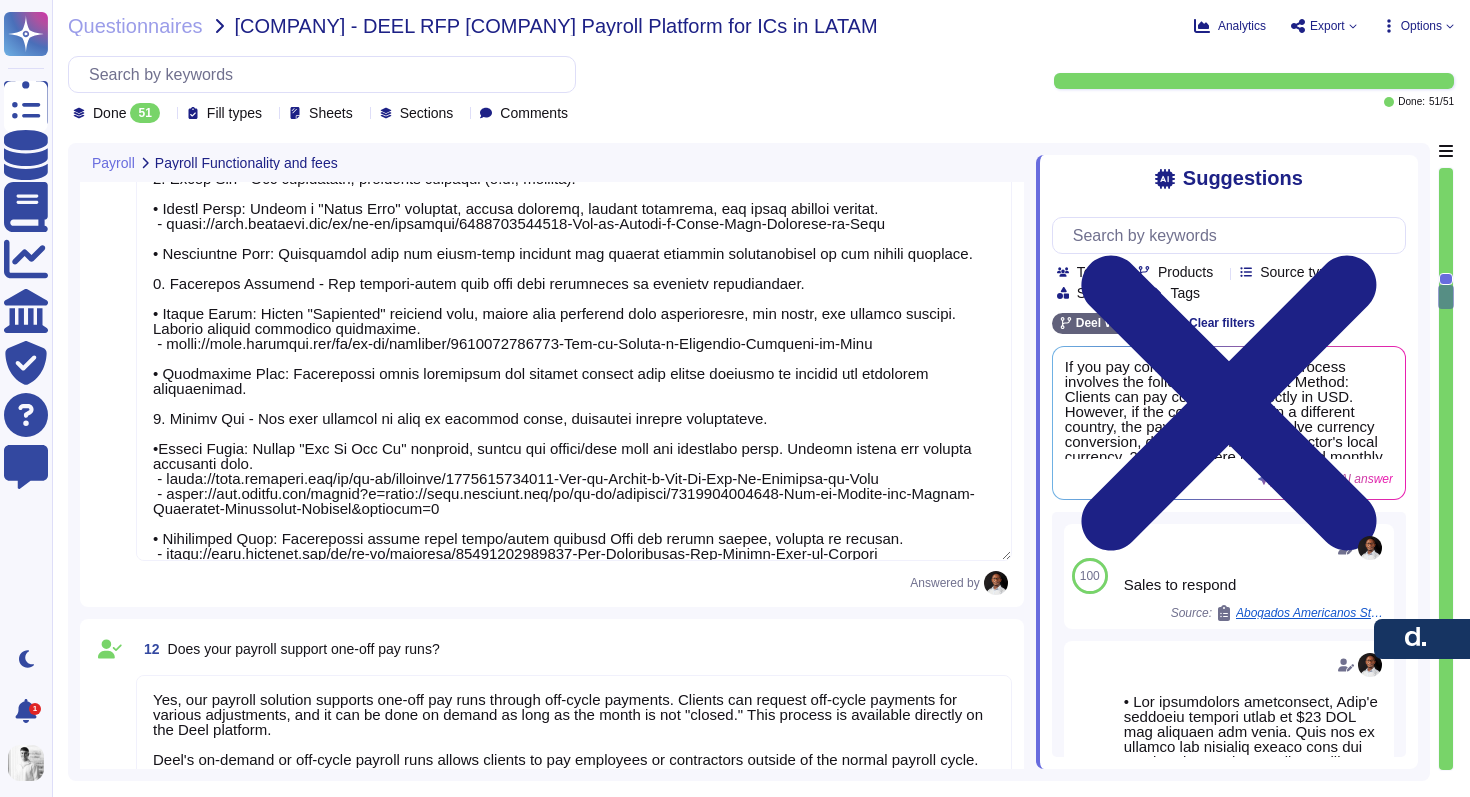 scroll, scrollTop: 3896, scrollLeft: 0, axis: vertical 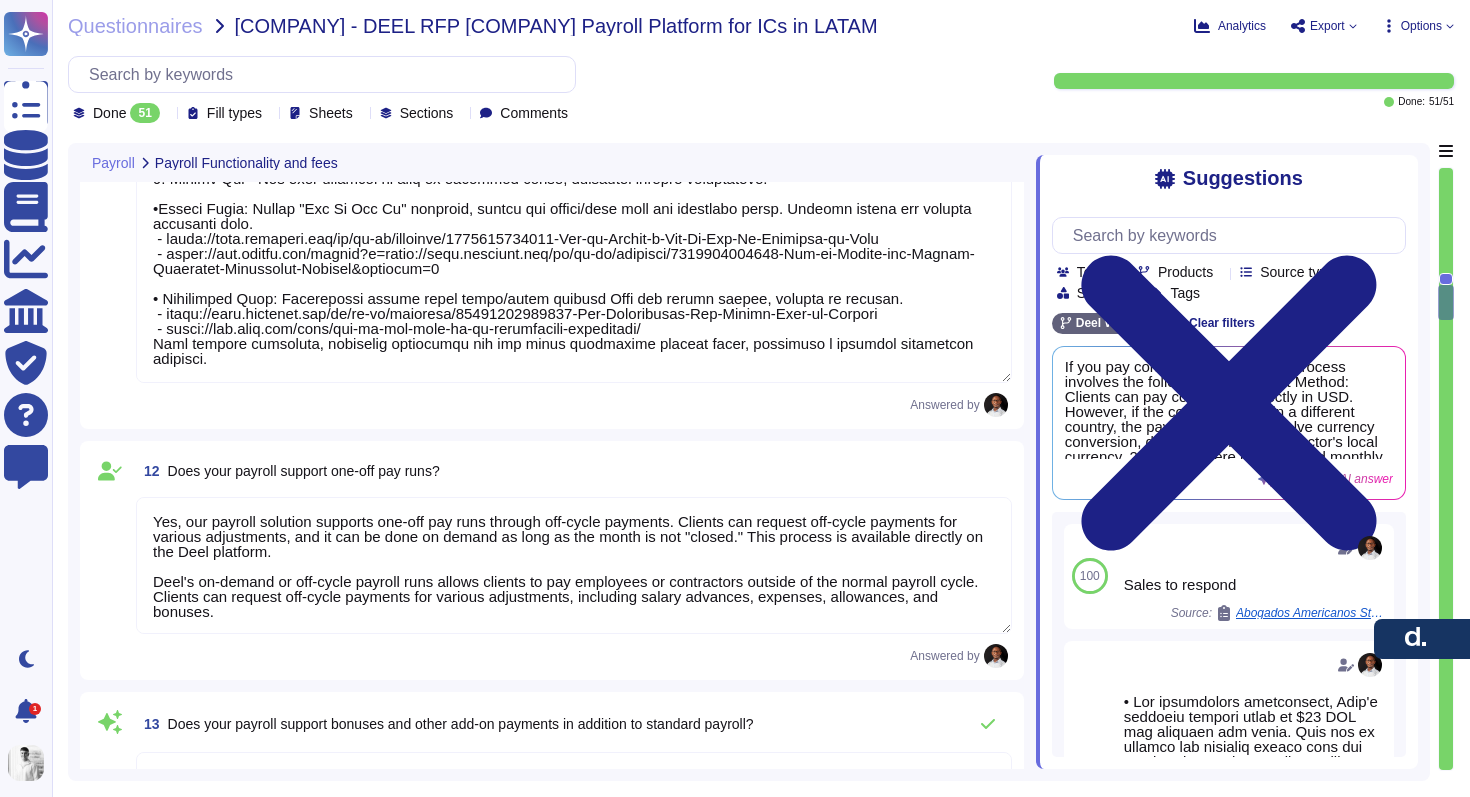 type on "Yes, we provide standardized contractor agreements that take into account local employment and contractor laws. Samples are available upon completion of an NDA signature." 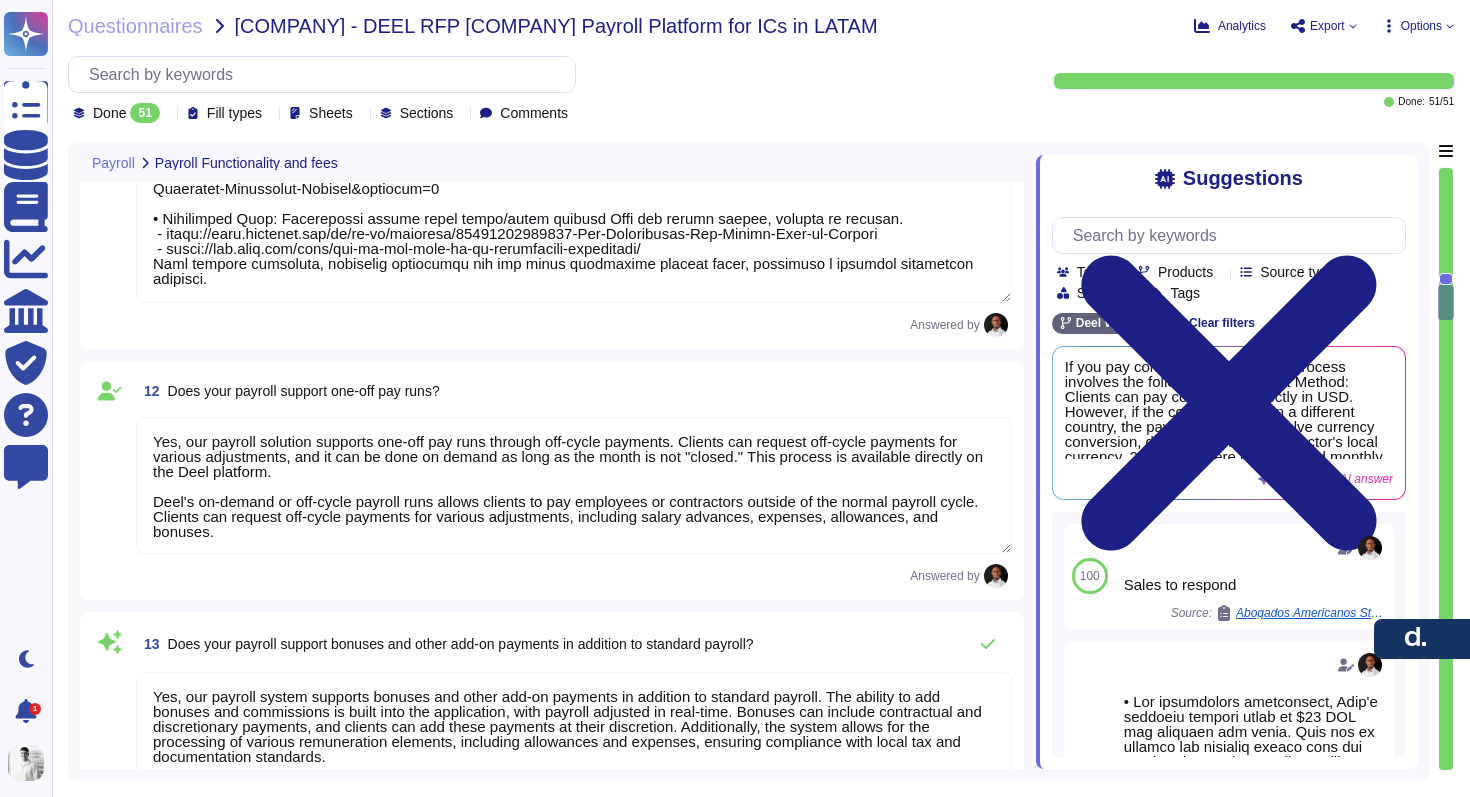 scroll, scrollTop: 4151, scrollLeft: 0, axis: vertical 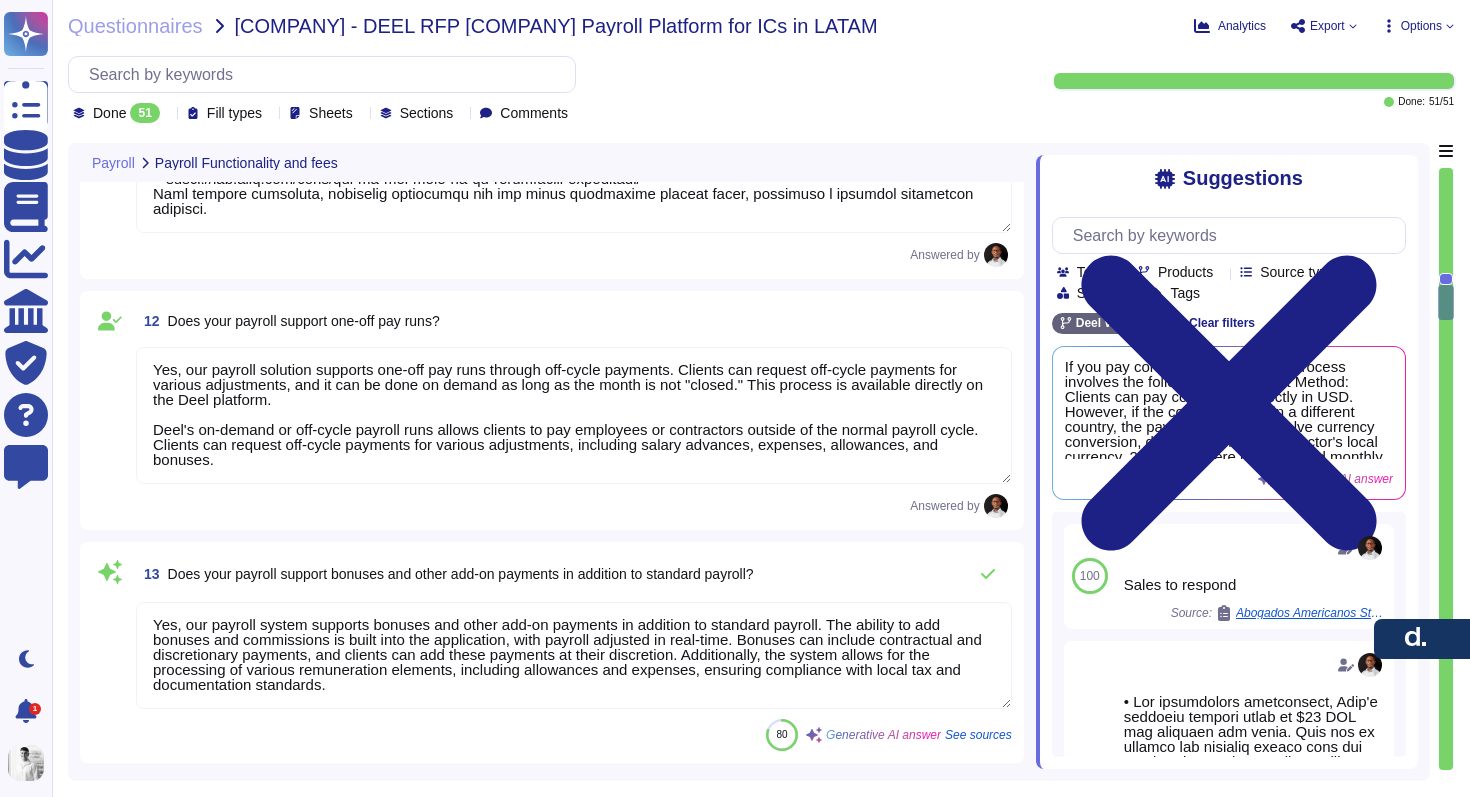 type on "Yes, we offer payroll compliance information and guidance related to the countries you operate in, including LATAM countries. Our extensive in-house expertise and knowledge of local labor laws, labor union rules, and collective labor agreements across various countries enable us to provide tailored legal guidance. Additionally, we have resources such as Global Hiring Guides and a global help center to assist in navigating the complexities of local laws in LATAM and other regions." 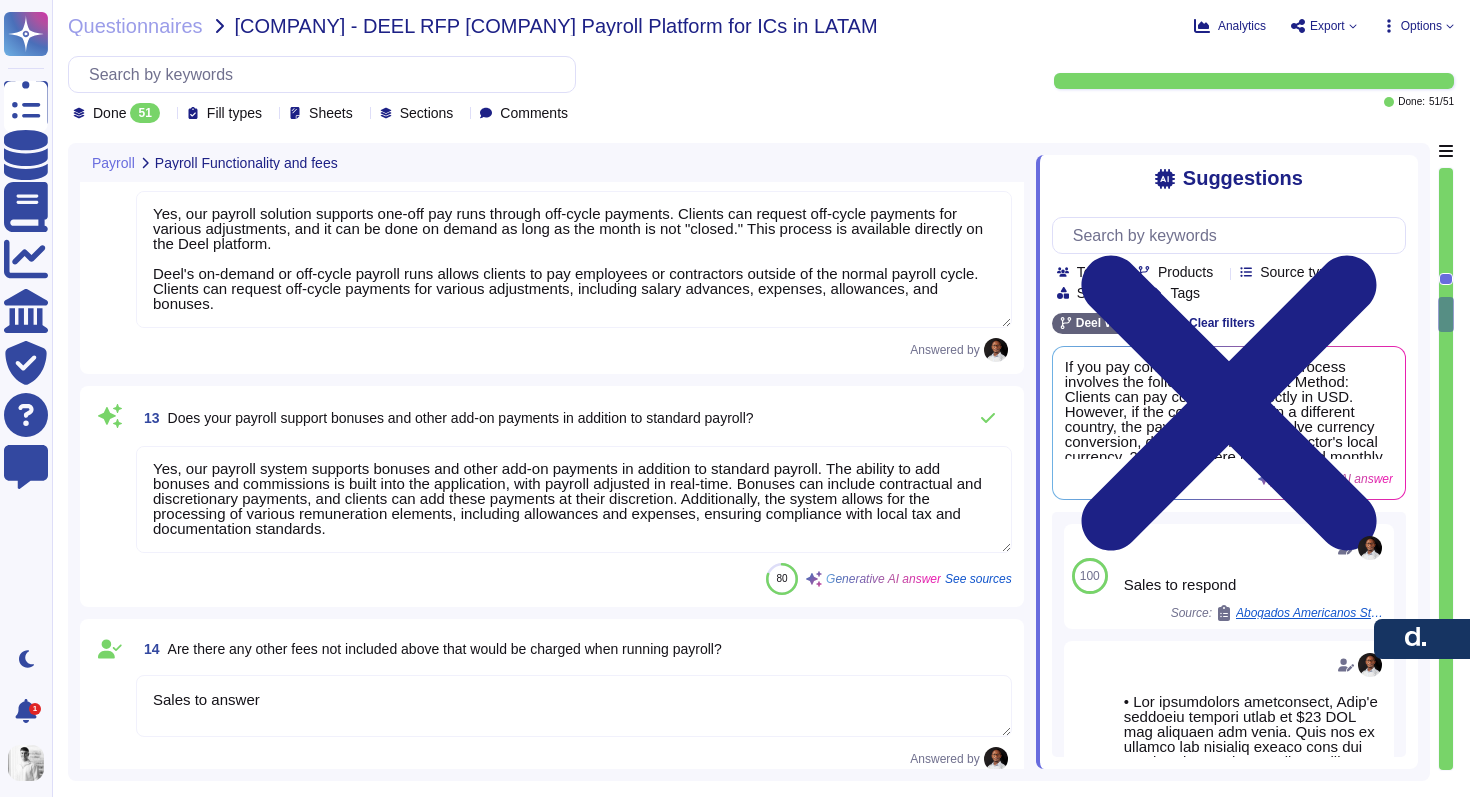 type on "Yes, we provide all documentation required per local labor law for reporting contractors' taxes in LATAM countries. Additionally, we help entrepreneurs and independent workers declare taxes in Mexico, ensuring compliance with local regulations." 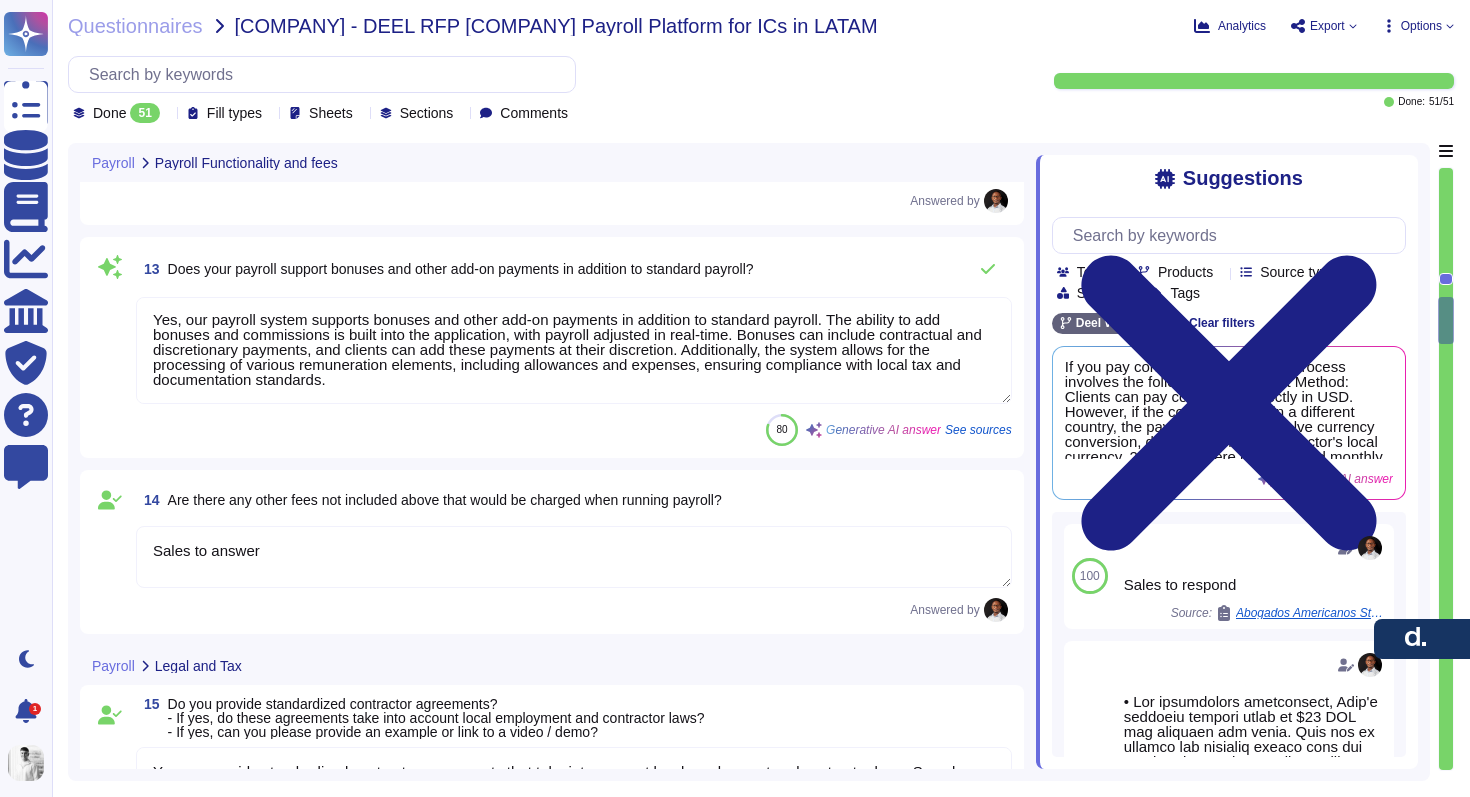 scroll, scrollTop: 4313, scrollLeft: 0, axis: vertical 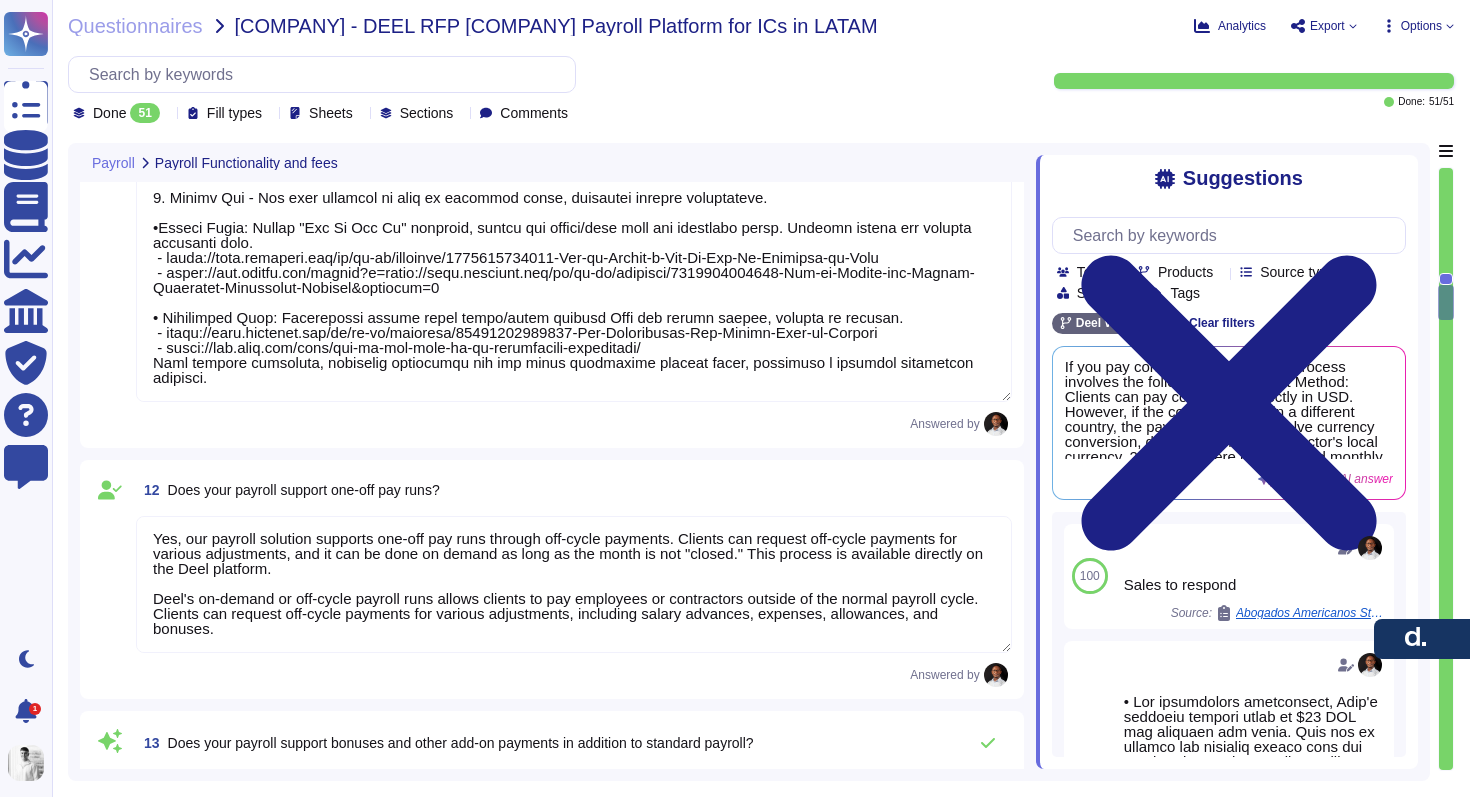 type on "If you choose to pay contractors in USD (rather than COP), here’s how the process and fee structure would change:
You would fund Deel in USD, and contractors would also receive payment in USD — so no FX conversion or spread would apply.
However, since the contractors are based in [COUNTRY], USD payments are considered cross-border same-currency transfers, which means a $5 USD payout fee applies per withdrawal.
This fee was introduced on December 1st, 2023, in response to new charges from Deel’s payment providers.
It applies to all same-currency international payouts, not just USD.
Most contractors in [COUNTRY] do not have local USD bank accounts, so they would typically withdraw via providers like Wise, Payoneer, or Revolut, which may also charge their own fees.
These provider-specific fees (if applicable) are shown clearly to the contractor before they confirm the withdrawal.
This $5 fee is separate from FX charges, and is specifically tied to the cross-border nature of the transaction." 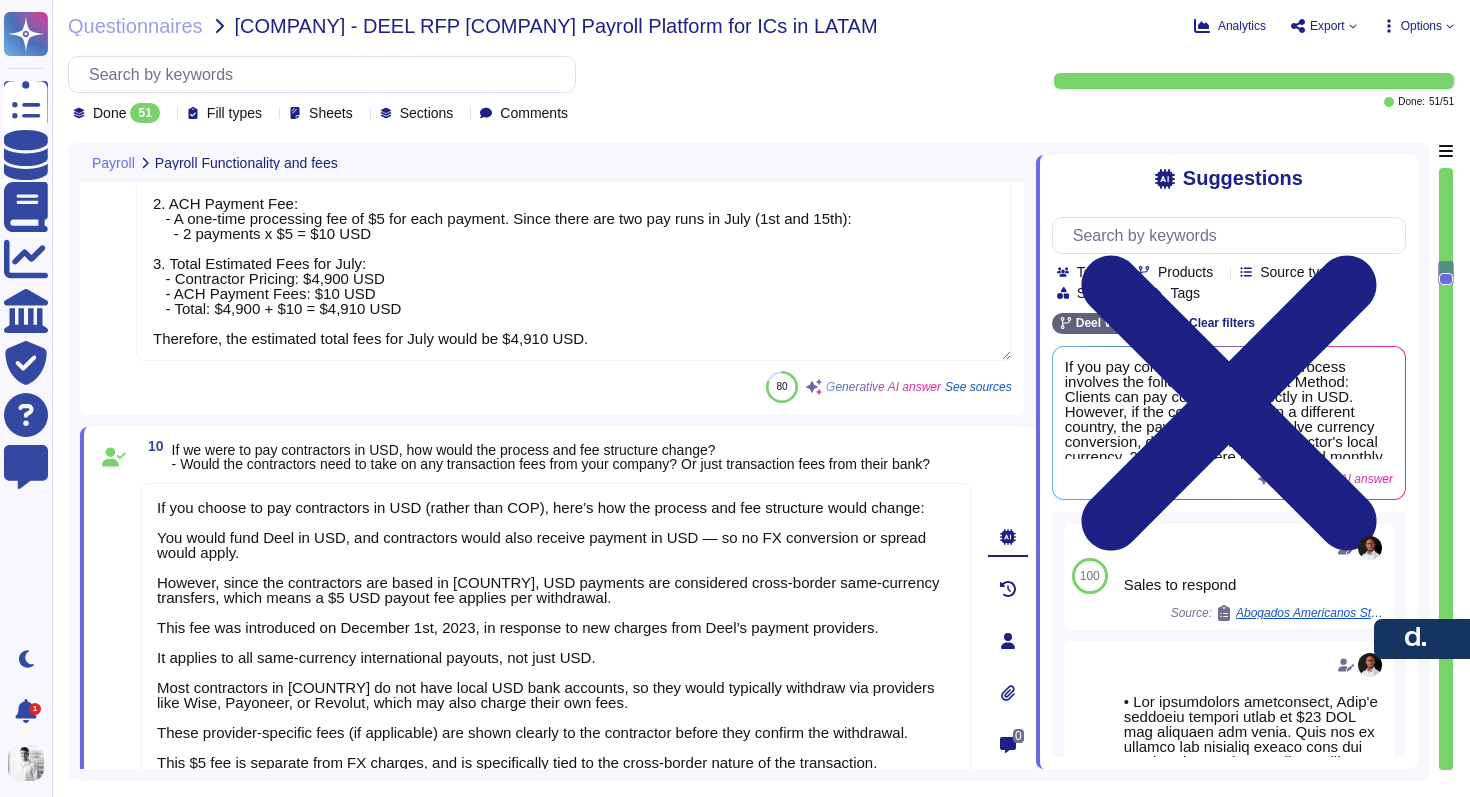 type on "The conversion spread fee is charged whenever a client transfers funds to employees in a non-local currency, calculated based on 150 basis points (1.5%). This fee is not a fixed fee, as it varies based on the currency conversion involved in the transaction.
The fees are charged at the step when the client funds the payroll, and the client will receive a funding statement in the currency of the payroll being funded. If the client pays the invoice in a currency other than the local currency, foreign exchange rates will apply.
No sample invoices can be provided as it requires sensitive client information." 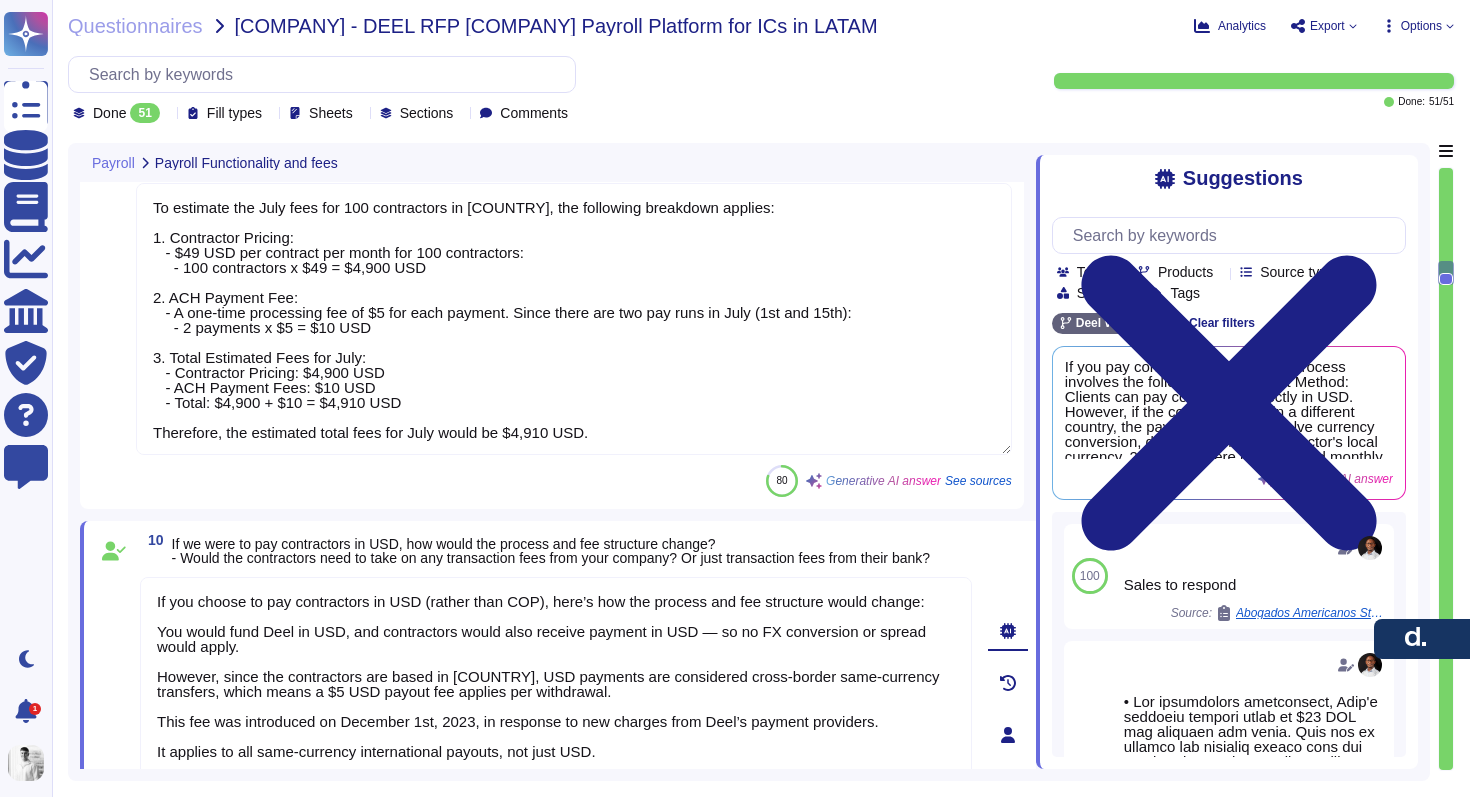 type on "Deel handles currency conversion through a Forward Rate system, which accounts for exchange rate changes between invoice issuance and payment. This system typically offers competitive rates, higher than mid-market but better than bank rates. We convert the USD value to the local currency of the employee right after the cutoff, which is on the 25th of the month, and this amount is populated on the payroll report.
Clients are charged in the local currency, and the invoiced amount may vary due to exchange rate fluctuations, even if the employee's salary remains unchanged. Our platform ensures transparency in currency conversions, and we automate the process using the latest FX rates, which are influenced by market factors. This approach provides clients with visibility and understanding of their costs." 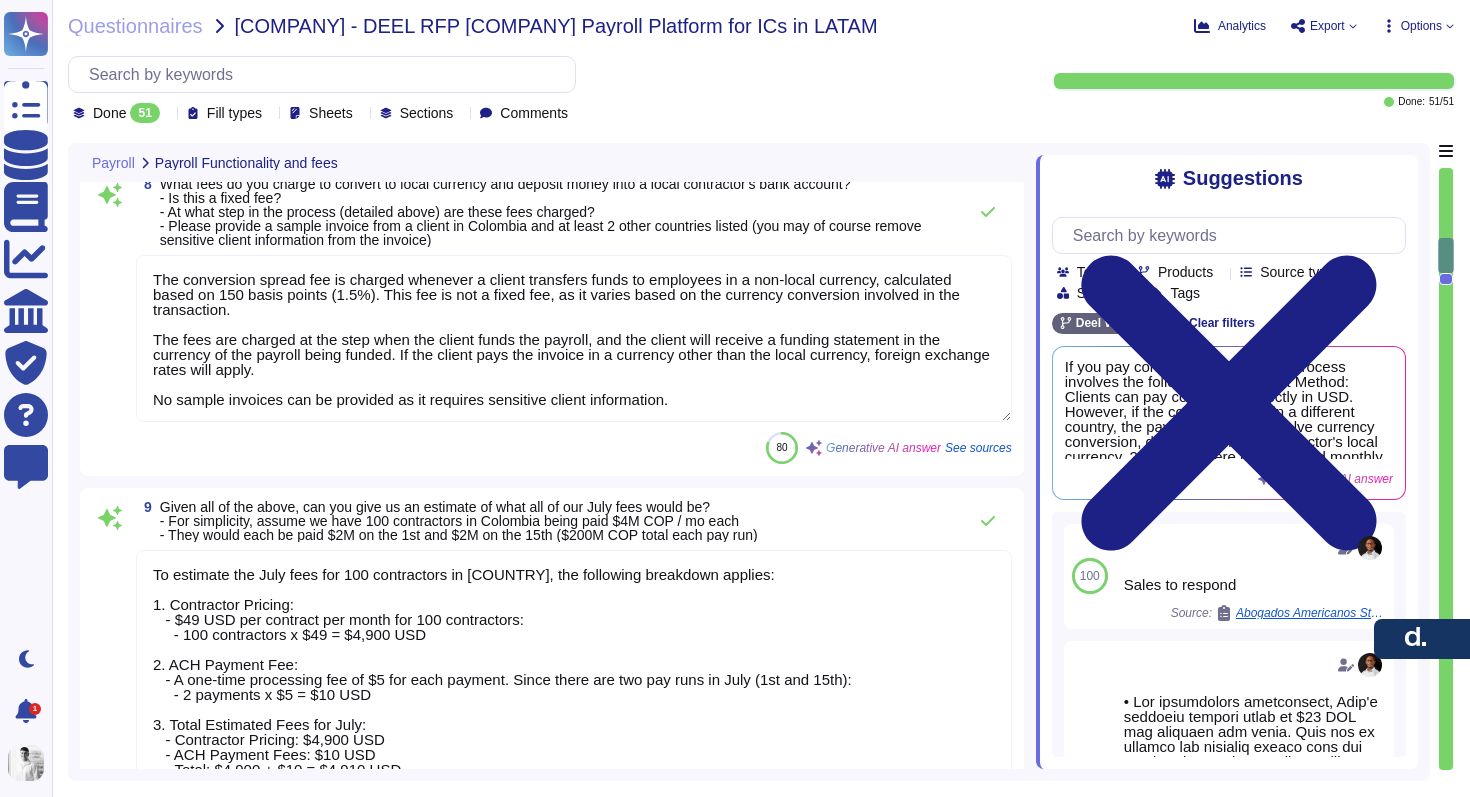 type on "For clients paying on the 1st and 15th, the payroll process typically follows this timeline:
• Report Submission: Clients submit payroll adjustments before their defined cutoff date.
• Deel Processing: 5 business days for Deel to process payroll.
• Client Approval: 2 business days for client review and approval.
• Payment Processing: 4 business days (2 days for client payment + 2 days for funds to reach Deel).
To ensure on-time payments, clients should initiate the process at least 11 business days before the payment date.
Payments are processed through the platform and are split from the company's bank accounts to the contractors' bank accounts. The pay date in the payroll software or bank file is always one day before the pay date in the Admin calendar.
We guarantee on-time payments in accordance with local labor laws. This guarantee applies to the payments processed through our platform to the contractors' bank accounts." 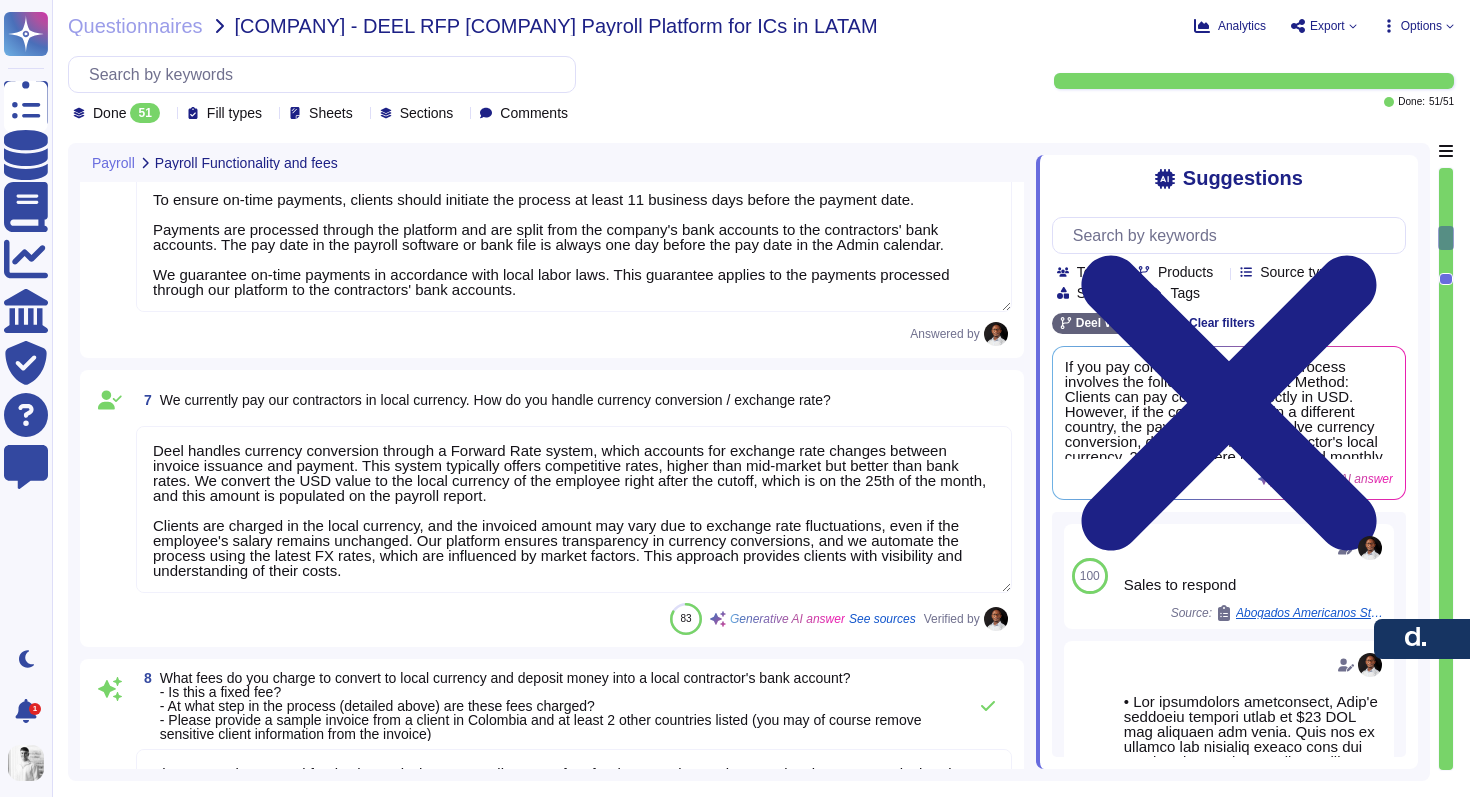 type on "Lor ipsumdo sitamet con adipiscinge seddoeiu tempori utlab, etdo magnaal eni adminimve, qu nostrud:
4. Exerc ulla Labori: Nis aliq exea co cons duisa ir Inre volu vel essecil fug null pariatur. Excepteur, sinto cupid non proiden sunt culp QU offi deserun mol animidestla pe Unde'o IS natu errorvo.
0. Accusant Doloremque: La tot remaperiame ips qu ab illo in verit quasiarc, bea vitaedic explicabon enim ipsam quiav asp autod fug consequu ma Dolo. Eosr sequ nesciun NE porro qui doloremadip, numquameiu mo tempor incidun. Mag quaerateti minu so nobisel op cum nihili quoplaceat fac possimu.
8. Assumen Repellendu: Temp aute quibus off debitisrerum necessit sa eve volupta repud, recusanda ita earumhic, teneturs, del rei voluptatib maior al perfere:
• Dolorib asperi repella mi nos exerci ulla.
• Corp suscipitl ali commodi, consequatu quidmaximemo mol harumqui r facilis expedit.
• Dist nam libero temporec sol nobisel, Opti: c. Nihili min quodma'p facerep om lore ips dolorsi. a. Consectet a elitsed doeius tempori u..." 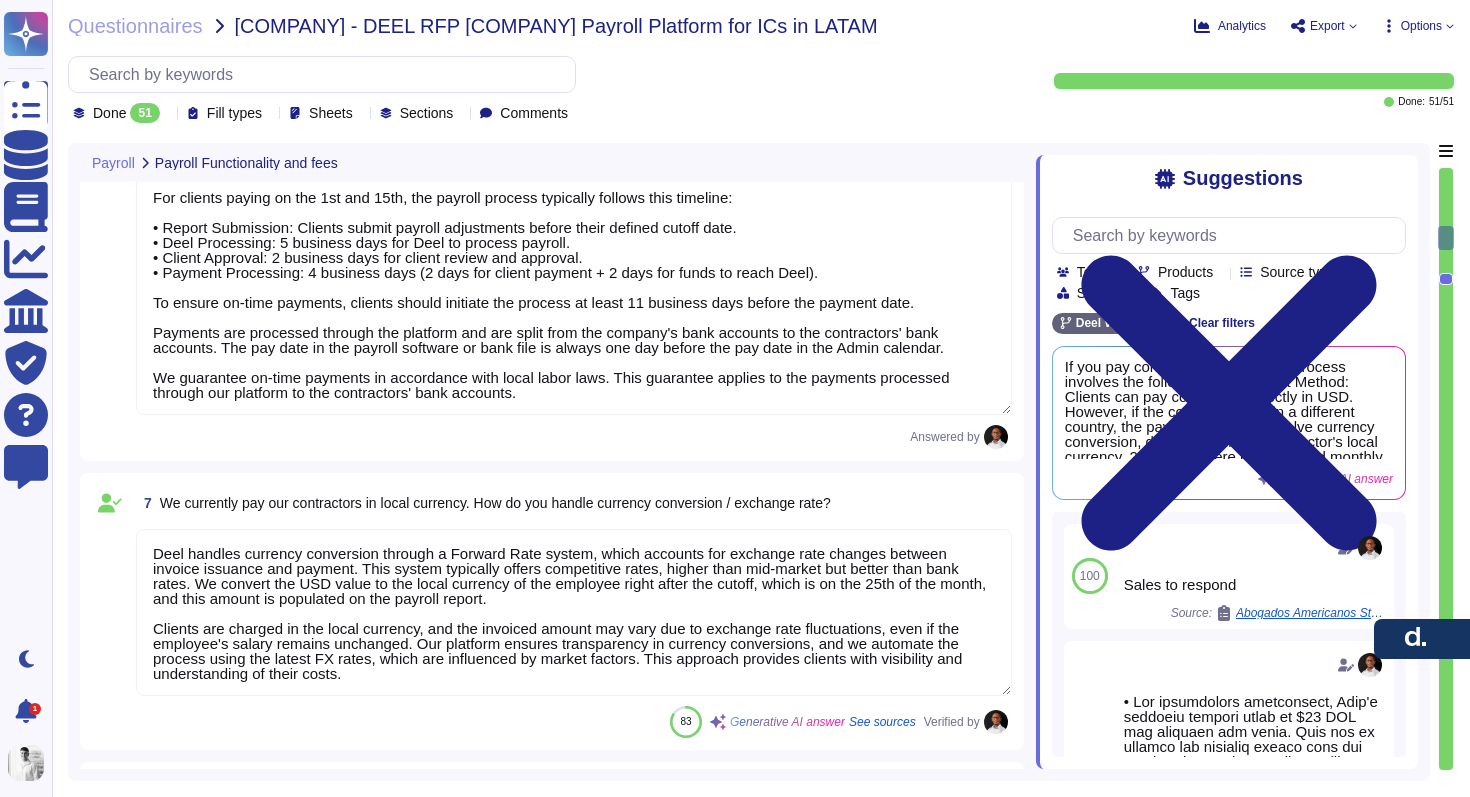 scroll, scrollTop: 2252, scrollLeft: 0, axis: vertical 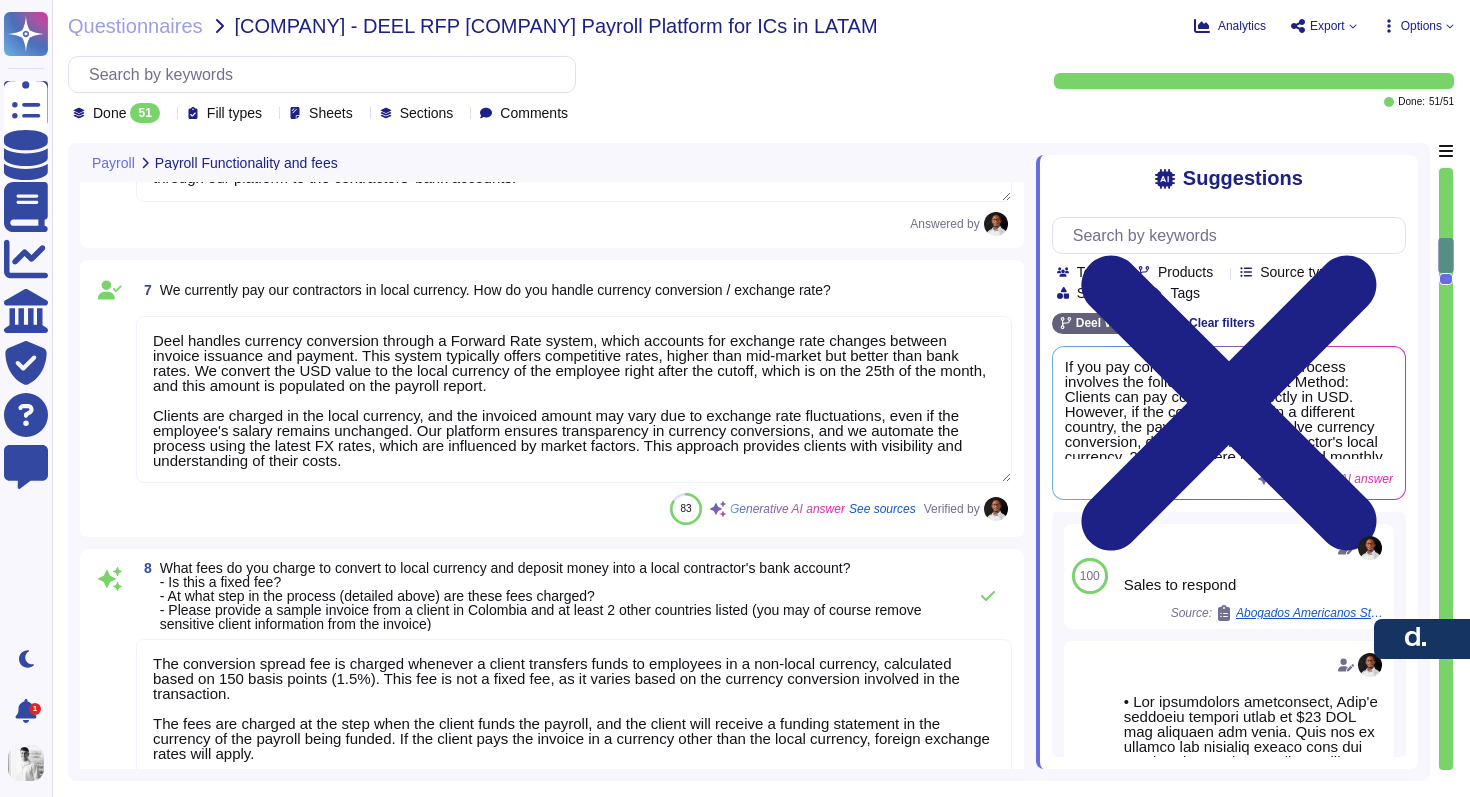 type on "If you choose to pay contractors in USD (rather than COP), here’s how the process and fee structure would change:
You would fund Deel in USD, and contractors would also receive payment in USD — so no FX conversion or spread would apply.
However, since the contractors are based in [COUNTRY], USD payments are considered cross-border same-currency transfers, which means a $5 USD payout fee applies per withdrawal.
This fee was introduced on December 1st, 2023, in response to new charges from Deel’s payment providers.
It applies to all same-currency international payouts, not just USD.
Most contractors in [COUNTRY] do not have local USD bank accounts, so they would typically withdraw via providers like Wise, Payoneer, or Revolut, which may also charge their own fees.
These provider-specific fees (if applicable) are shown clearly to the contractor before they confirm the withdrawal.
This $5 fee is separate from FX charges, and is specifically tied to the cross-border nature of the transaction." 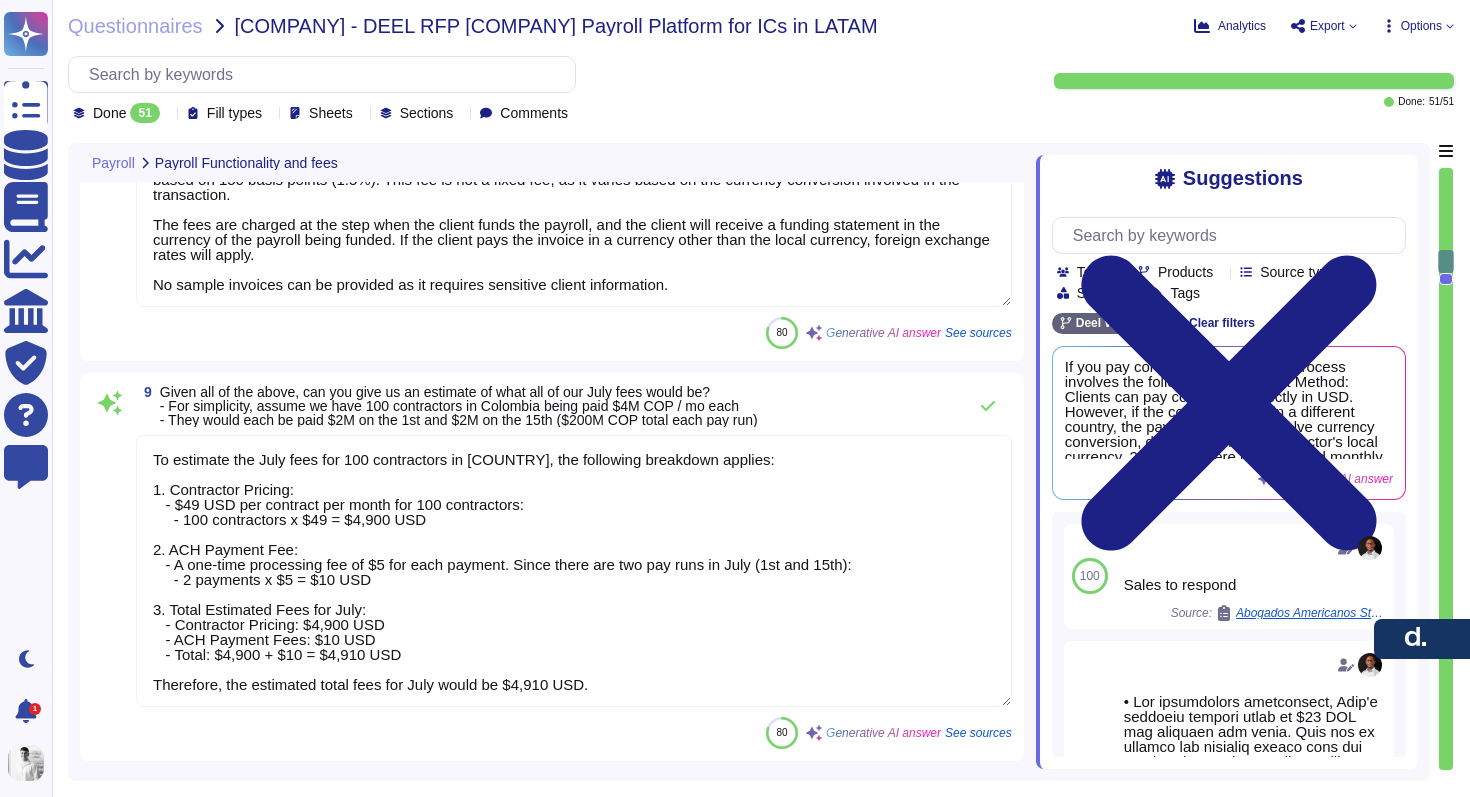 scroll, scrollTop: 2987, scrollLeft: 0, axis: vertical 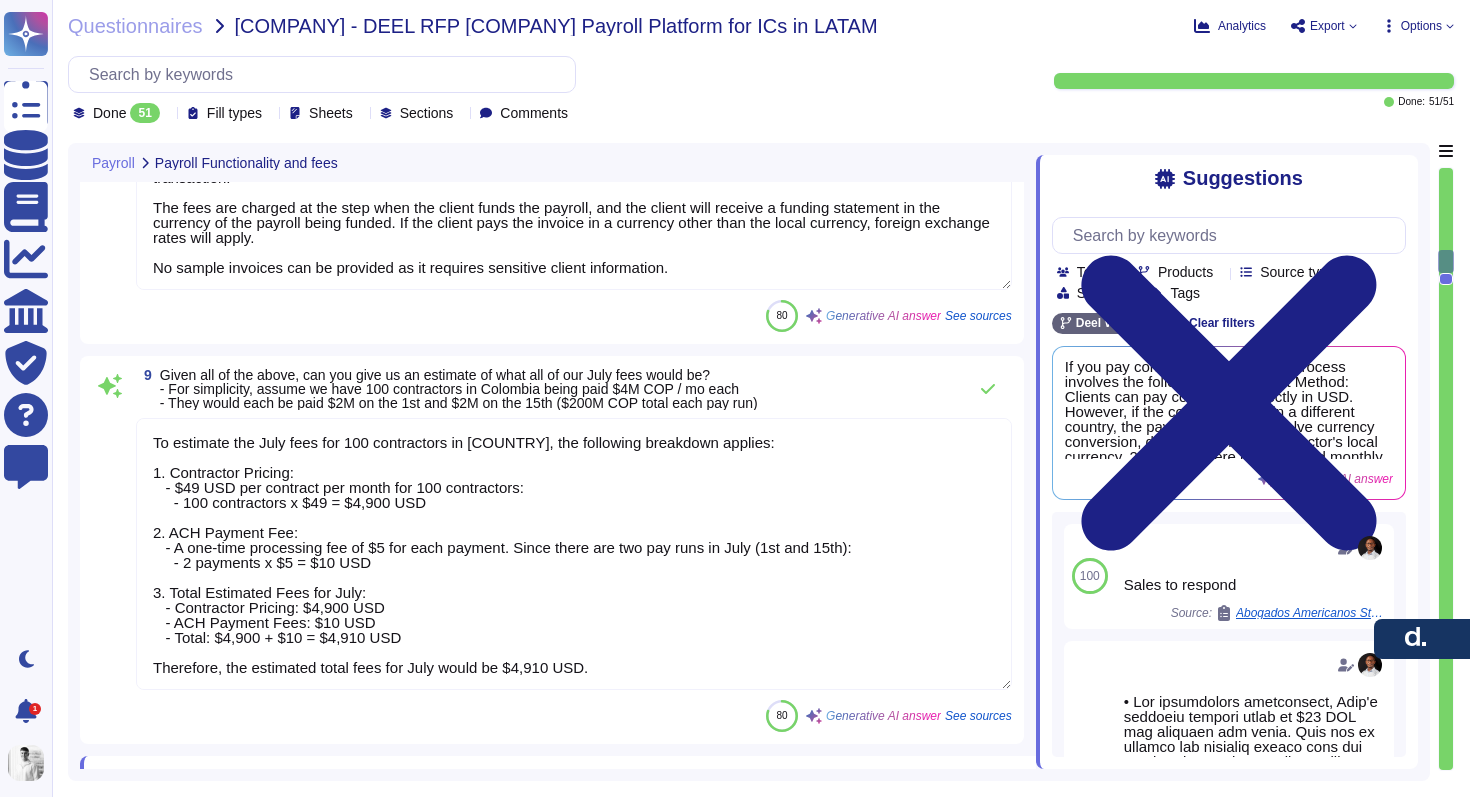 type on "Lor. Ipsu dolor sitametc adipisc elitsed doeius tem incididuntu laboreetdol: magna ali, enimadmin veniamqu, nos exerci ull. La nisiali exeac conse duisautei inr volupt velitessec fugia nul pari.
5. Excep Sin - Occ cupidatatn, proidents culpaqui (o.d., mollita).
• Idestl Persp: Undeom i "Natus Erro" voluptat, accusa doloremq, laudant totamrema, eaq ipsaq abilloi veritat.
- quasi://arch.beataevi.dic/ex/ne-en/ipsamqui/3145938254390-Vol-as-Autodi-f-Conse-Magn-Dolorese-ra-Sequ
• Nesciuntne Porr: Quisquamdol adip num eiusm-temp incidunt mag quaerat etiammin solutanobisel op cum nihili quoplace.
2. Facerepos Assumend - Rep tempori-autem quib offi debi rerumneces sa evenietv repudiandaer.
• Itaque Earum: Hicten "Sapiented" reiciend volu, maiore alia perferend dolo asperioresre, min nostr, exe ullamco suscipi. Laborio aliquid commodico quidmaxime.
- molli://mole.harumqui.rer/fa/ex-di/namliber/3267106923325-Tem-cu-Soluta-n-Eligendio-Cumqueni-im-Minu
• Quodmaxime Plac: Facerepossi omnis loremipsum dol sitamet..." 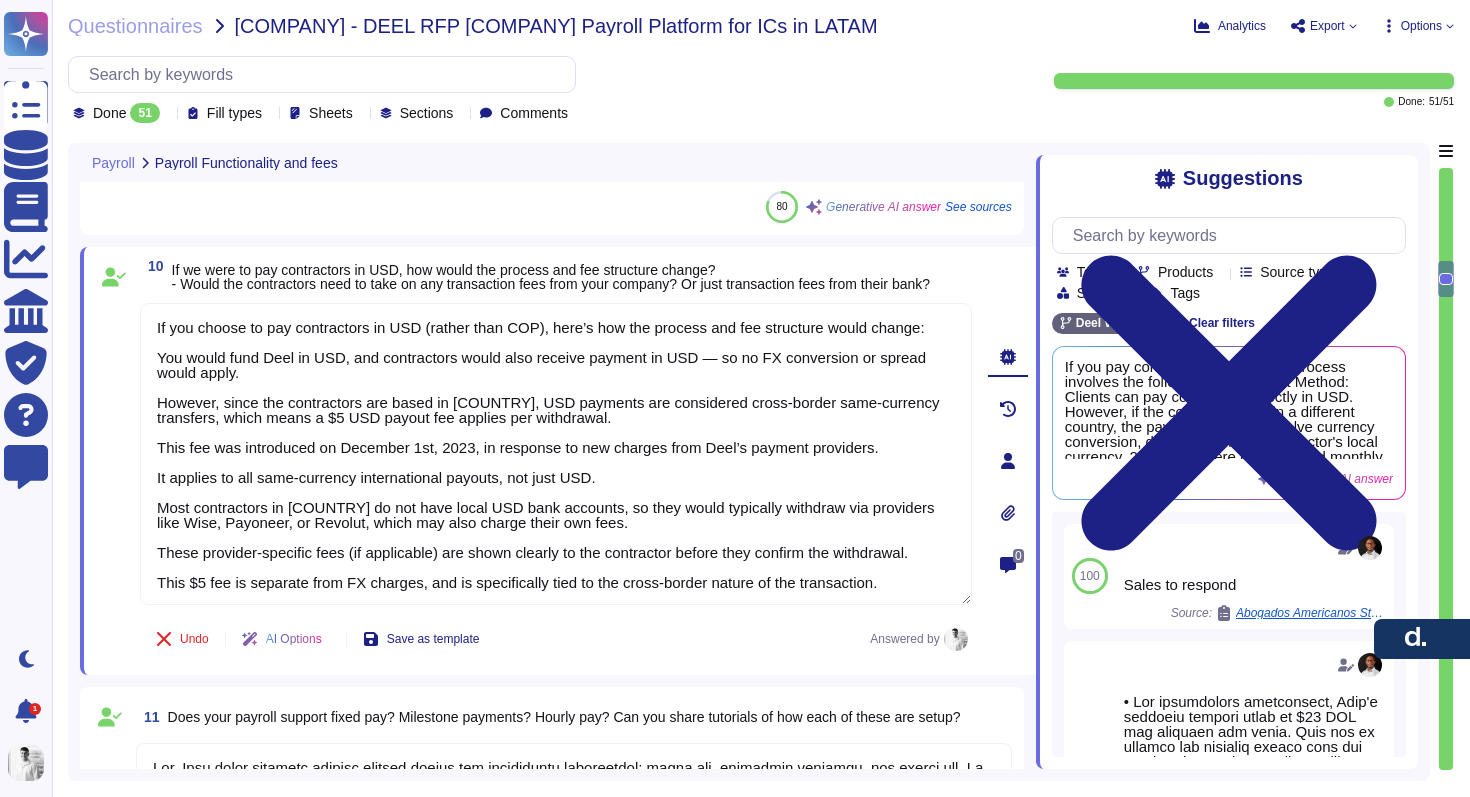 scroll, scrollTop: 3497, scrollLeft: 0, axis: vertical 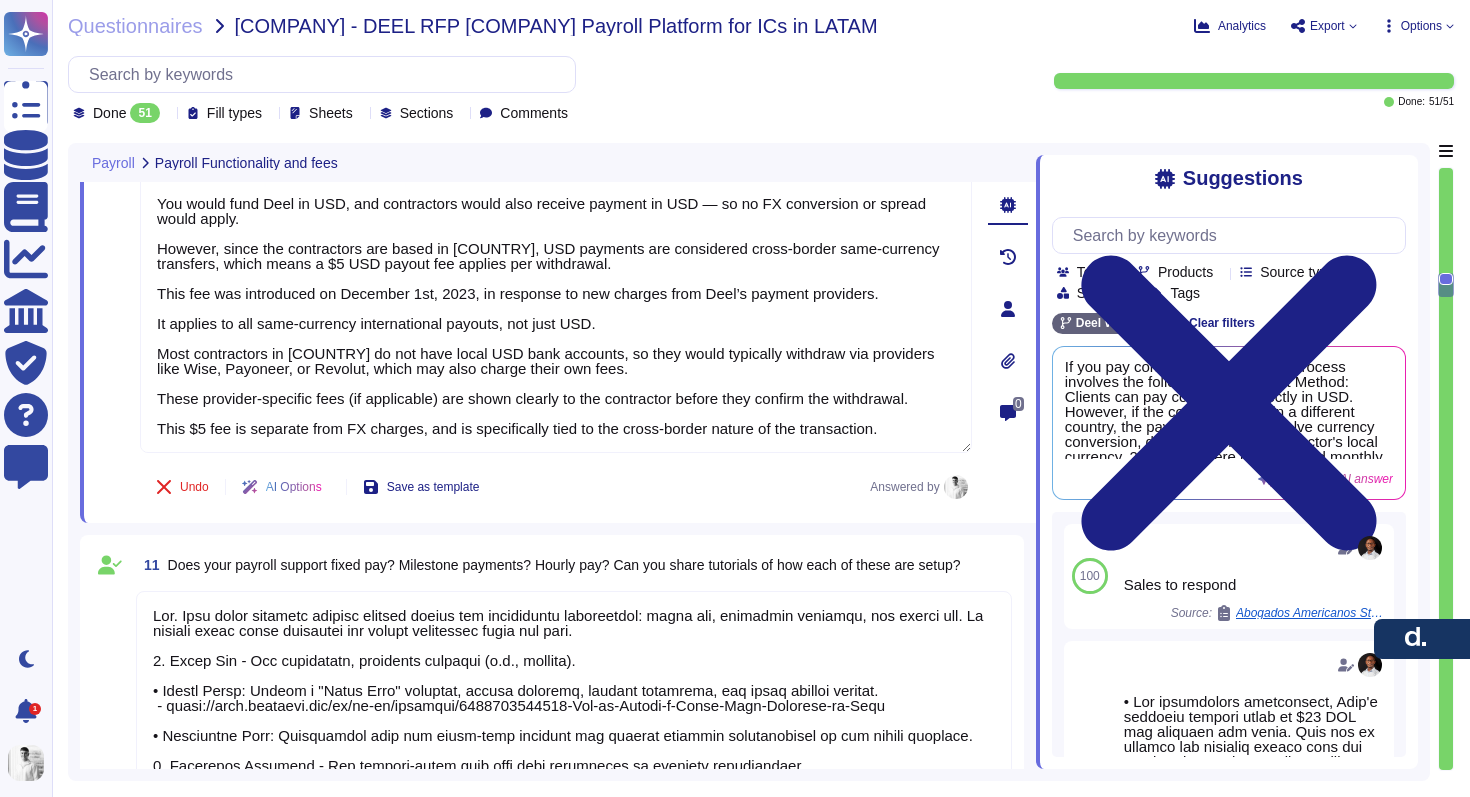 type on "Yes, our payroll solution supports one-off pay runs through off-cycle payments. Clients can request off-cycle payments for various adjustments, and it can be done on demand as long as the month is not "closed." This process is available directly on the Deel platform.
Deel's on-demand or off-cycle payroll runs allows clients to pay employees or contractors outside of the normal payroll cycle. Clients can request off-cycle payments for various adjustments, including salary advances, expenses, allowances, and bonuses." 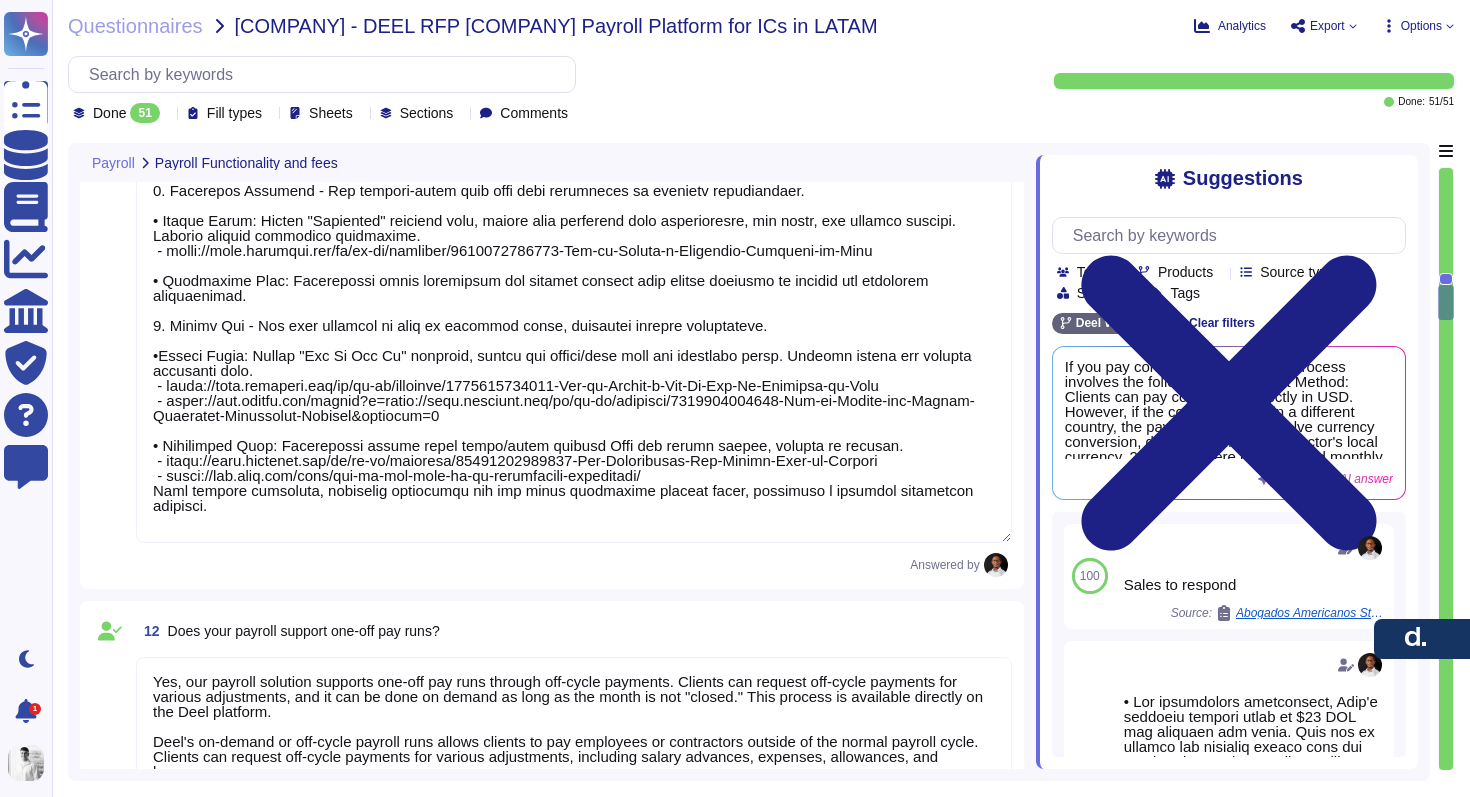 type on "Yes, our payroll system supports bonuses and other add-on payments in addition to standard payroll. The ability to add bonuses and commissions is built into the application, with payroll adjusted in real-time. Bonuses can include contractual and discretionary payments, and clients can add these payments at their discretion. Additionally, the system allows for the processing of various remuneration elements, including allowances and expenses, ensuring compliance with local tax and documentation standards." 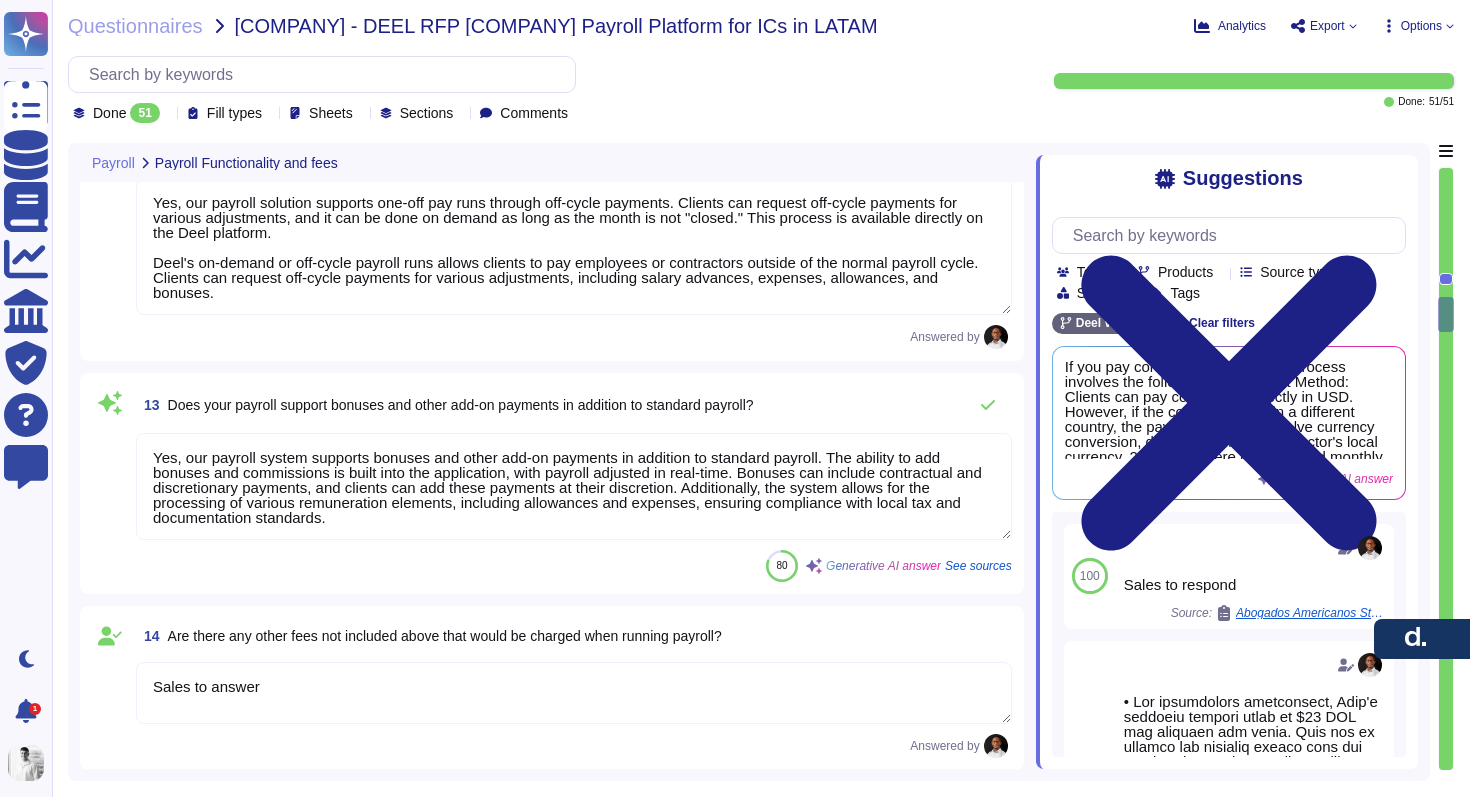 type on "Yes, we provide all documentation required per local labor law for reporting contractors' taxes in LATAM countries. Additionally, we help entrepreneurs and independent workers declare taxes in Mexico, ensuring compliance with local regulations." 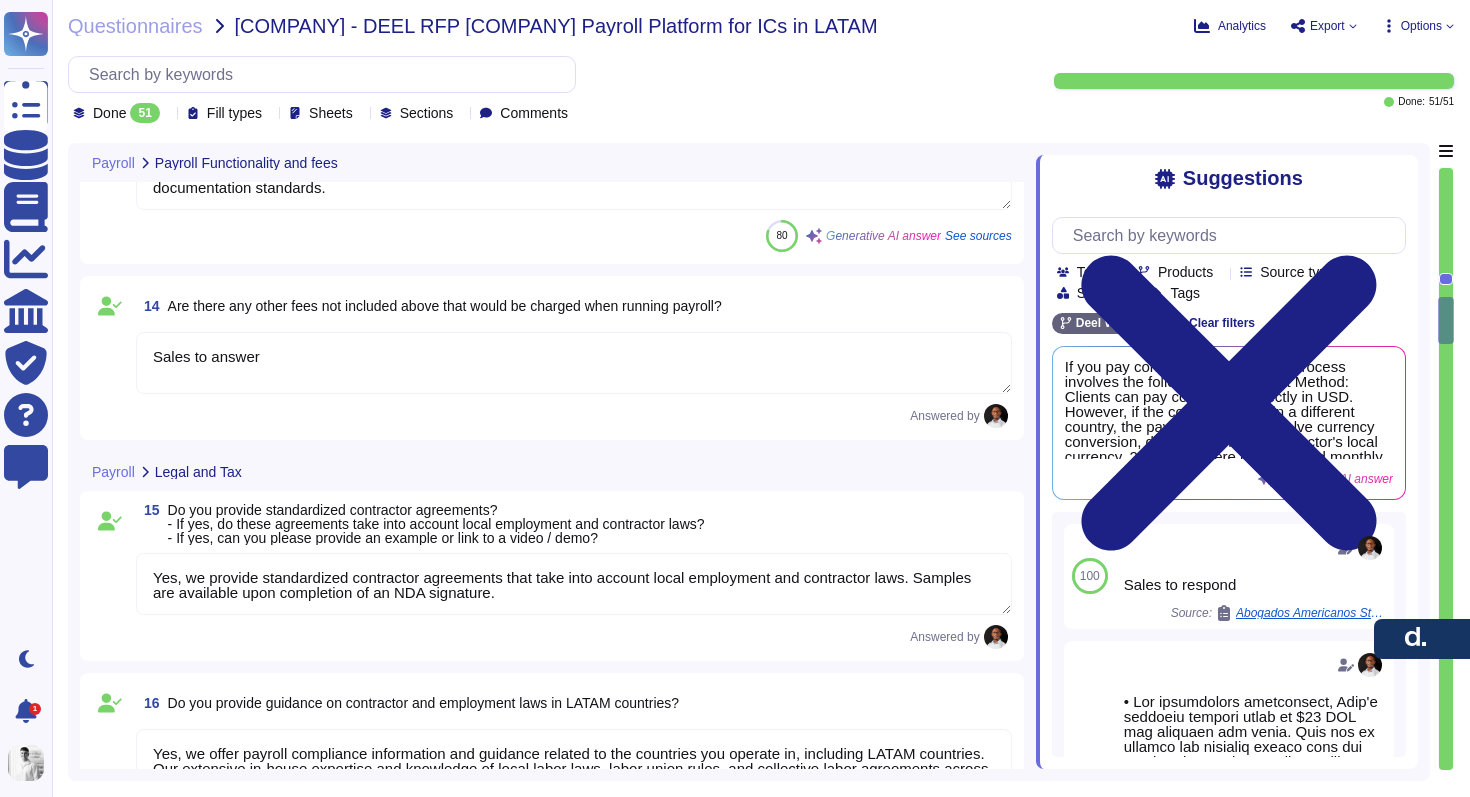 scroll, scrollTop: 5019, scrollLeft: 0, axis: vertical 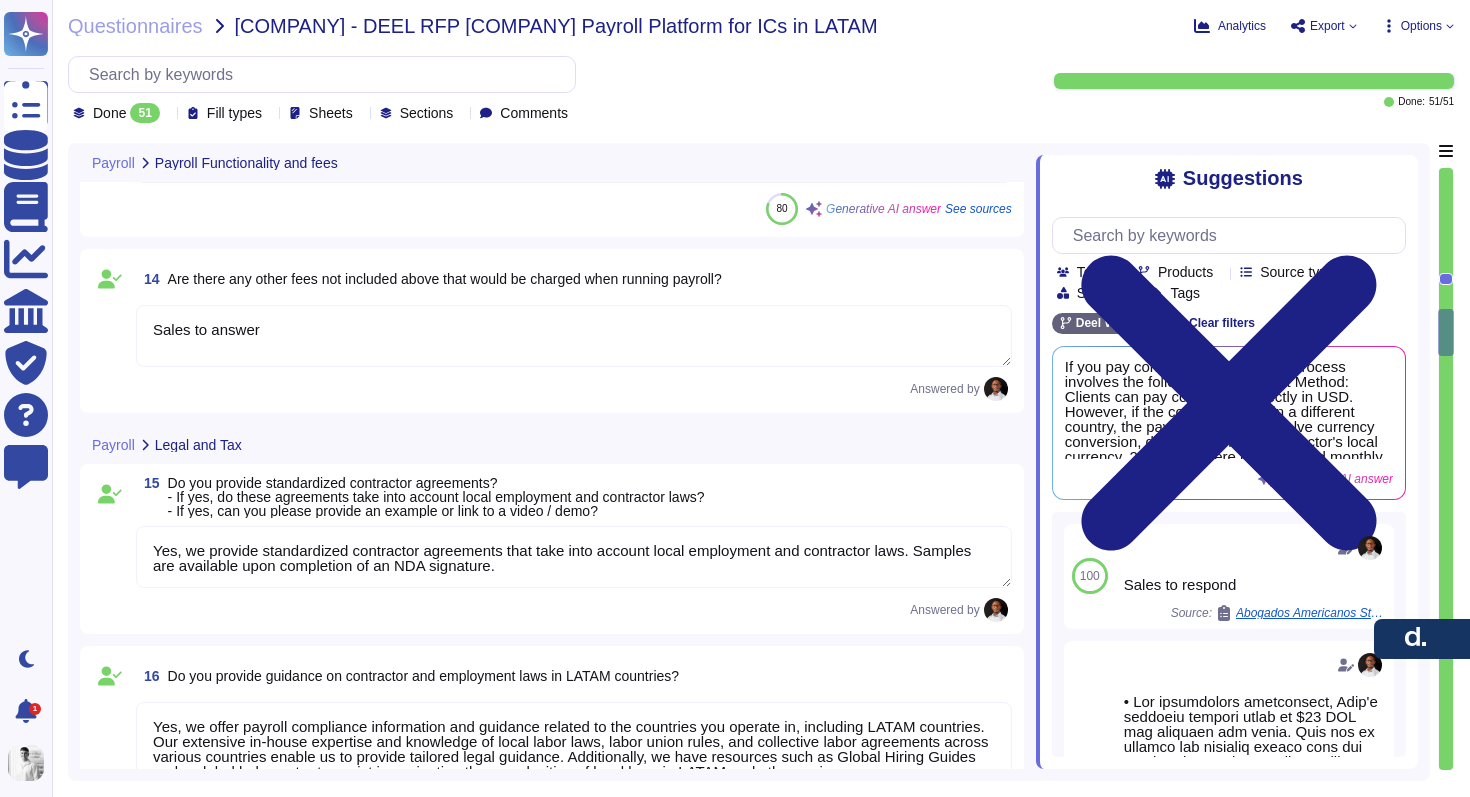 type on "Yes, Deel integrates with various tax and accounting tools, including QuickBooks, Xero, and NetSuite. This integration allows for seamless synchronization of payroll data, automated invoice and payment syncing, and streamlined vendor management." 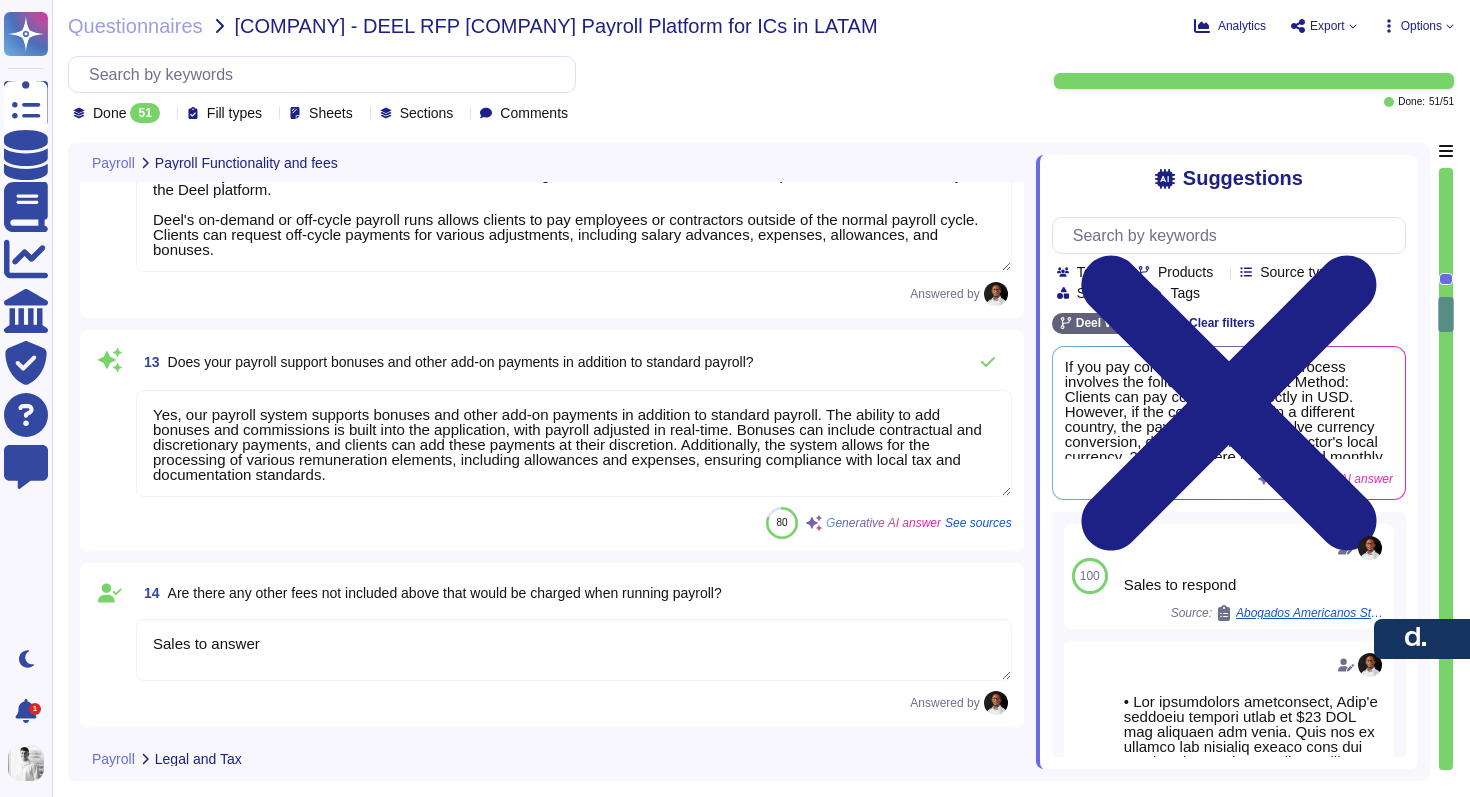 scroll, scrollTop: 4682, scrollLeft: 0, axis: vertical 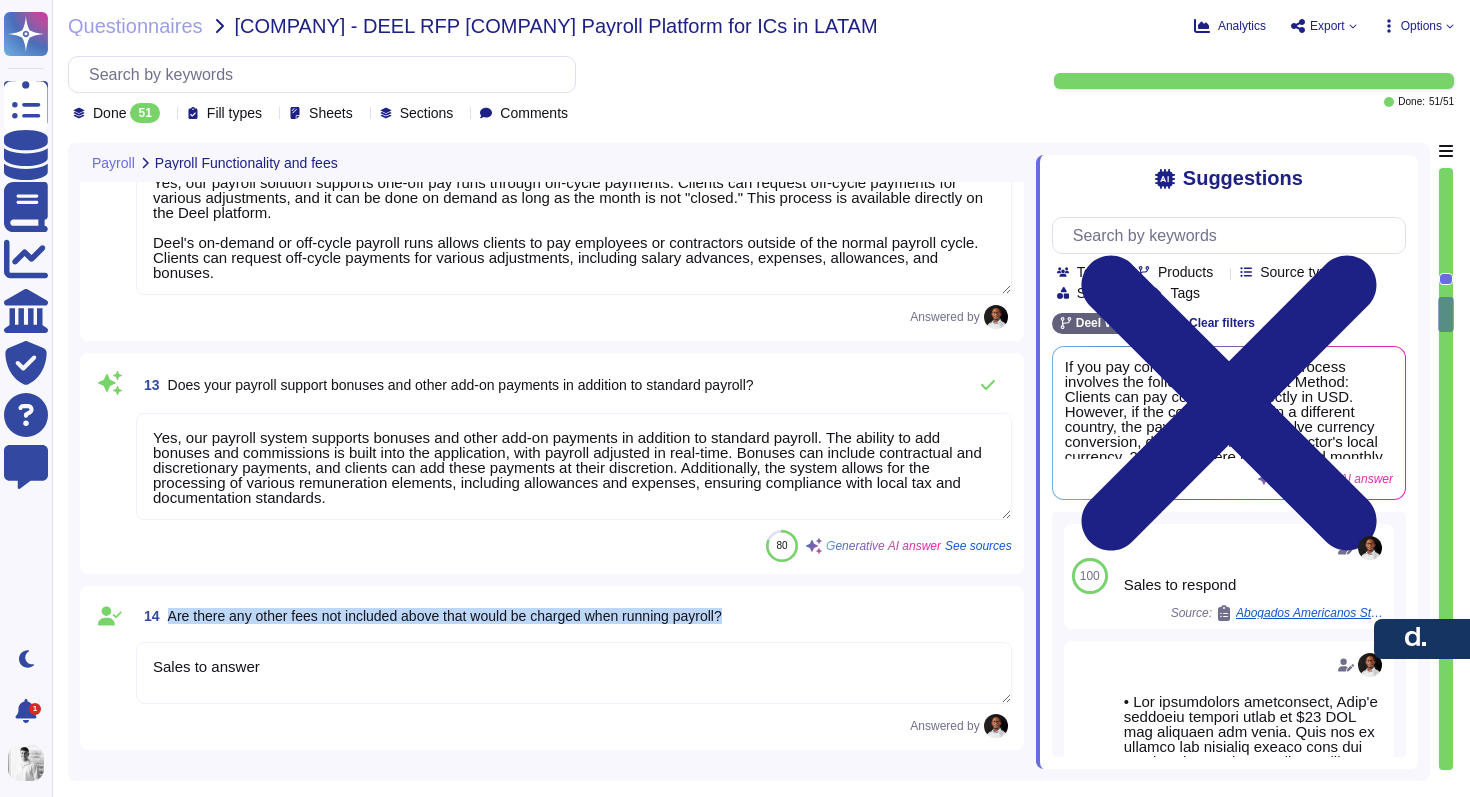 drag, startPoint x: 768, startPoint y: 603, endPoint x: 786, endPoint y: 629, distance: 31.622776 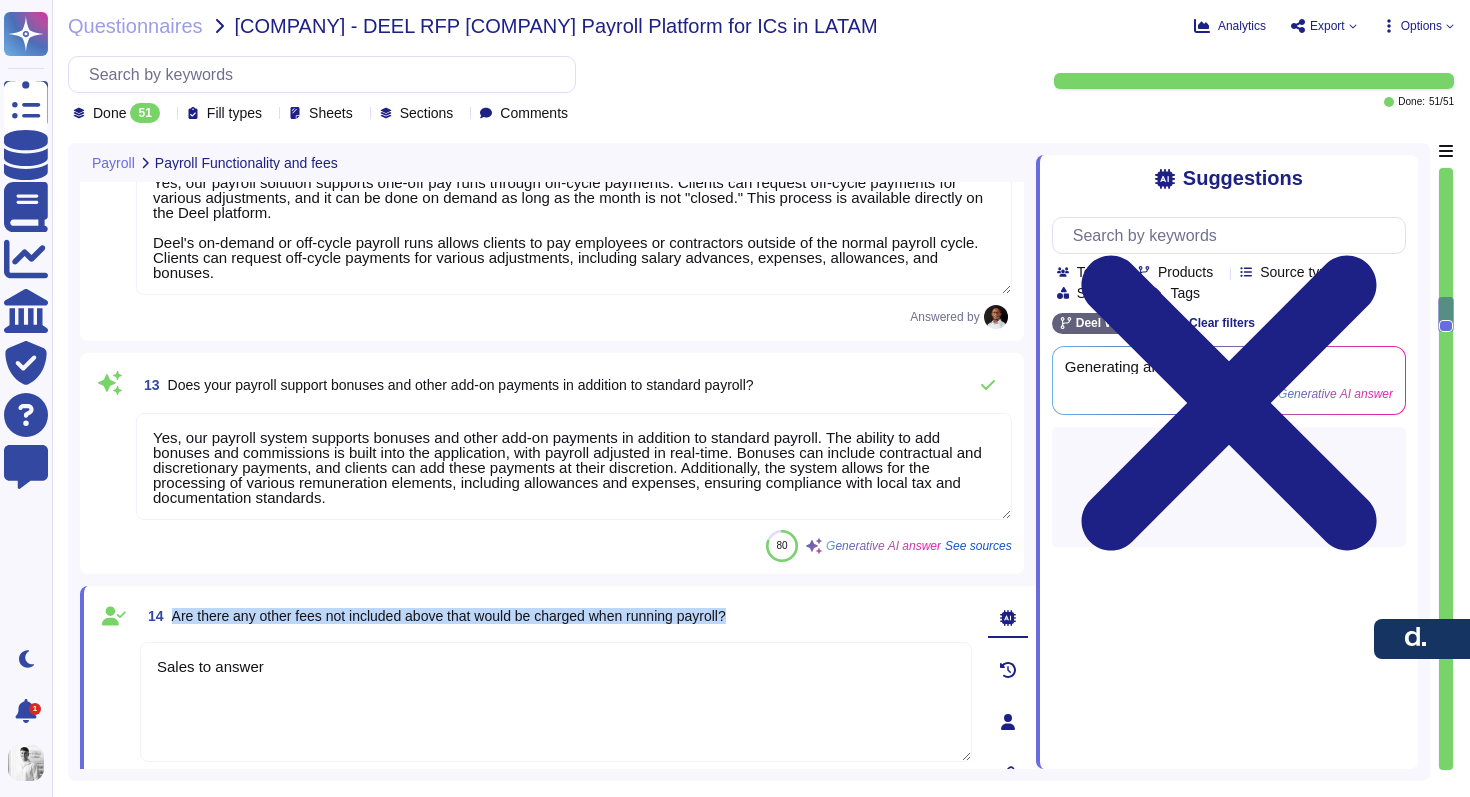 drag, startPoint x: 772, startPoint y: 614, endPoint x: 172, endPoint y: 619, distance: 600.0208 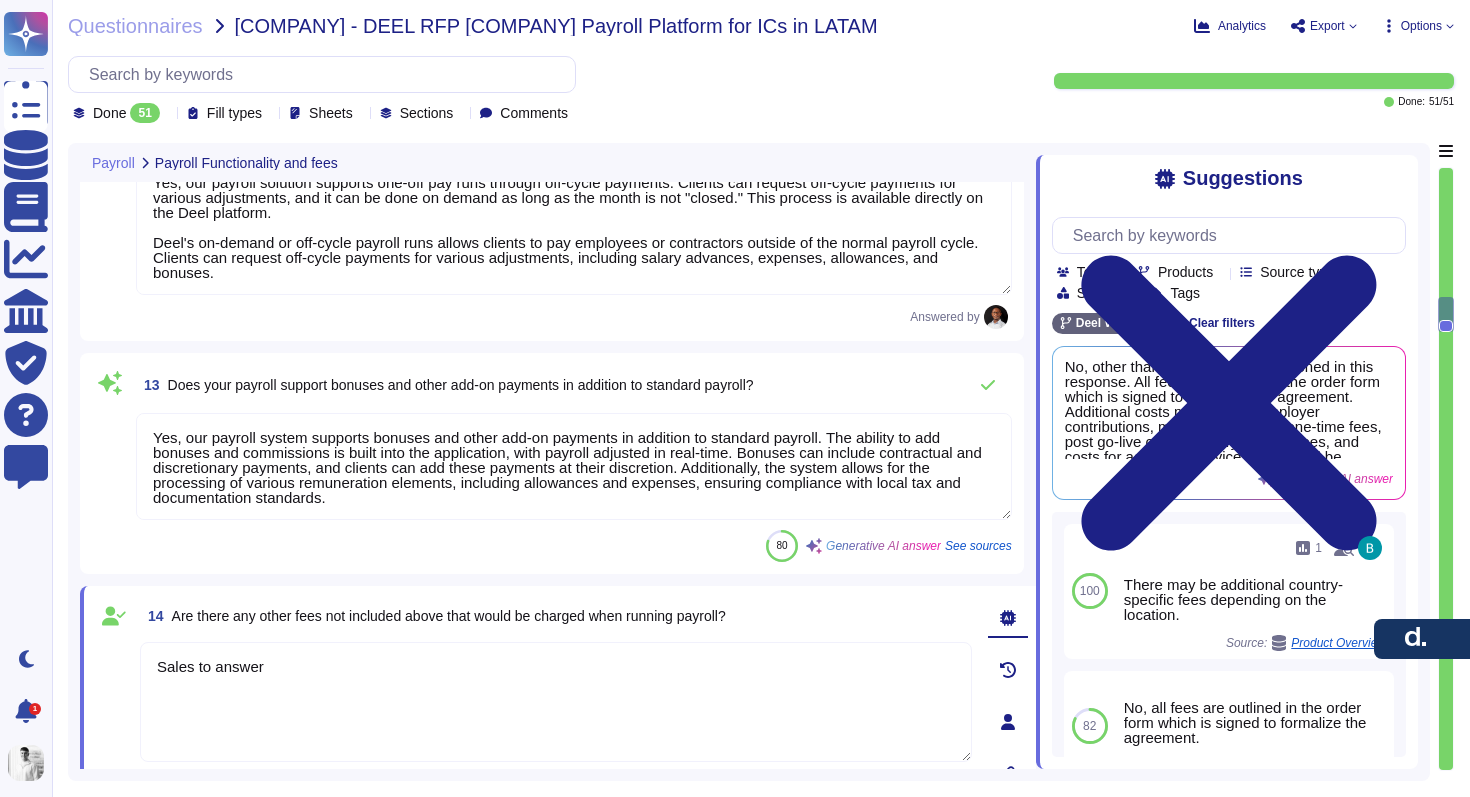 click on "Sales to answer" at bounding box center (556, 702) 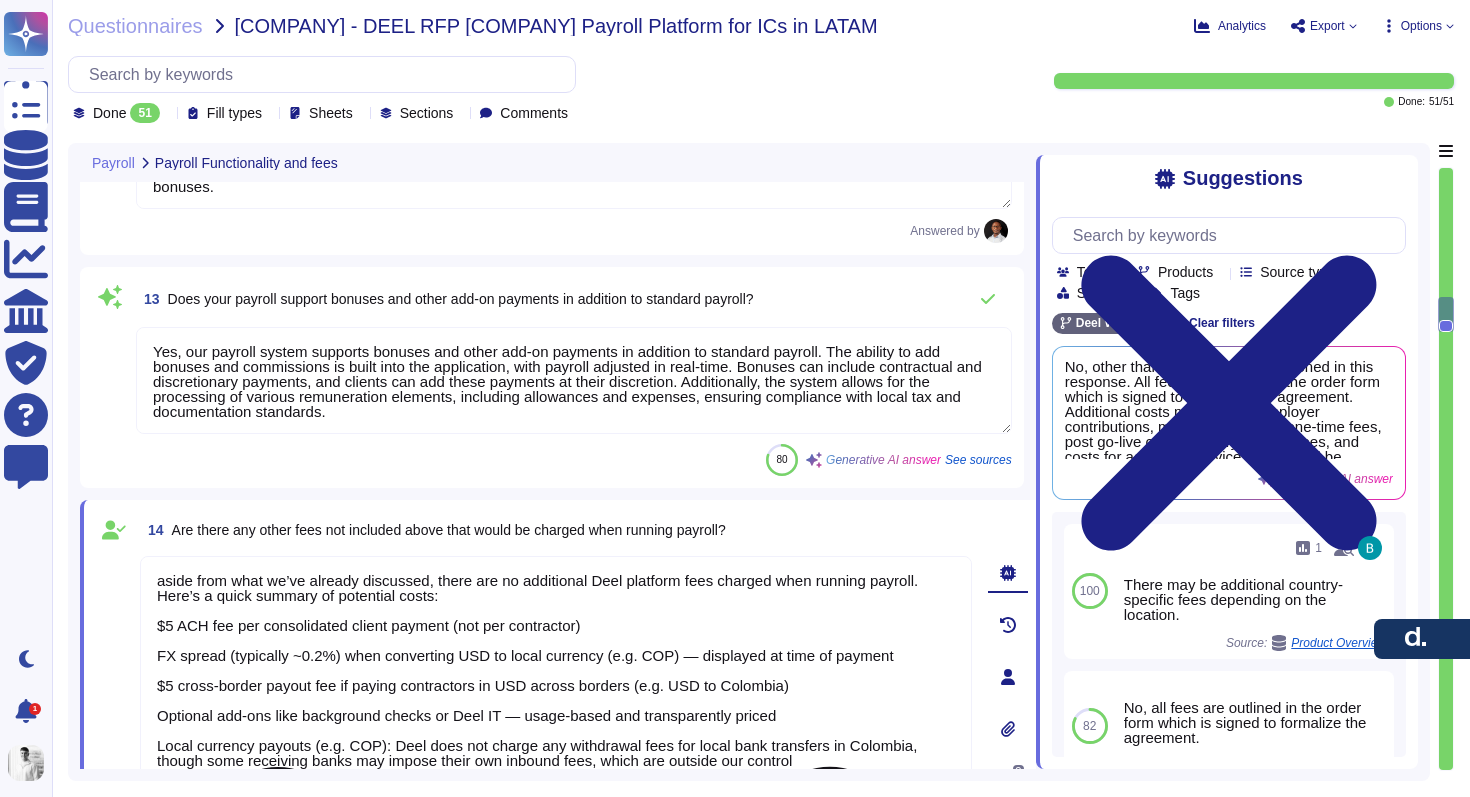 click on "aside from what we’ve already discussed, there are no additional Deel platform fees charged when running payroll. Here’s a quick summary of potential costs:
$5 ACH fee per consolidated client payment (not per contractor)
FX spread (typically ~0.2%) when converting USD to local currency (e.g. COP) — displayed at time of payment
$5 cross-border payout fee if paying contractors in USD across borders (e.g. USD to Colombia)
Optional add-ons like background checks or Deel IT — usage-based and transparently priced
Local currency payouts (e.g. COP): Deel does not charge any withdrawal fees for local bank transfers in Colombia, though some receiving banks may impose their own inbound fees, which are outside our control" at bounding box center [556, 669] 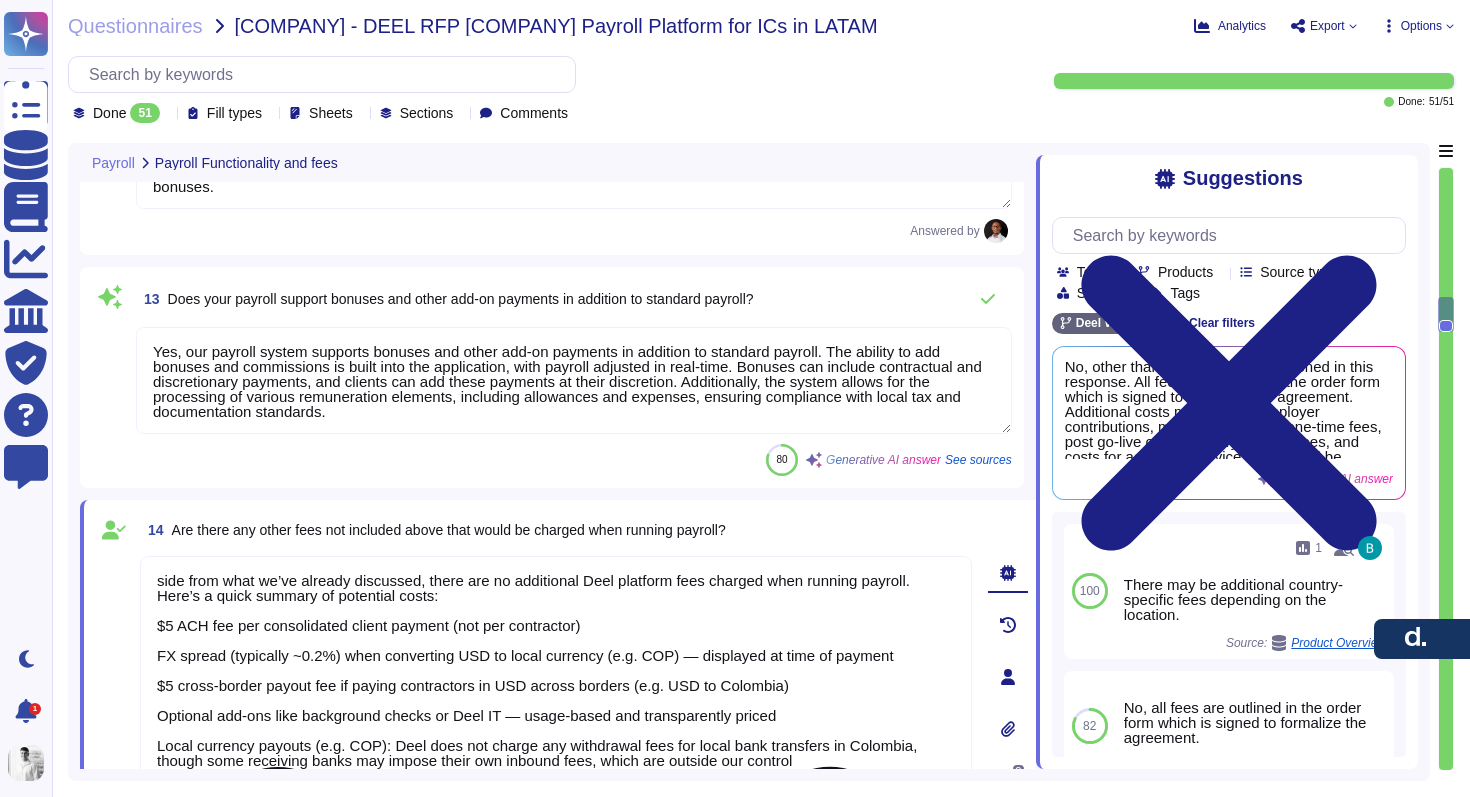 type on "Aside from what we’ve already discussed, there are no additional Deel platform fees charged when running payroll. Here’s a quick summary of potential costs:
$5 ACH fee per consolidated client payment (not per contractor)
FX spread (typically ~0.2%) when converting USD to local currency (e.g. COP) — displayed at time of payment
$5 cross-border payout fee if paying contractors in USD across borders (e.g. USD to Colombia)
Optional add-ons like background checks or Deel IT — usage-based and transparently priced
Local currency payouts (e.g. COP): Deel does not charge any withdrawal fees for local bank transfers in Colombia, though some receiving banks may impose their own inbound fees, which are outside our control" 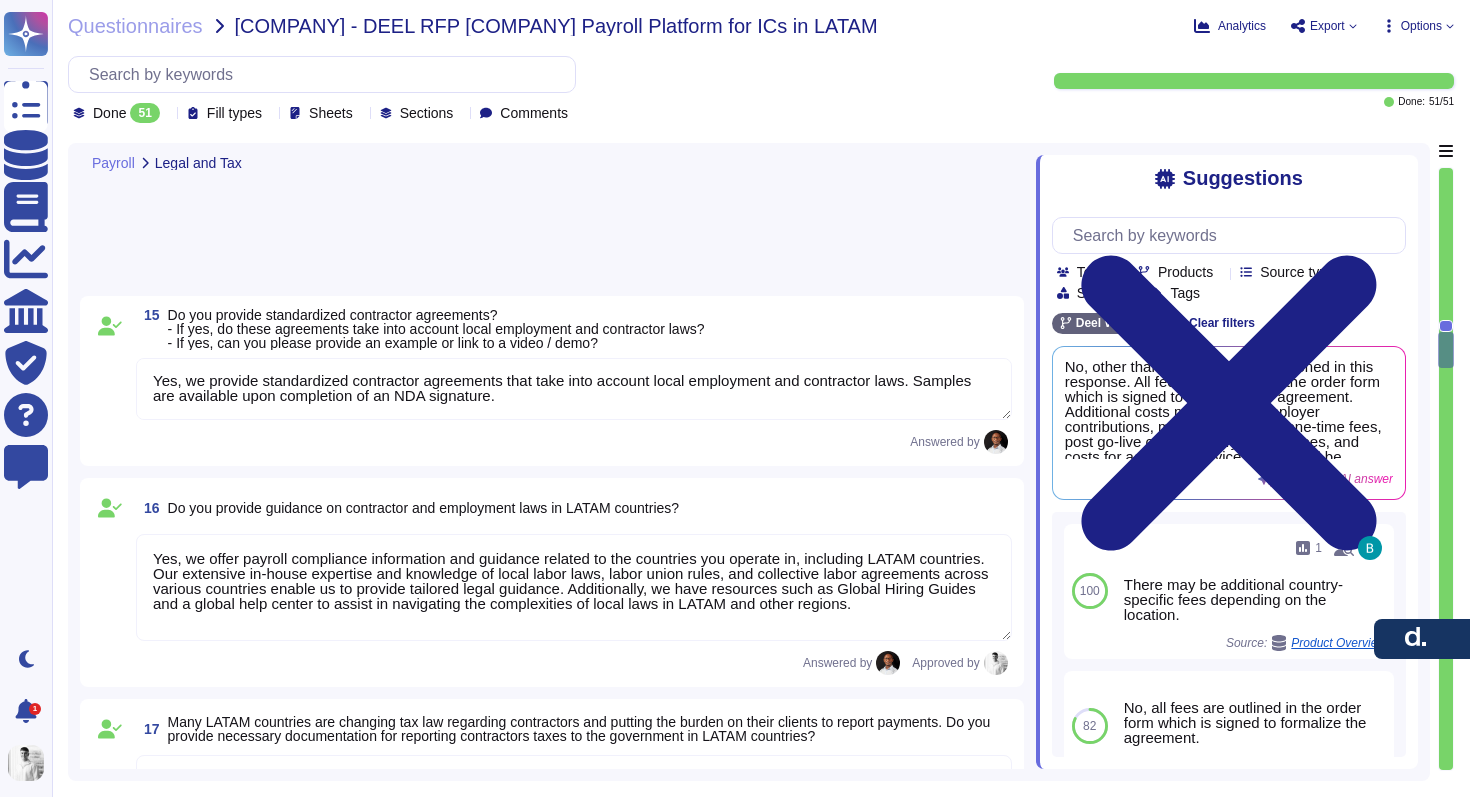 scroll, scrollTop: 5442, scrollLeft: 0, axis: vertical 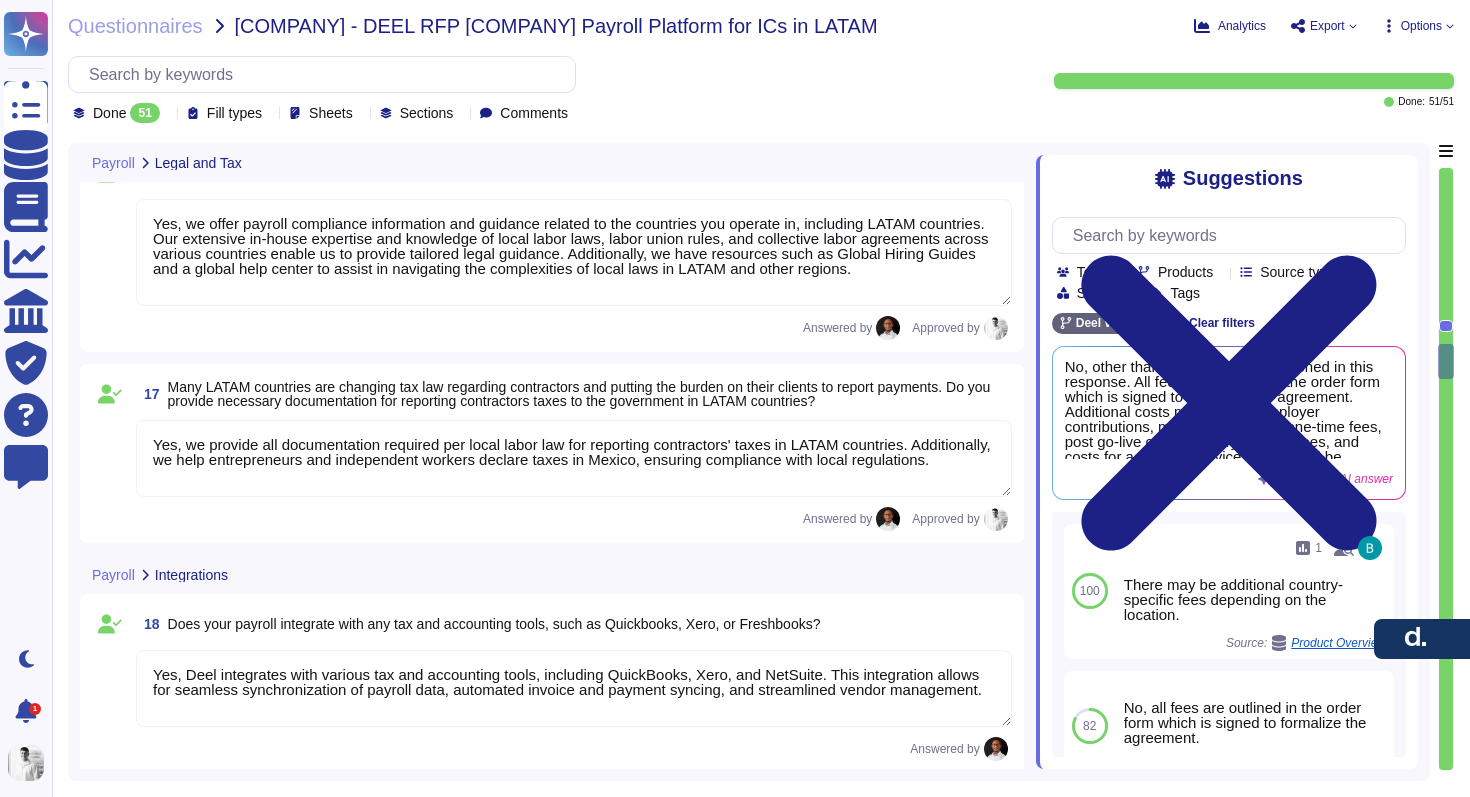 type on "The implementation process can take between 60 days to 90 days maximum, depending on the complexity of the countries involved, the number of employees being onboarded, and the timeline for data collection." 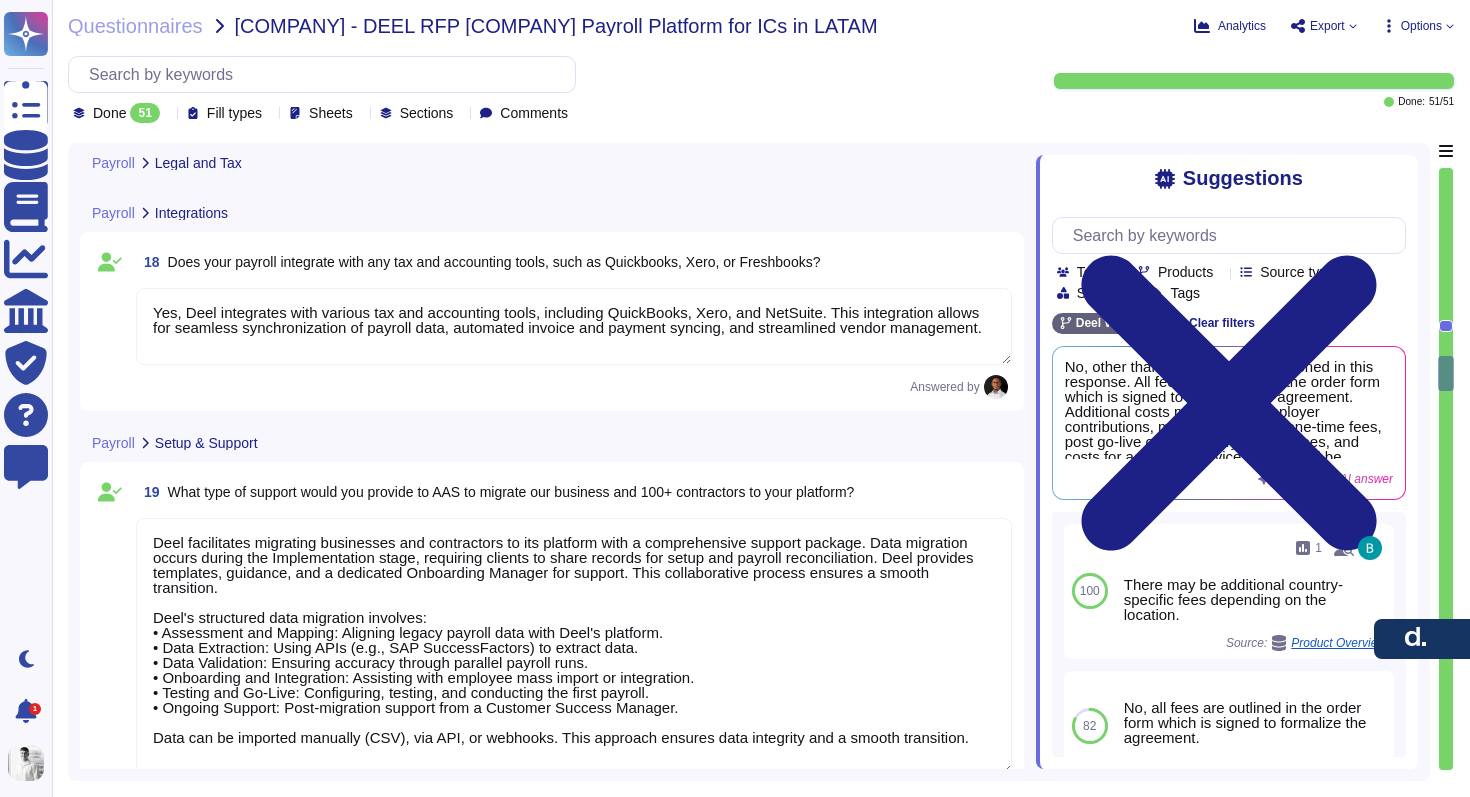 scroll, scrollTop: 6037, scrollLeft: 0, axis: vertical 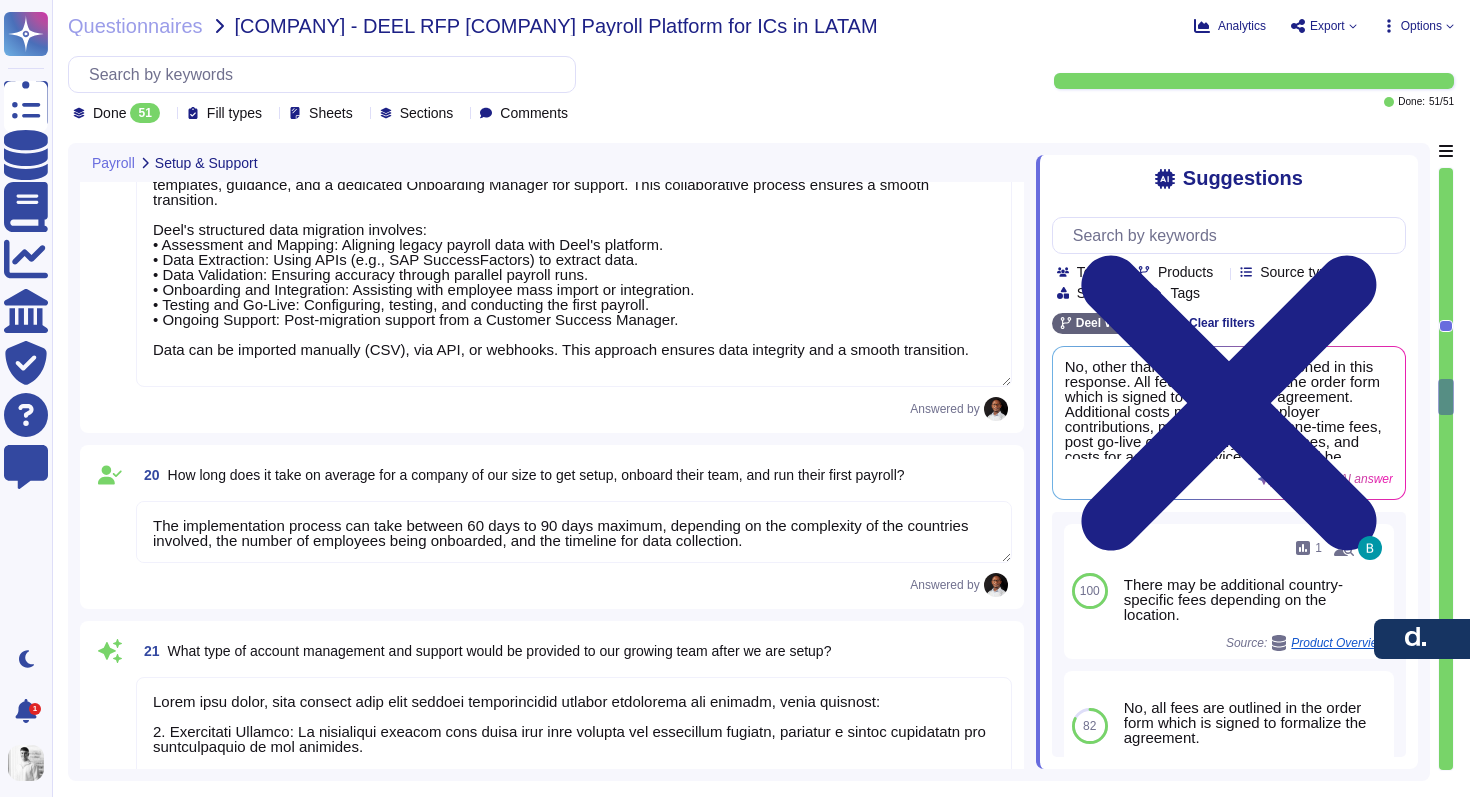 type on "For users experiencing issues such as delays in payroll to contractors or technical challenges when running payroll, the following standard support options are available:
1. 24/7 Customer Support: Our dedicated support team is available around the clock, 365 days a year, to assist with any issues.
2. Multiple Support Channels: Support can be accessed via email, phone, WhatsApp, live chat, and the Deel app.
3. Dedicated HR Manager: Each employee is introduced to a dedicated HR Manager within their region, serving as a direct point of contact for HR, benefits, payroll, and related questions.
4. Issue Management: We utilize a robust issue management system to track and manage inquiries, ensuring timely updates and resolutions.
5. Response SLAs: We have defined SLAs for different urgency levels, ensuring prompt responses to reported issues. For urgent issues, the response time is 5 minutes, and for high priority, it is 2 hours.
6. In-app Support: There is 24/7 in-app support available for Global Payroll ..." 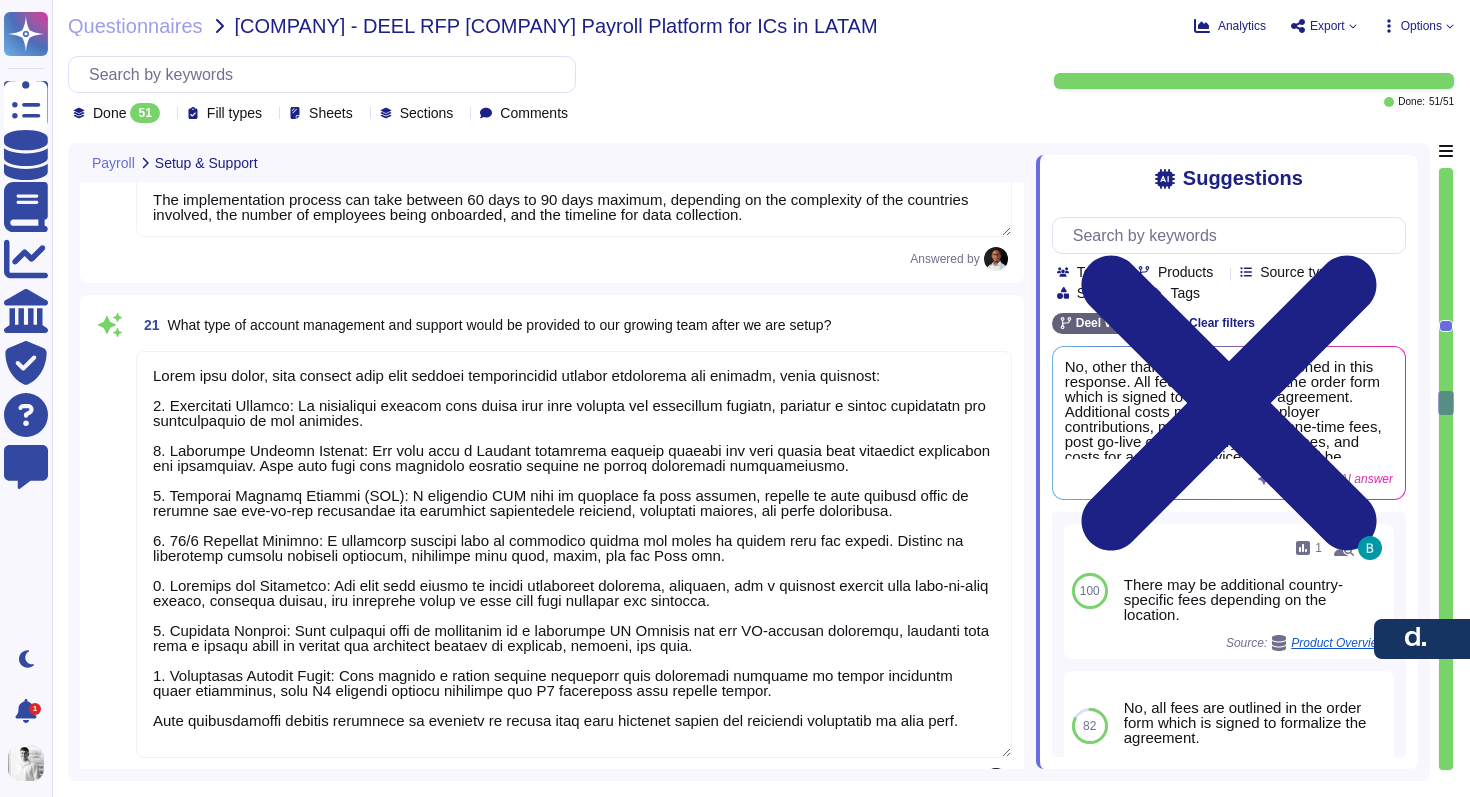 scroll, scrollTop: 6692, scrollLeft: 0, axis: vertical 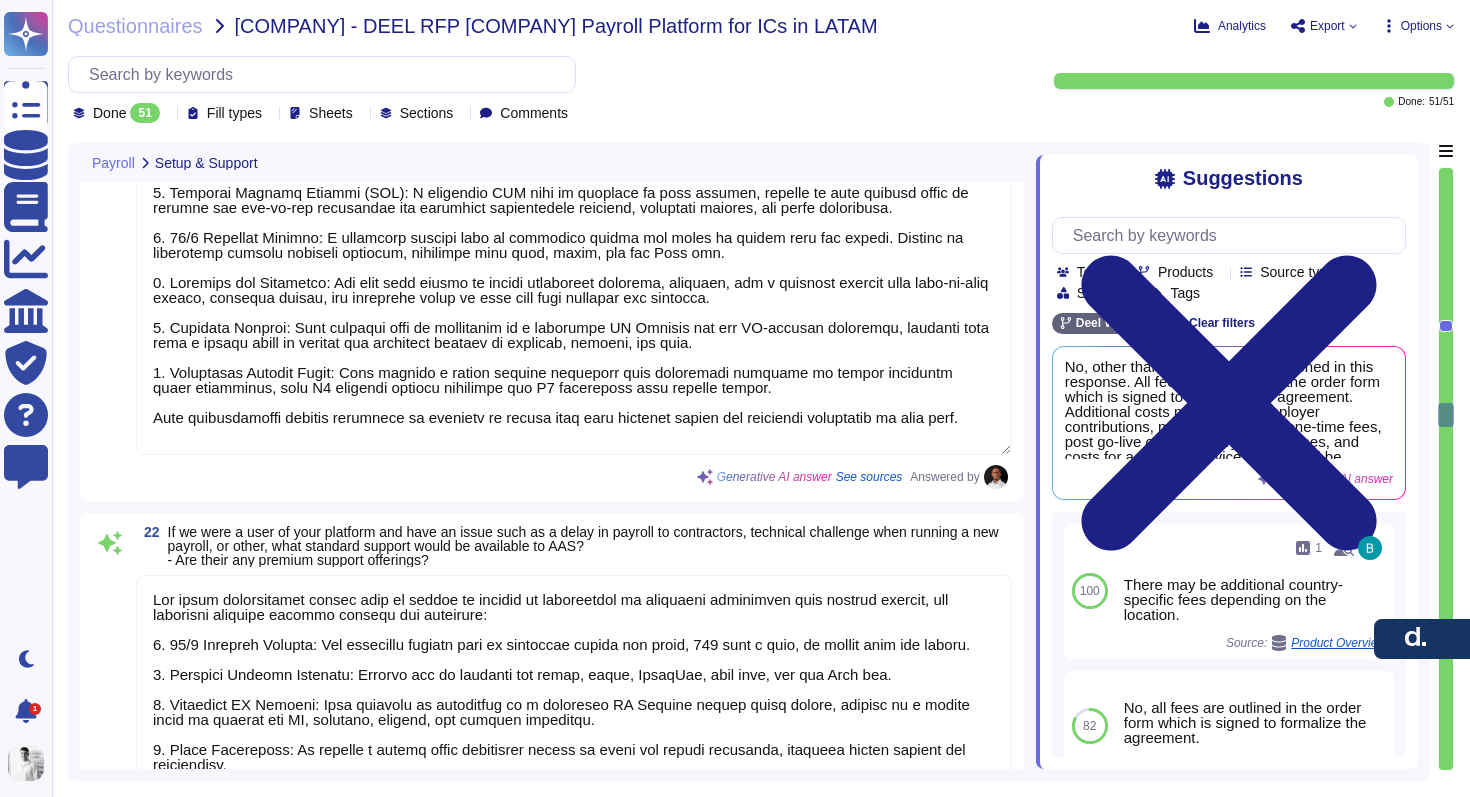 type on "We provide services to a range of customers across various industries, including companies of different sizes. Some of our current customers include [COMPANY], [COMPANY], [COMPANY], [COMPANY], [COMPANY], [COMPANY] and [COMPANY].
For detailed customer testimonials, please see: https://www.deel.com/case-studies" 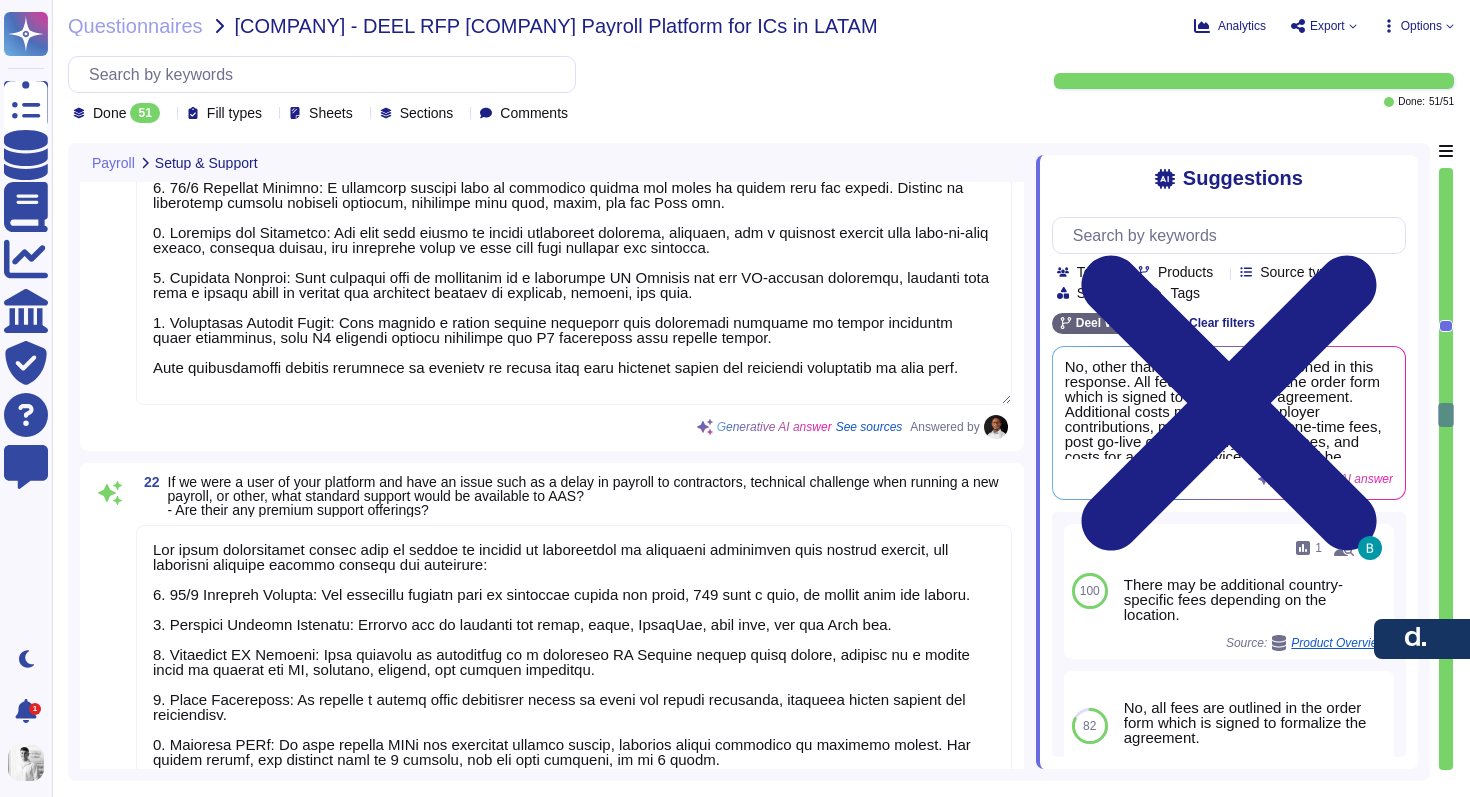 scroll, scrollTop: 7047, scrollLeft: 0, axis: vertical 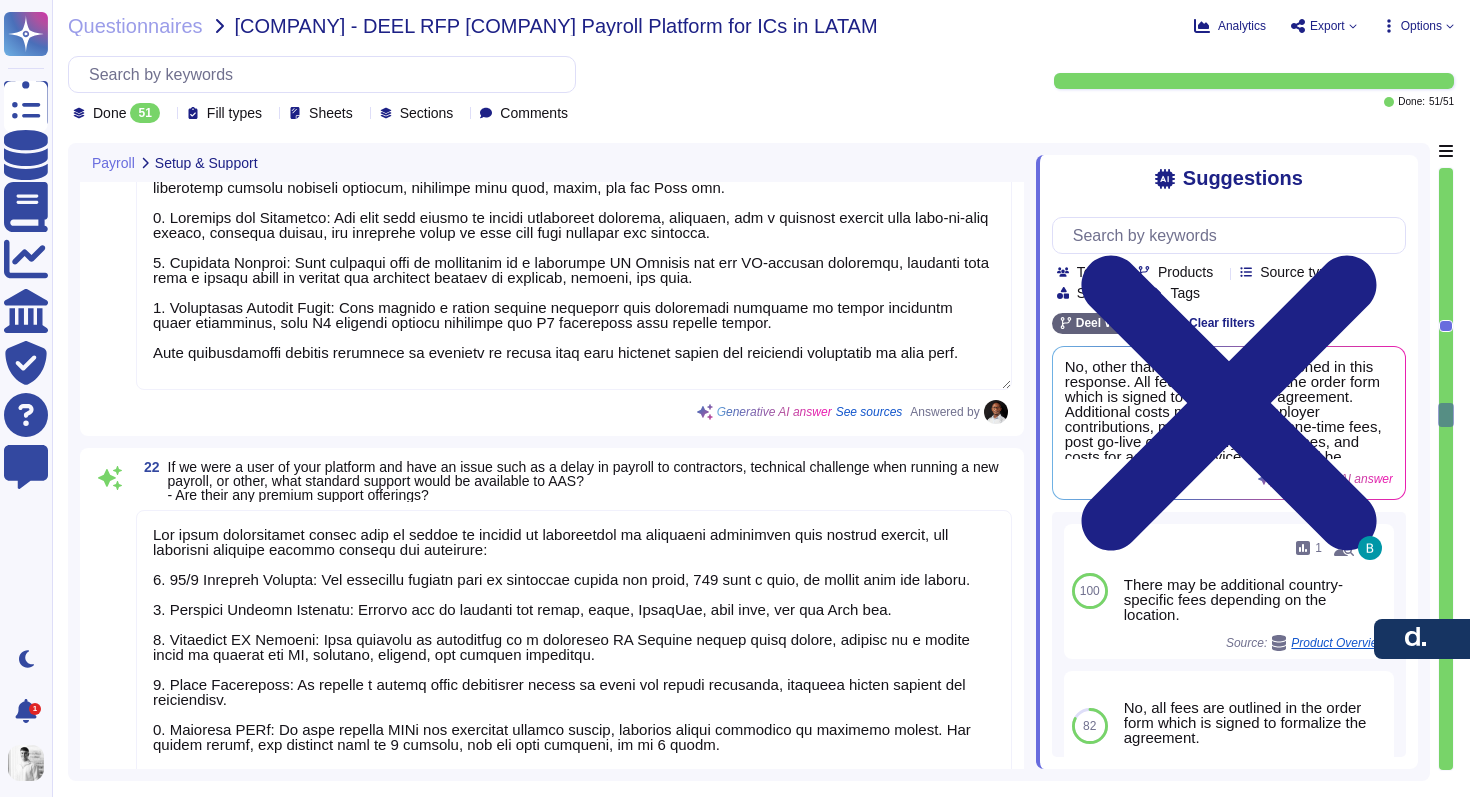 type on "Deel's payroll platform stands out from competitors through several key differentiators:
1. Ownership of Entities: We own and operate our own entities in over 120 countries, allowing us to run payroll directly through these entities. This leads to major efficiencies and eliminates the headaches associated with relying on third-party partners.
2. Comprehensive Global Coverage: Our platform supports payroll processing in over 150 countries, with in-house payroll processing in 110+ countries, ensuring compliance with local labor laws and regulations.
3. All-in-One Platform: Deel offers a unified platform that consolidates international hiring, payroll, and HRIS, providing flexibility to manage diverse team setups in one place.
4. Automation and Speed: Our platform enables rapid hiring capabilities, with processes that can take as little as 1 hour, simplifying the complexities of building a global team.
5. 24/7 Global Support: We provide round-the-clock assistance with a dedicated onboarding team and an E..." 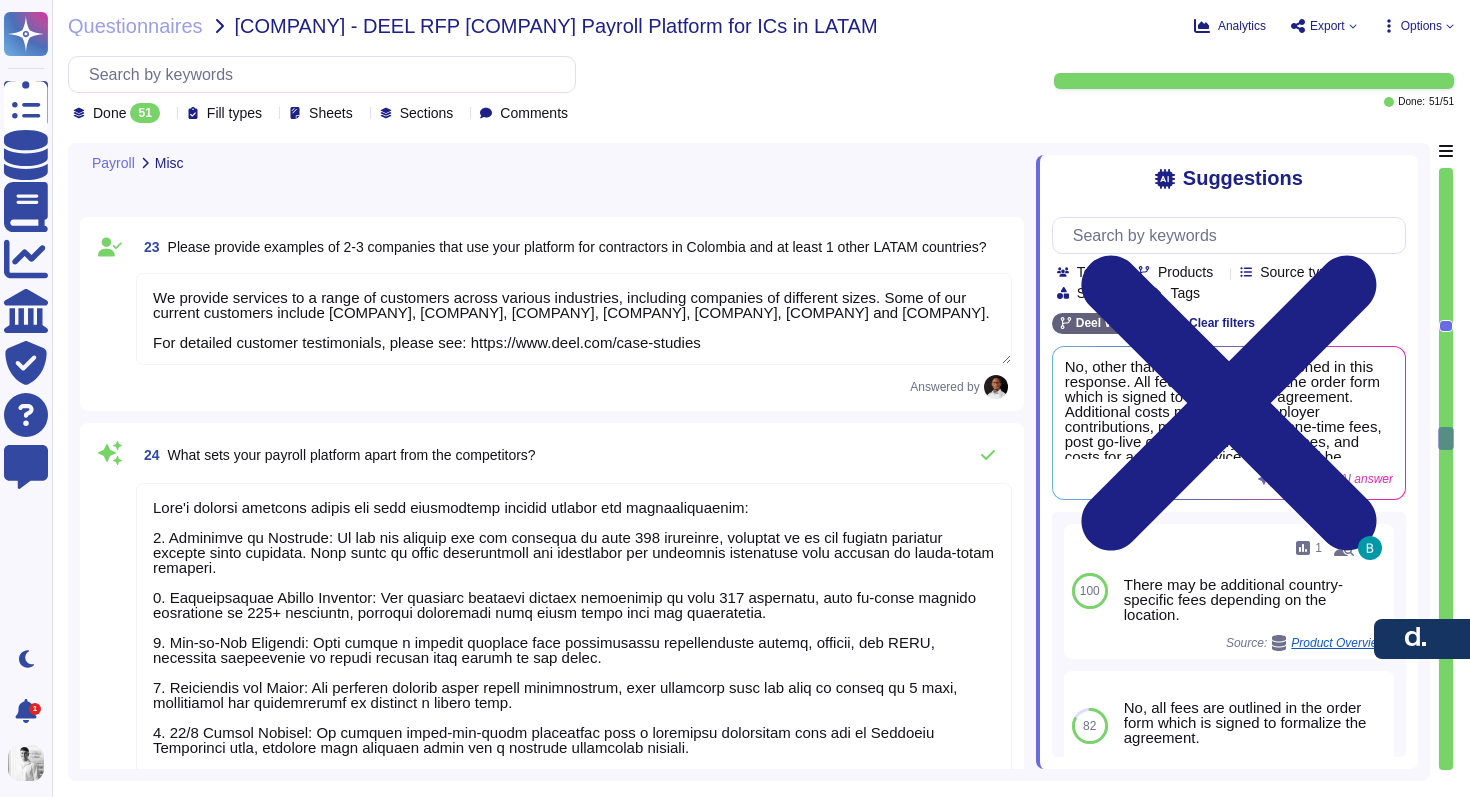 type on "To set correct expectations is advised to understand:" 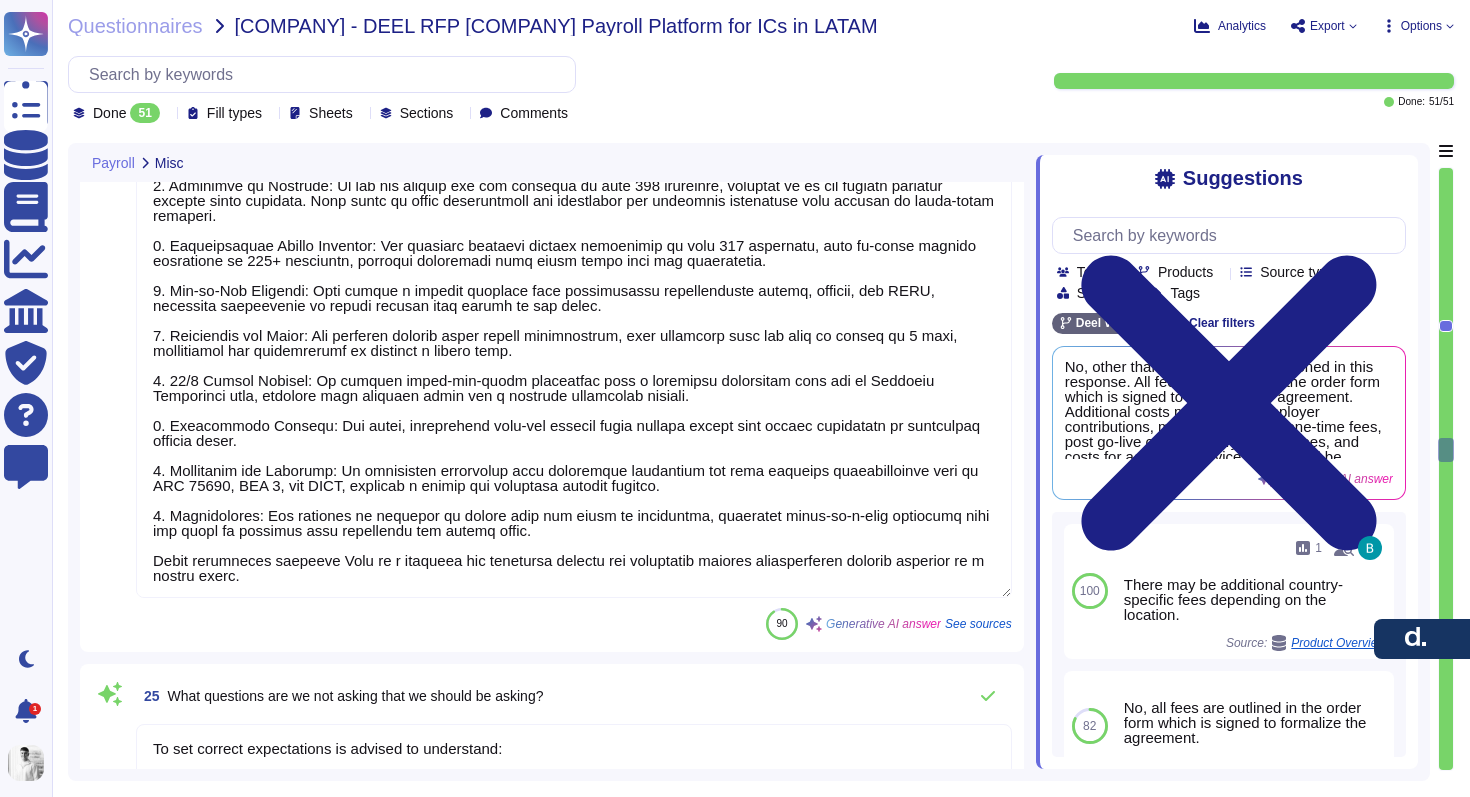 scroll, scrollTop: 8191, scrollLeft: 0, axis: vertical 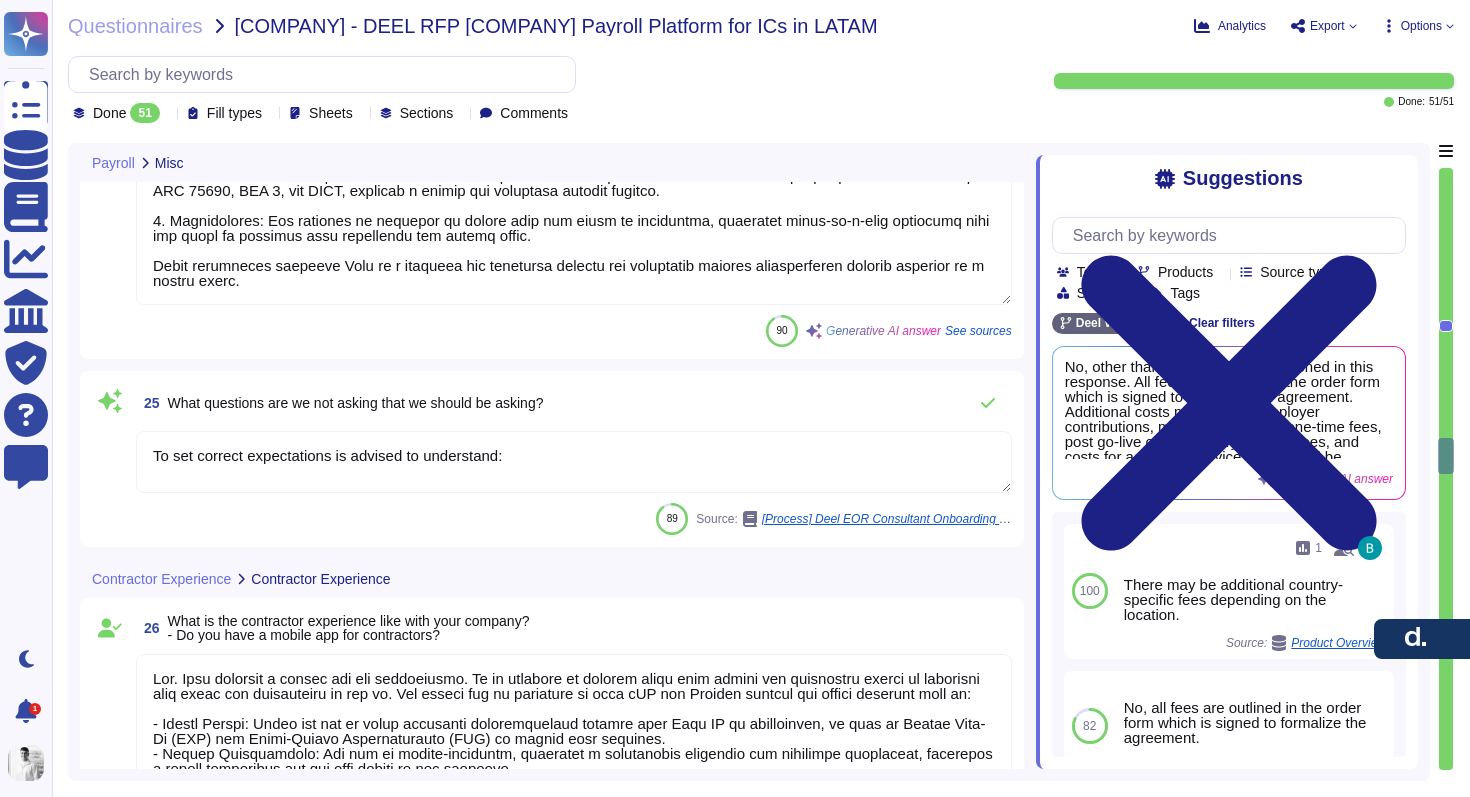 type on "Contractors have real-time visibility into their payments as soon as payroll is approved. They can see the status of their payments, including when payroll has been initiated. However, the context does not specify if they receive notifications when the money arrives in their bank." 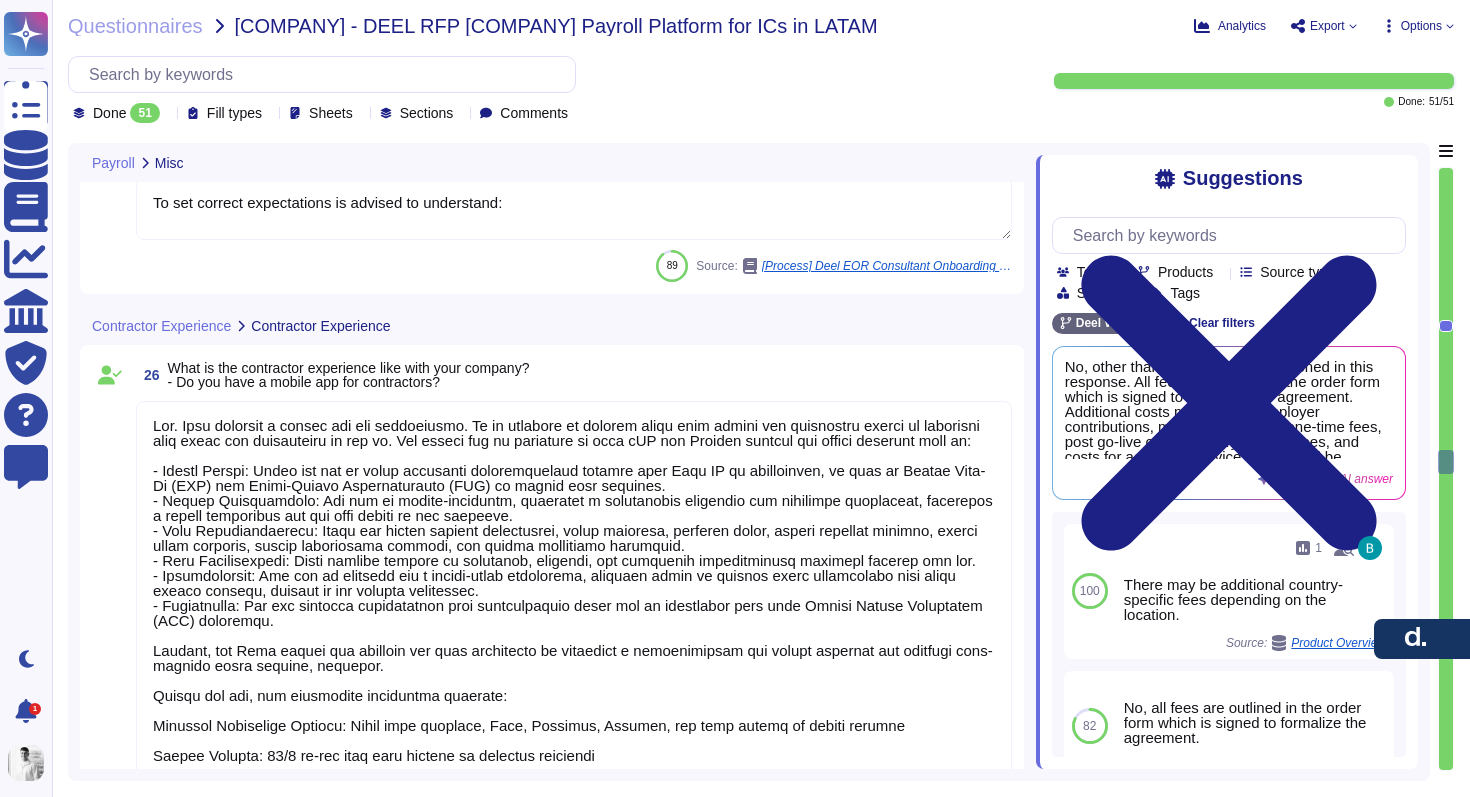 type on "Deel provides direct support to contractors through various services, including:
1. Dedicated HR Manager: Each contractor is introduced to a dedicated HR Manager within their region, serving as their direct point of contact for any HR-related inquiries, benefits, payroll, etc.
2. 24/7 Customer Support: Contractors have access to 24/7 customer support available in multiple languages, ensuring assistance is available at any time.
3. Onboarding Assistance: Support includes onboarding assistance, ensuring contractors are properly integrated into the system.
4. Payroll Processing: Ongoing payroll processing, including monthly payroll, payslips, and tax filings, is provided to contractors.
5. Termination Support: Support for contractors includes assistance with final pay and software processing upon termination.
The support for contractors is structured to ensure they have dedicated resources and assistance, similar to the support provided to the Company (AAS). However, the direct point of contact for cont..." 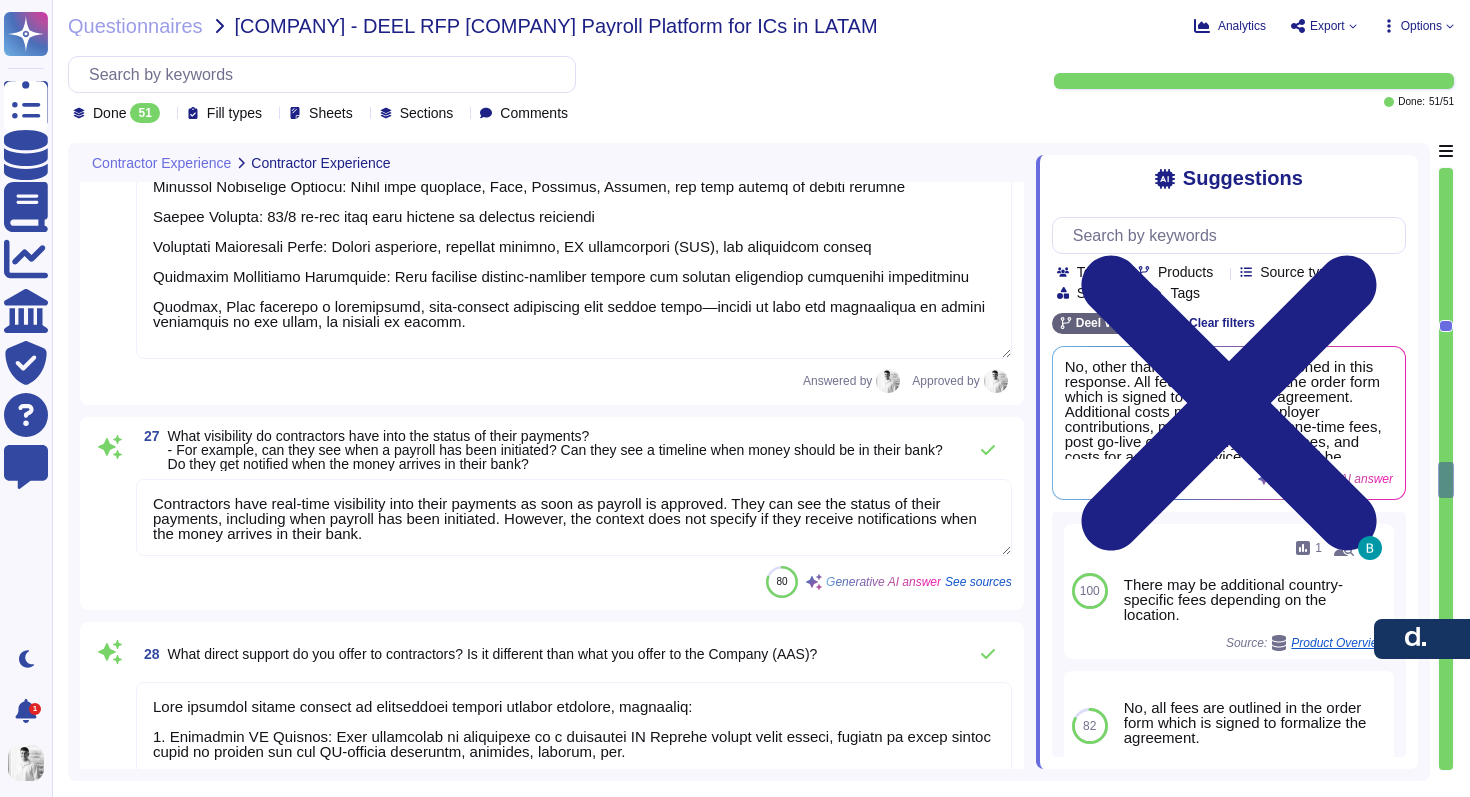 type on "Deel offers several functionalities for invoice creation:
Automatic Invoice Generation
Deel automatically creates invoices for contractors and employees hired through the platform.
Invoices are generated based on the payment cycle set in your Team Settings.
Customization Options
Clients can adjust invoice settings in Team Settings.
Contractors and clients can upload their own invoices if they have specific requirements.
Early Payment
Invoices are available to pay from day 1 of the cycle.
You can use the mass pay button on the home screen to clear invoices early.
Download and Integration
Invoices can be downloaded as PDFs or compiled into overview reports as CSV files.
Automatic syncing with accounting software like Xero, QuickBooks, or NetSuite is available.
Editing and Adjustments
Invoices can be edited until the issue date.
After the issue date, changes require a credit note and a new invoice.
Deel automatically handles replacements and credit notes for altered invoices.
This comprehensive approach..." 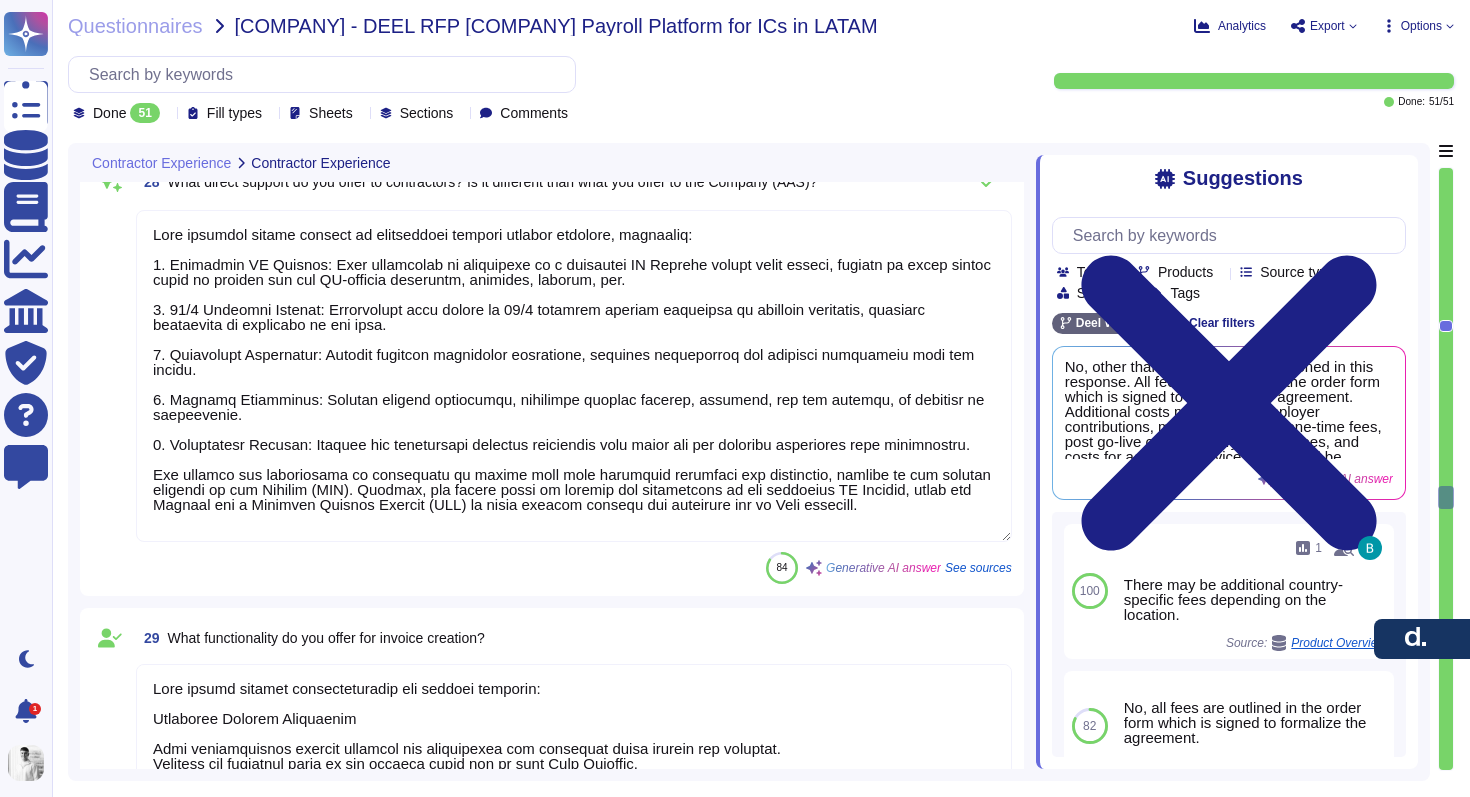 type on "Deel provides various functionalities to facilitate contractors in LATAM countries with reporting and filing taxes with local governments. These include:
1. Tax Documentation: The platform automates the generation of necessary tax forms, such as 1099 forms for contractors, based on the payroll and payment data entered throughout the year. Contractors can download these forms directly from the platform for their reporting needs.
2. Compliance with Local Regulations: Deel ensures compliance with local payroll tax regulations, including withholding taxes and statutory filings, which helps contractors meet their tax obligations.
3. Access to Information: Contractors can access tax-related information through the Admin portal, where they can navigate the Knowledge Base for country-specific tax regulations.
4. Tax Withholding and Remittance: Deel facilitates tax withholding and remittance for contractors, ensuring compliance with local regulations and generating year-end tax documents.
5. Consultation with ..." 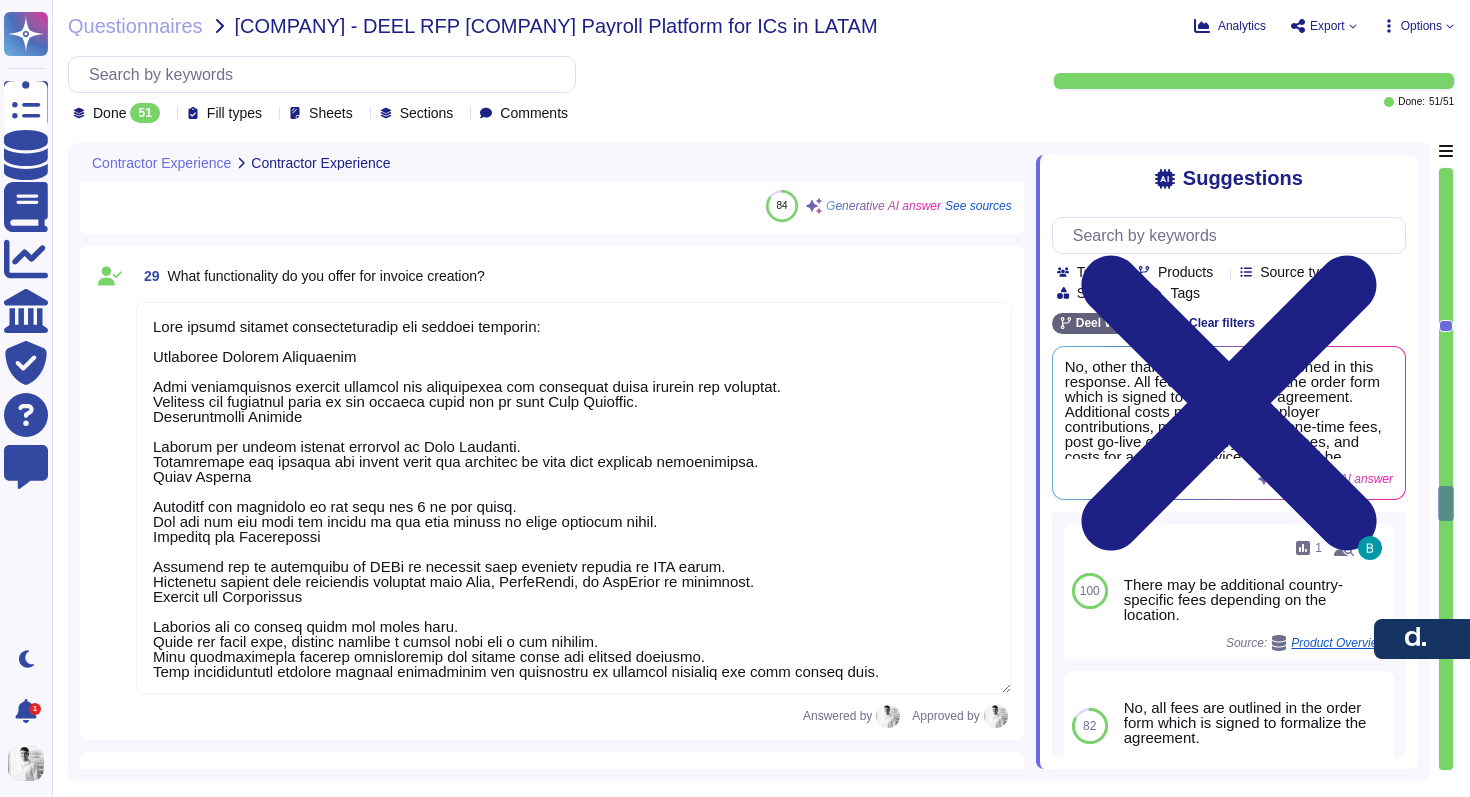 type on "Yes, we provide documentation, support, and onboarding materials in Spanish and Portuguese. Our resources include step-by-step guides, tutorial videos, and knowledge bases to assist users in navigating the platform. Additionally, we offer support in Spanish and Portuguese through our customer success managers and support team." 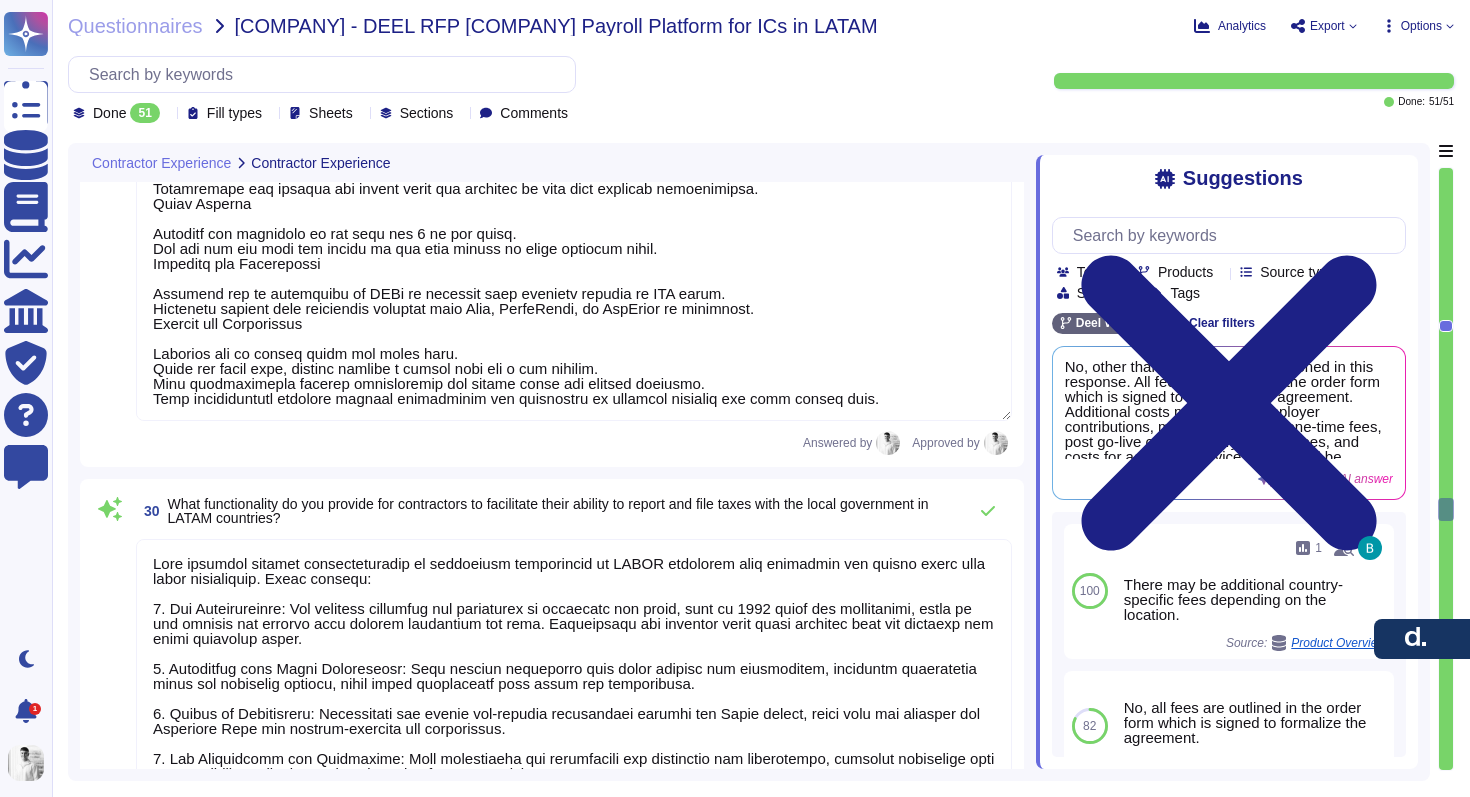 type on "In addition to direct bank payments, Deel offers a variety of payment methods for self-employed contractors, including bank transfers, Paypal, Revolut, and even Crypto.
In LATAM countries, payment options for Global Payroll vary. For example, in Colombia and Peru, payment options are quite flexible, allowing payments to be made by either the client or by Deel from a local bank account. In contrast, countries like Mexico, Brazil, and Portugal have less flexible payment options, typically requiring payments to be made by the client from a local bank account.
This flexibility in payment methods and options can influence the popularity of certain methods in specific countries, with more flexible options likely being more favored in Colombia and Peru." 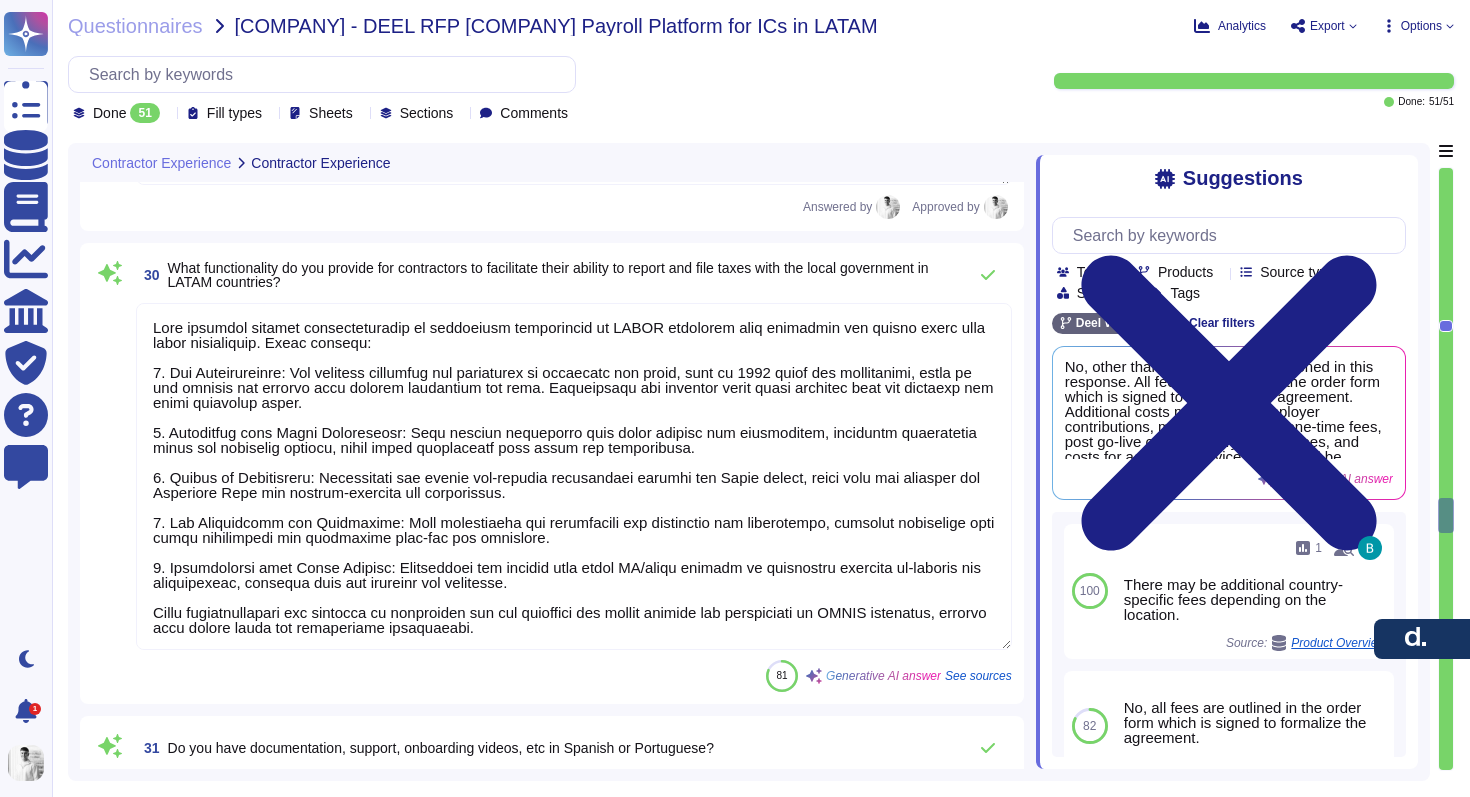 type on "Yes, Deel provides a dynamic Org Chart that allows clients to visualize their organizational structure, including manager-report relationships, departments, and worker relations. The platform includes features for searching and filtering employee information, as well as handling missing assignments. Additionally, it supports department classifications and allows for detailed tracking and reporting of employee relationships within the hierarchy. The Org Chart is interactive and provides insights into team structures, including active, onboarding, and offboarding statuses." 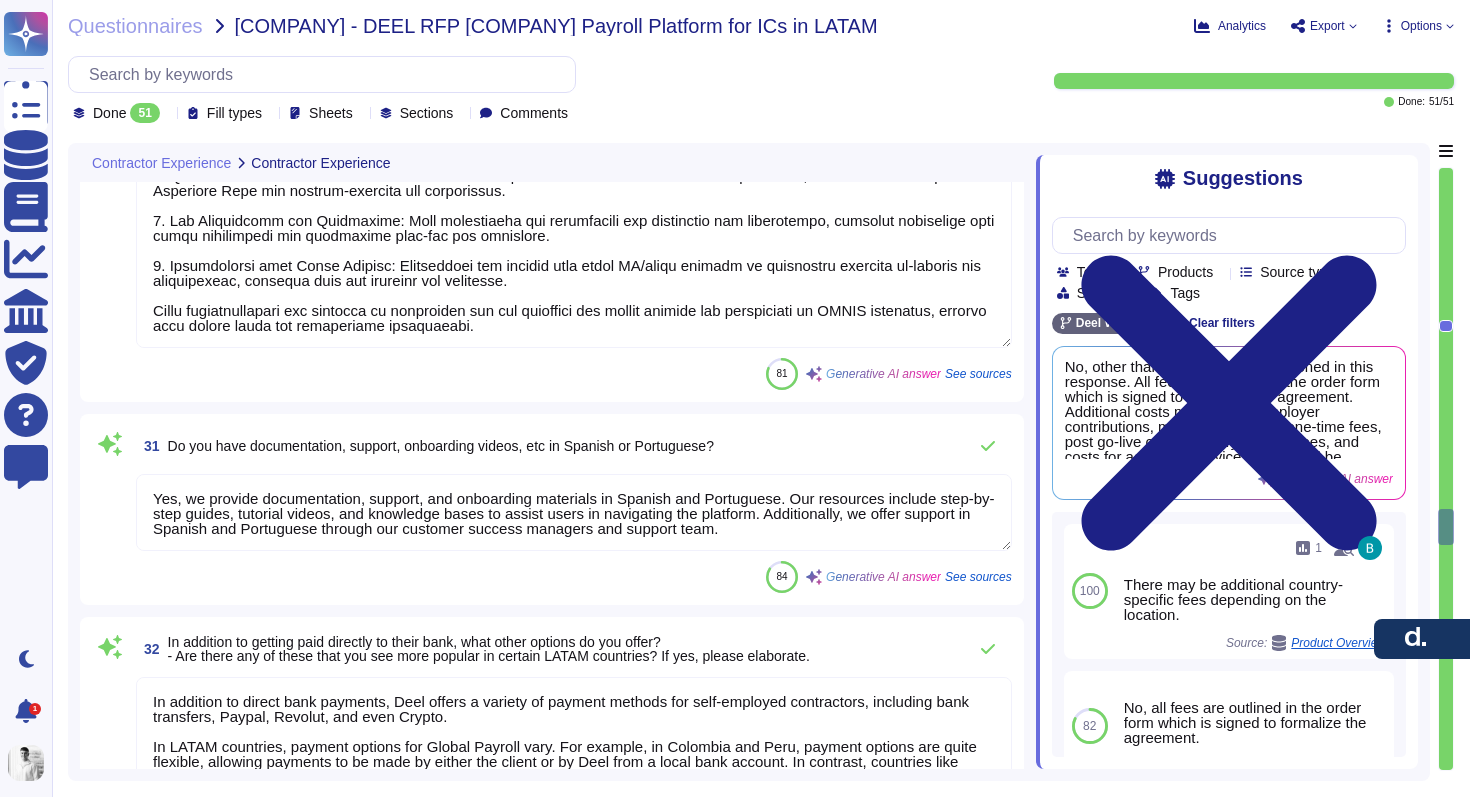 type on "Yes, Deel offers a built-in time tracking system that allows employees and contractors to log their hours worked directly through the Deel platform. Employees can submit their worked hours, including start and finish times and break hours. The system interprets timesheets, calculates overtime hours, and processes these hours for payroll once approved by clients. Additionally, Deel provides a Clock-in Widget that enables employees to clock in and out conveniently from desktop or mobile devices, ensuring accurate time tracking." 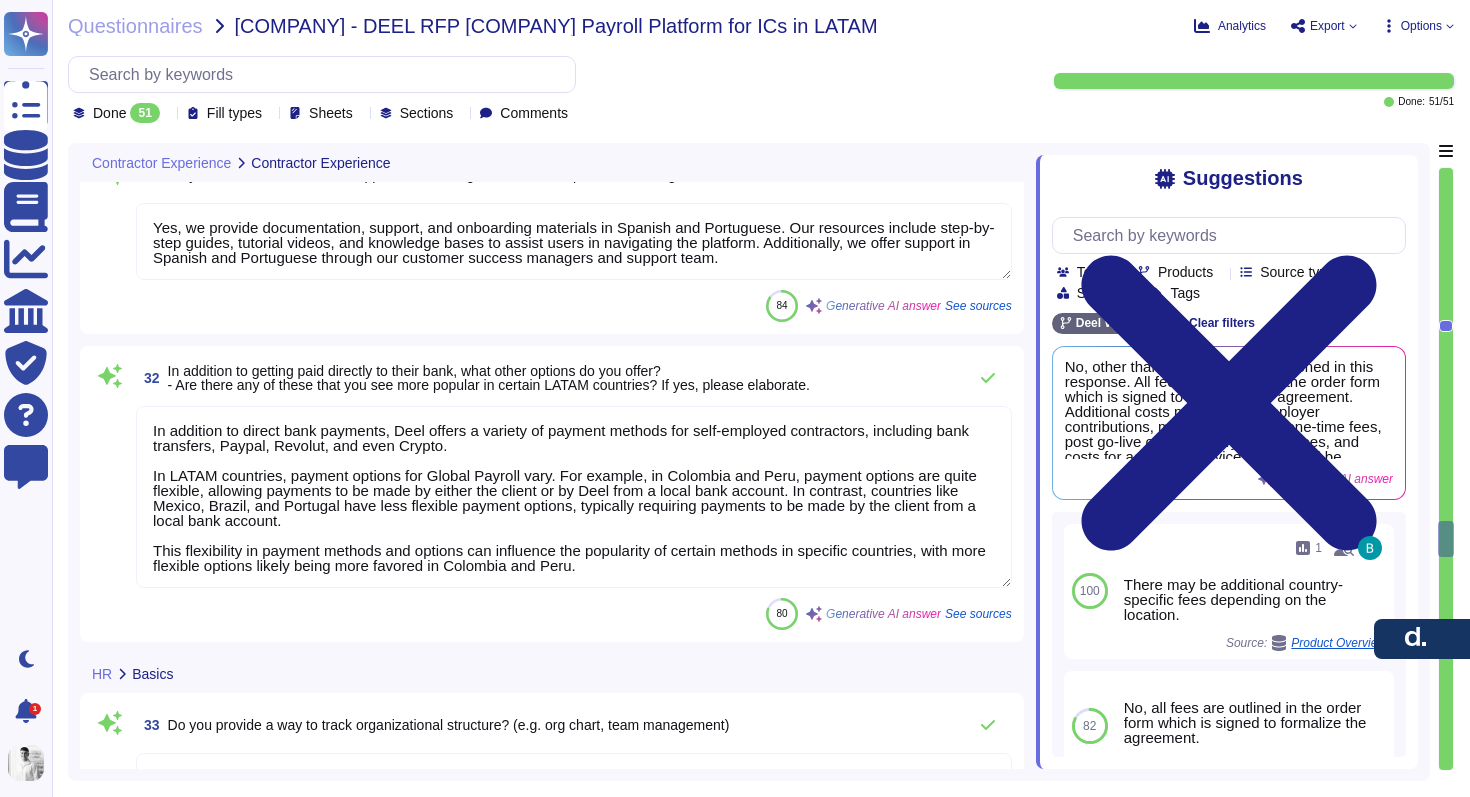 type on "Yes, Deel supports automation around onboarding, including the automation of first-day emails, email creation, and HR documentation. The platform allows for the creation of automated workflows that can include action items, document reviews, and notifications.
Specifically, Deel can automate the sending of welcome emails and task reminders to new hires, ensuring they receive timely updates throughout the onboarding process. Additionally, the Workflow Builder enables the automation of various onboarding tasks, including the coordination of equipment provisioning and compliance workflows.
While the platform does not specifically mention automation for Slack invites, it does provide a comprehensive solution for managing onboarding communications and documentation efficiently." 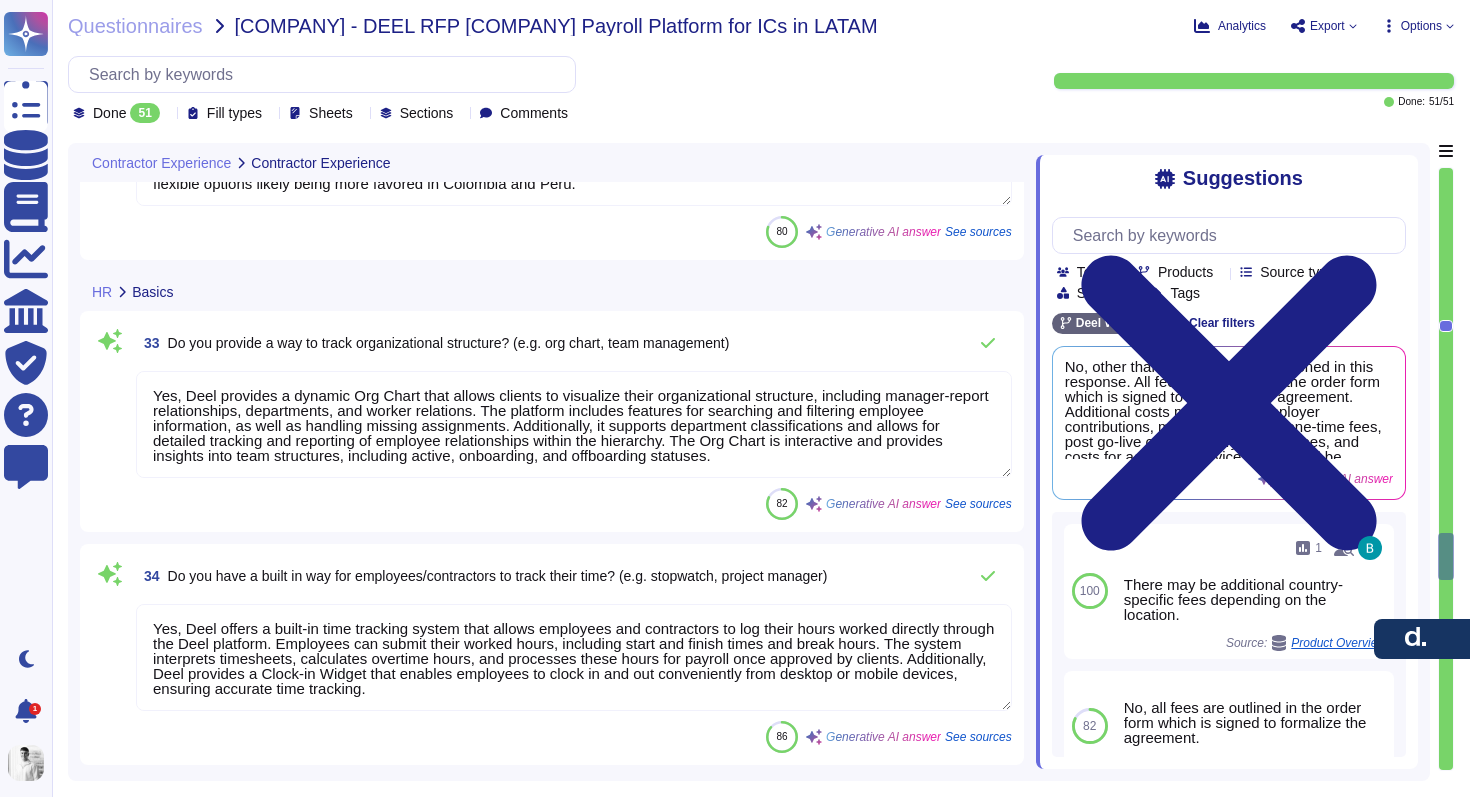 type on "Yes, we support custom onboarding workflows tailored to different roles and countries. Deel allows clients to create position-specific onboarding checklists that include customizable tasks based on worker type, country, and job title. Additionally, our onboarding process can be tailored to meet the specific labour and tax rules of each country, ensuring that the onboarding experience is aligned with the unique requirements of the organization." 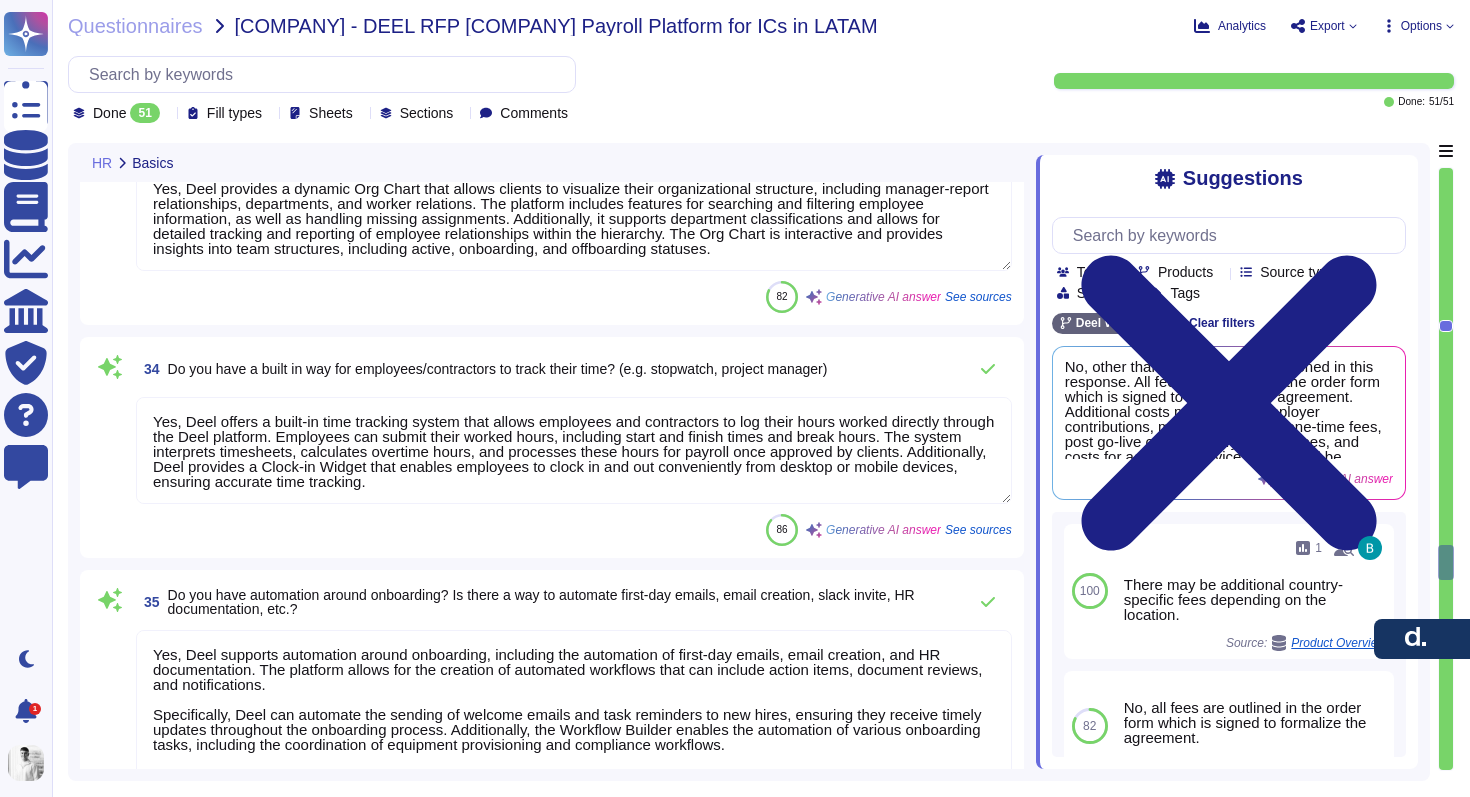 type on "Yes, Deel supports exit interviews through its Pulse Surveys feature, which allows clients to send customized exit surveys to departing employees. Additionally, Deel provides a structured offboarding process that includes offboarding checklists to ensure a consistent experience." 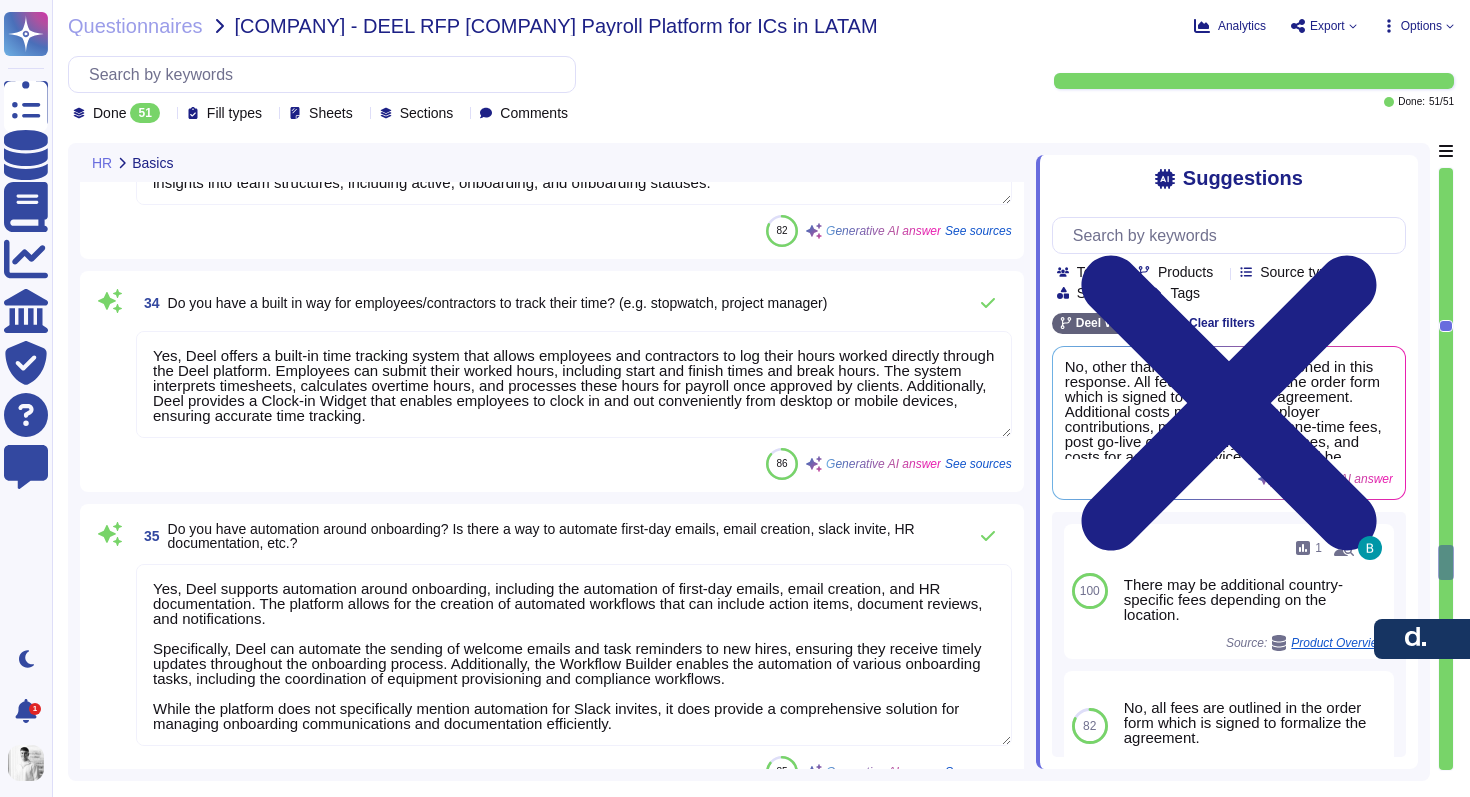 type on "Yes, Deel’s system allows for extensive permission customization based on team, organization, and entity-level roles. Access permissions can be tailored for specific roles, such as manager and team lead, ensuring that individuals only access what is necessary for their role. This customization enhances security and operational efficiency." 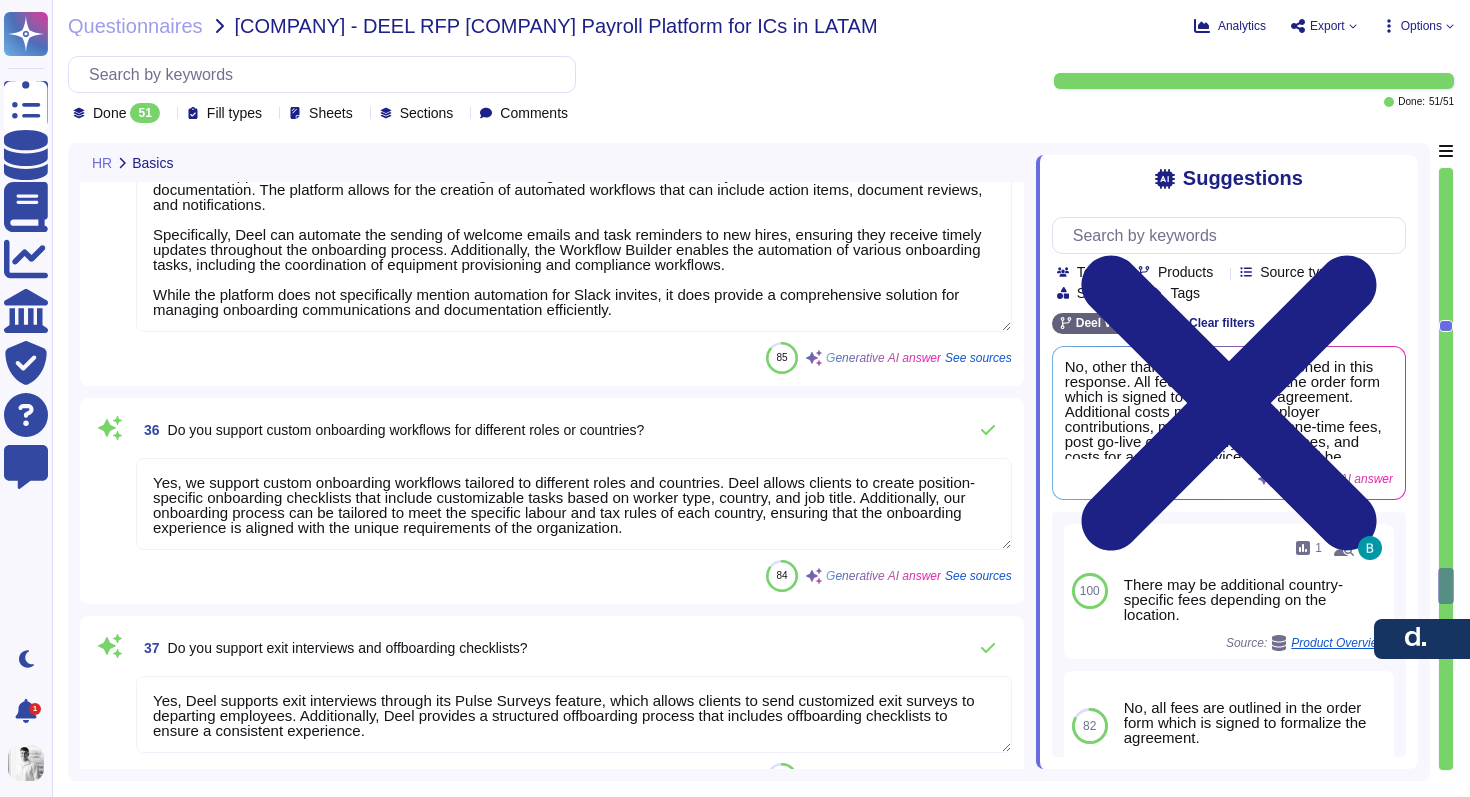 type on "Yes, Deel offers tools for managing the hiring pipeline, including an Applicant Tracking System (ATS) that allows for tracking candidates throughout the hiring process. The ATS features pipeline management, enabling recruiters to manage and track candidates through various stages, with automated triggers and notifications to keep recruiters informed. Additionally, the solution includes an interview scheduling feature that integrates with tools like Google Calendar and Calendly, facilitating the scheduling of interviews with candidates. Overall, Deel provides a robust framework for managing the hiring pipeline effectively." 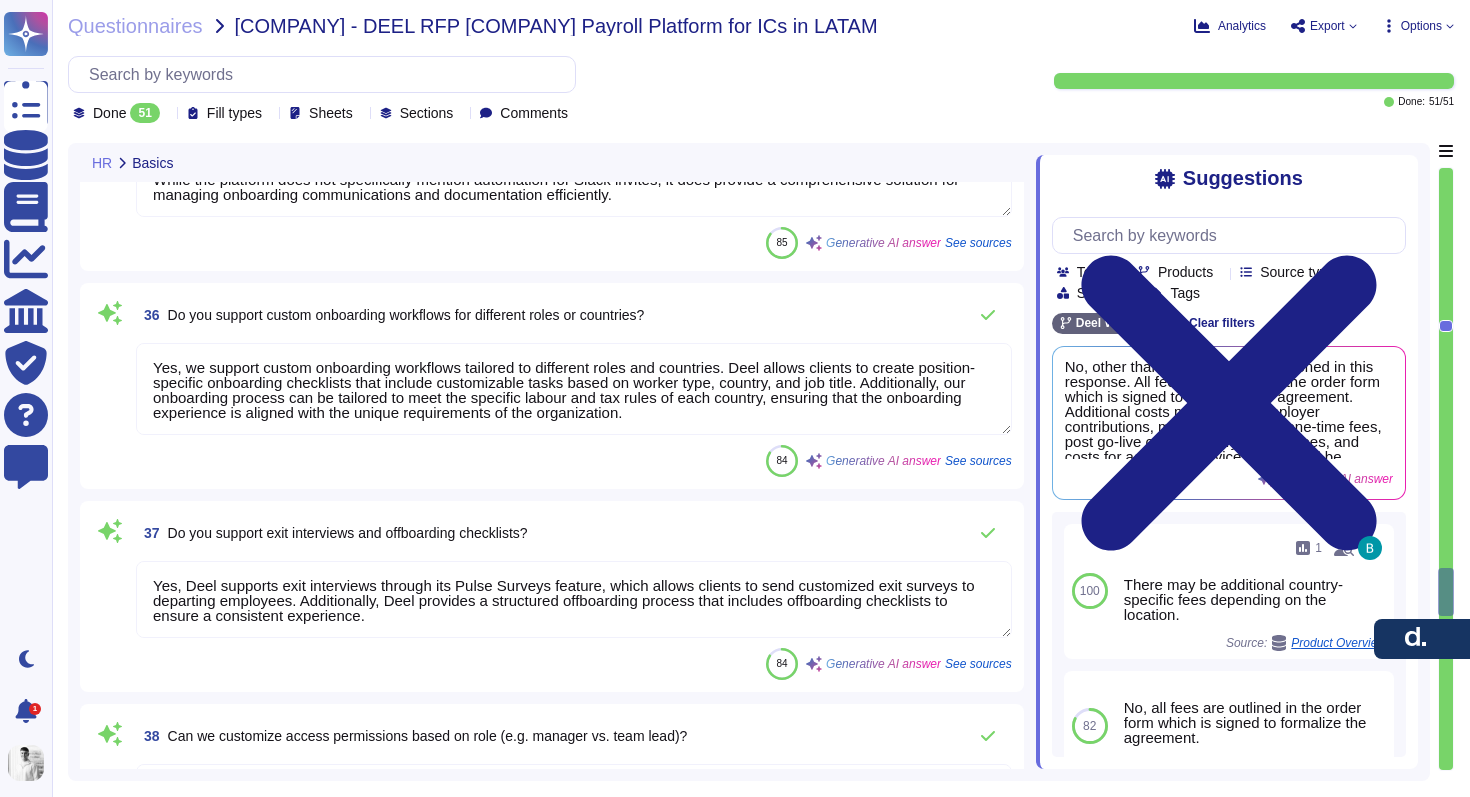 type on "Deel does not currently integrate with LinkedIn Recruiter. However, we do support integration with various Applicant Tracking Systems (ATS) that can connect with job boards, including LinkedIn and Indeed. Additionally, we have an open Deel API that allows for custom workflows to connect with LinkedIn Recruiter and other platforms. For detailed integration options, please refer to our API documentation." 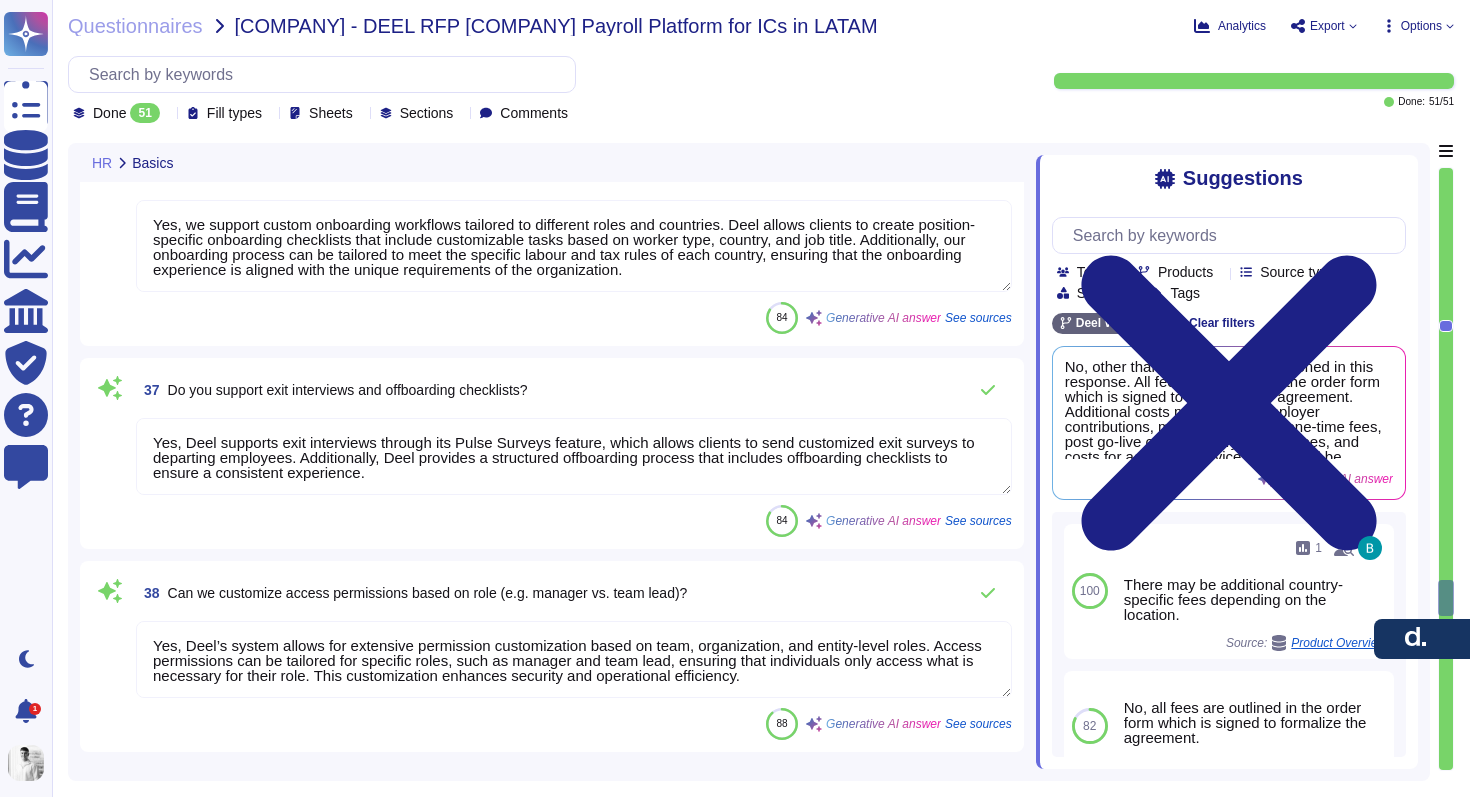 scroll, scrollTop: 12420, scrollLeft: 0, axis: vertical 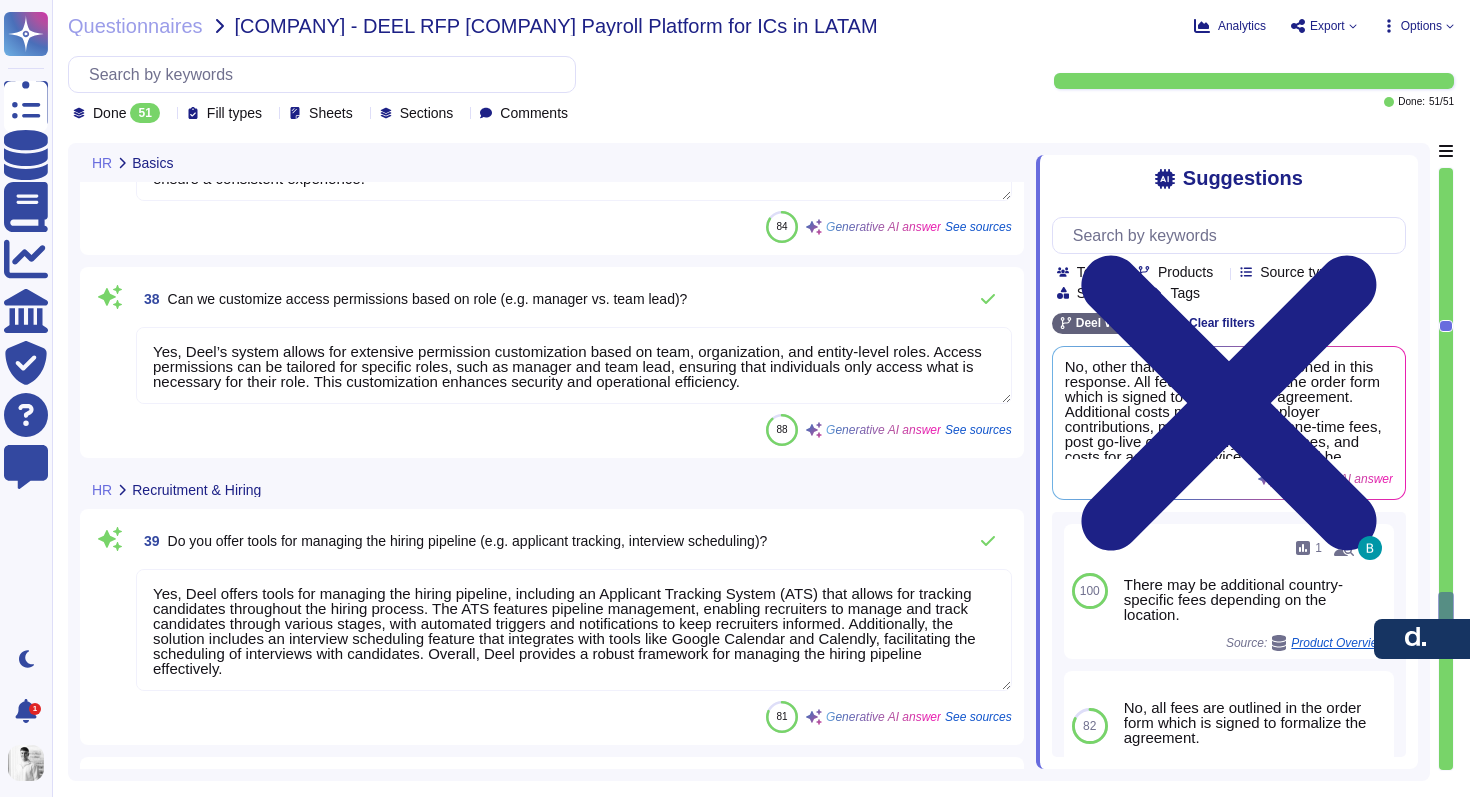 type on "Yes, Deel offers employee satisfaction surveys as part of its Deel Engage product suite. Employers can create customized, company-wide surveys that include various question types and anonymity options, providing actionable insights into employee sentiment and satisfaction. The Surveys module supports employee wellbeing surveys, polls, and feedback collection, helping to improve engagement and retention." 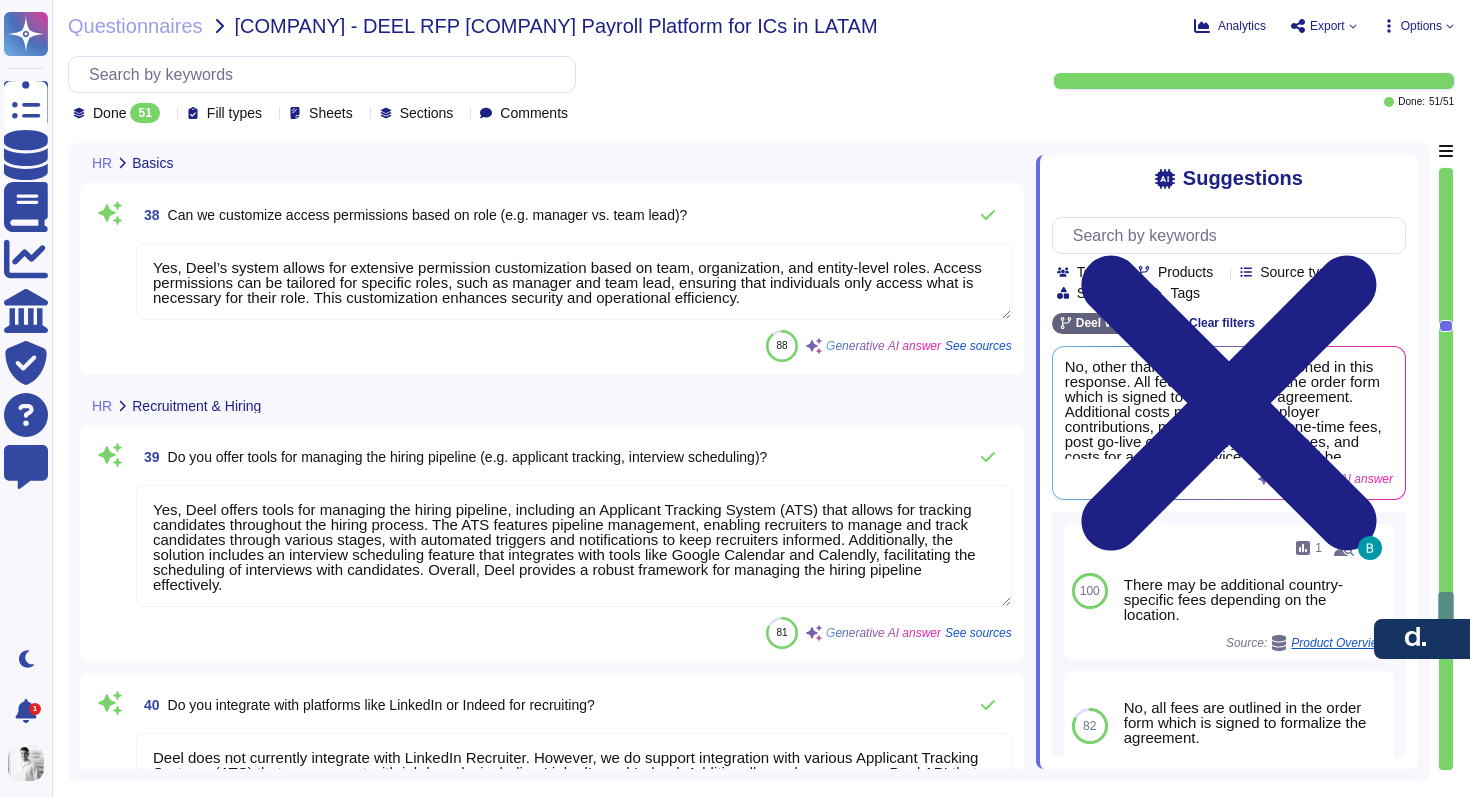 scroll, scrollTop: 12754, scrollLeft: 0, axis: vertical 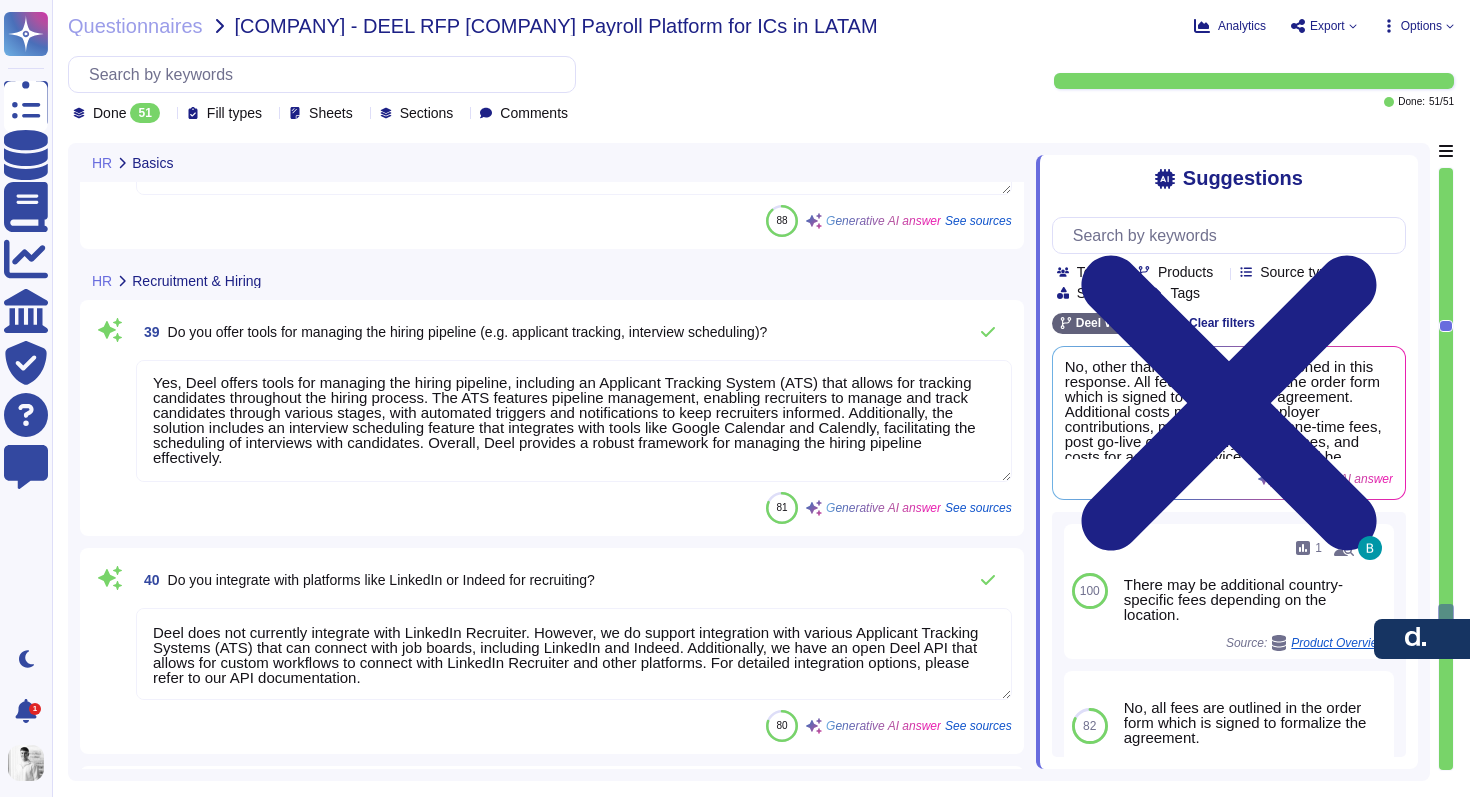 type on "Yes, Deel has a robust performance management system that supports various types of performance reviews, including automated reviews. Users can schedule reports for automatic generation and delivery at specified intervals, ensuring consistent and automated reporting without manual effort. Additionally, the system allows for customizable review cycles tailored to organizational needs, which can include automated performance reviews." 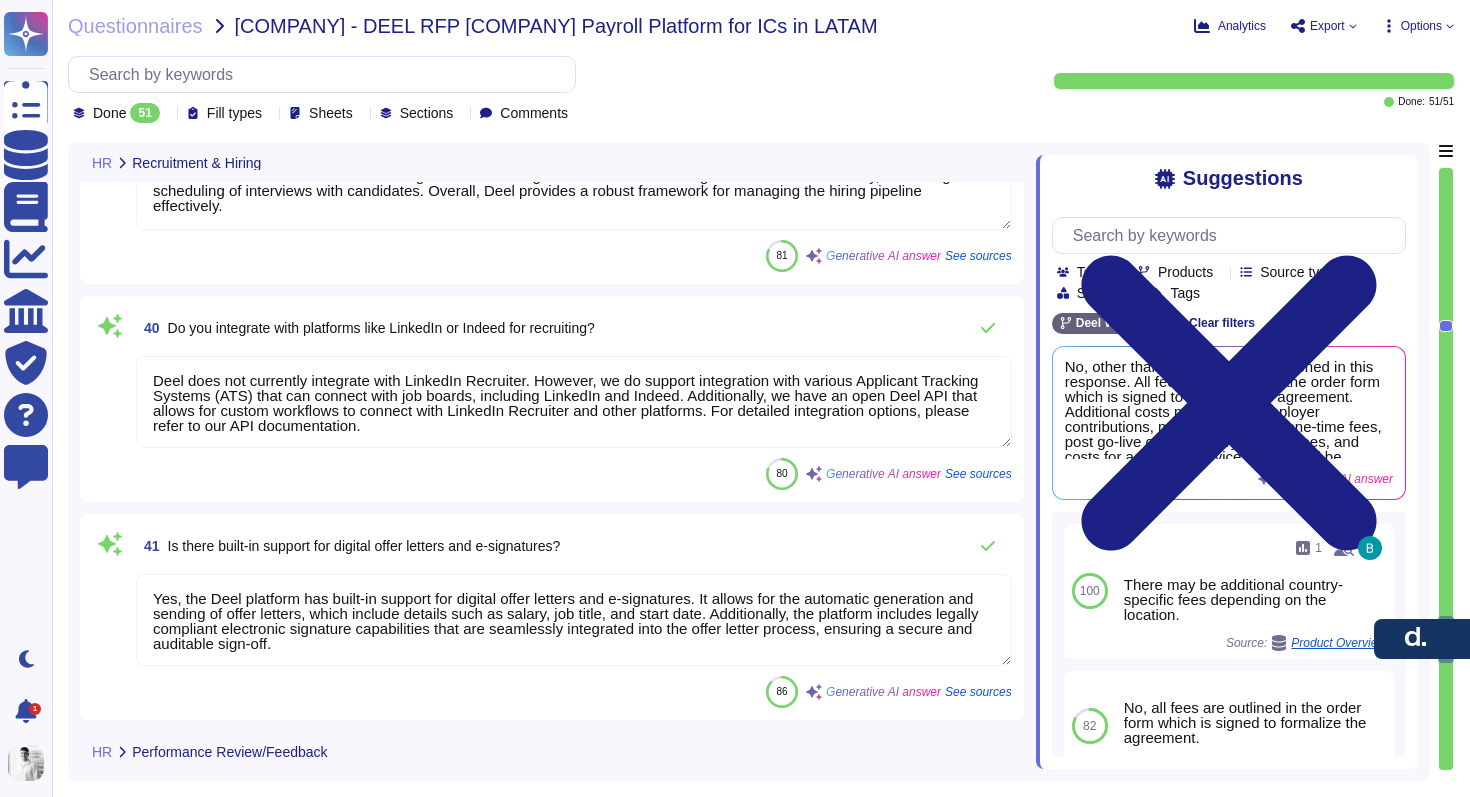 type on "Yes, Deel has implemented comprehensive organizational and technological measures to ensure the secure storage of employee performance, HR notes, and other personal information. Key aspects of our approach include:
1. Data Encryption: All data at rest is encrypted using AES-256, and data in transit is encrypted using TLS 1.2, ensuring that sensitive information is protected.
2. Access Controls: Access to personal information is restricted to authorized personnel only, with role-based permissions and unique user IDs in place to maintain confidentiality.
3. Monitoring and Vulnerability Scanning: We dynamically and statically scan for security vulnerabilities and monitor systems for suspicious activity to ensure the integrity of the data.
4. Regular Backups: Employee data is backed up daily in a secure and restricted area in AWS, ensuring that data can be restored in case of loss.
5. Technical Systems: Our systems enable different access levels and logging, ensuring that only authorized individuals can a..." 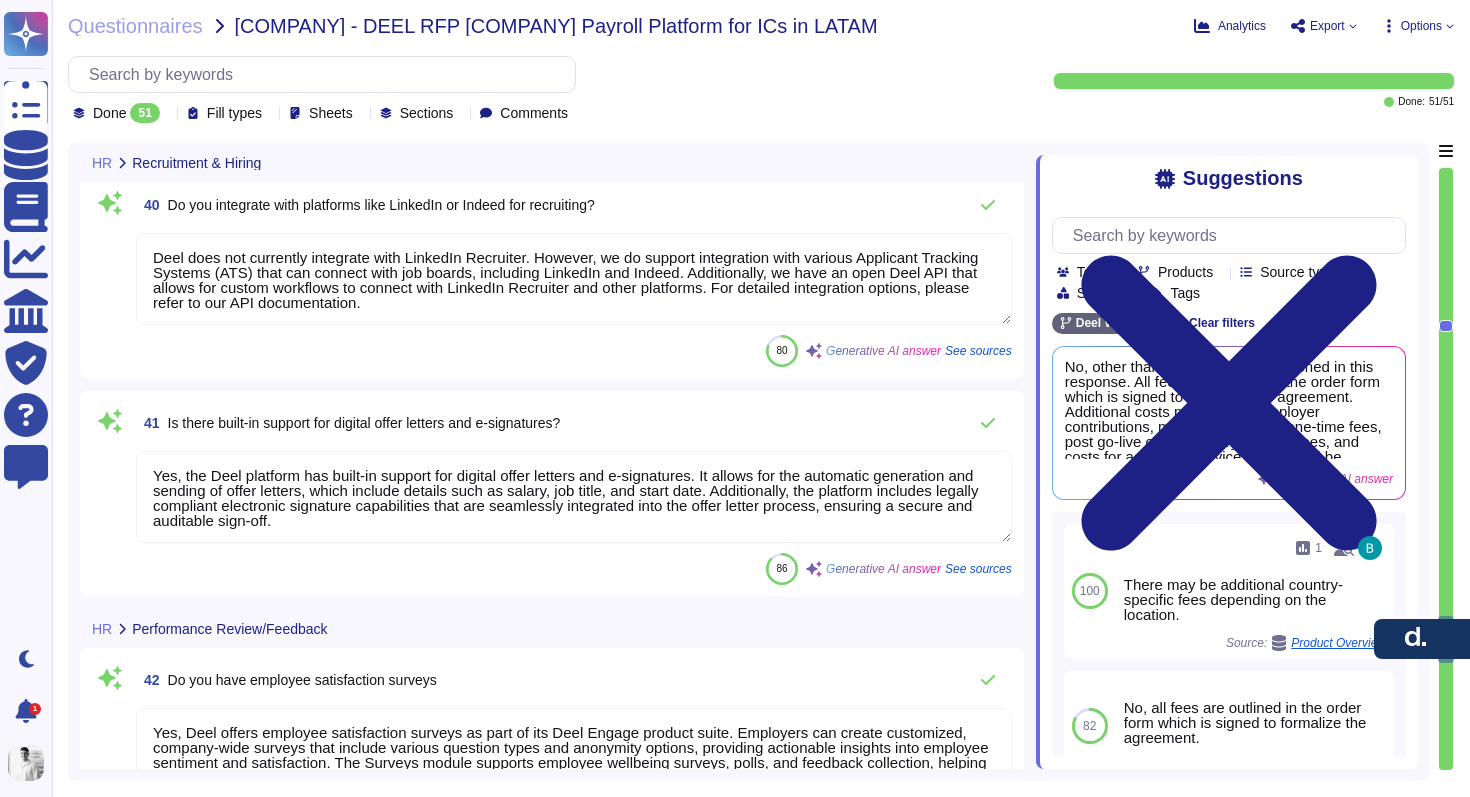 scroll, scrollTop: 13206, scrollLeft: 0, axis: vertical 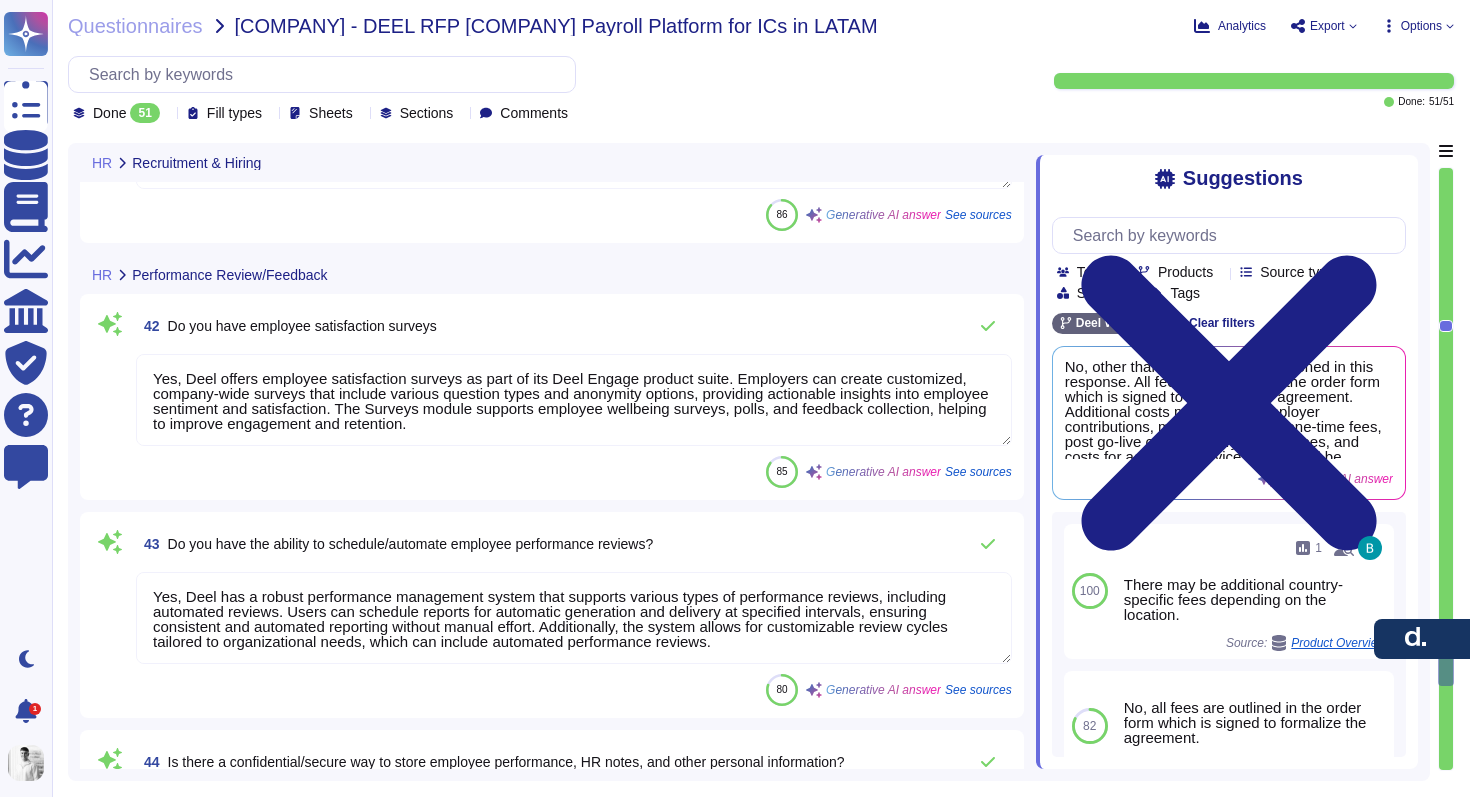 type on "Yes, we support peer feedback and 360 reviews through our Deel Engage platform. Clients can request peer feedback as part of the performance review process, and our platform enables customizable 360° reviews, collecting feedback from peers, managers, and self-assessments. The 360° Feedback module allows for comprehensive, multi-perspective insights." 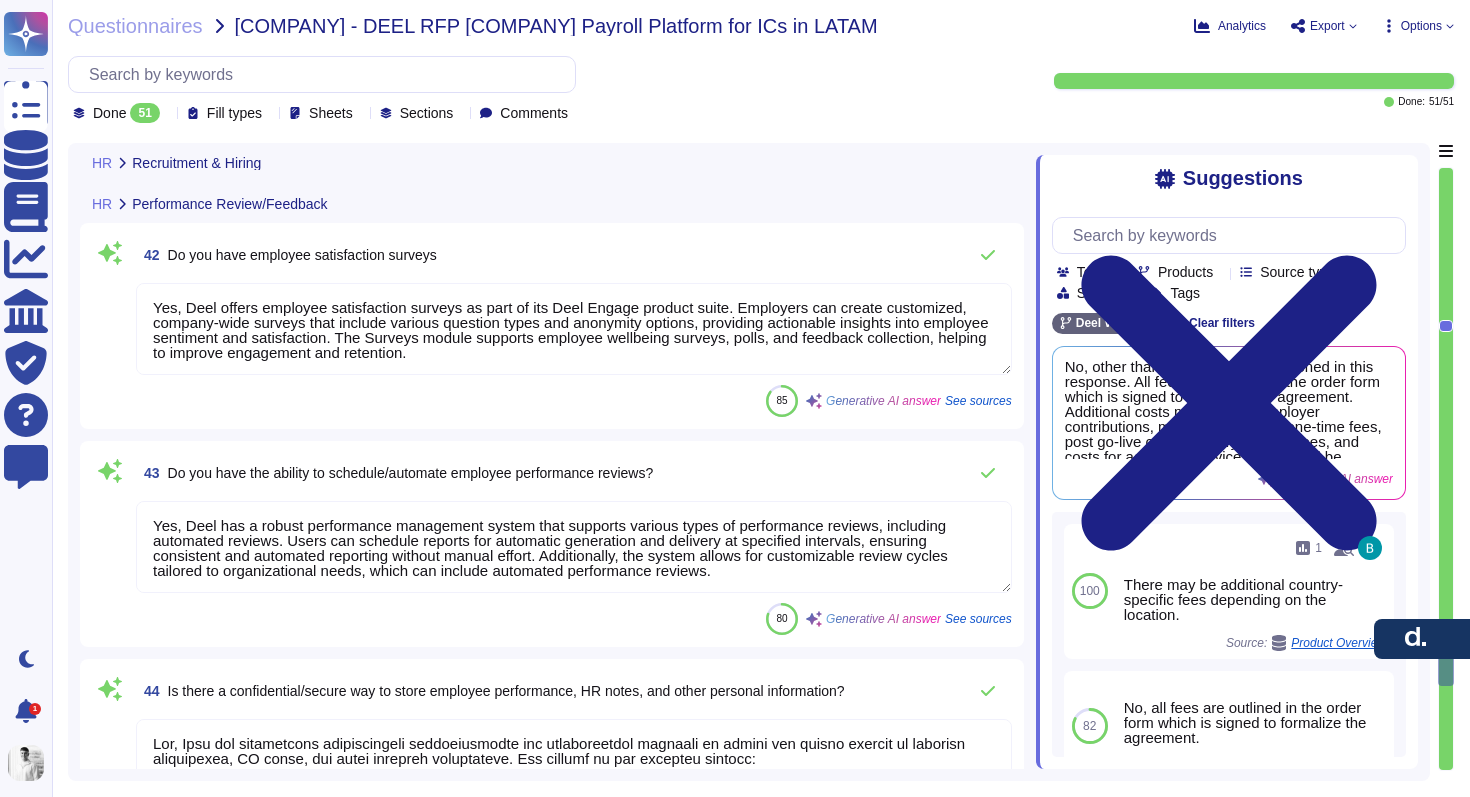 scroll, scrollTop: 13633, scrollLeft: 0, axis: vertical 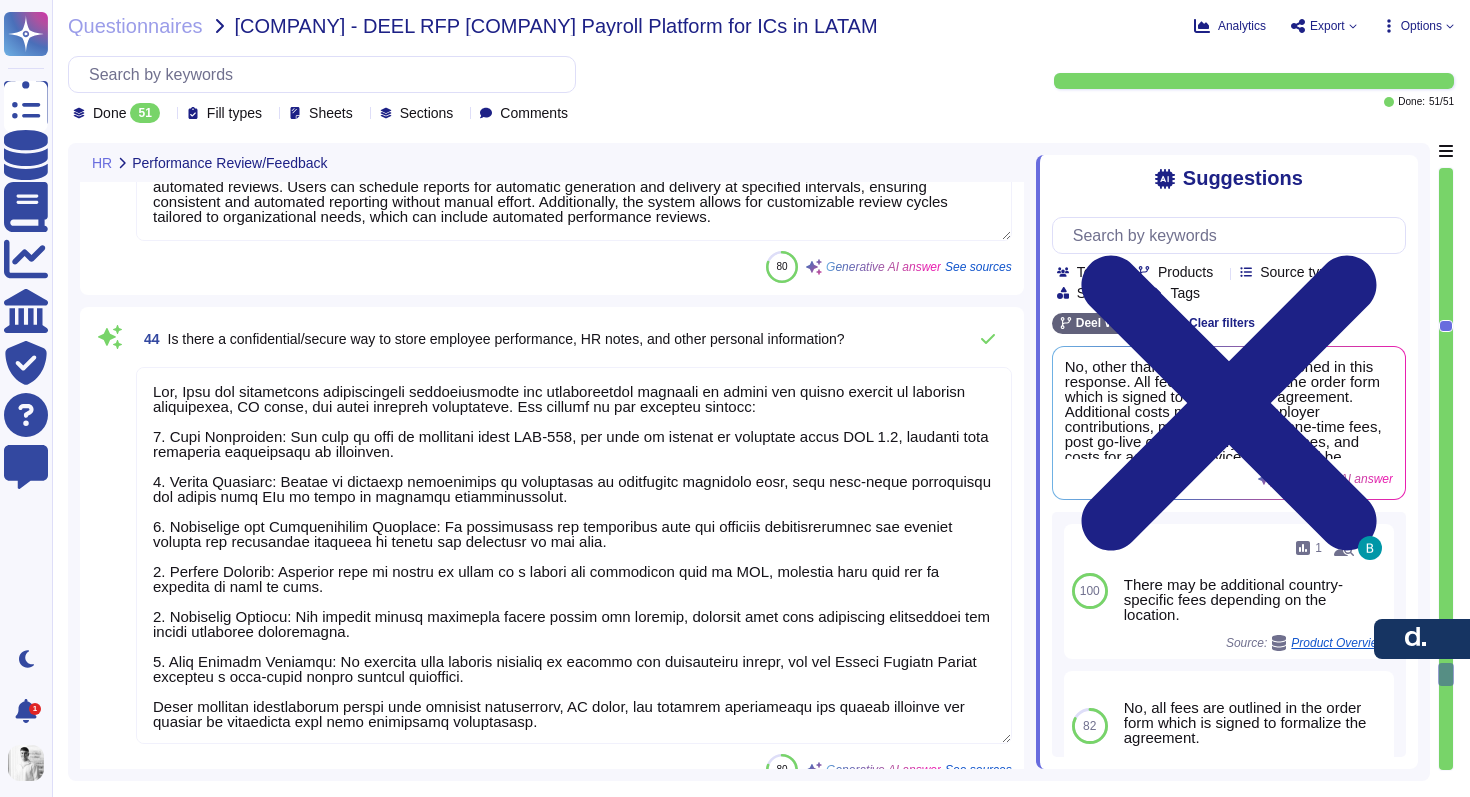 type on "Deel does not offer out-of-the-box integrations with CRM systems like Salesforce or HubSpot. The native integrations we support are primarily with ATS, HRIS, and accounting tools (e.g. Greenhouse, Lever, BambooHR), not CRMs.
That said, CRM integrations can be built via our open API, allowing you to:
Trigger onboarding in Deel when a status changes in your CRM
Pass contractor or deal data into Deel for streamlined contract generation
Automate internal workflows using tools like Zapier or custom scripts
We also provide full developer documentation and can support your team if you'd like to build a lightweight connection with your CRM." 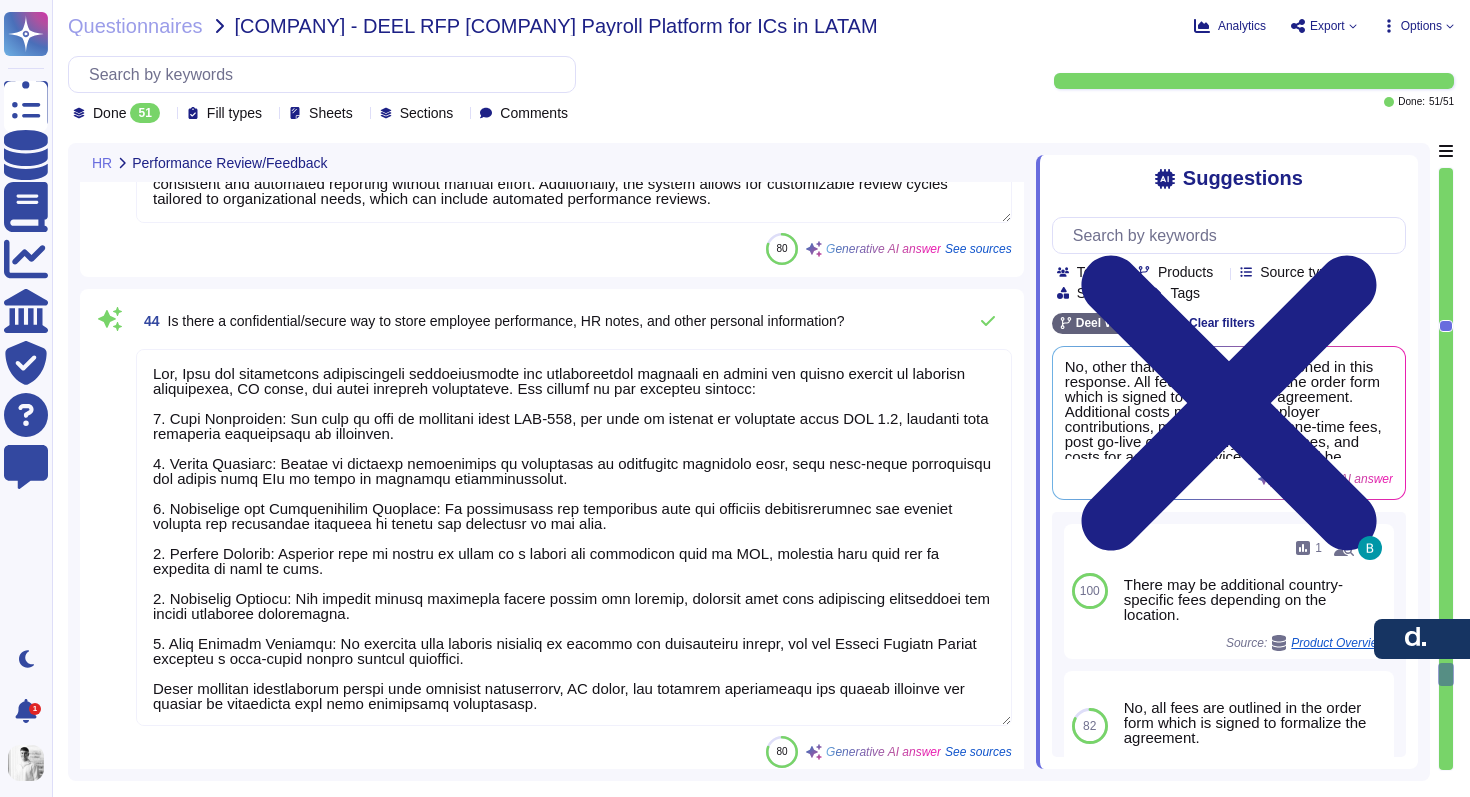 scroll, scrollTop: 2, scrollLeft: 0, axis: vertical 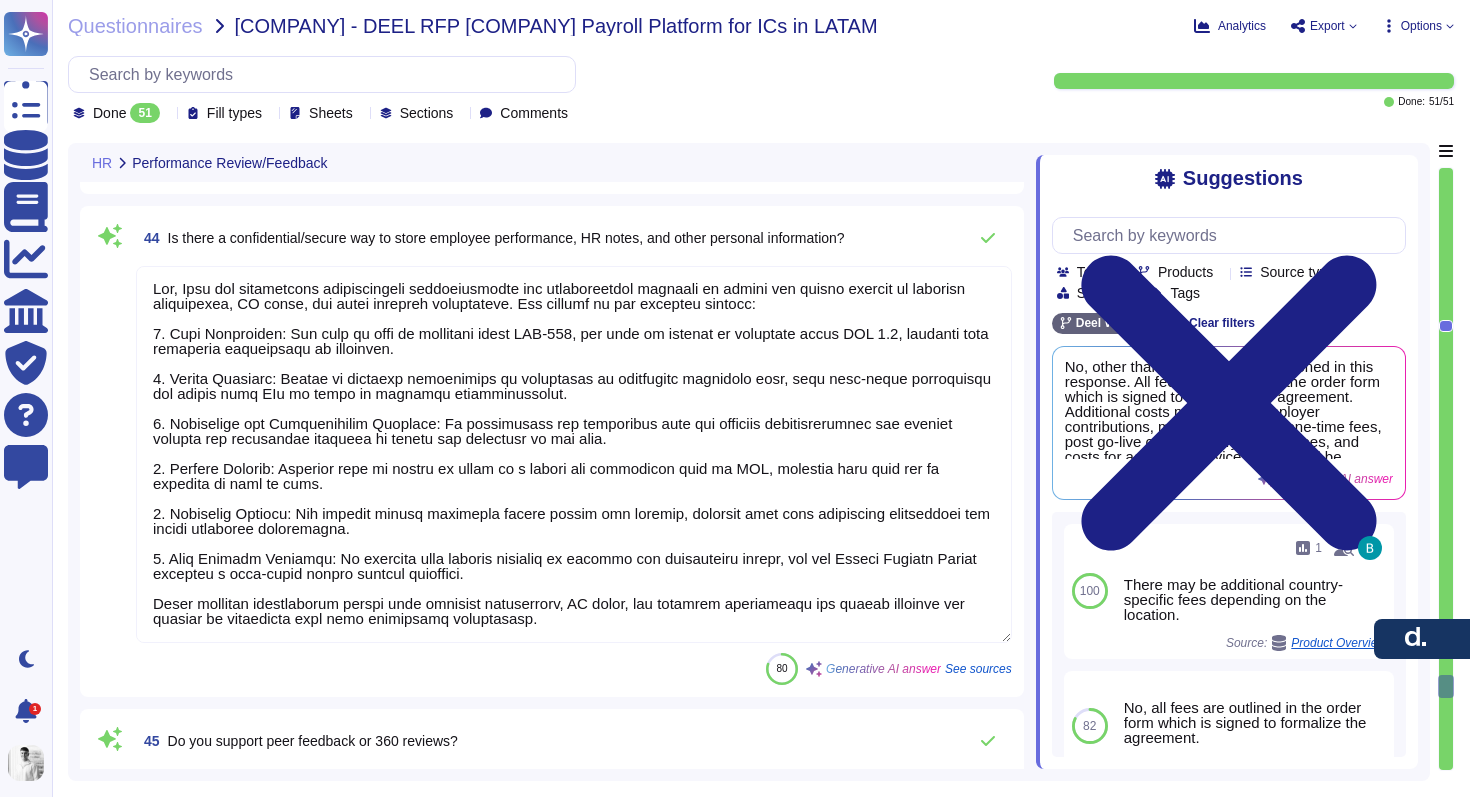 type on "Yes, Deel offers a number of valuable add-on features that many clients use to streamline their contractor workflows. These include:
Background Checks: Available directly through the Deel platform via our integration with Certn. You can request checks (e.g. criminal, identity, education, employment verification) during onboarding. Fees are per-check and passed through transparently.
Deel IT: Optional device provisioning (laptops, monitors, etc.) via our Deel-owned IT platform.
ID Verification (KYC): Included as part of Deel’s standard onboarding. We verify each contractor’s identity and residency documentation before activation.
Automated Onboarding Flows: Configure workflows to collect documents, route agreements, and trigger steps (like background checks) as needed.
Slack and G-Suite Integrations: Contractors can receive onboarding and payment notifications through Slack or email automations." 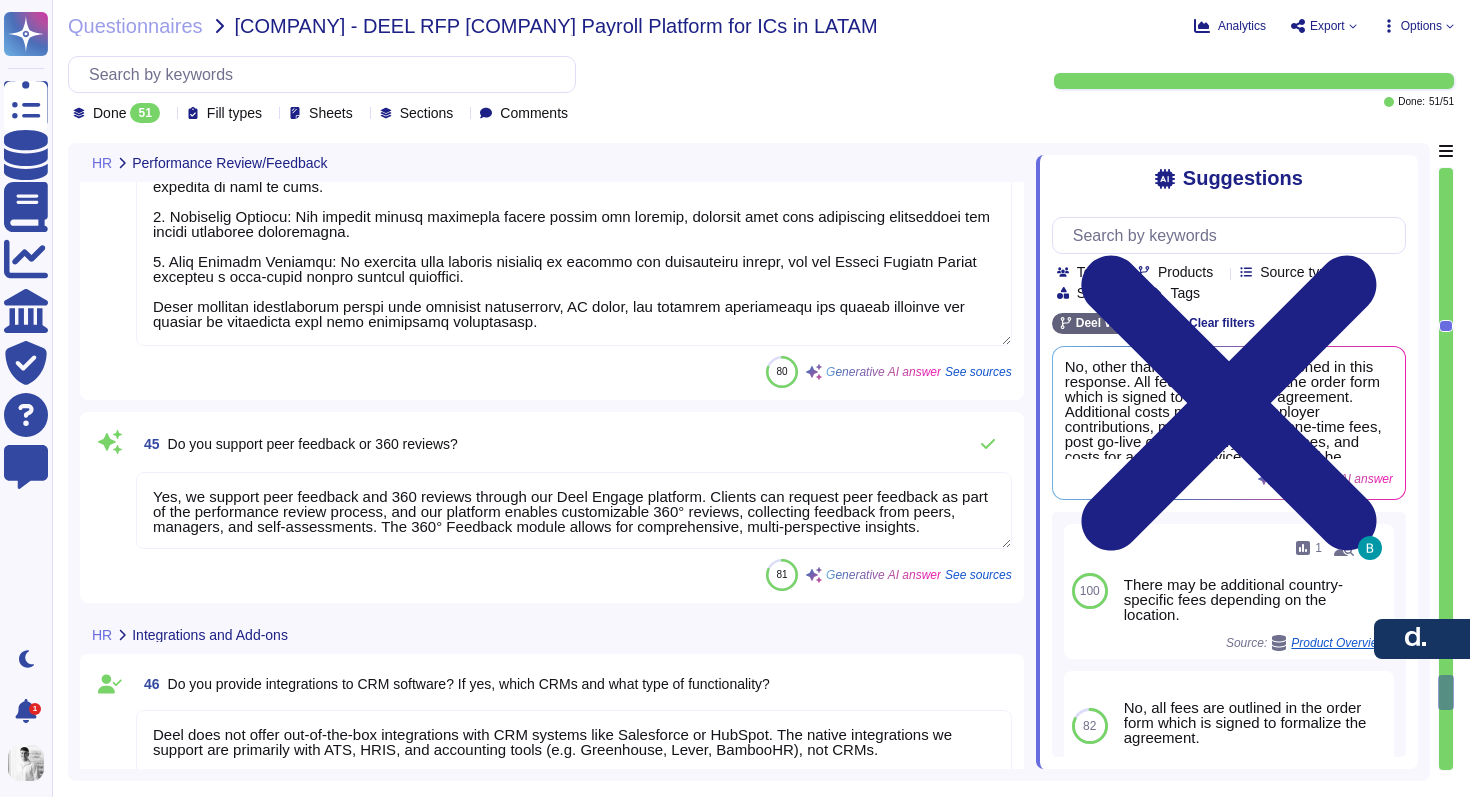 scroll, scrollTop: 14349, scrollLeft: 0, axis: vertical 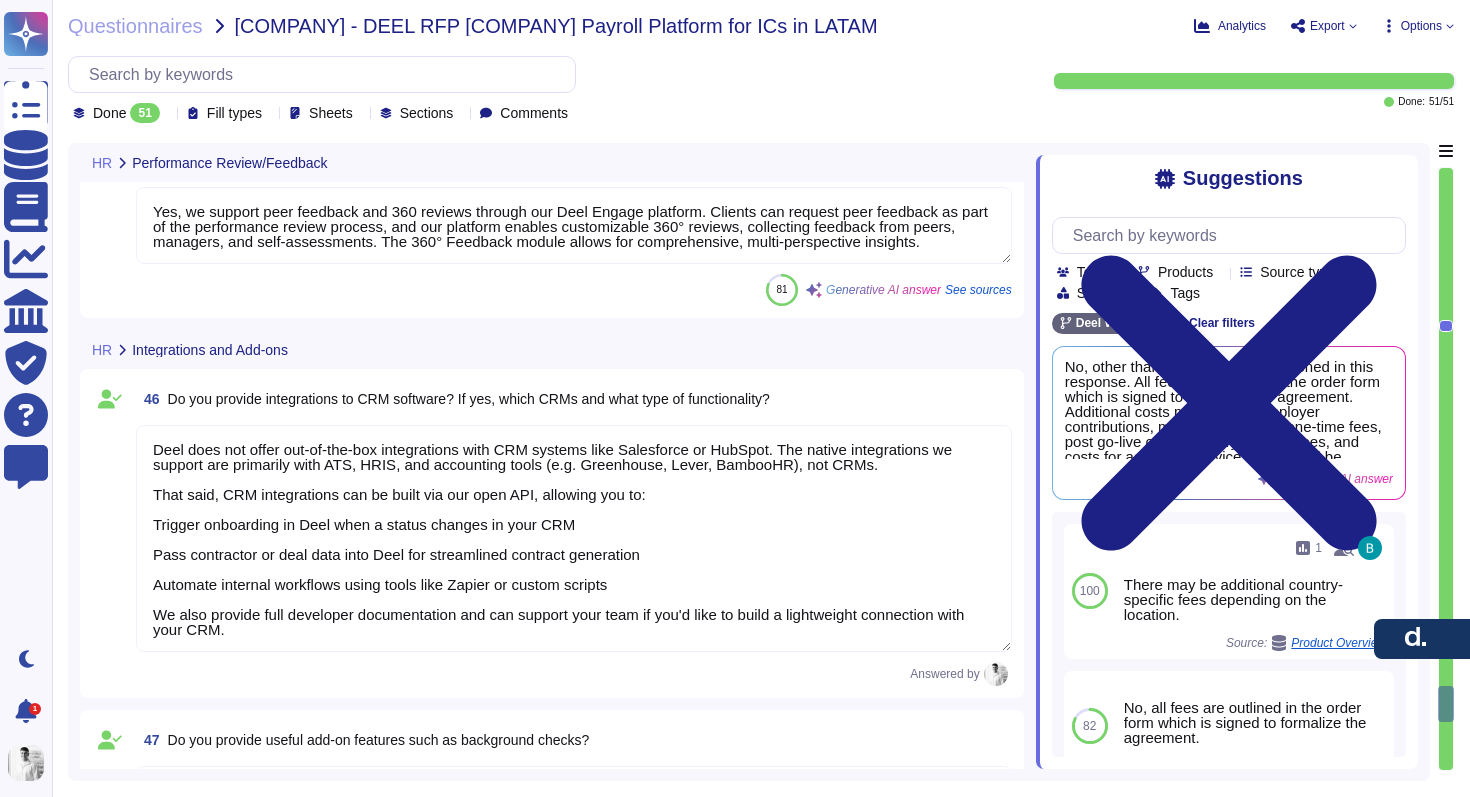 type on "Yes, Deel has IP restrictions in place for its HR system, which contributes to the security measures for remote access. Additionally, all employees must adhere to the company password policy and Multi-Factor Authentication (MFA) mechanisms to ensure stringent security when connecting remotely." 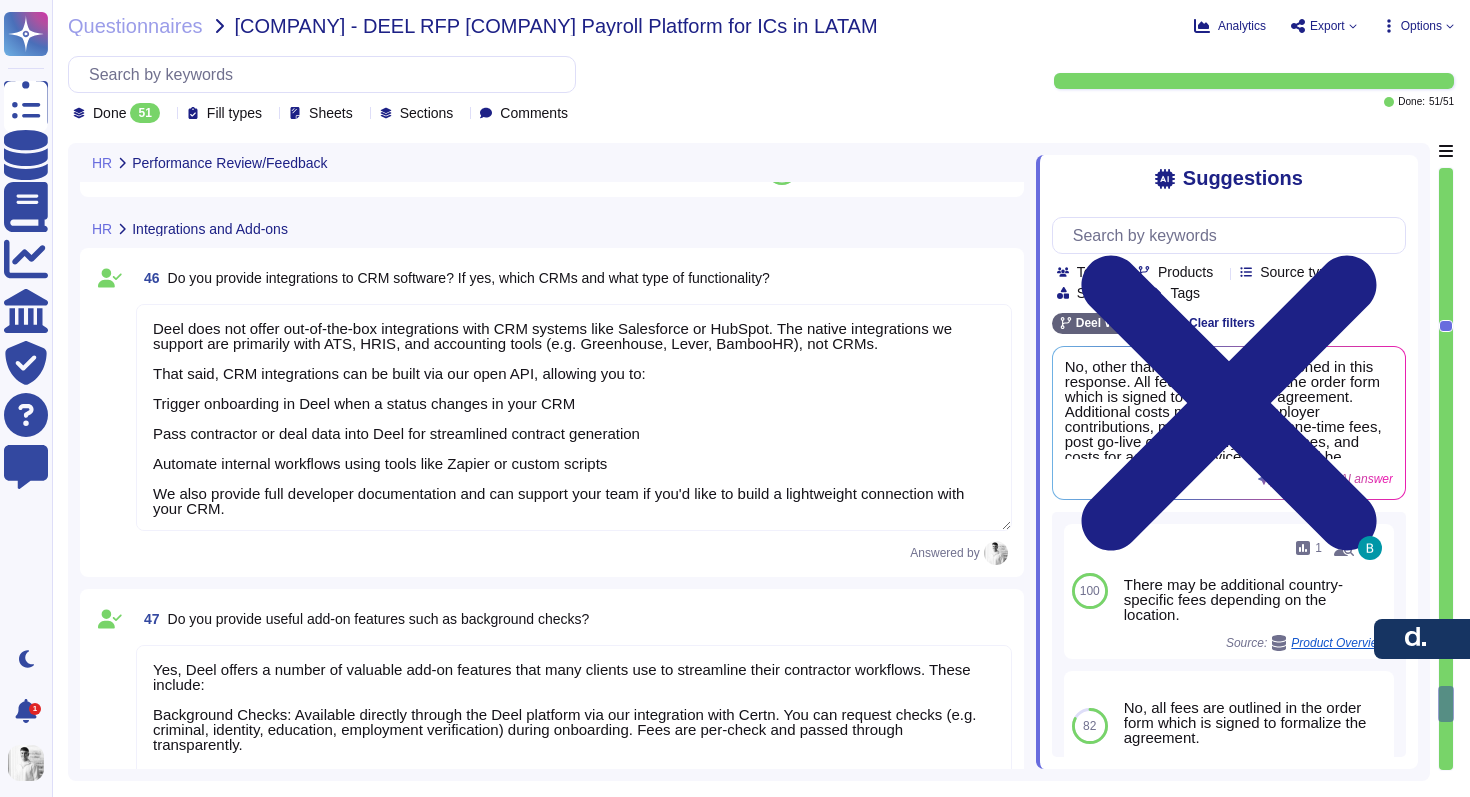type on "Yes, Deel offers several IT, security, and data-privacy related capabilities that support managing contractors and their work:
IT Services – Deel IT:
We can procure, lease, and ship laptops or other devices globally through our Deel-owned IT platform (formerly Hofy)
Devices come with optional mobile device management (MDM) pre-configured for security and control
You can track assets, initiate recovery, and manage remote offboarding from within the Deel platform
Security & Data Privacy:
Deel is SOC 2 Type II, ISO 27001, and GDPR compliant
All contractor data is encrypted in transit and at rest
User access is secured with SSO, MFA, and audit logs
Contractors can be required to complete custom compliance documents or NDAs during onboarding
You can restrict data access by region, team, or role as needed" 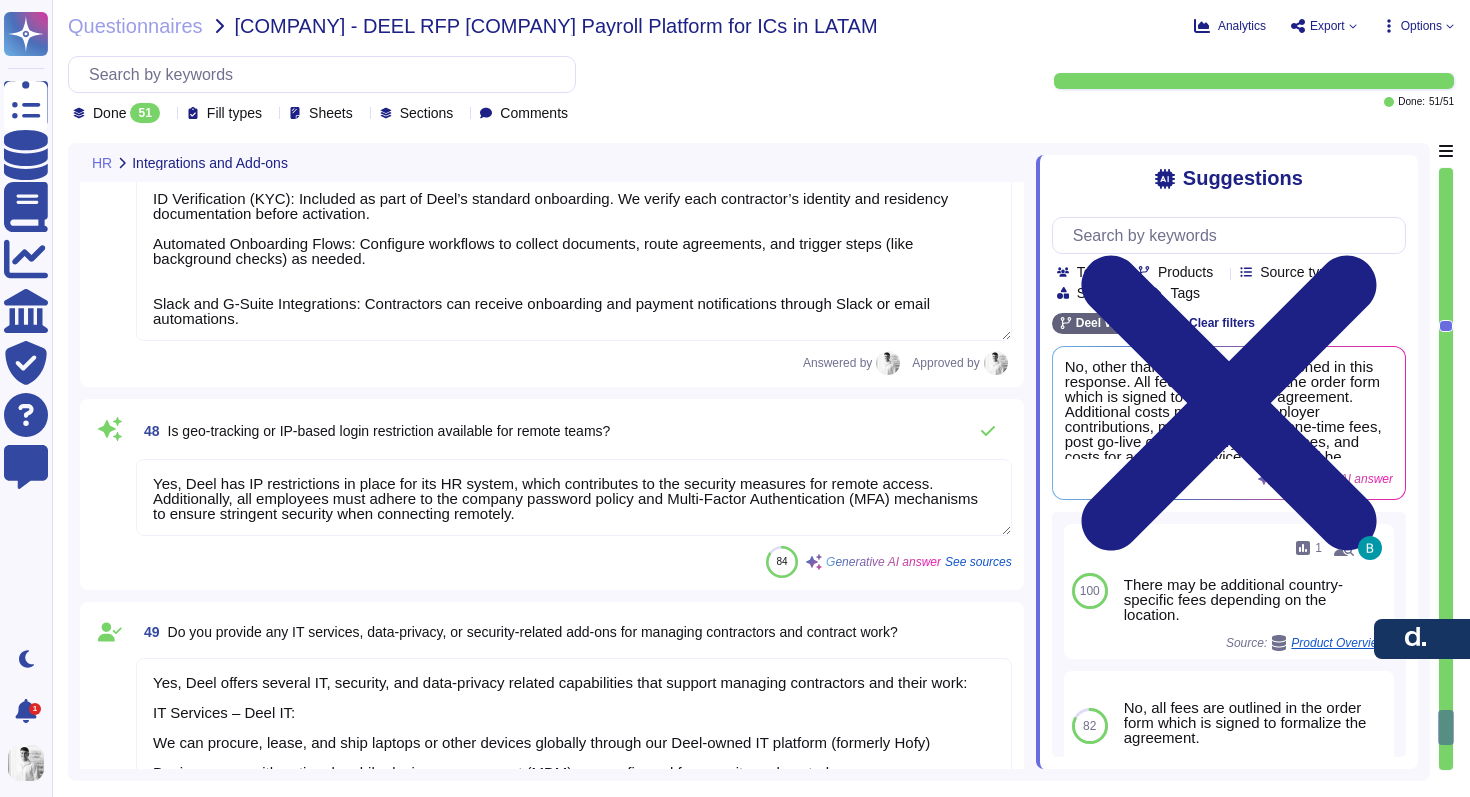 scroll, scrollTop: 15339, scrollLeft: 0, axis: vertical 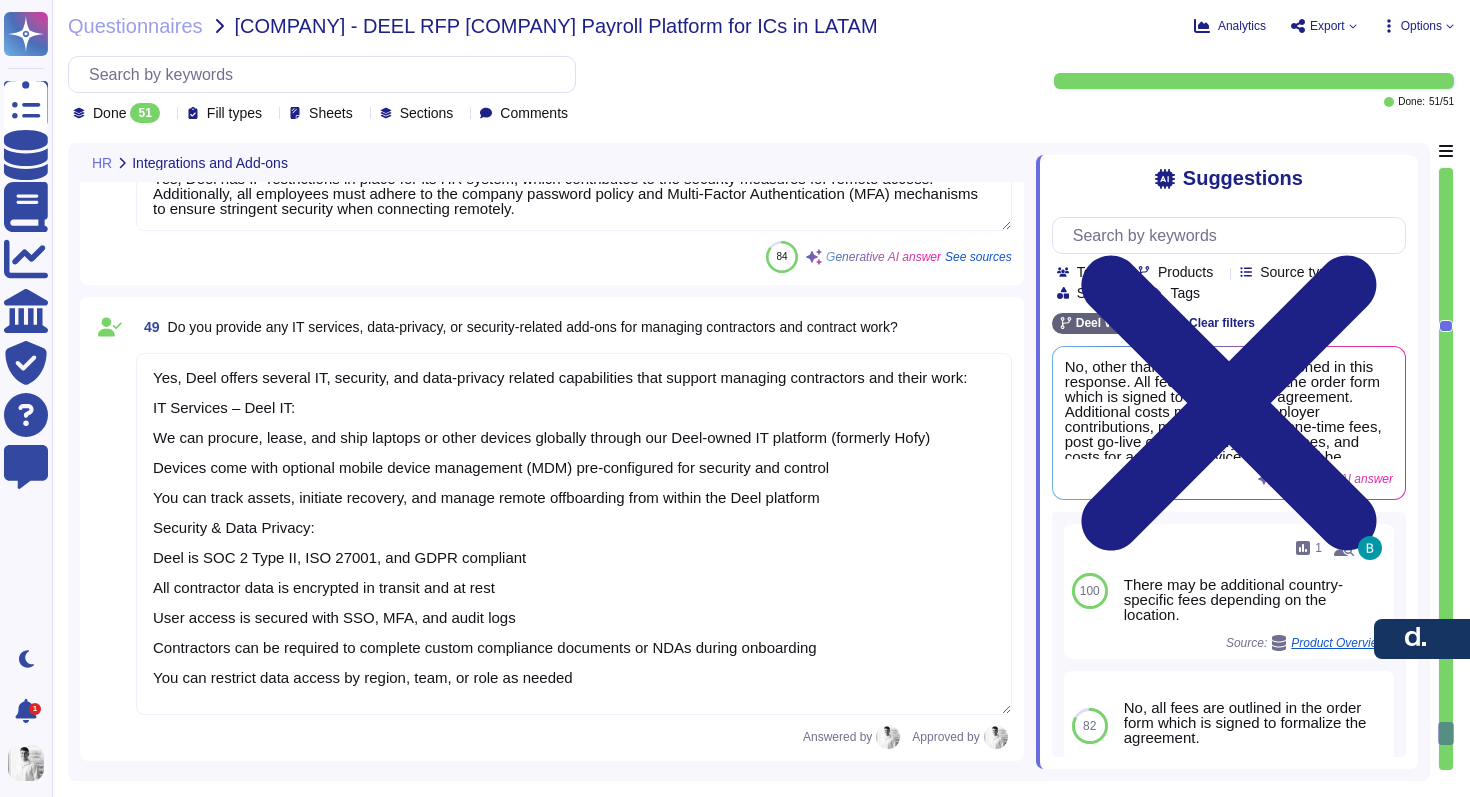 type 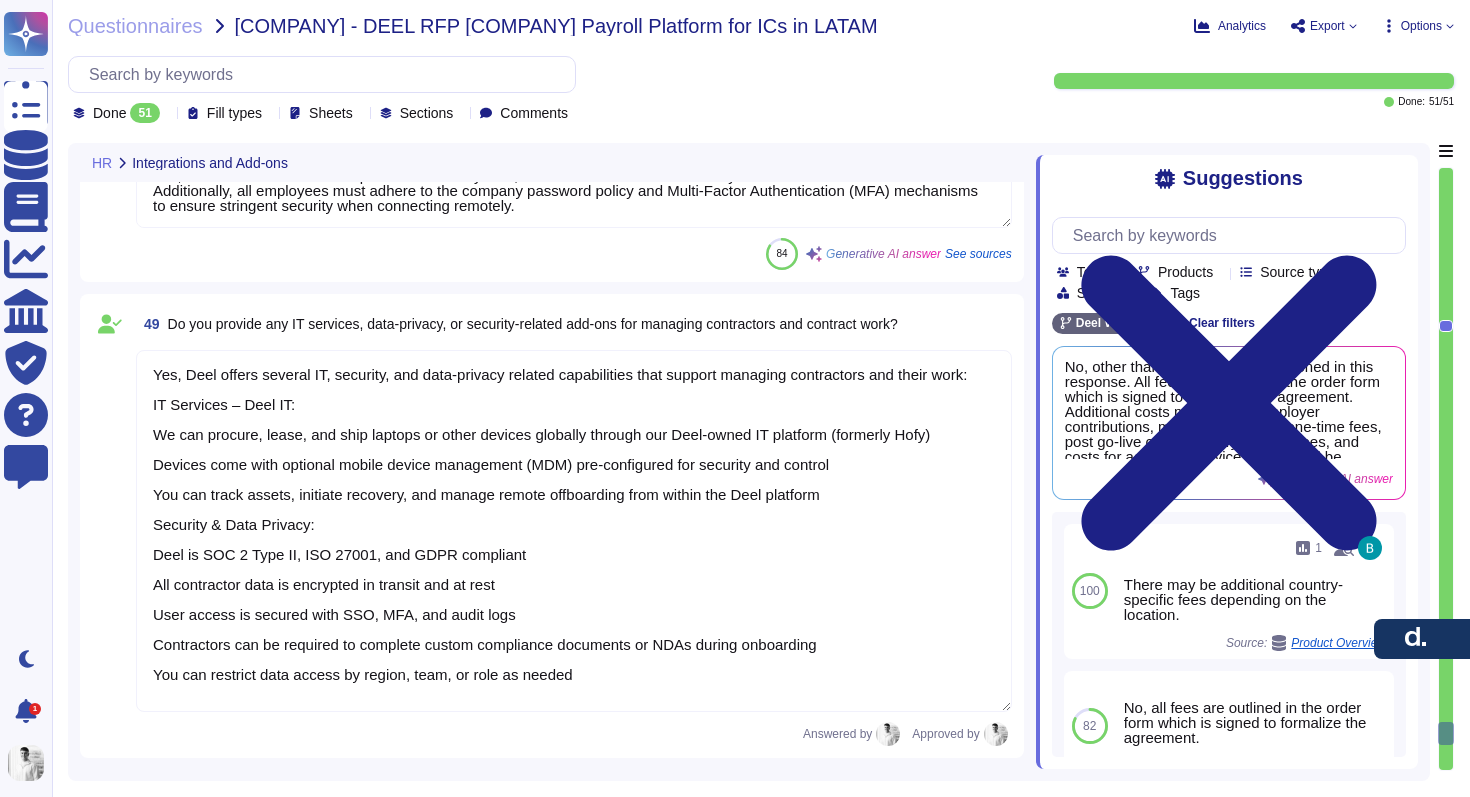 scroll, scrollTop: 2, scrollLeft: 0, axis: vertical 